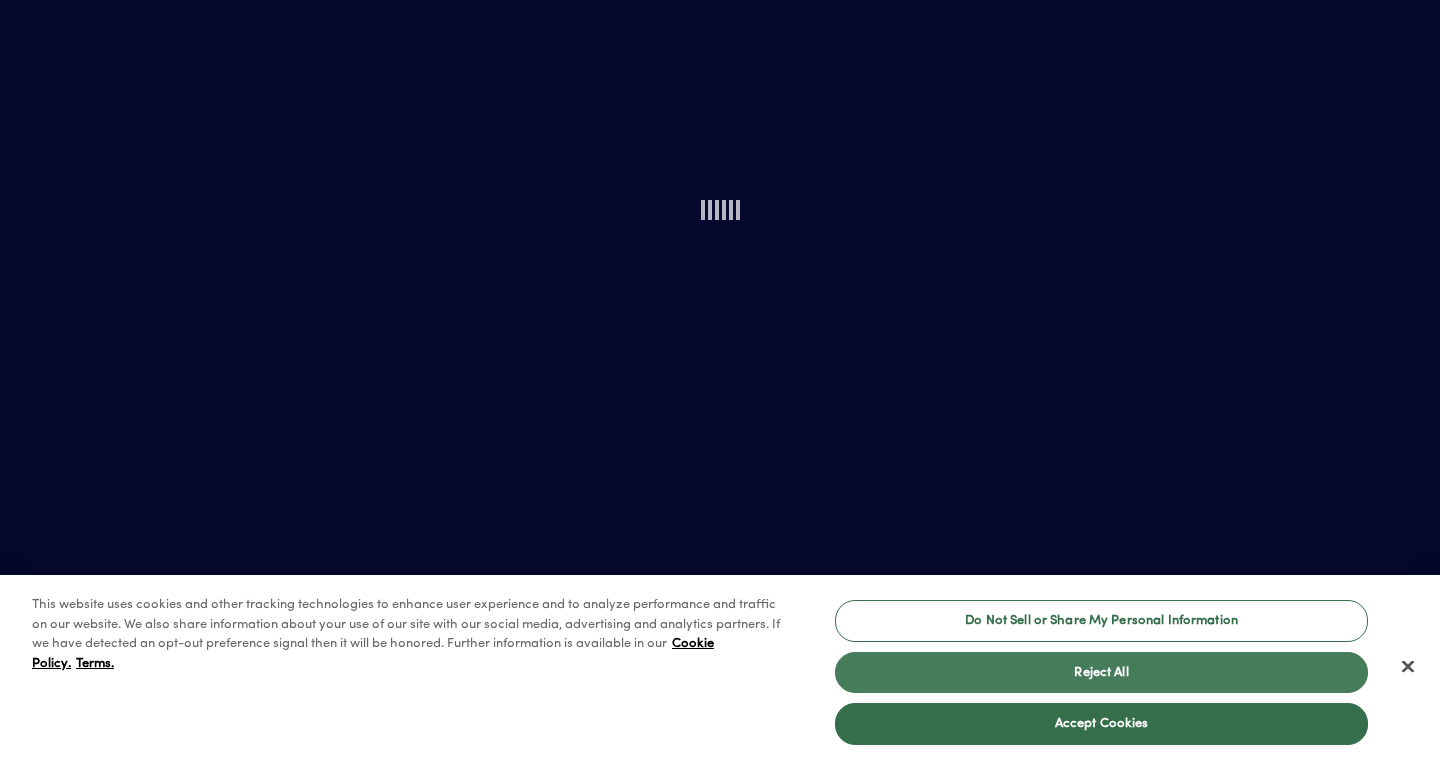 scroll, scrollTop: 0, scrollLeft: 0, axis: both 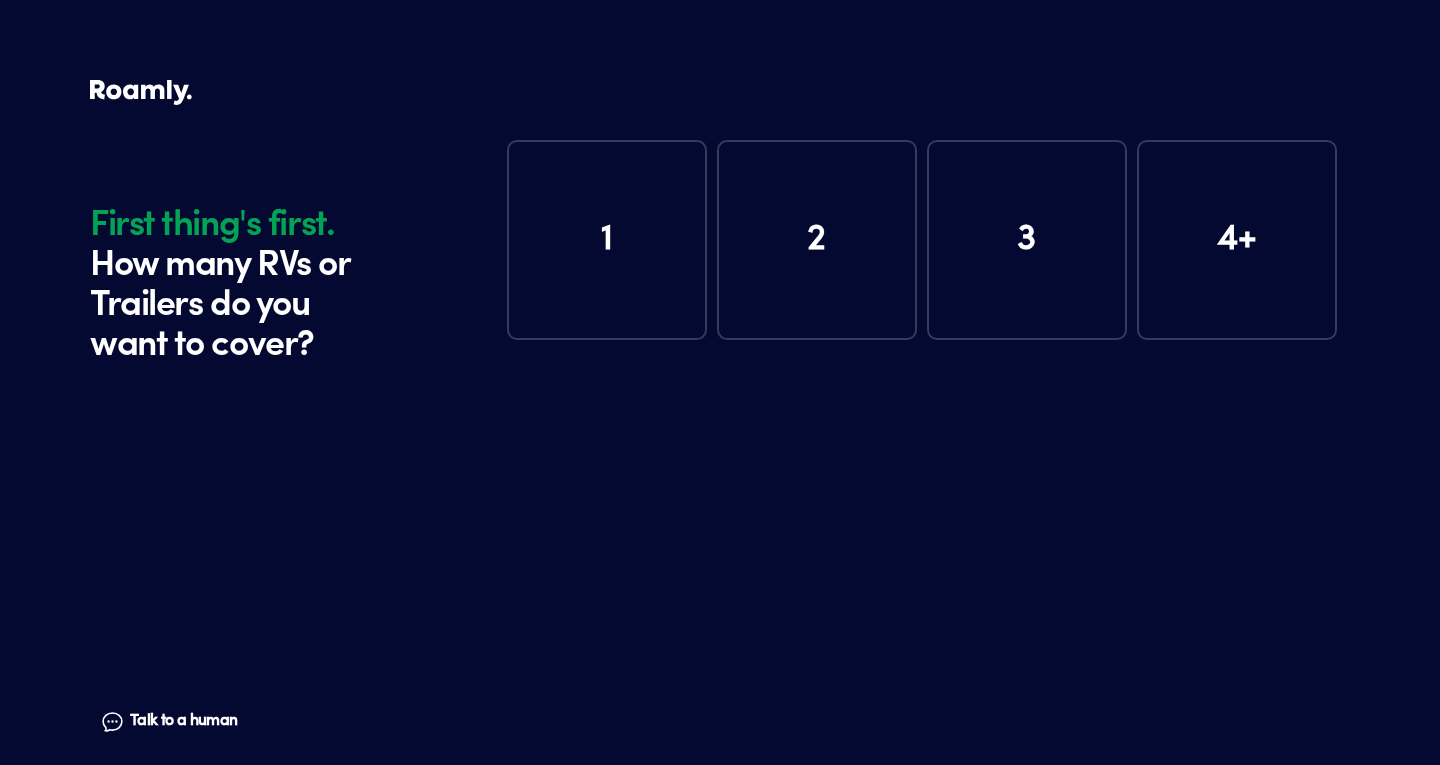 click on "1" at bounding box center (607, 240) 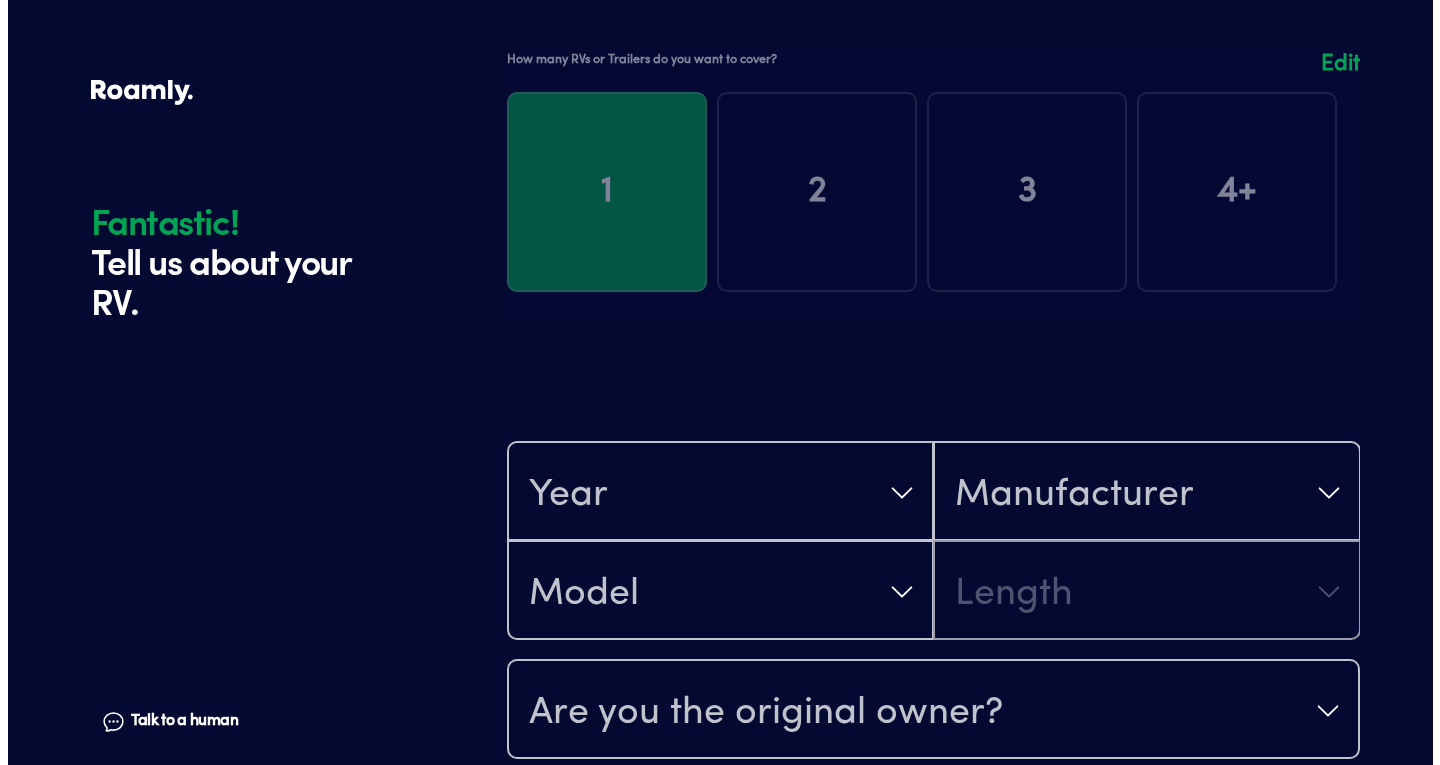 scroll, scrollTop: 272, scrollLeft: 0, axis: vertical 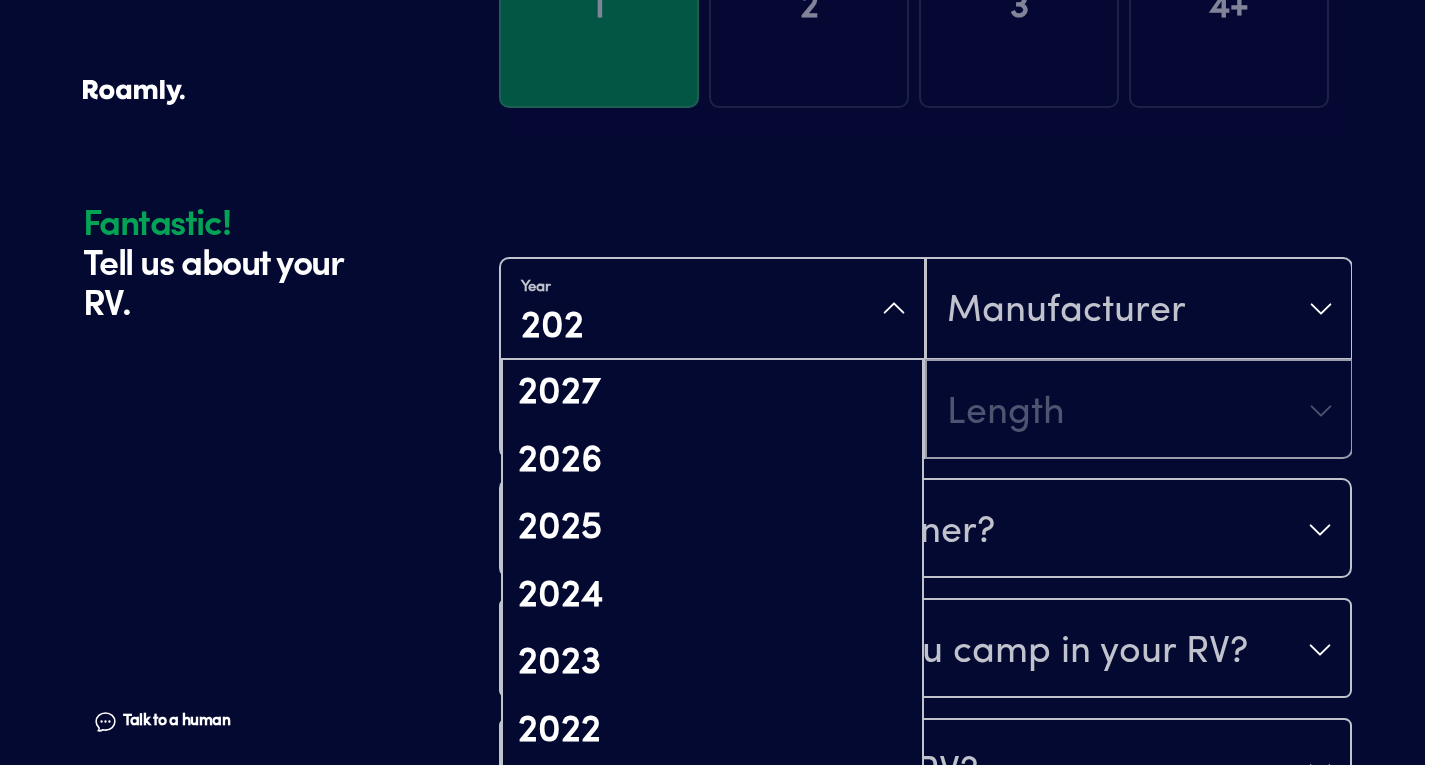 type on "2020" 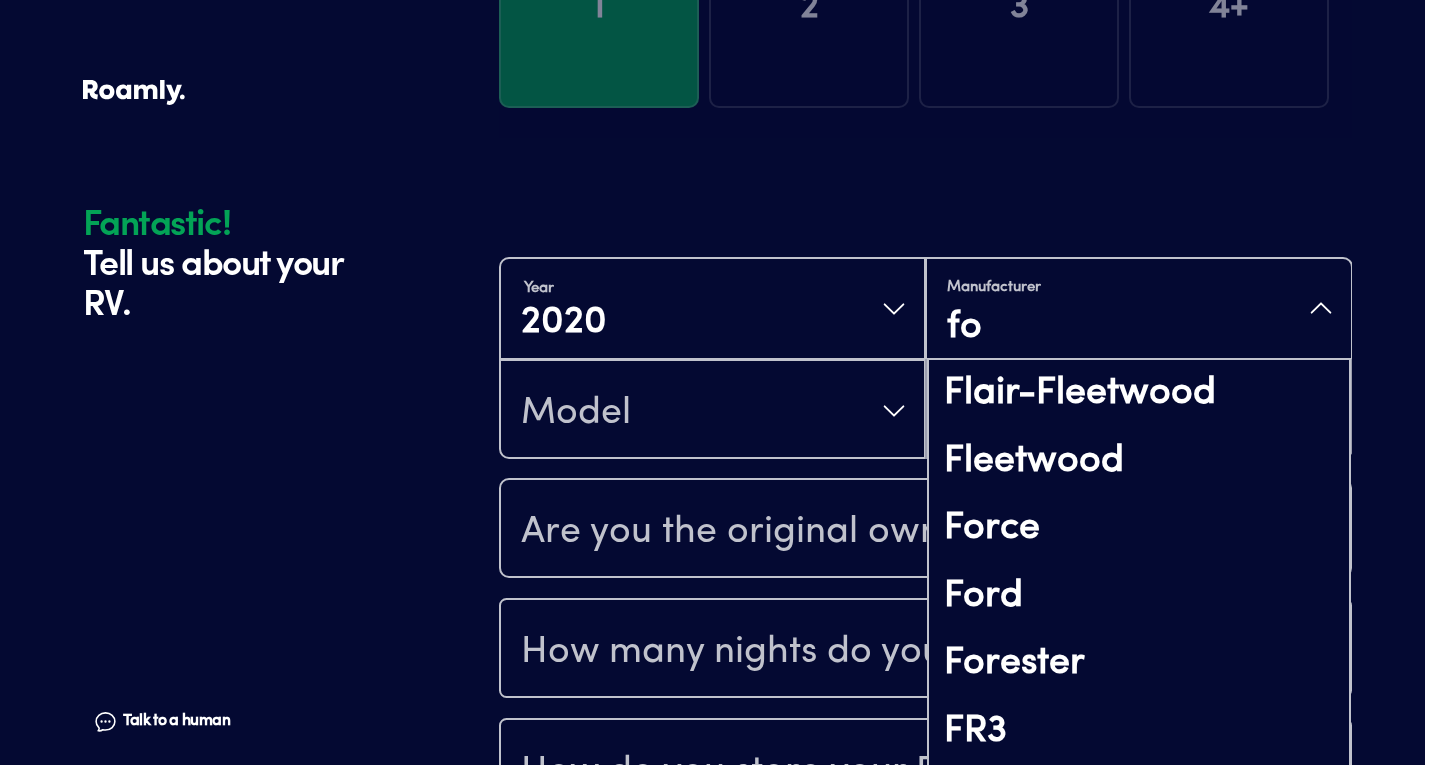 type on "for" 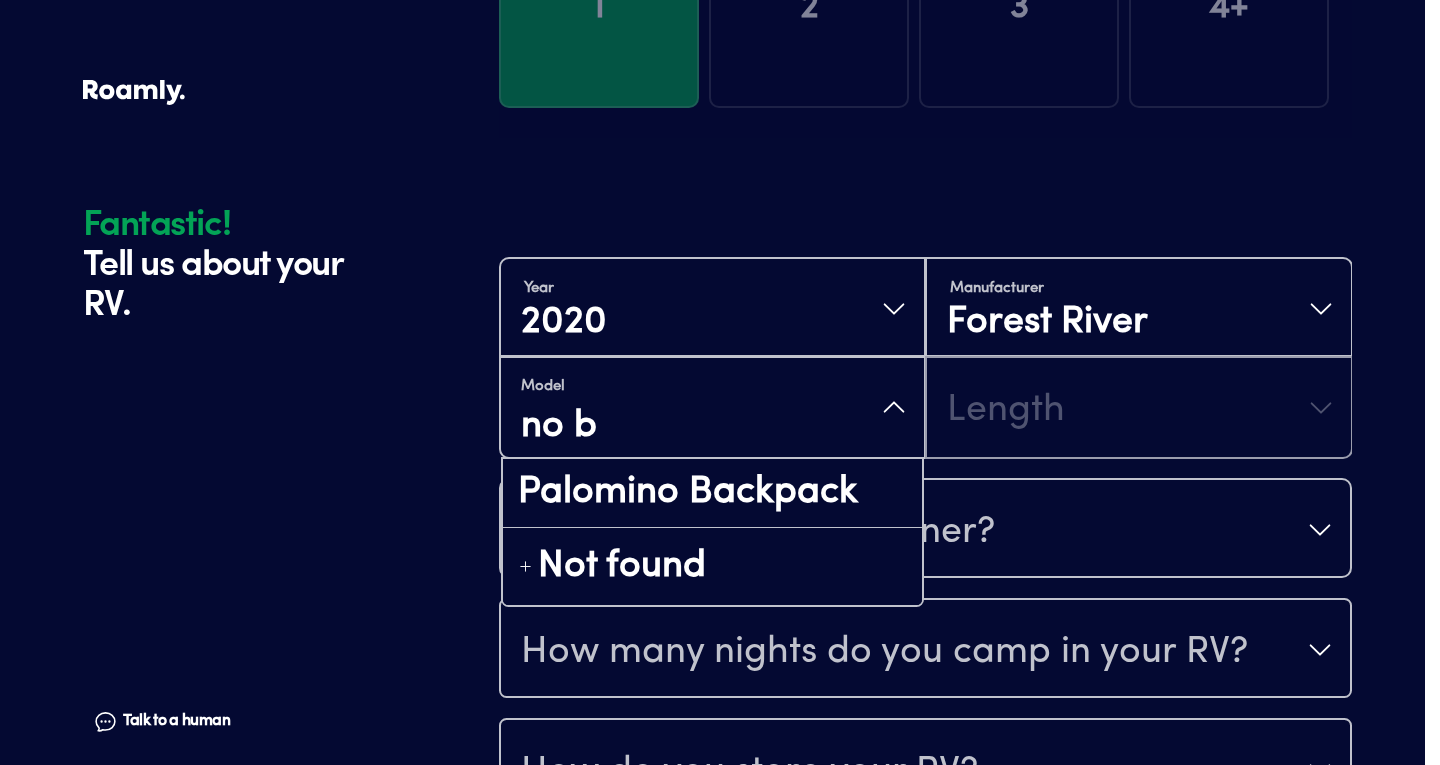 scroll, scrollTop: 0, scrollLeft: 0, axis: both 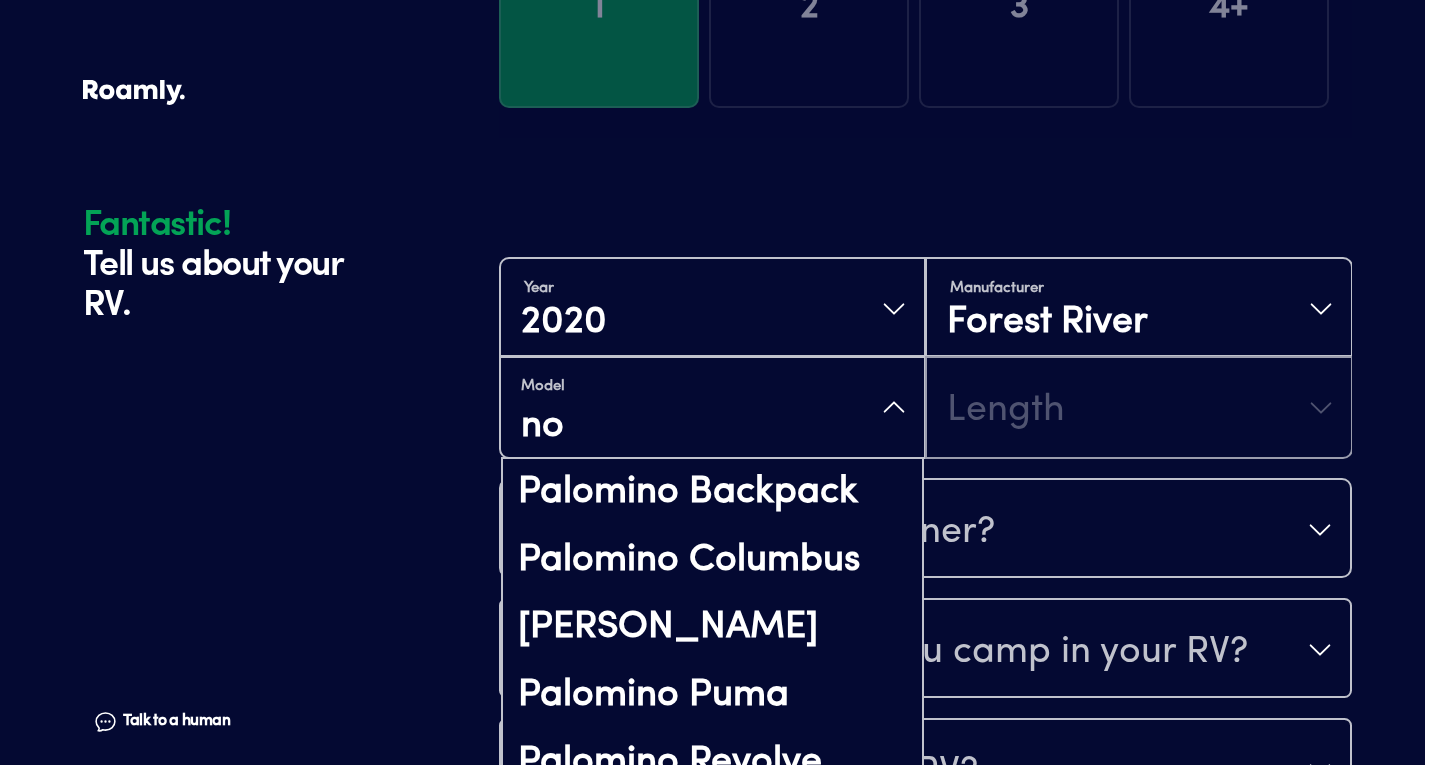 type on "n" 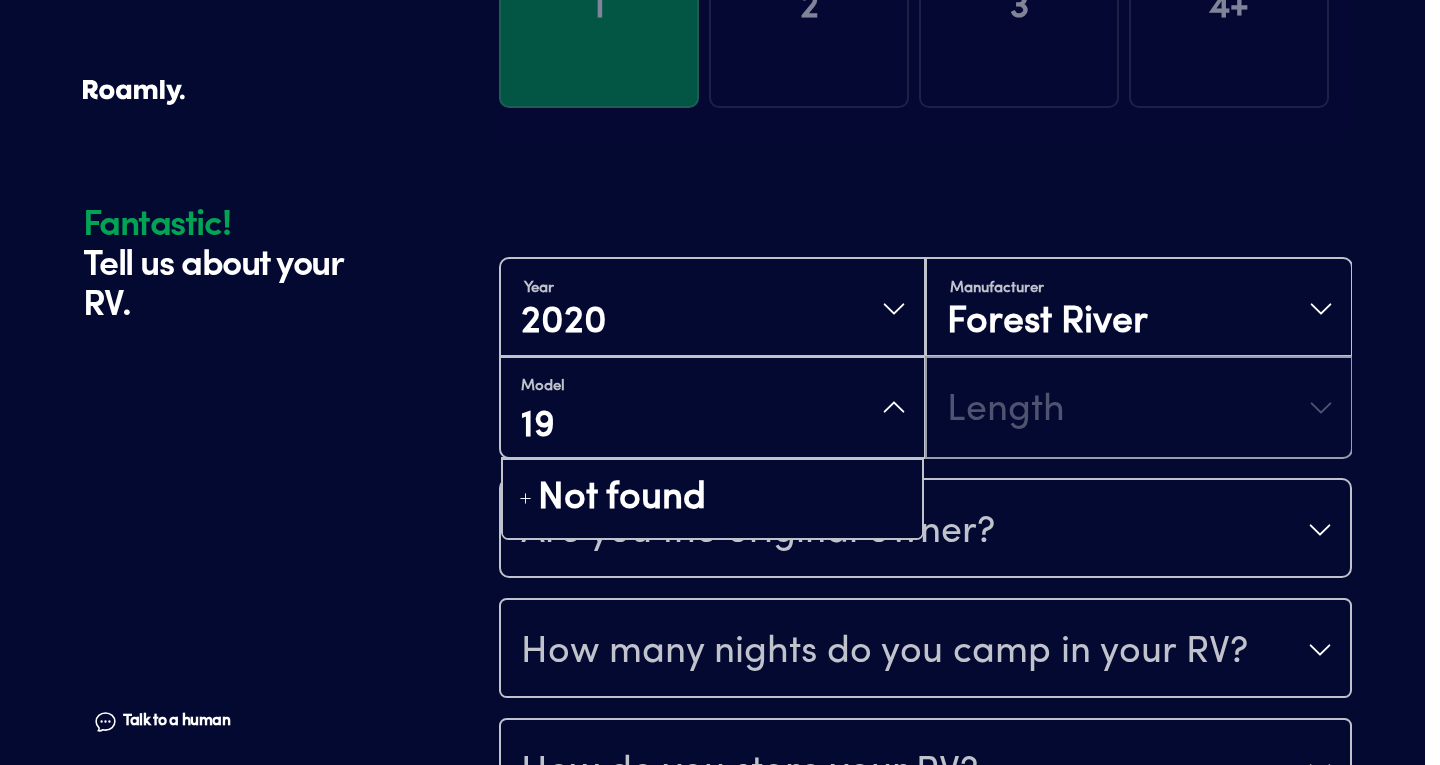 type on "1" 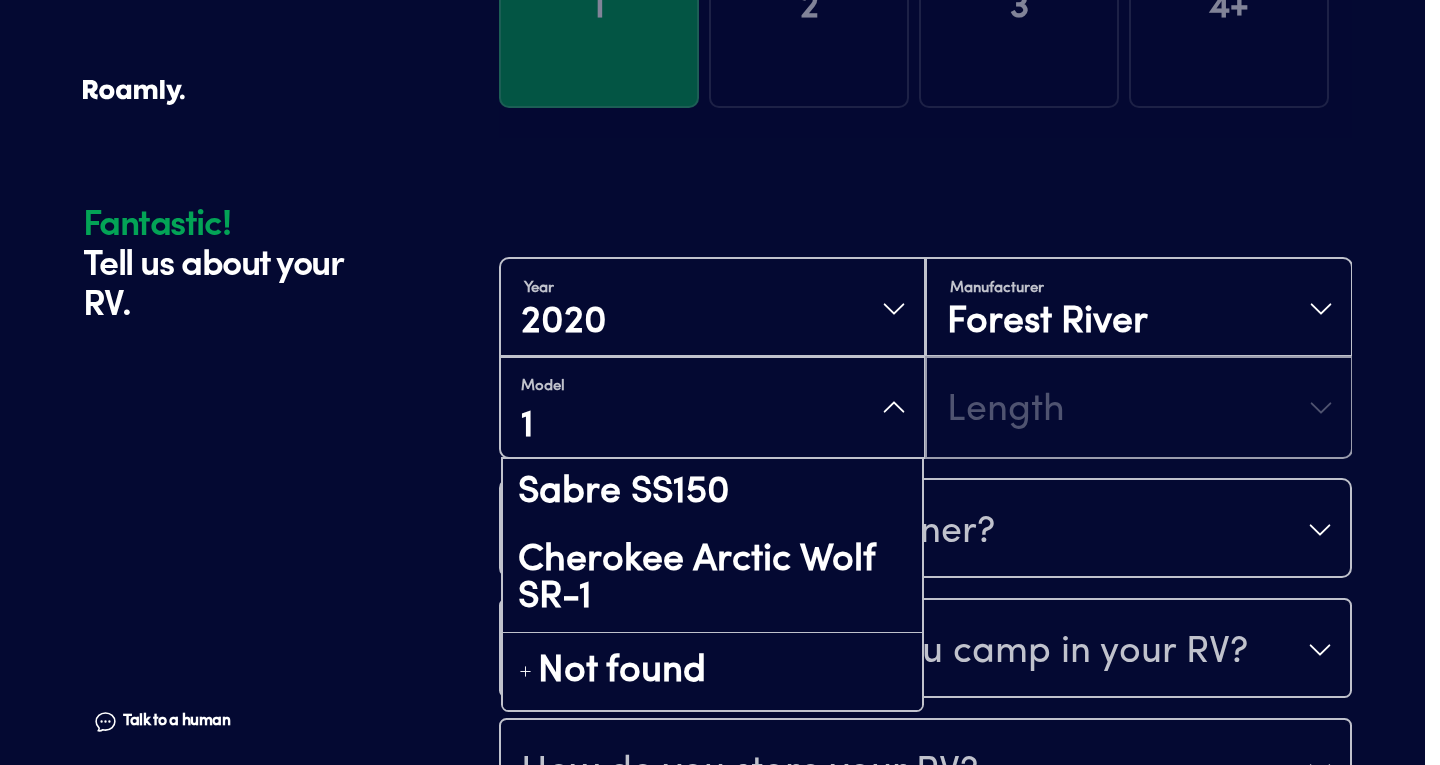 type 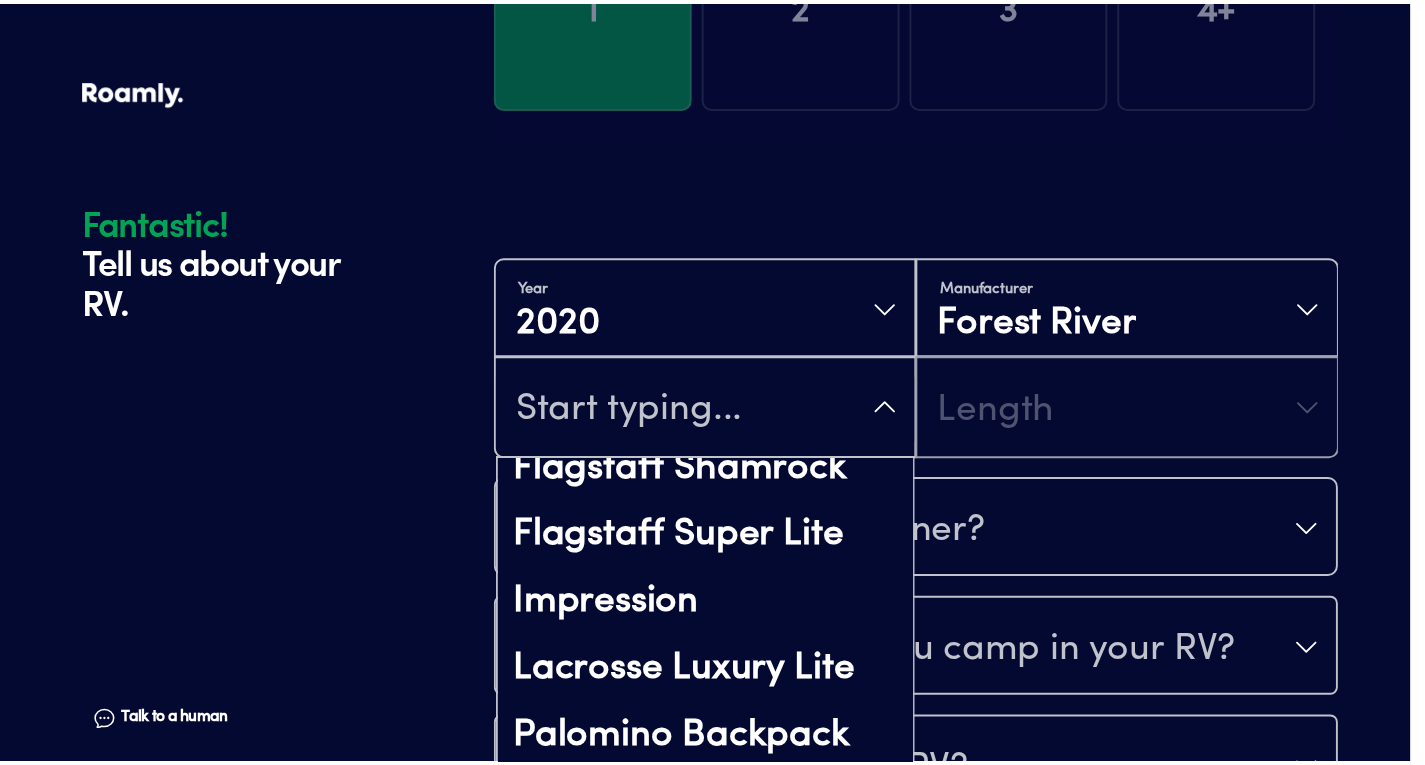 scroll, scrollTop: 6918, scrollLeft: 0, axis: vertical 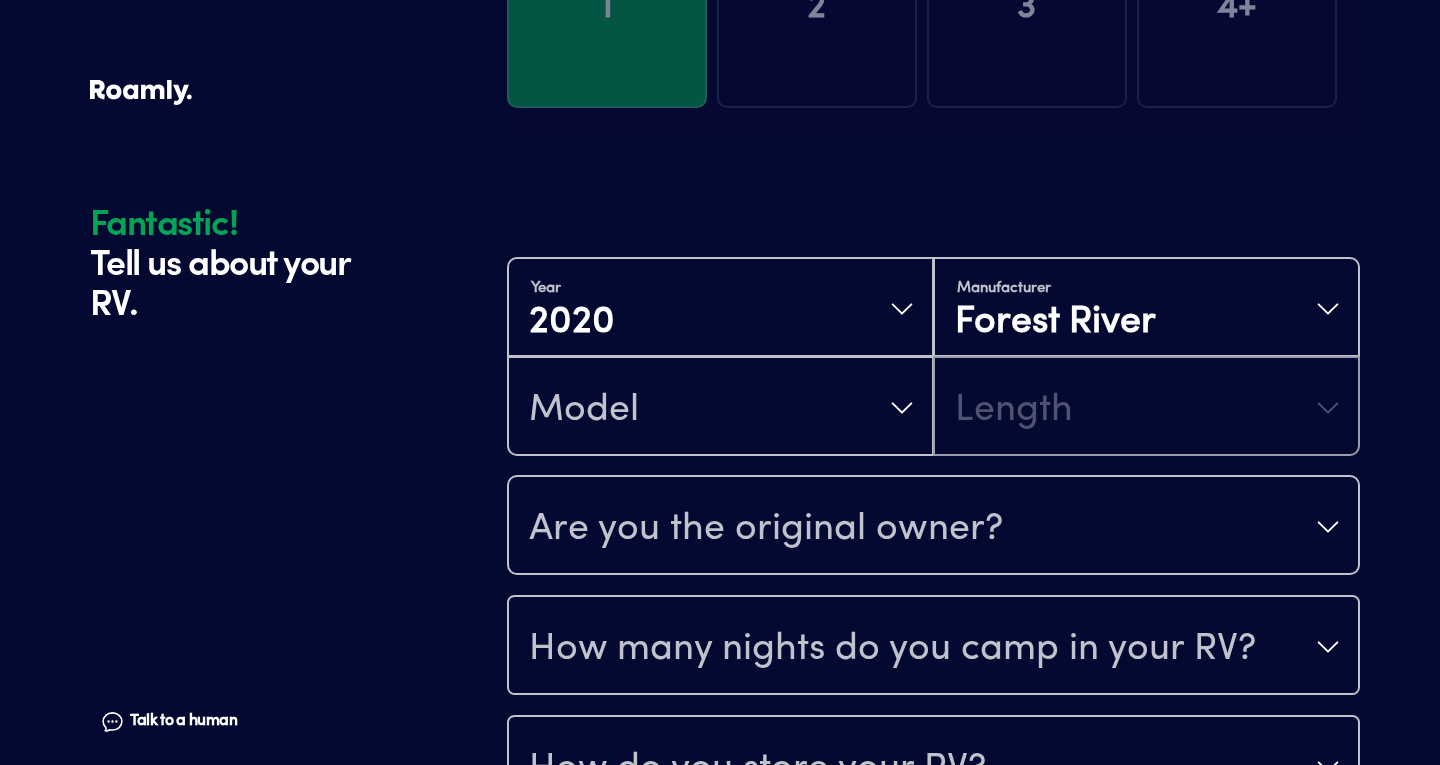 click on "Year 2020 Manufacturer Forest River Model Length" at bounding box center (933, 357) 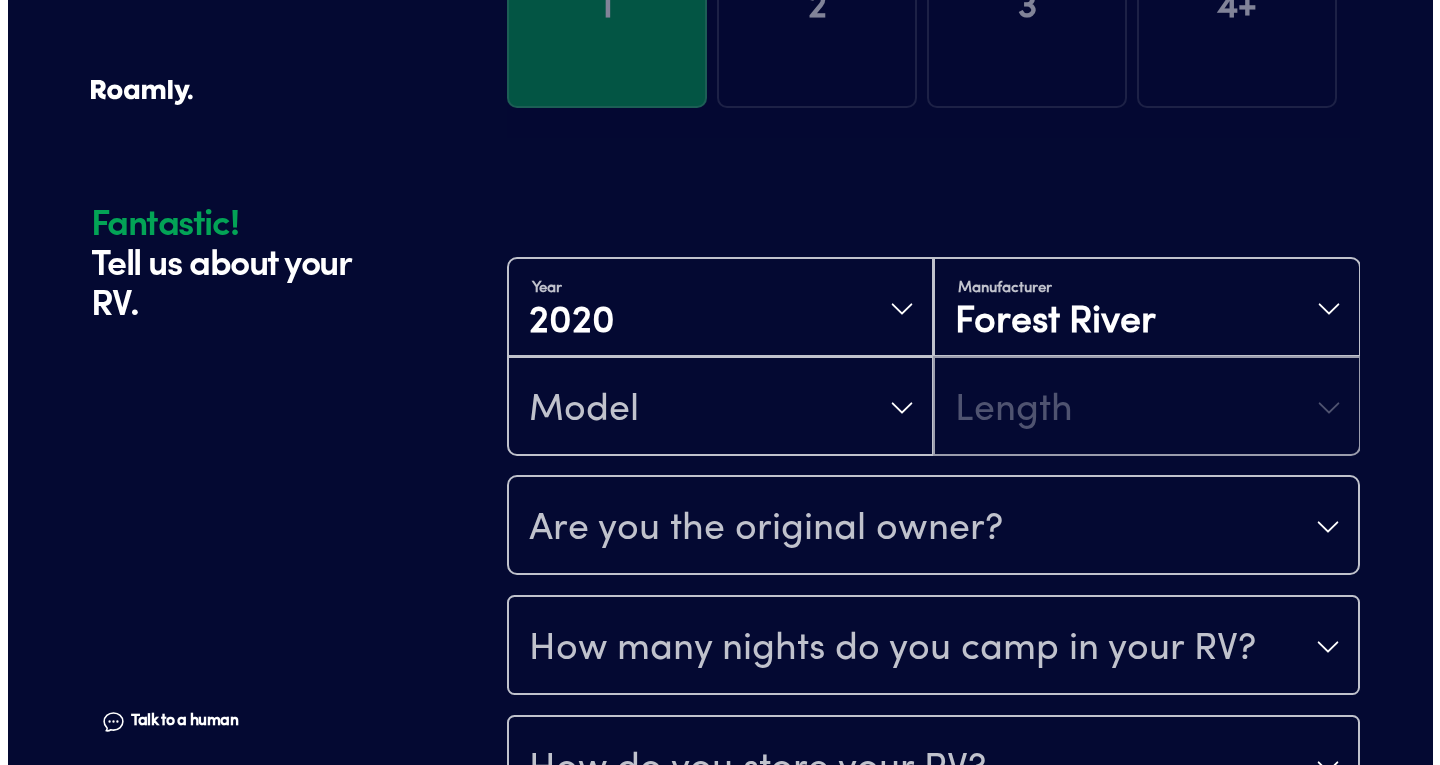 scroll, scrollTop: 363, scrollLeft: 0, axis: vertical 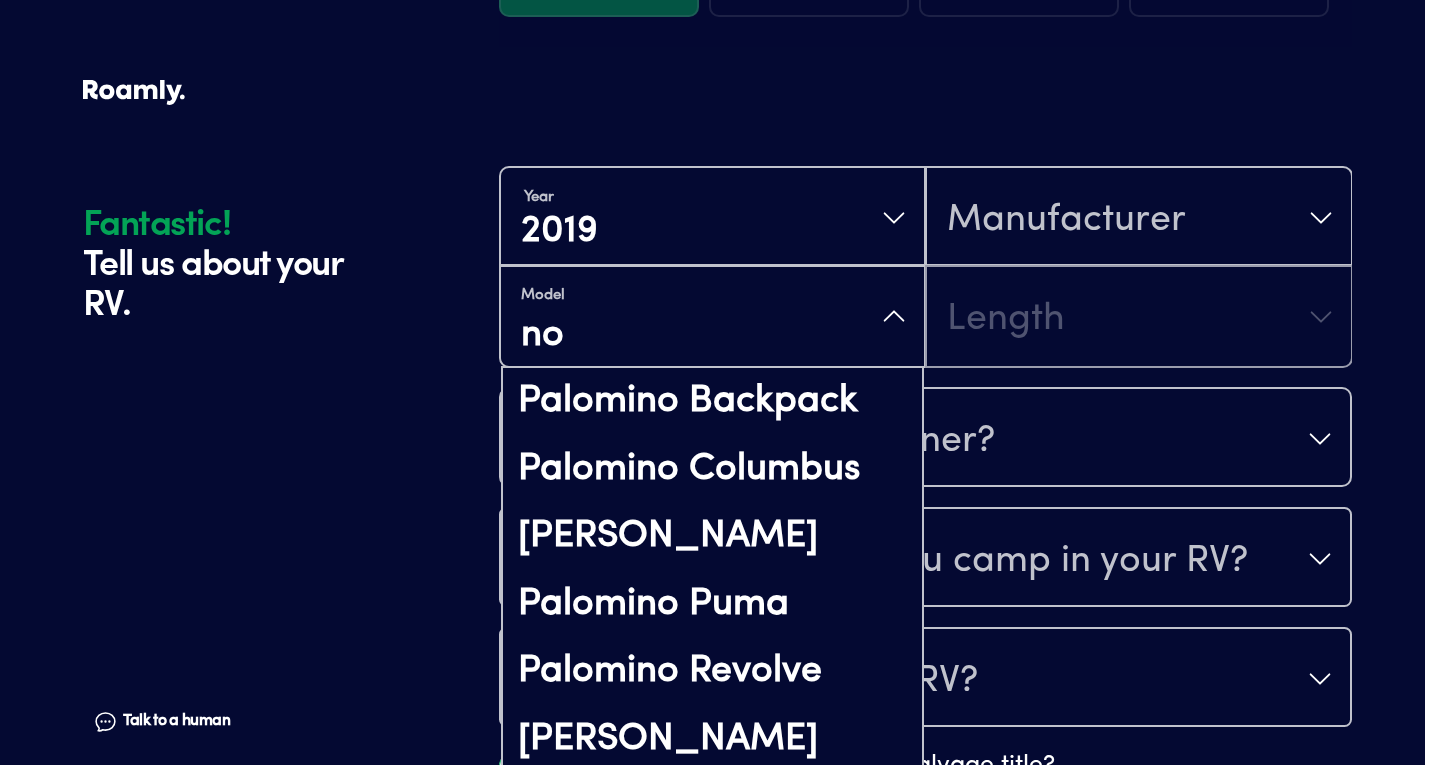 type on "n" 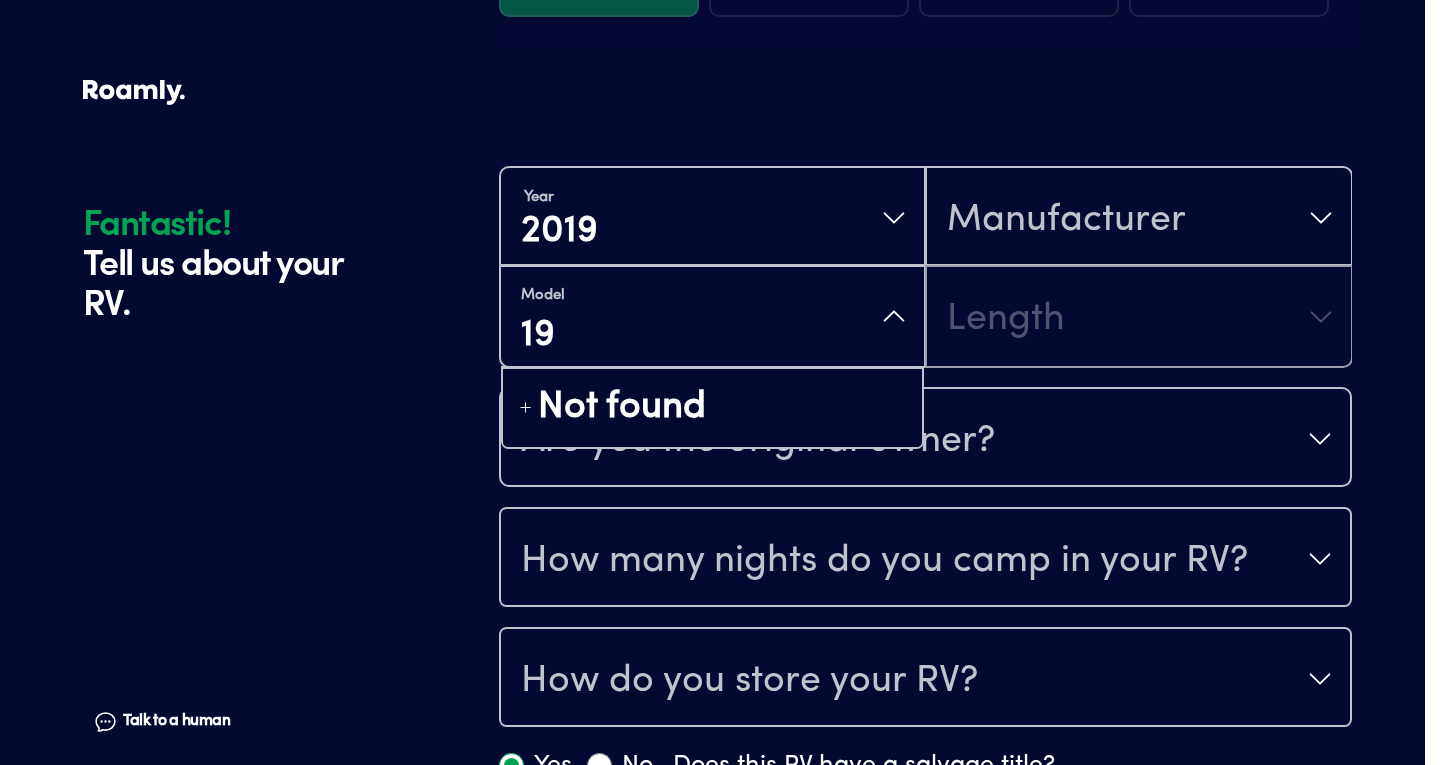 type on "1" 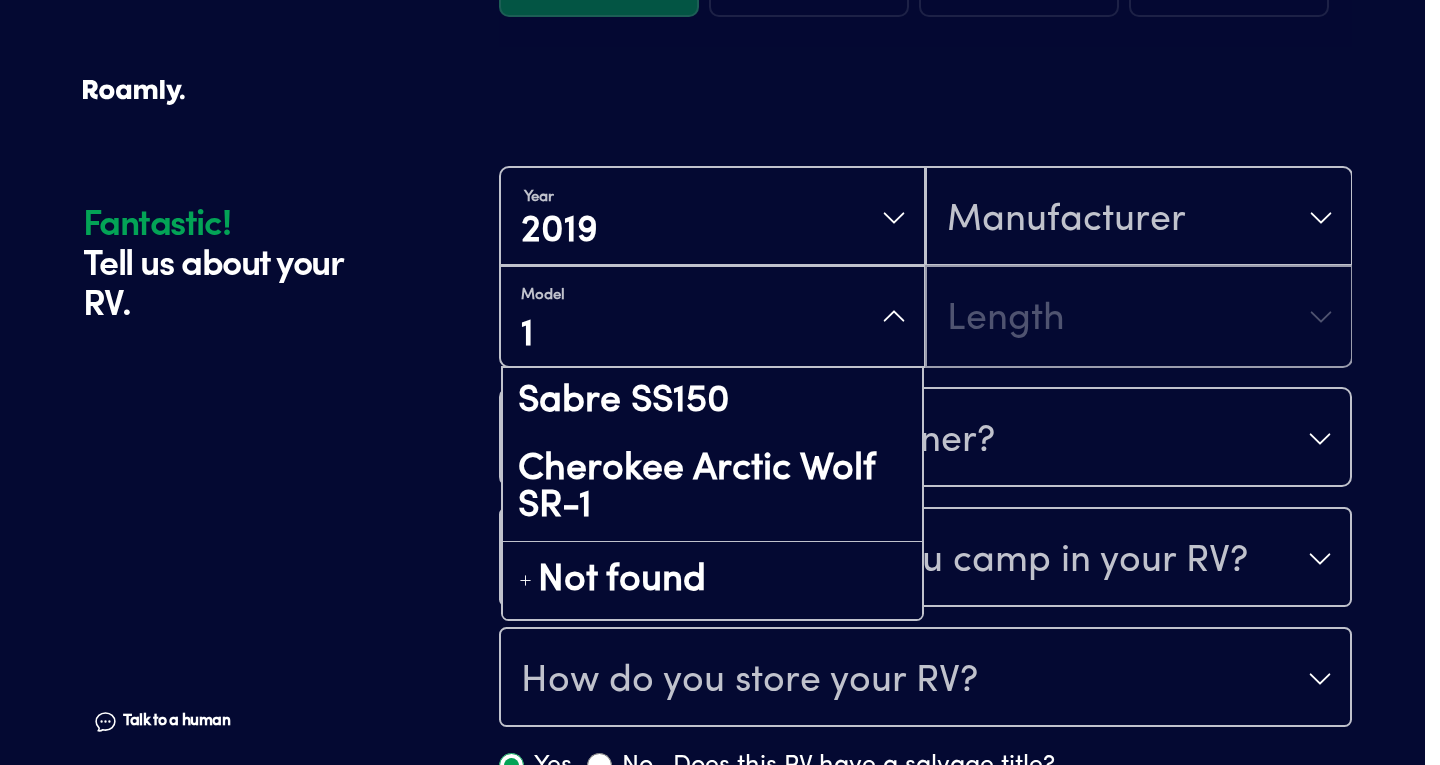 type 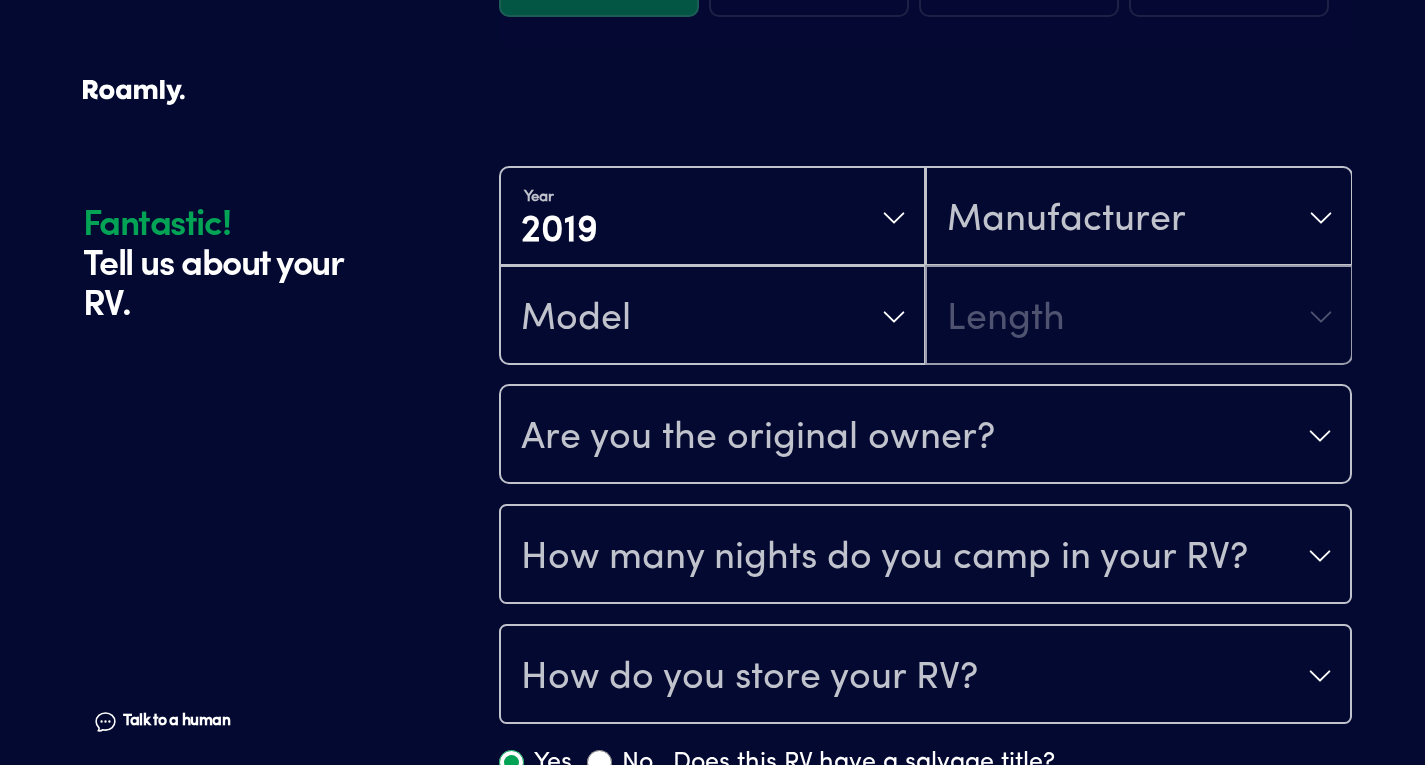 click on "Year 2019 Manufacturer Model Length" at bounding box center [925, 266] 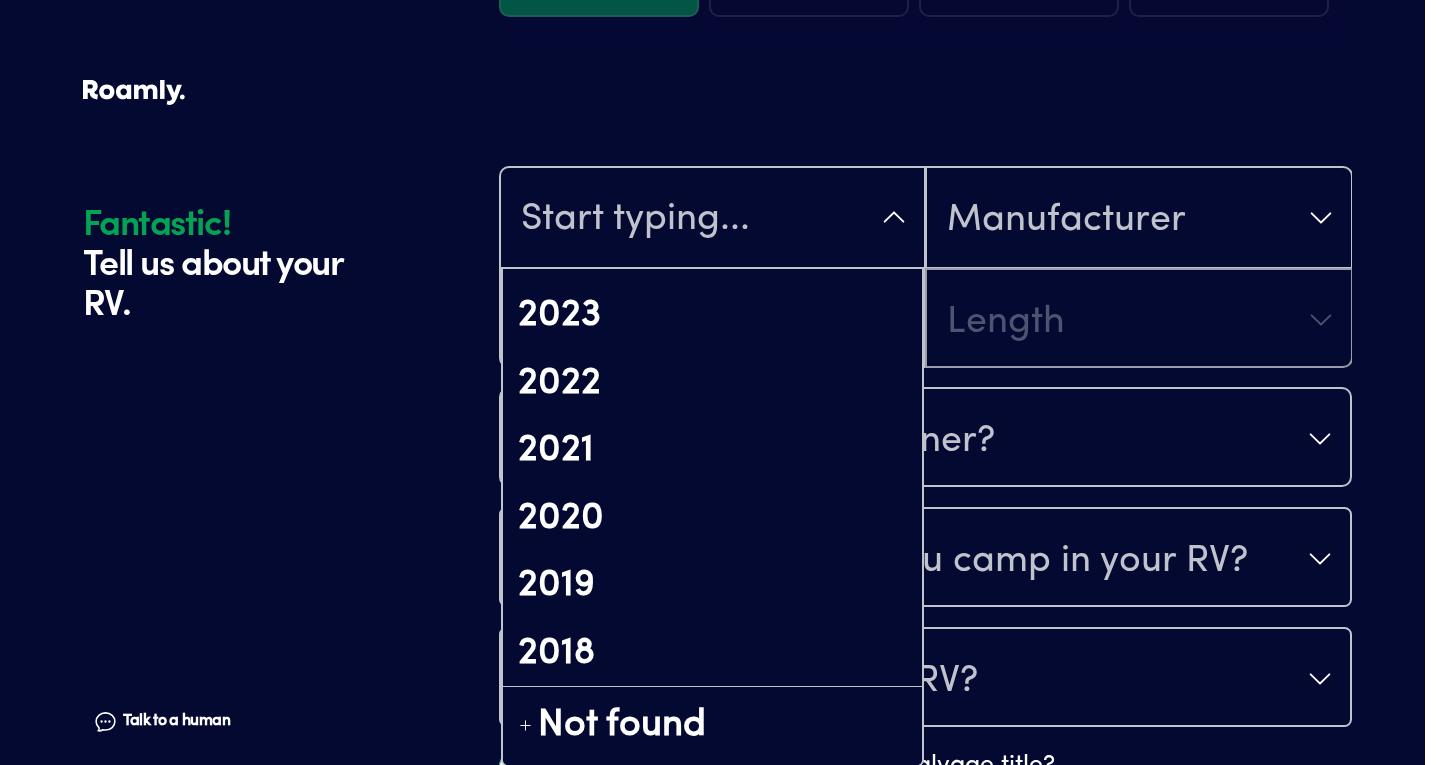 scroll, scrollTop: 259, scrollLeft: 0, axis: vertical 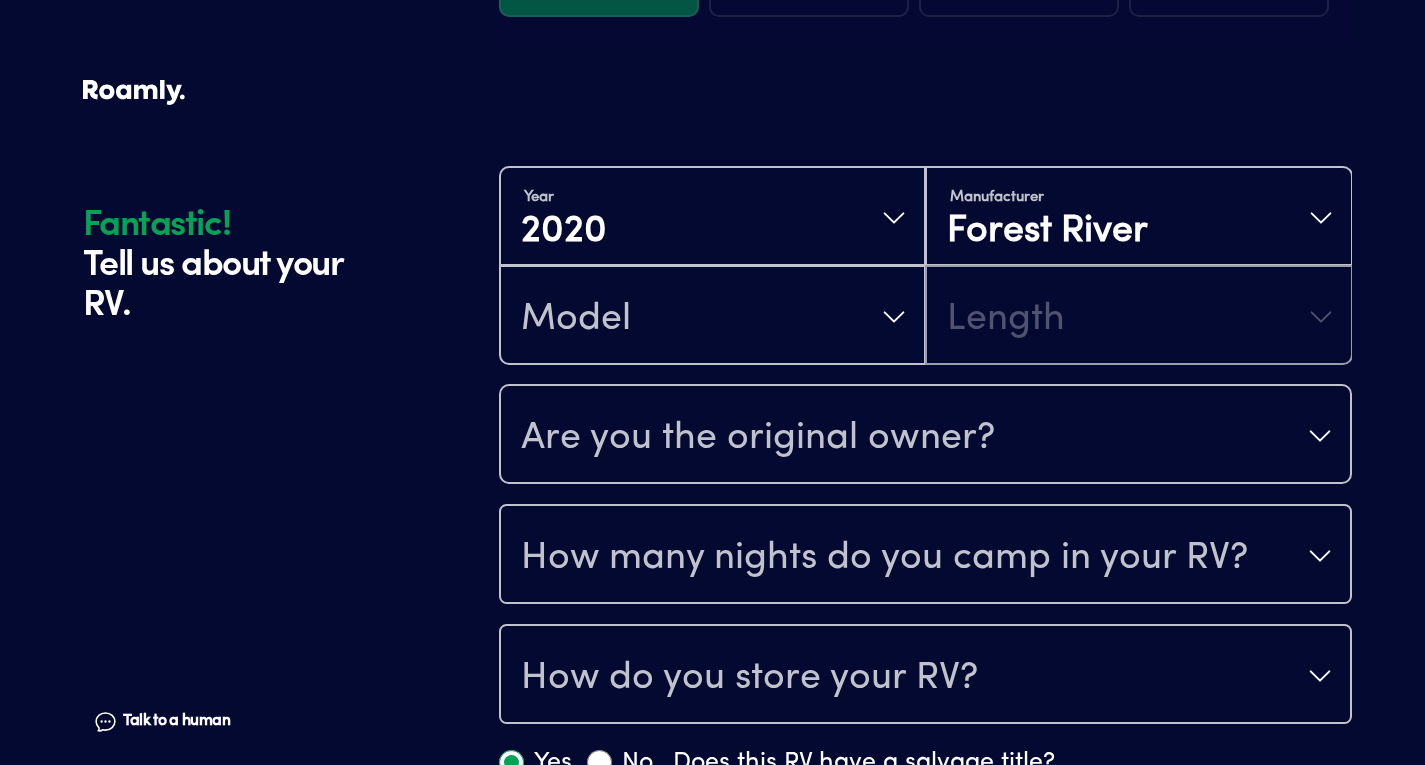 click on "Year 2020 Manufacturer Forest River Model Length" at bounding box center [925, 266] 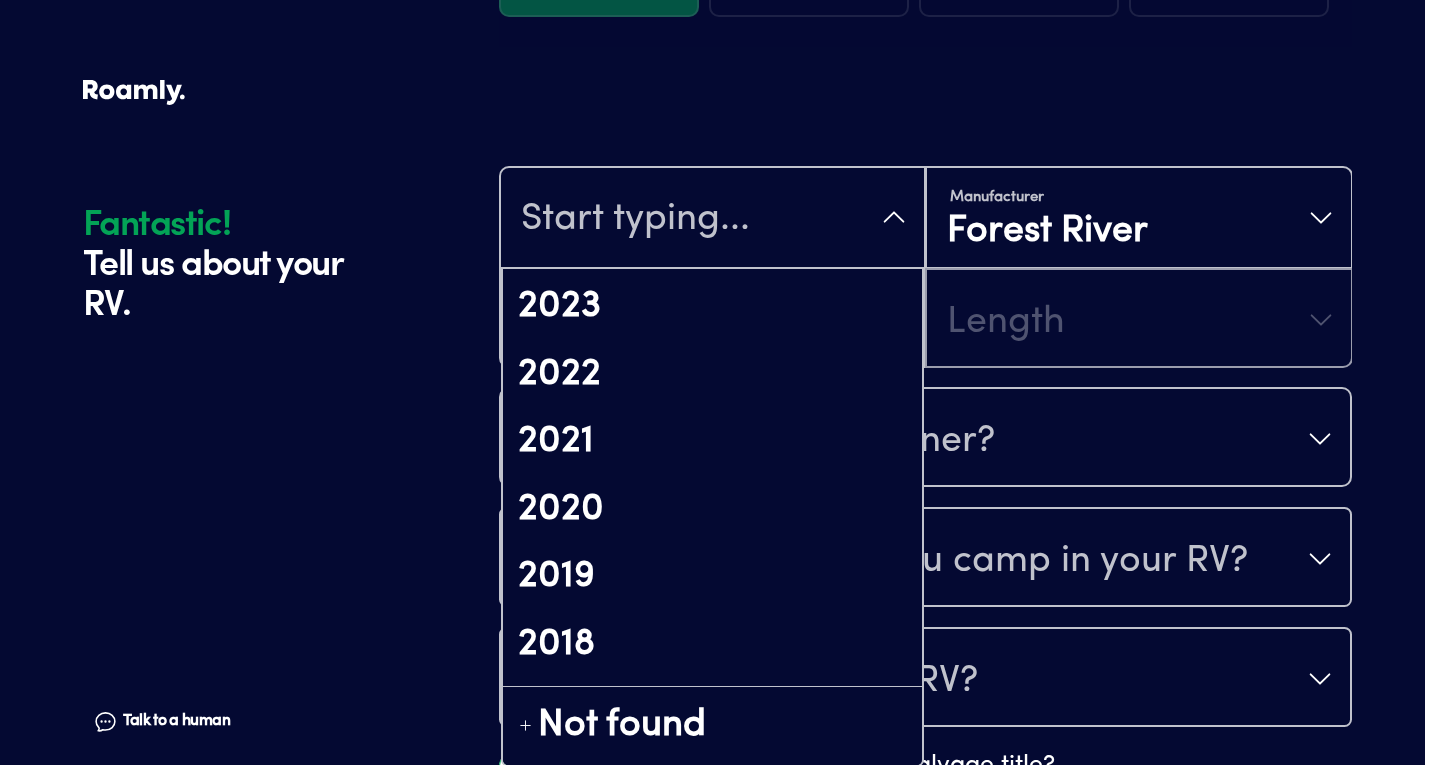 scroll, scrollTop: 267, scrollLeft: 0, axis: vertical 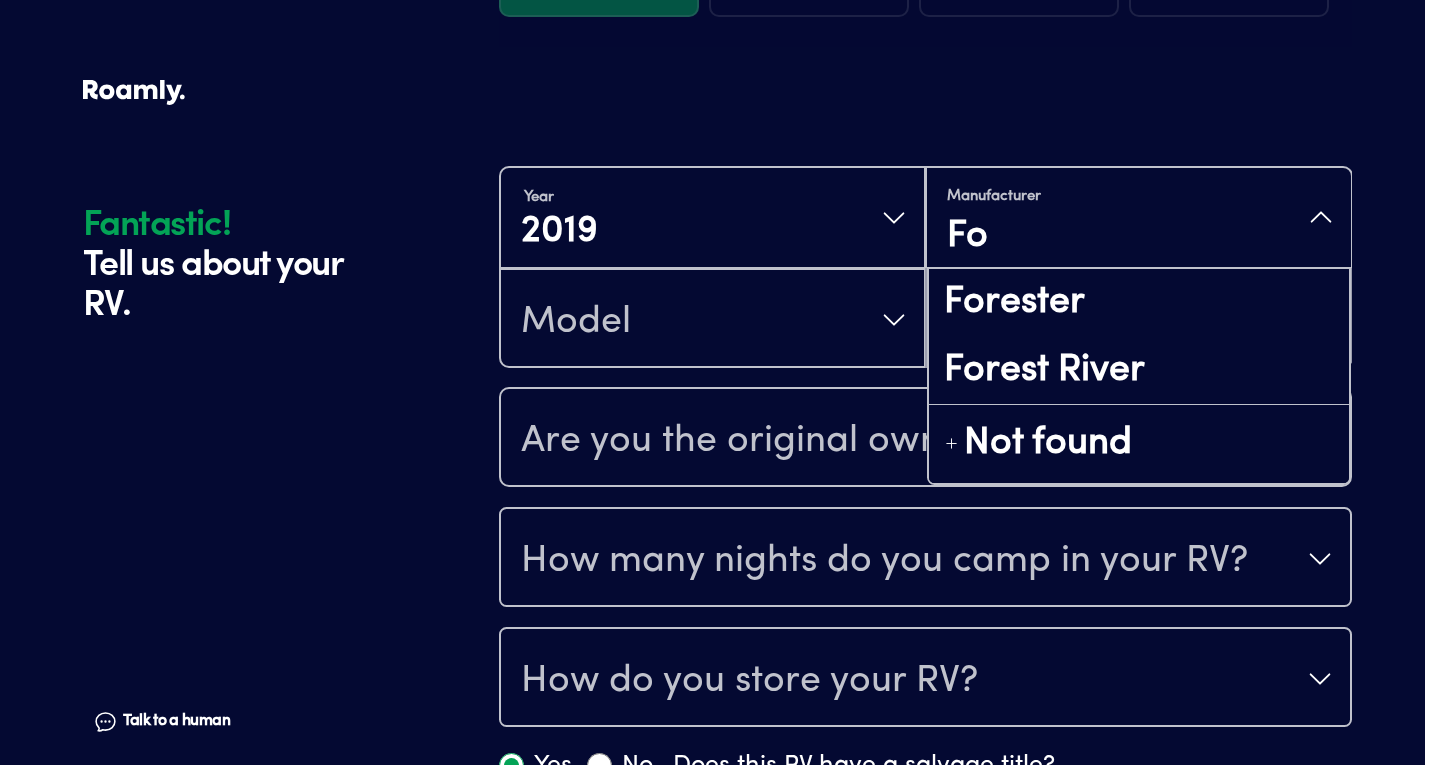 type on "F" 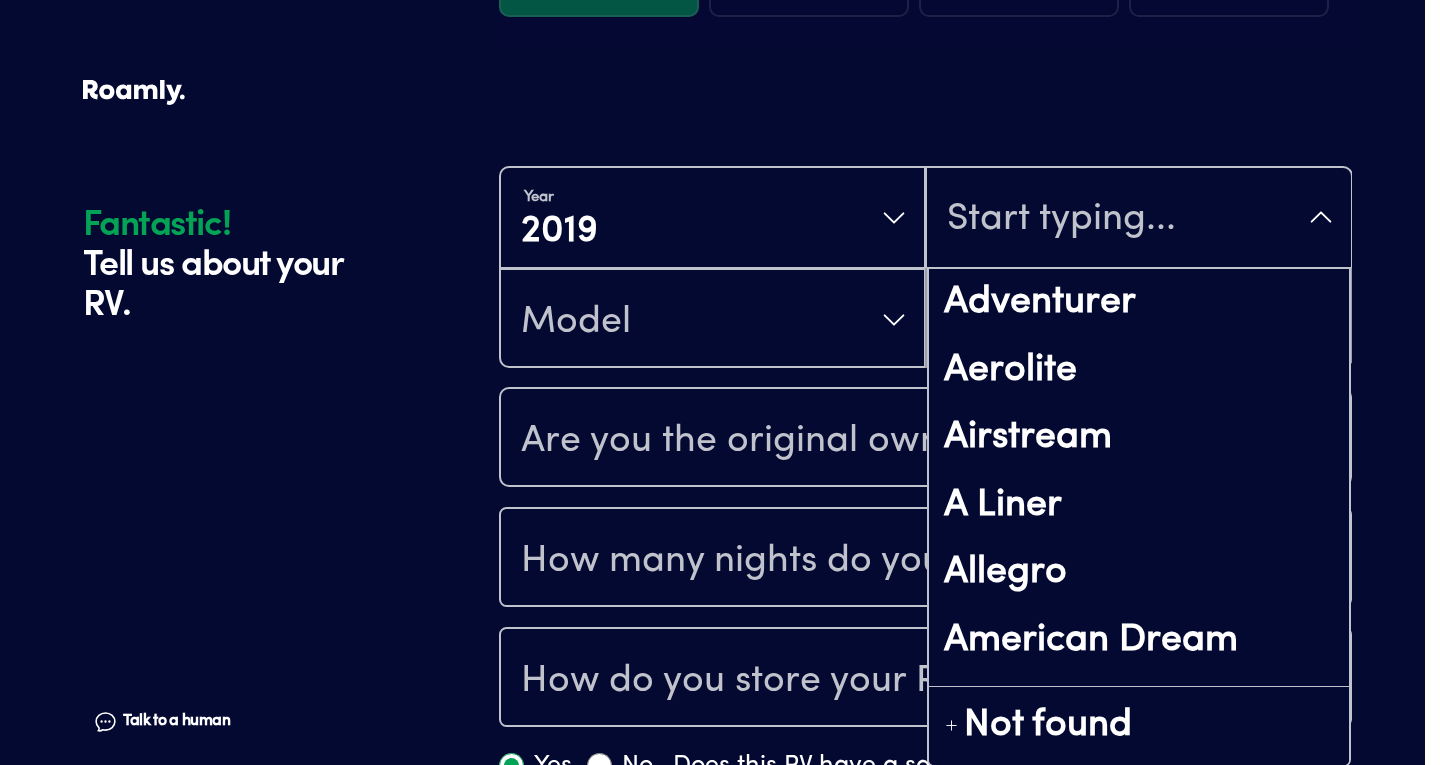 scroll, scrollTop: 4881, scrollLeft: 0, axis: vertical 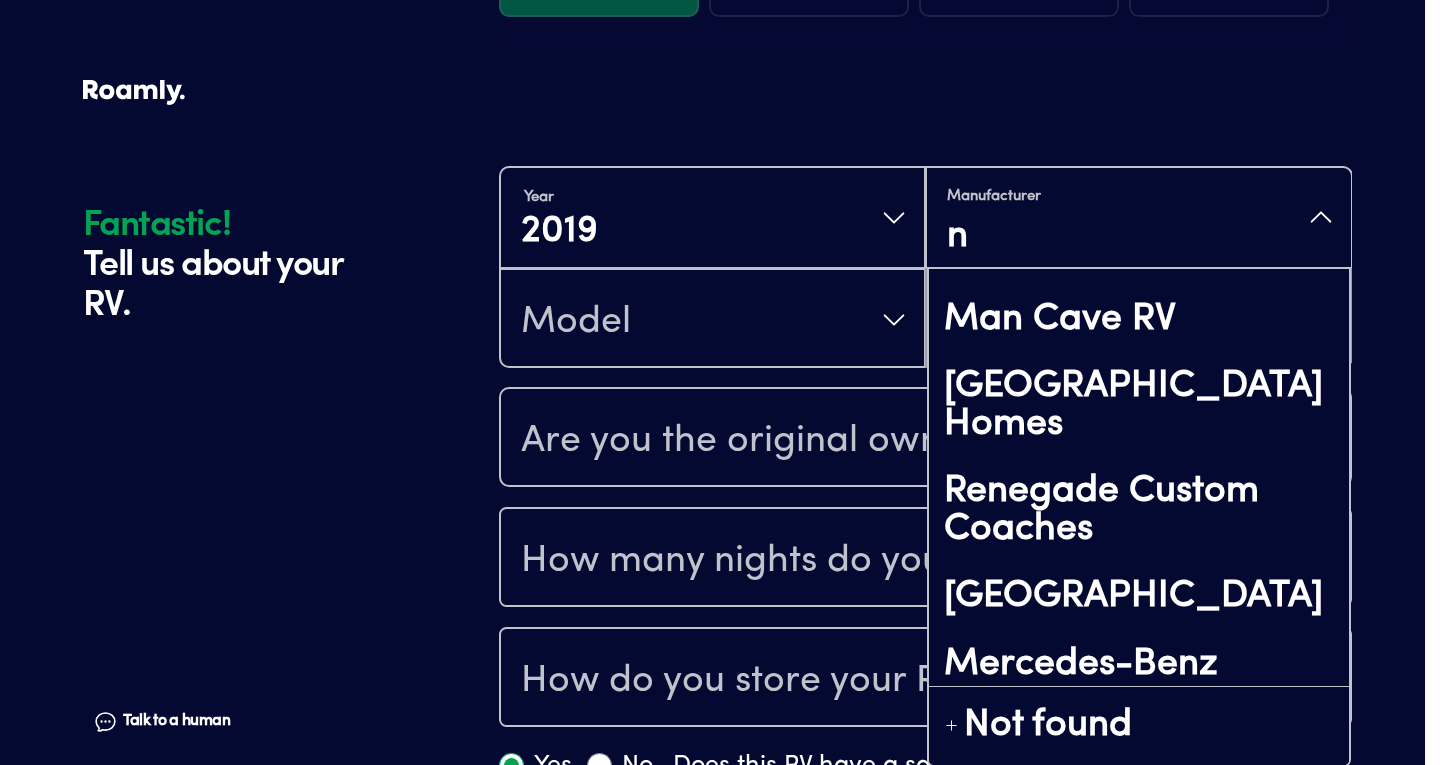 type on "no" 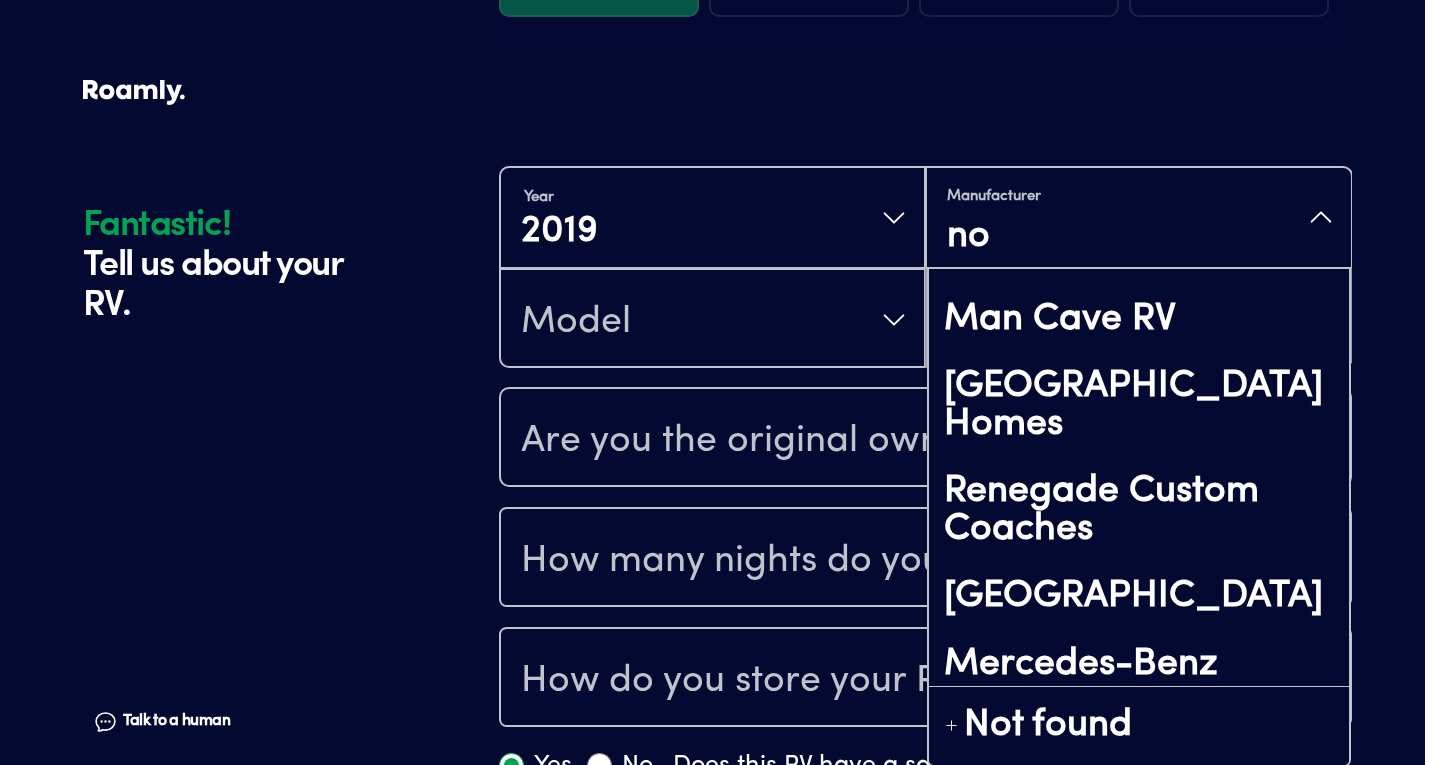scroll, scrollTop: 0, scrollLeft: 0, axis: both 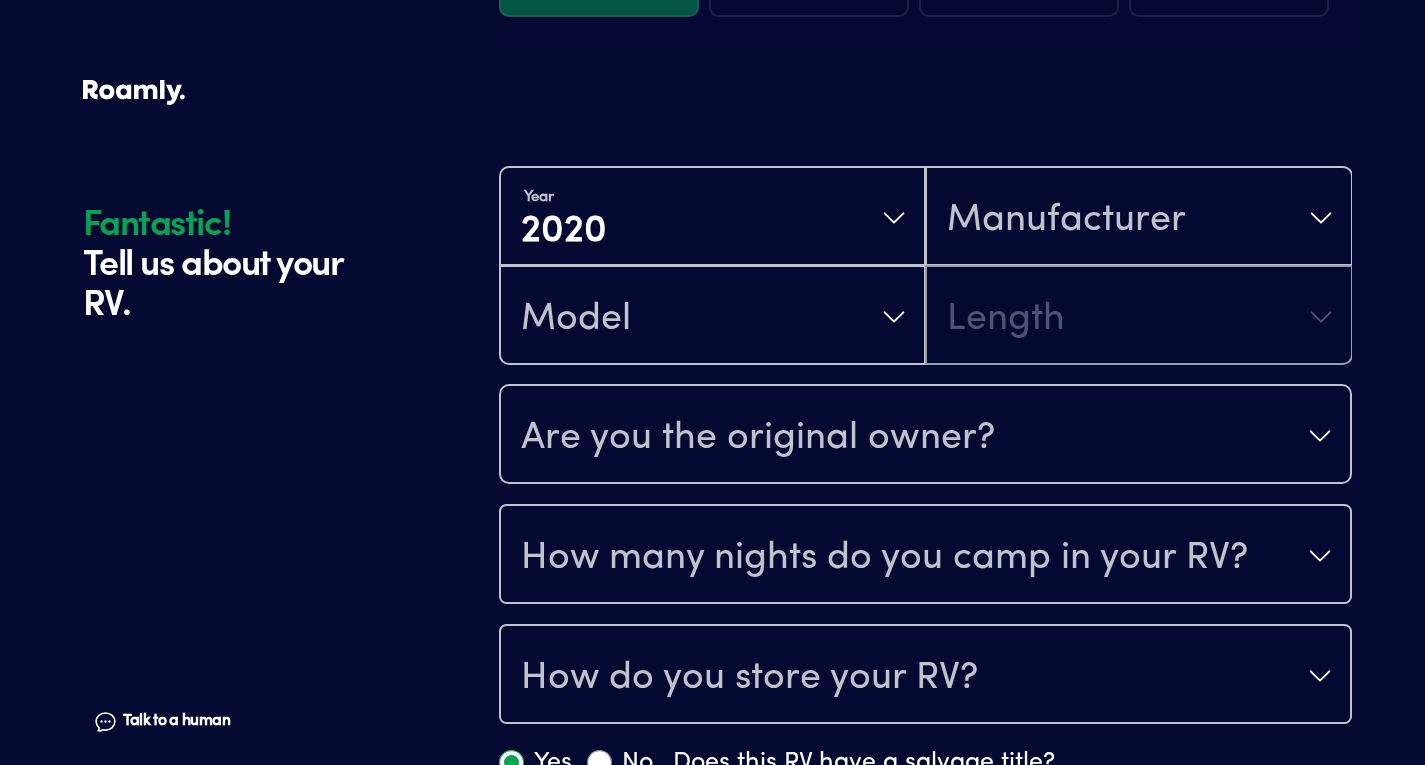 drag, startPoint x: 548, startPoint y: 666, endPoint x: 1044, endPoint y: 217, distance: 669.0419 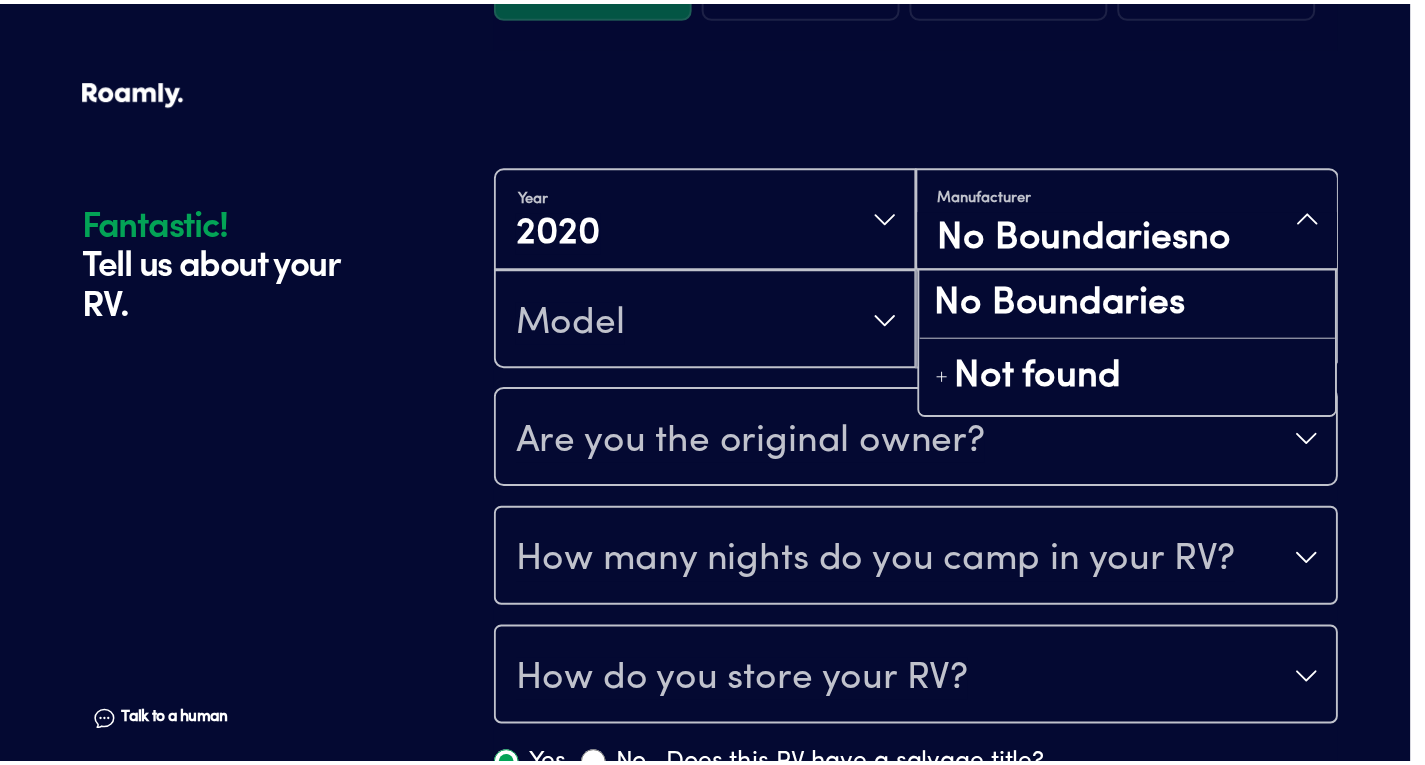 scroll, scrollTop: 0, scrollLeft: 0, axis: both 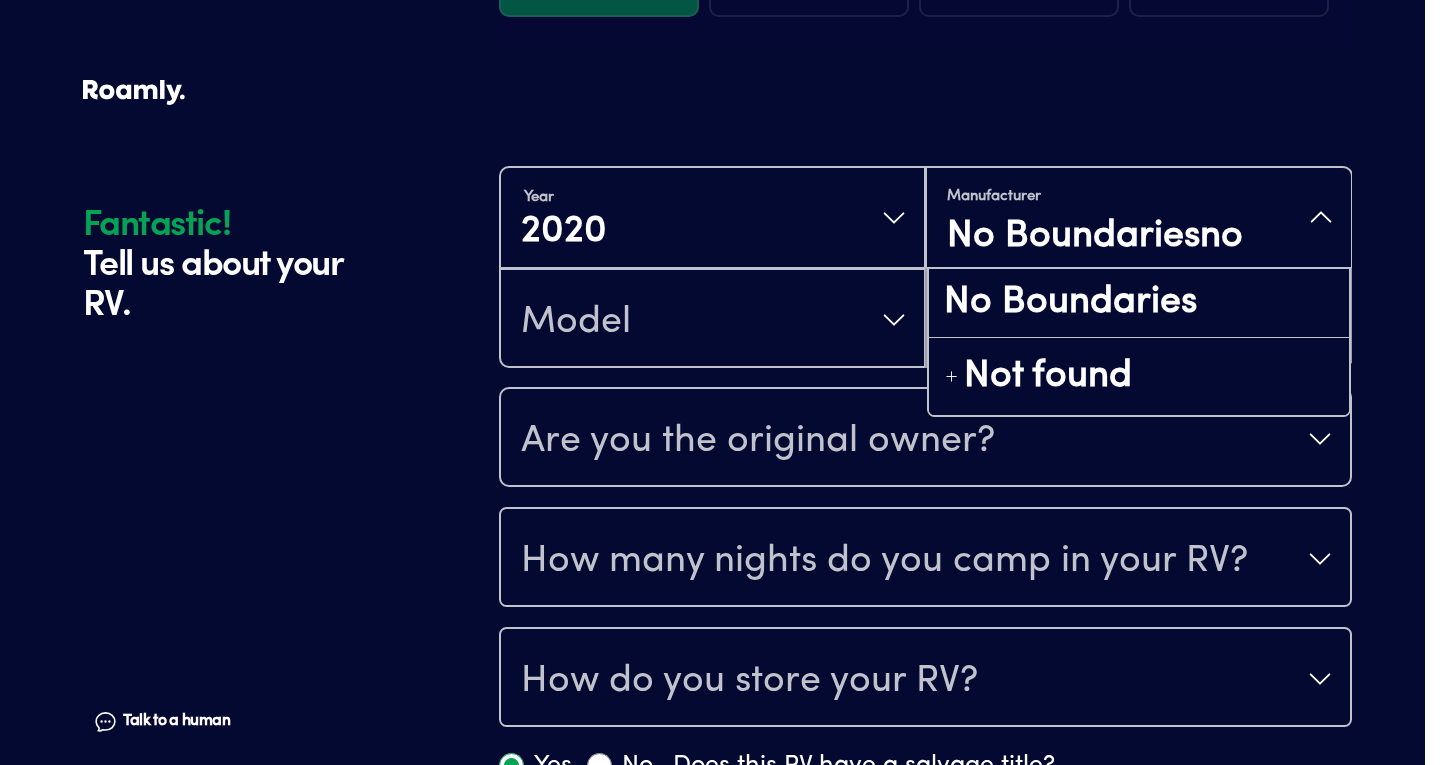 type on "No Boundariesno" 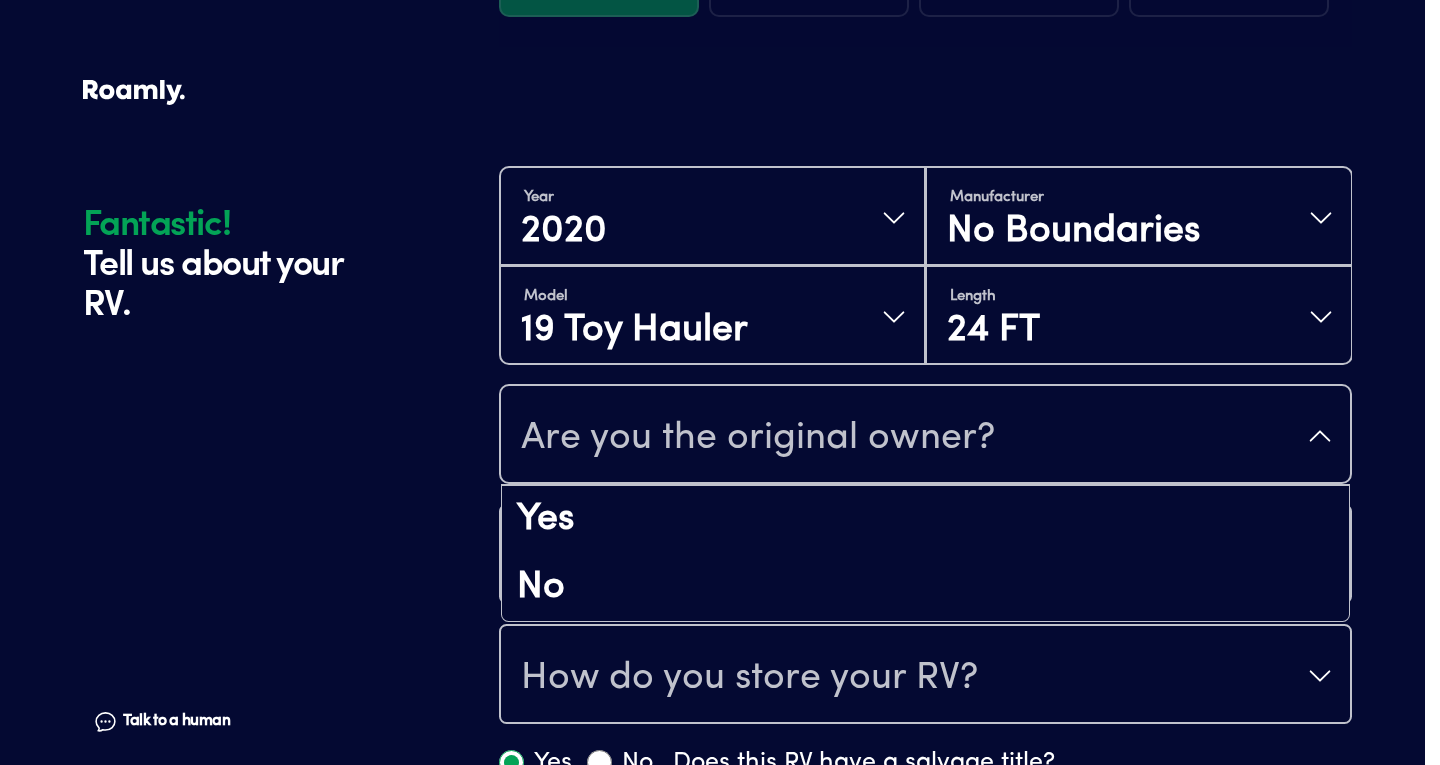 click on "Are you the original owner?" at bounding box center (758, 438) 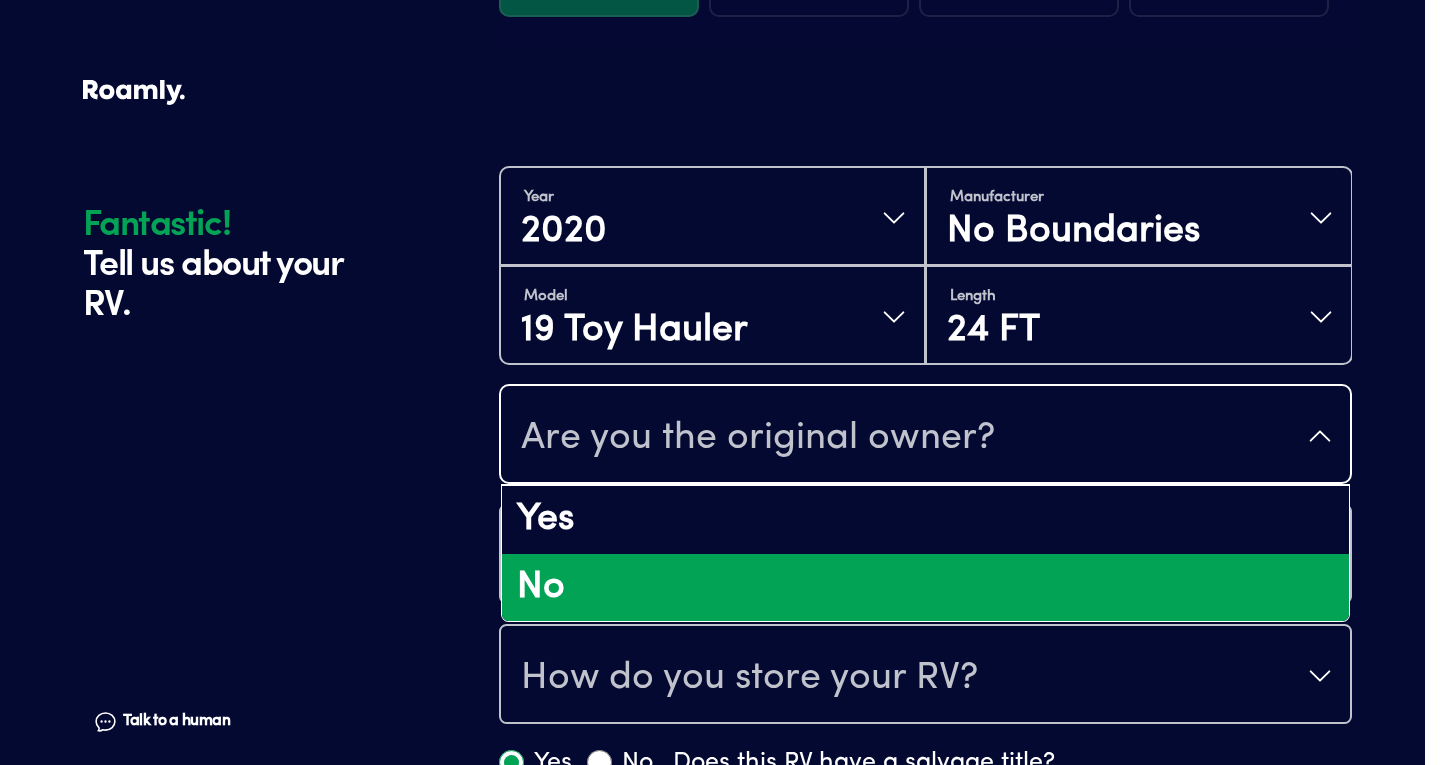 click on "No" at bounding box center [925, 588] 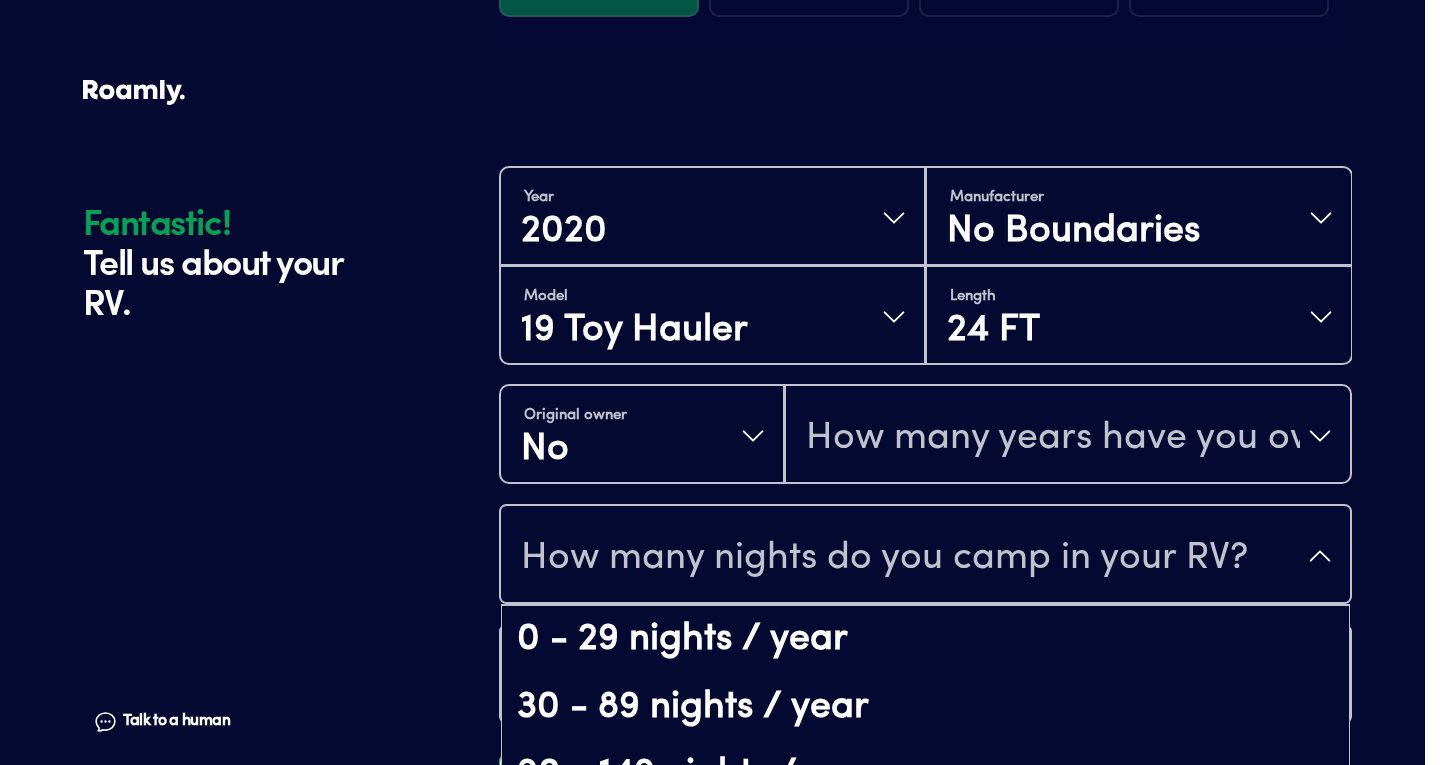 click on "How many nights do you camp in your RV?" at bounding box center (884, 558) 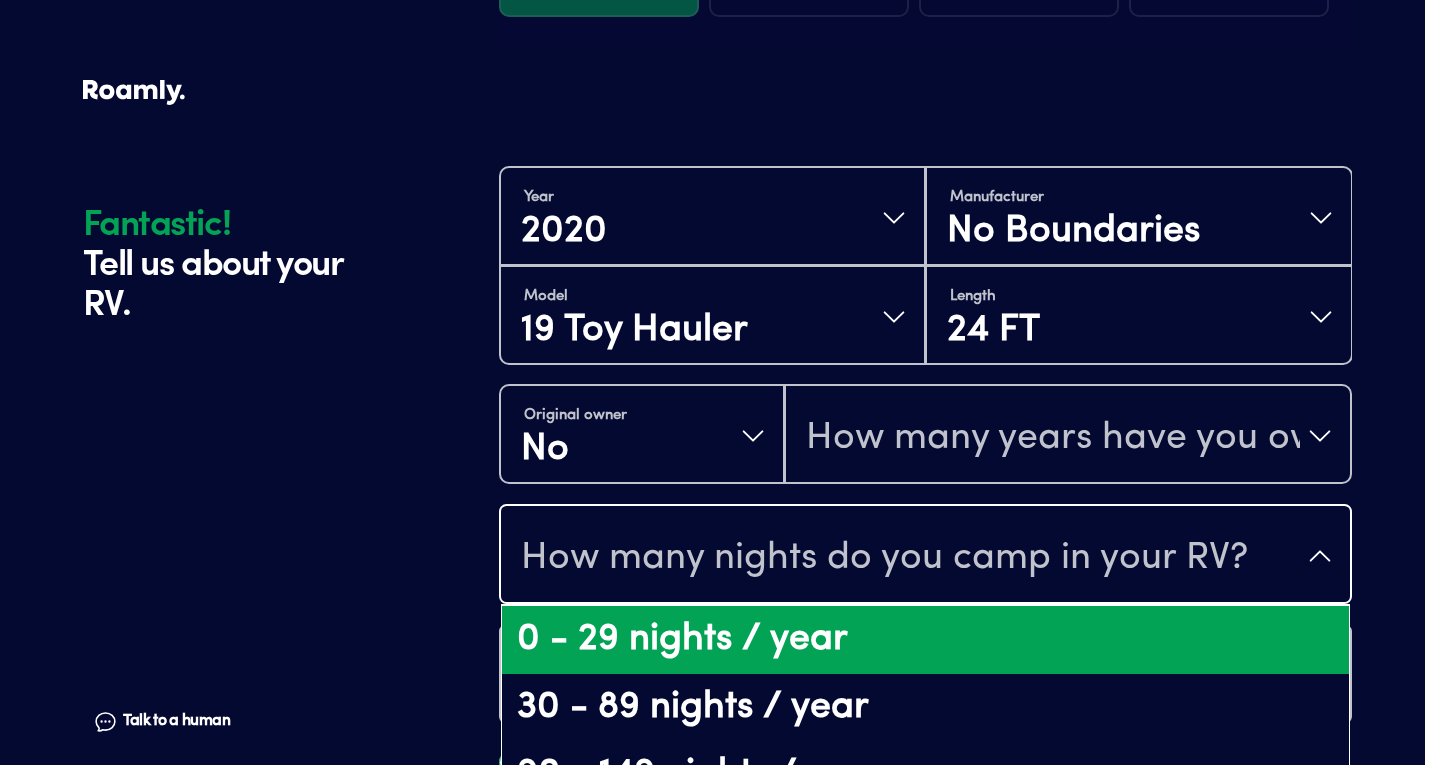 click on "0 - 29 nights / year" at bounding box center [925, 640] 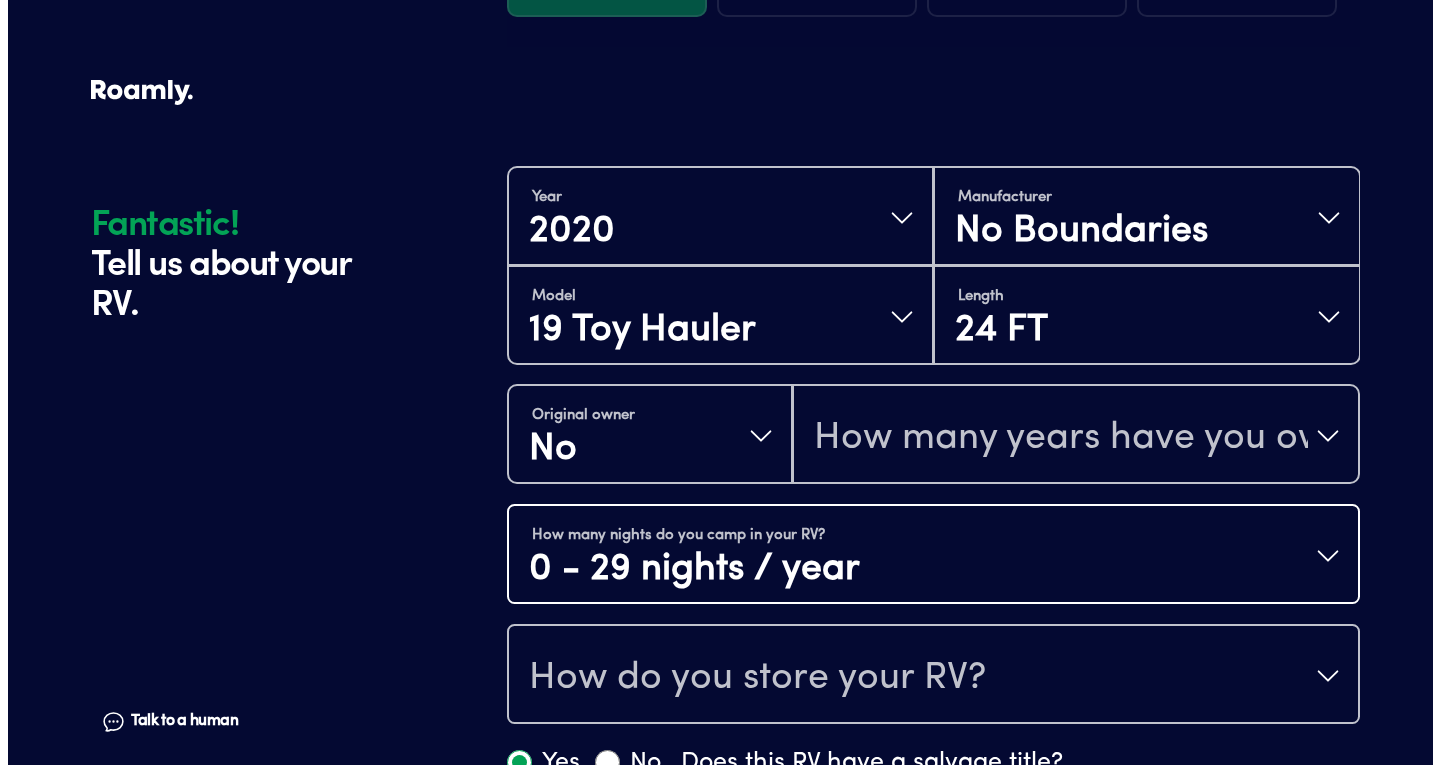 scroll, scrollTop: 511, scrollLeft: 0, axis: vertical 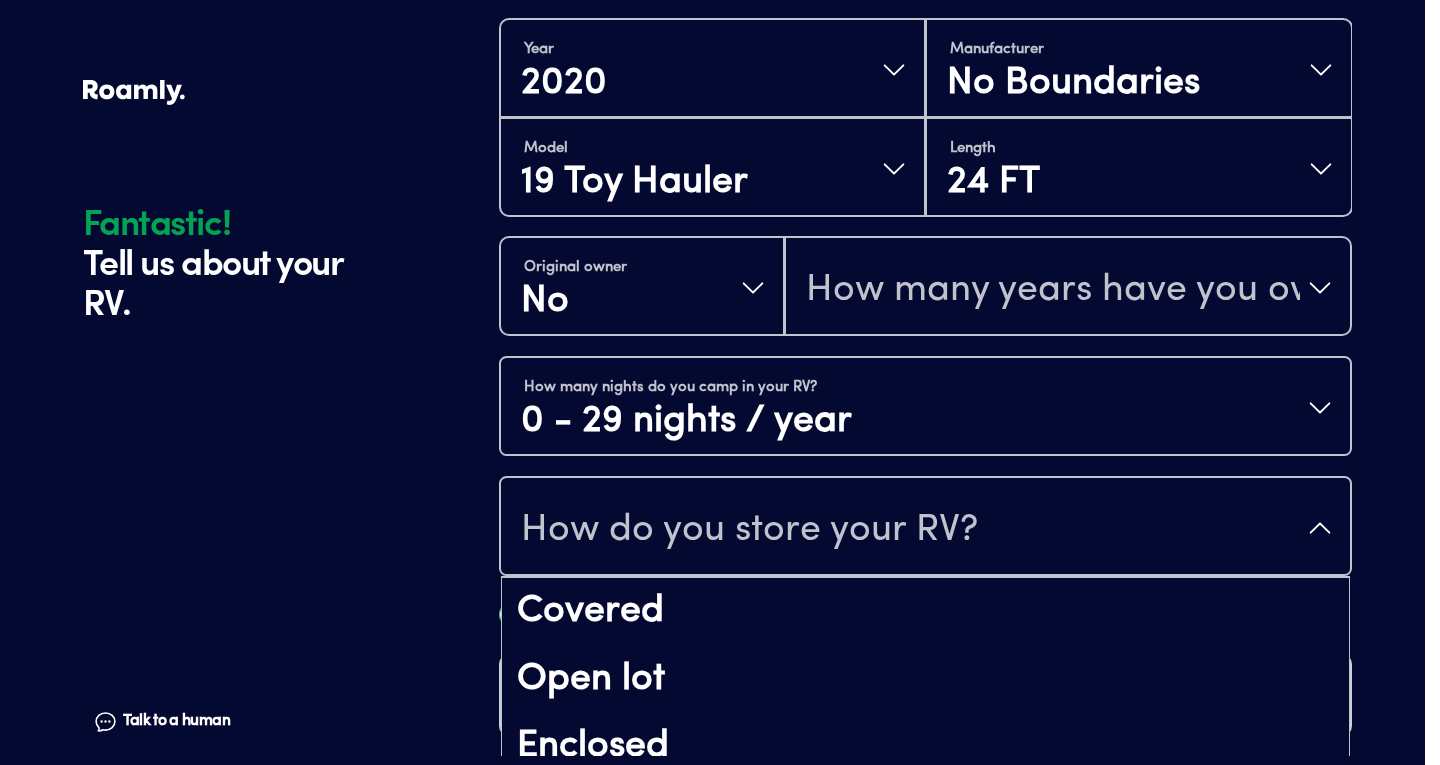 click on "How do you store your RV?" at bounding box center [749, 530] 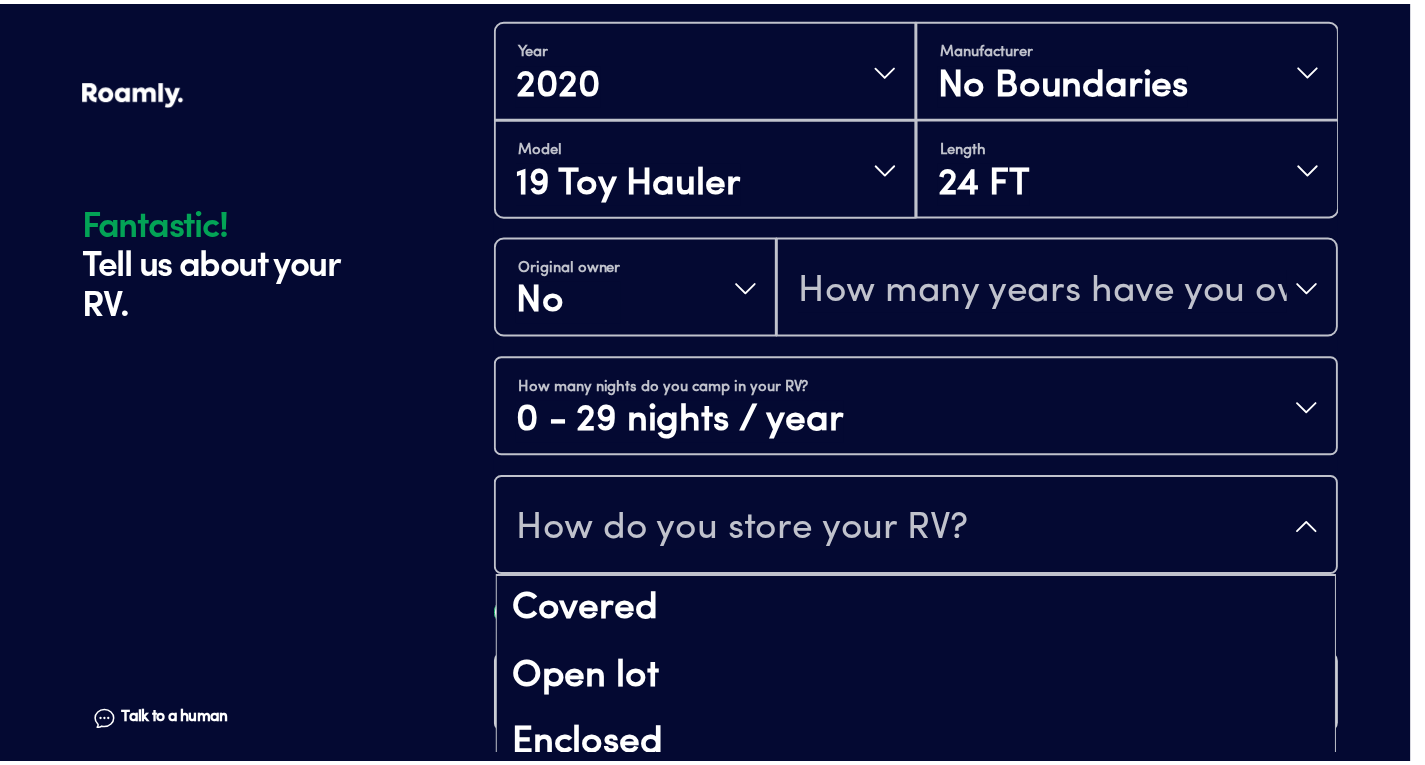 scroll, scrollTop: 26, scrollLeft: 0, axis: vertical 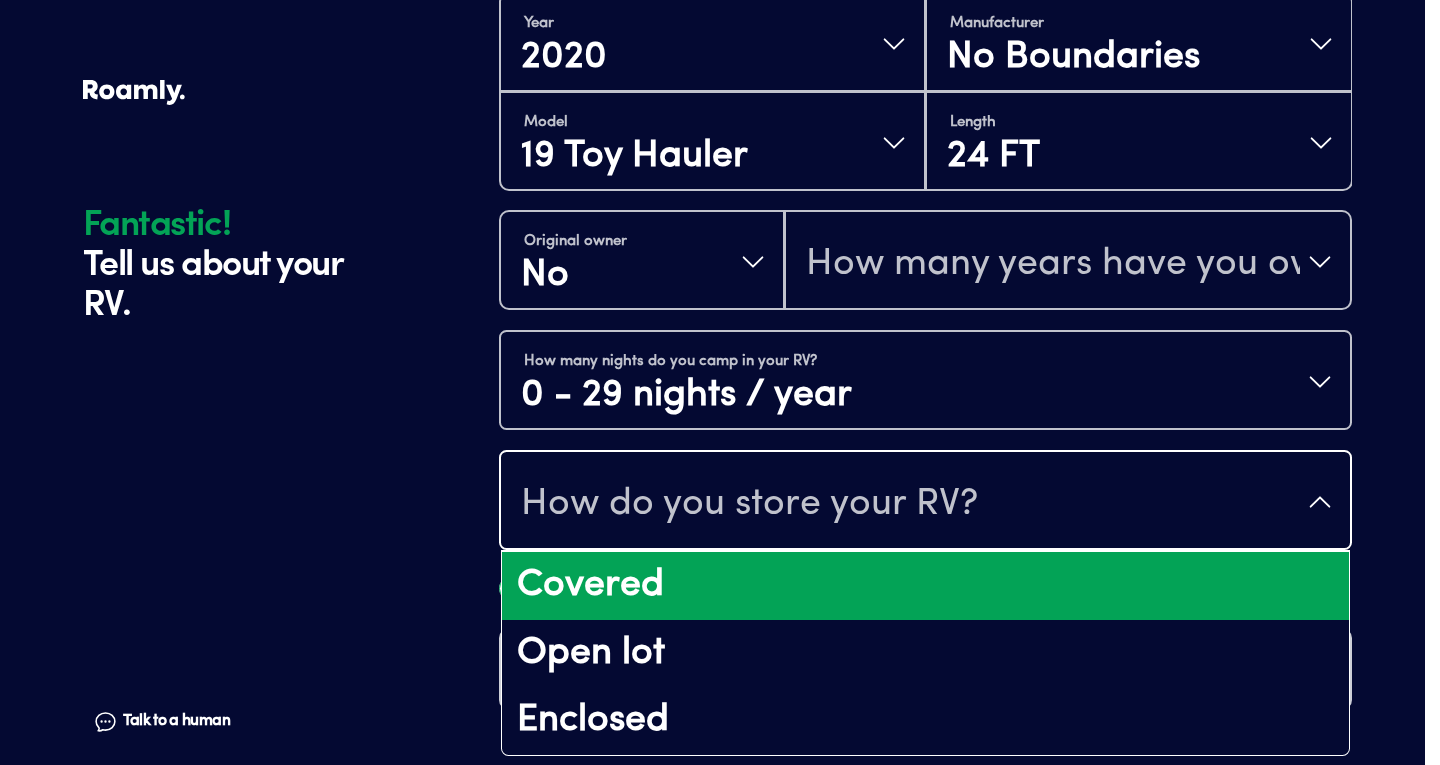 click on "Covered" at bounding box center (925, 586) 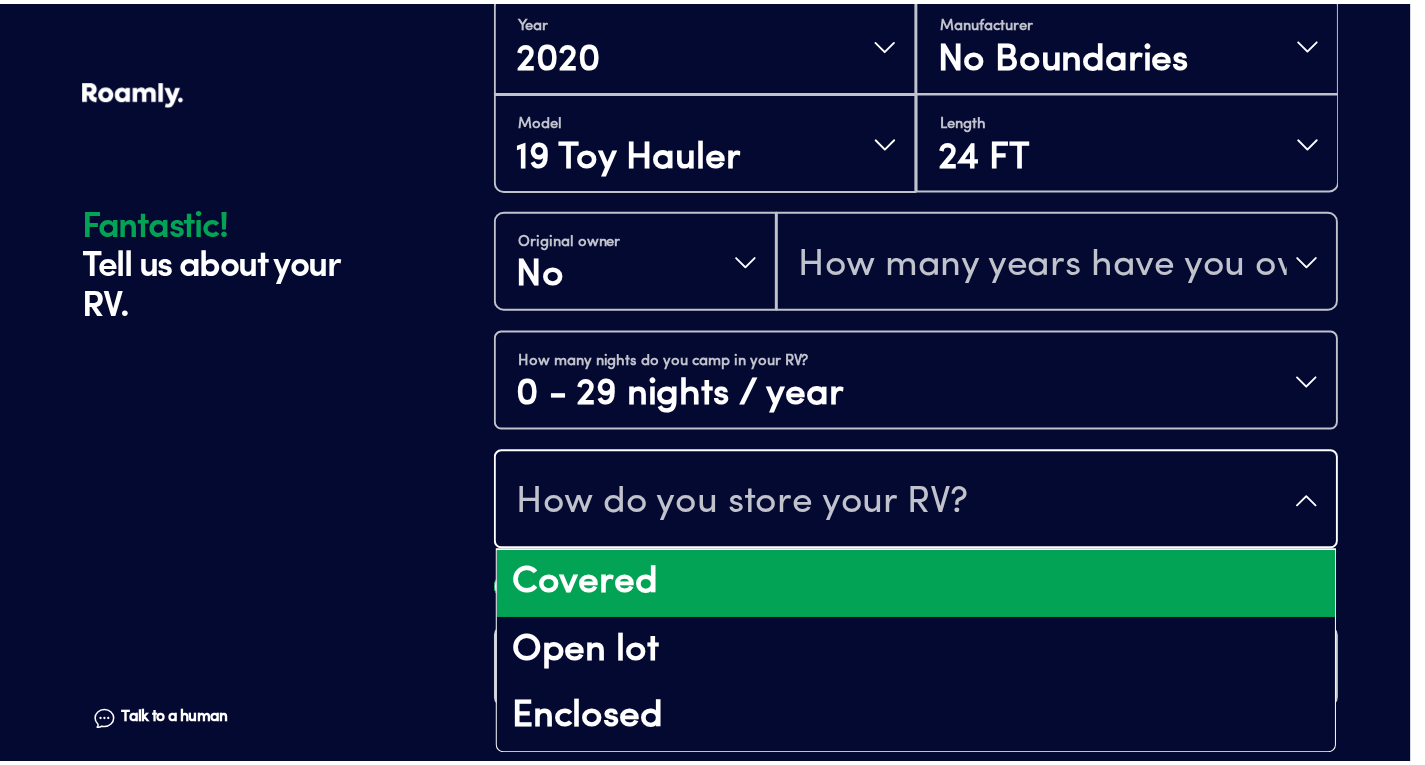scroll, scrollTop: 0, scrollLeft: 0, axis: both 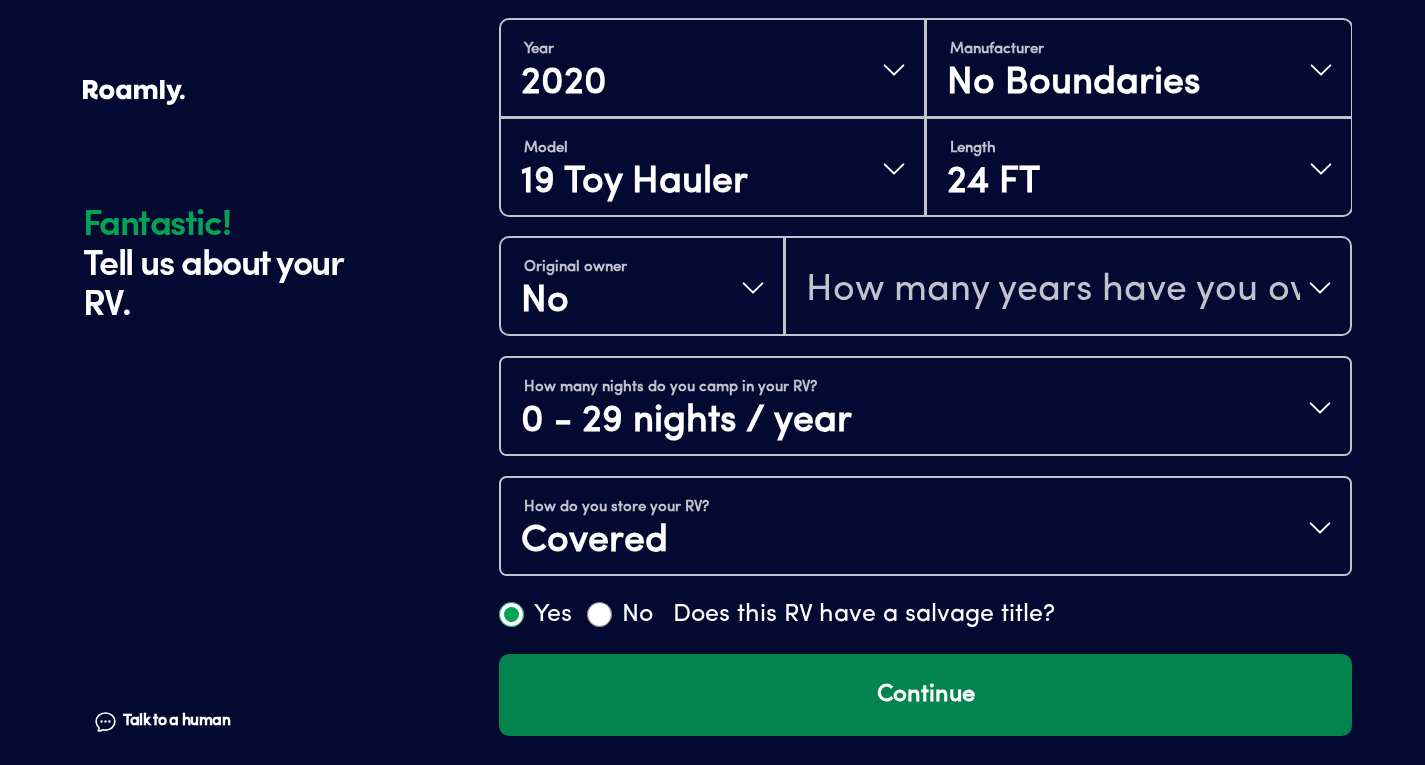 click on "Continue" at bounding box center [925, 695] 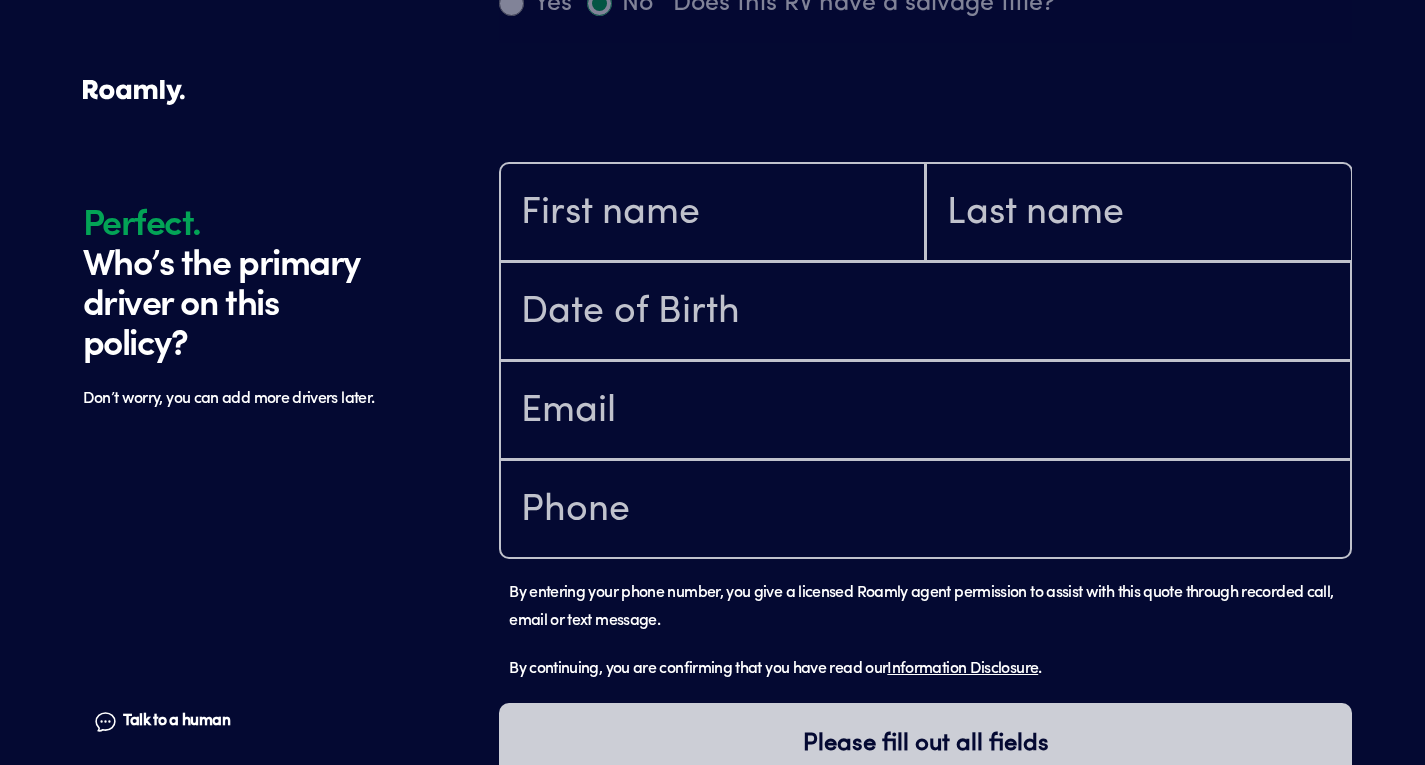 scroll, scrollTop: 1184, scrollLeft: 0, axis: vertical 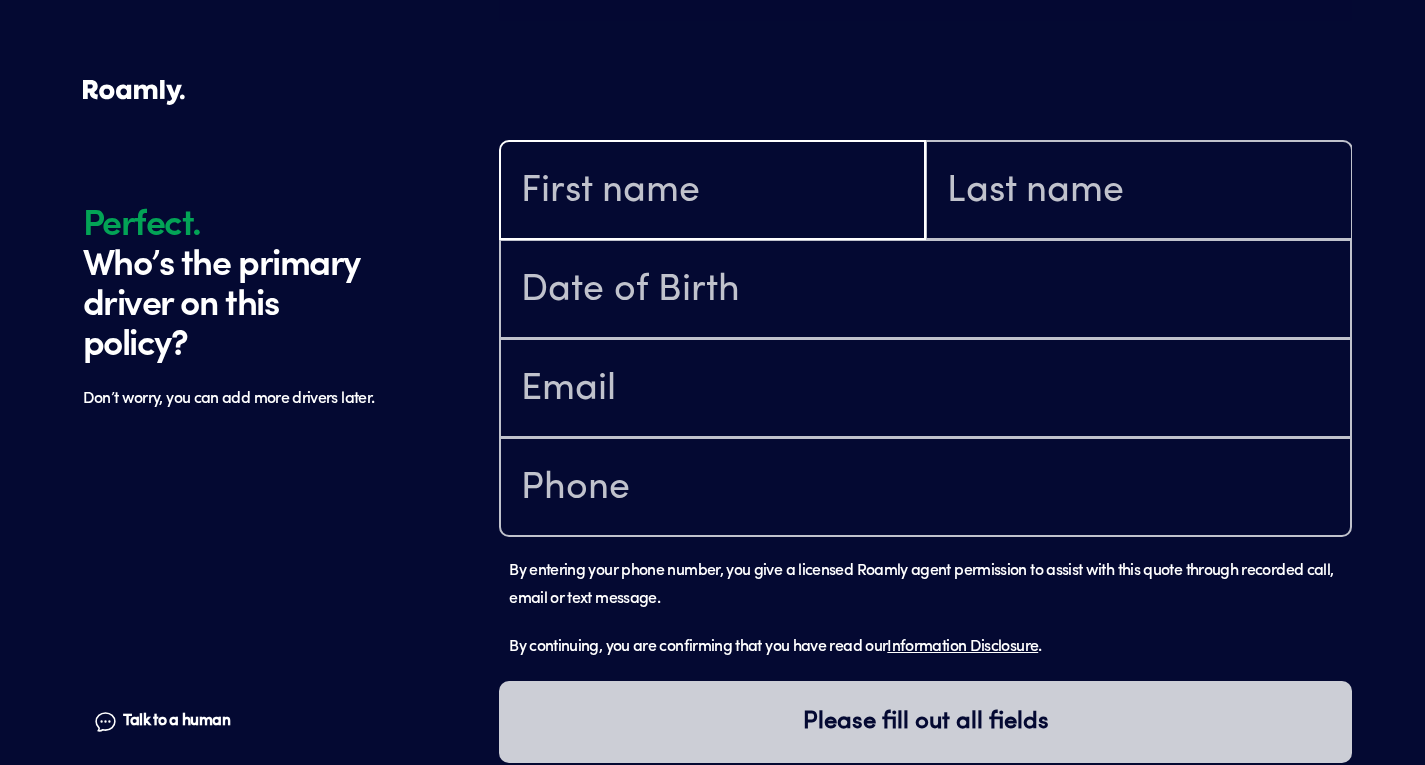 click at bounding box center (712, 192) 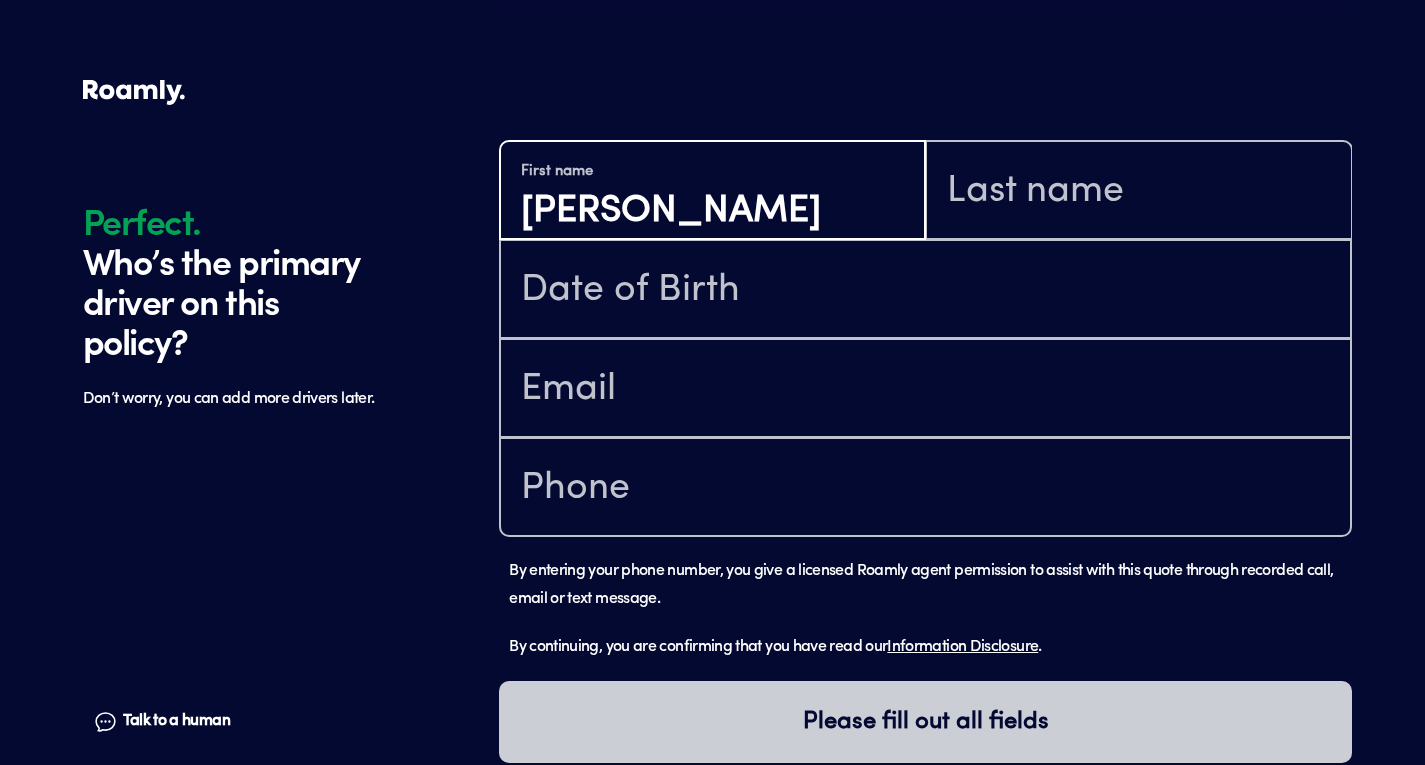 type on "[PERSON_NAME]" 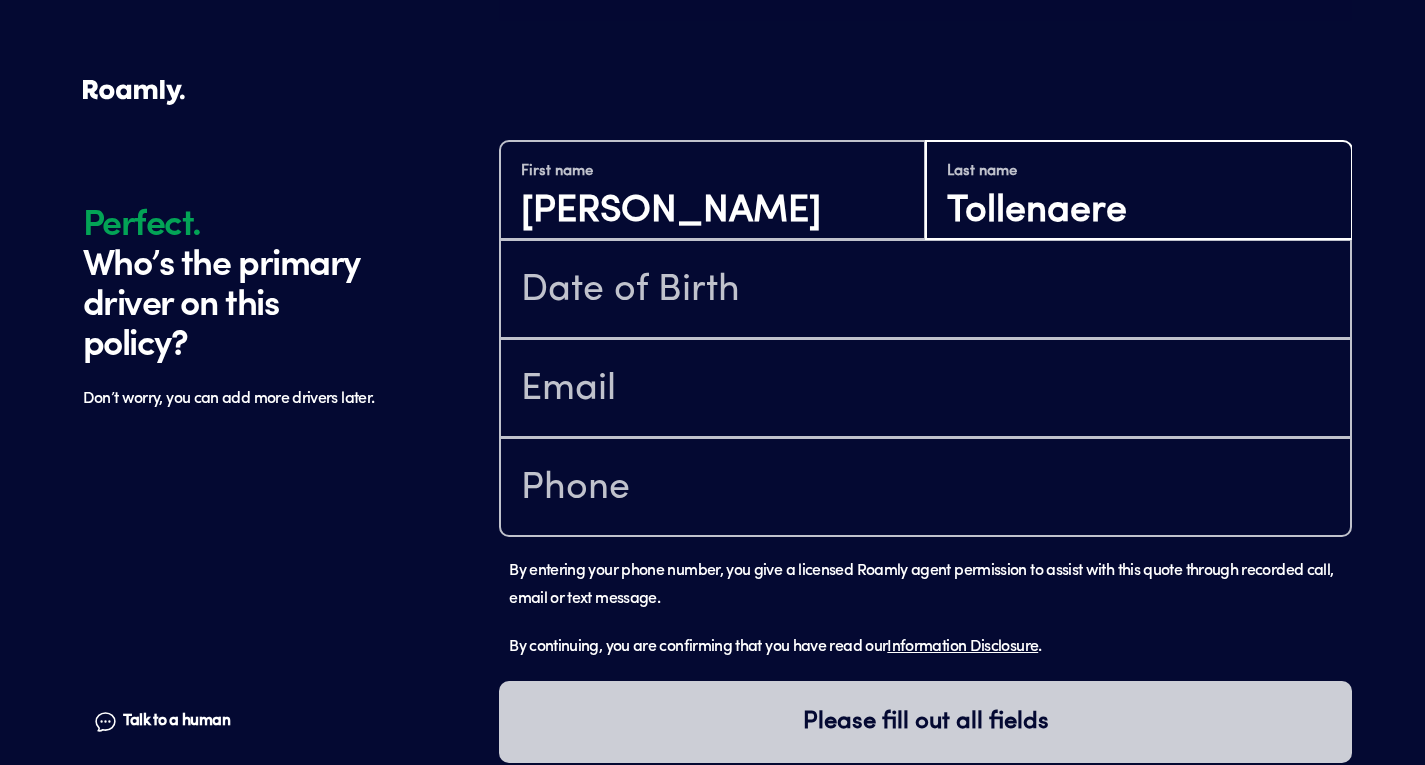 type on "Tollenaere" 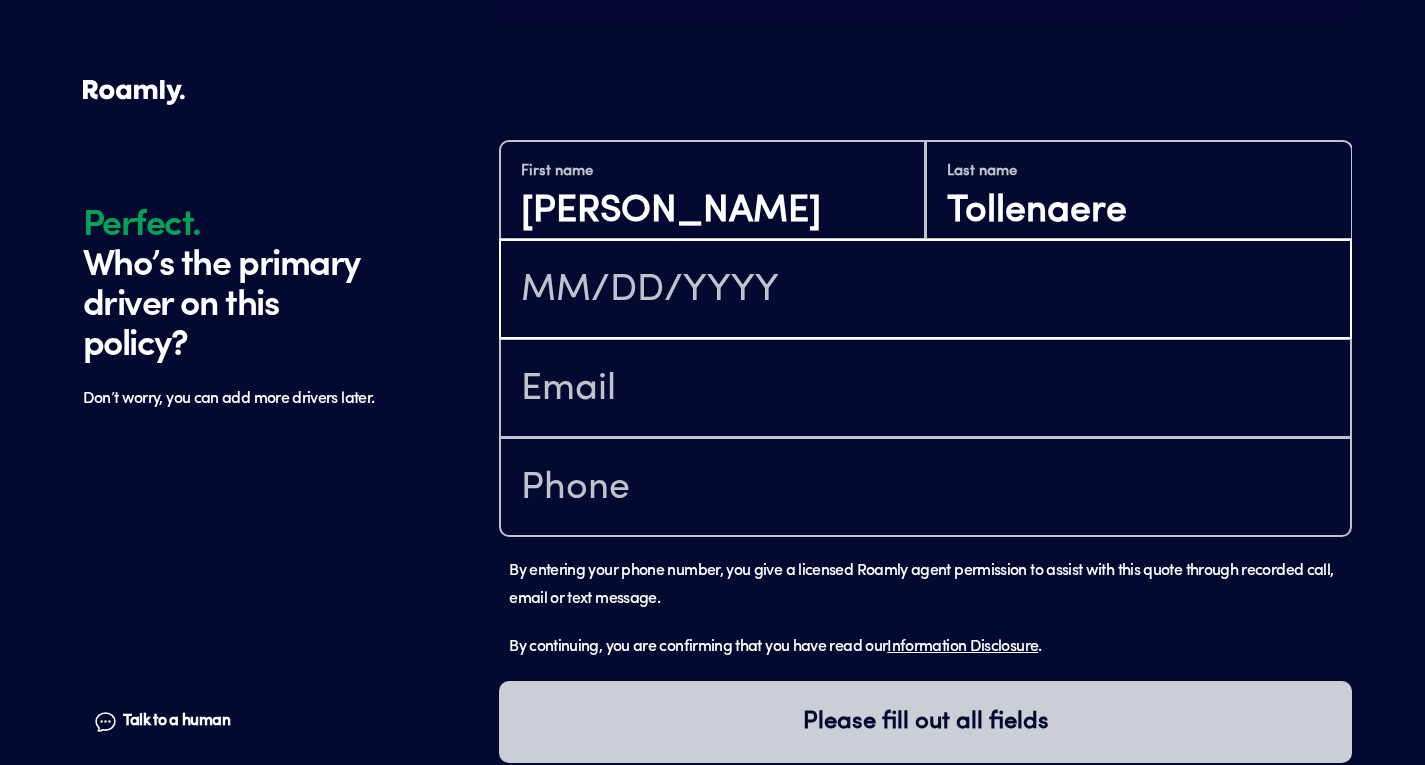 click at bounding box center (925, 291) 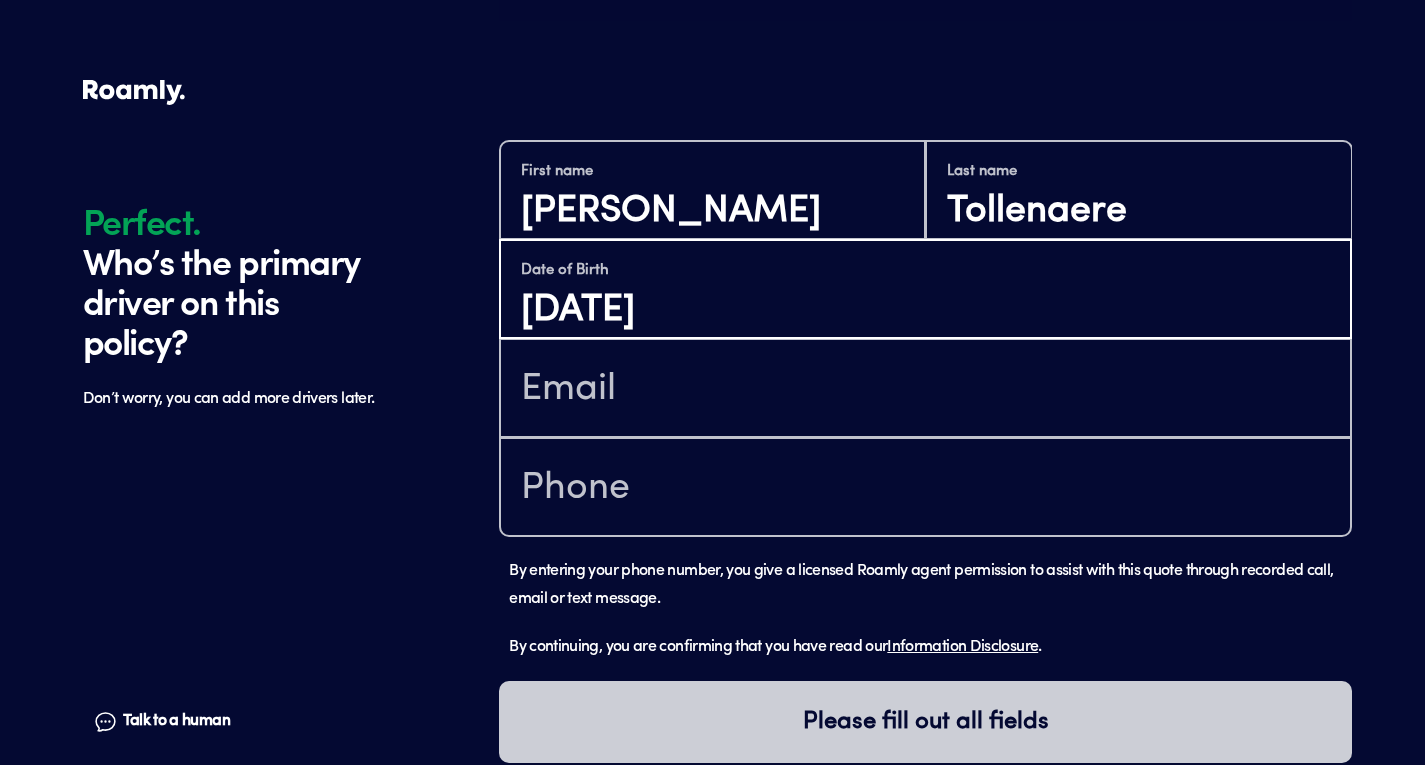 type on "[DATE]" 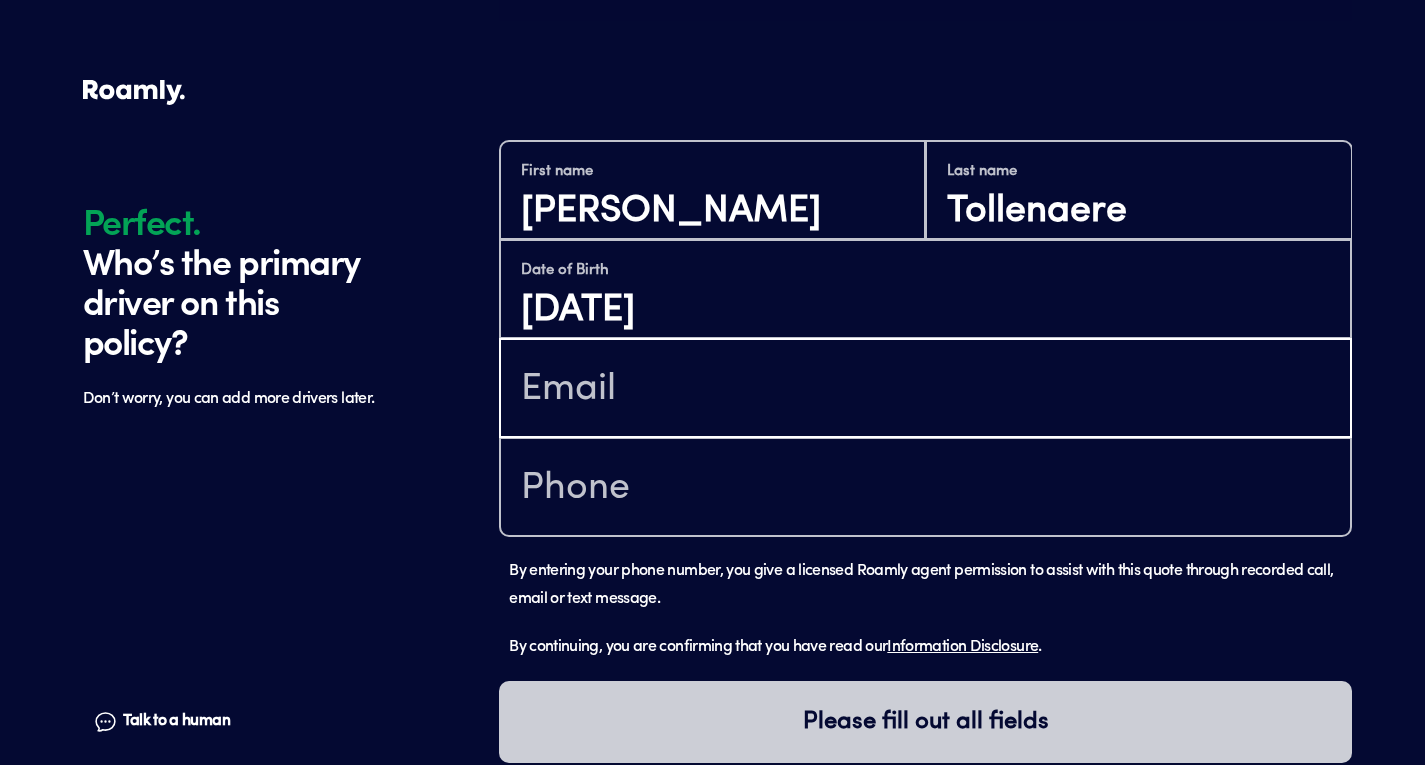 click at bounding box center [925, 390] 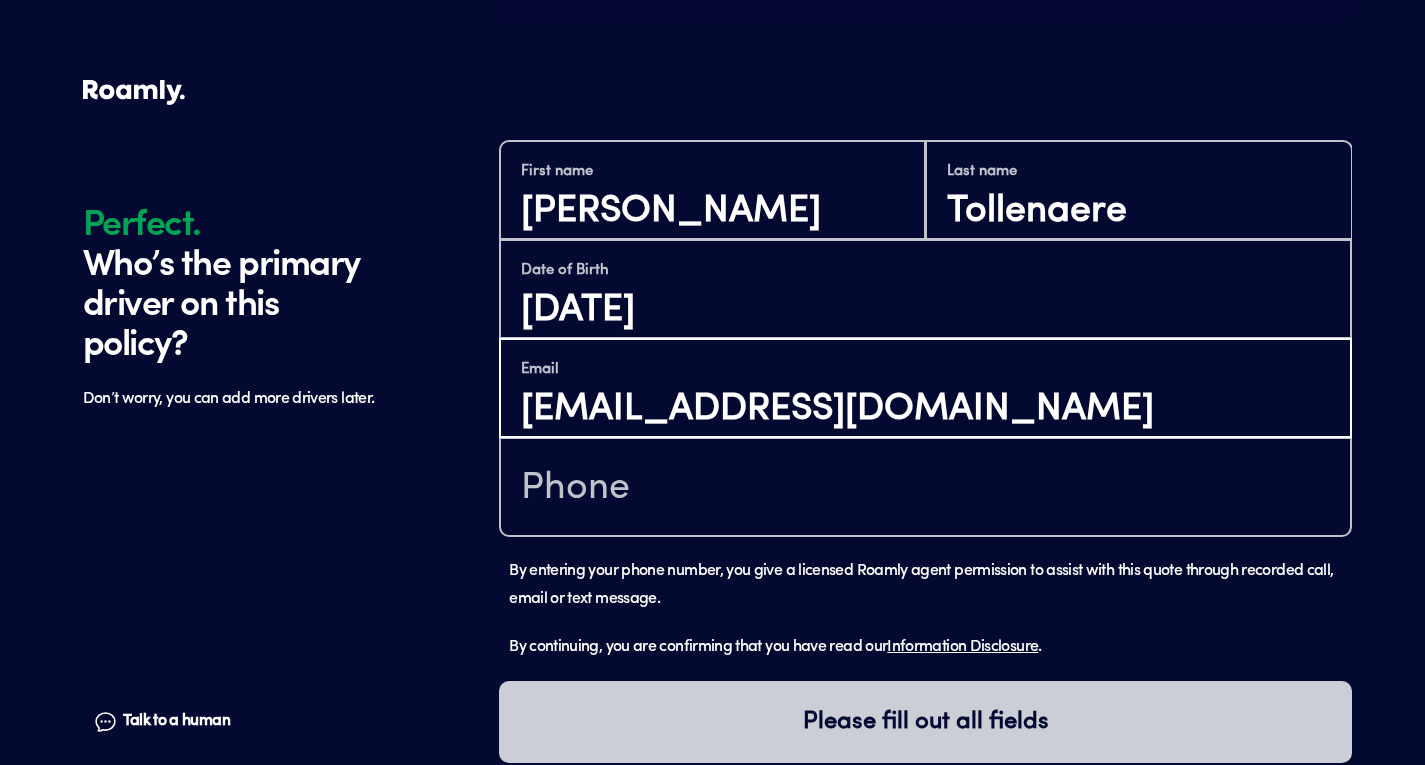 type on "[EMAIL_ADDRESS][DOMAIN_NAME]" 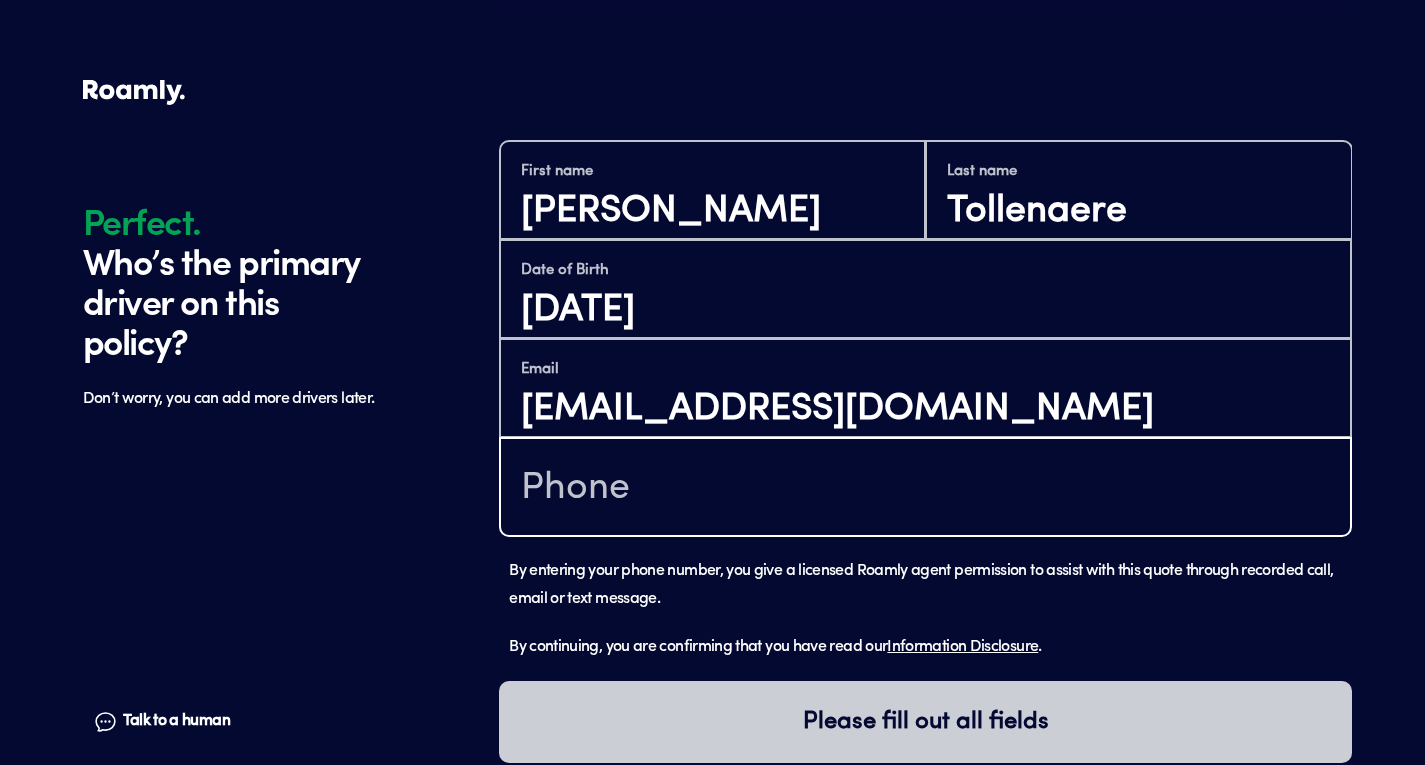 click at bounding box center [925, 489] 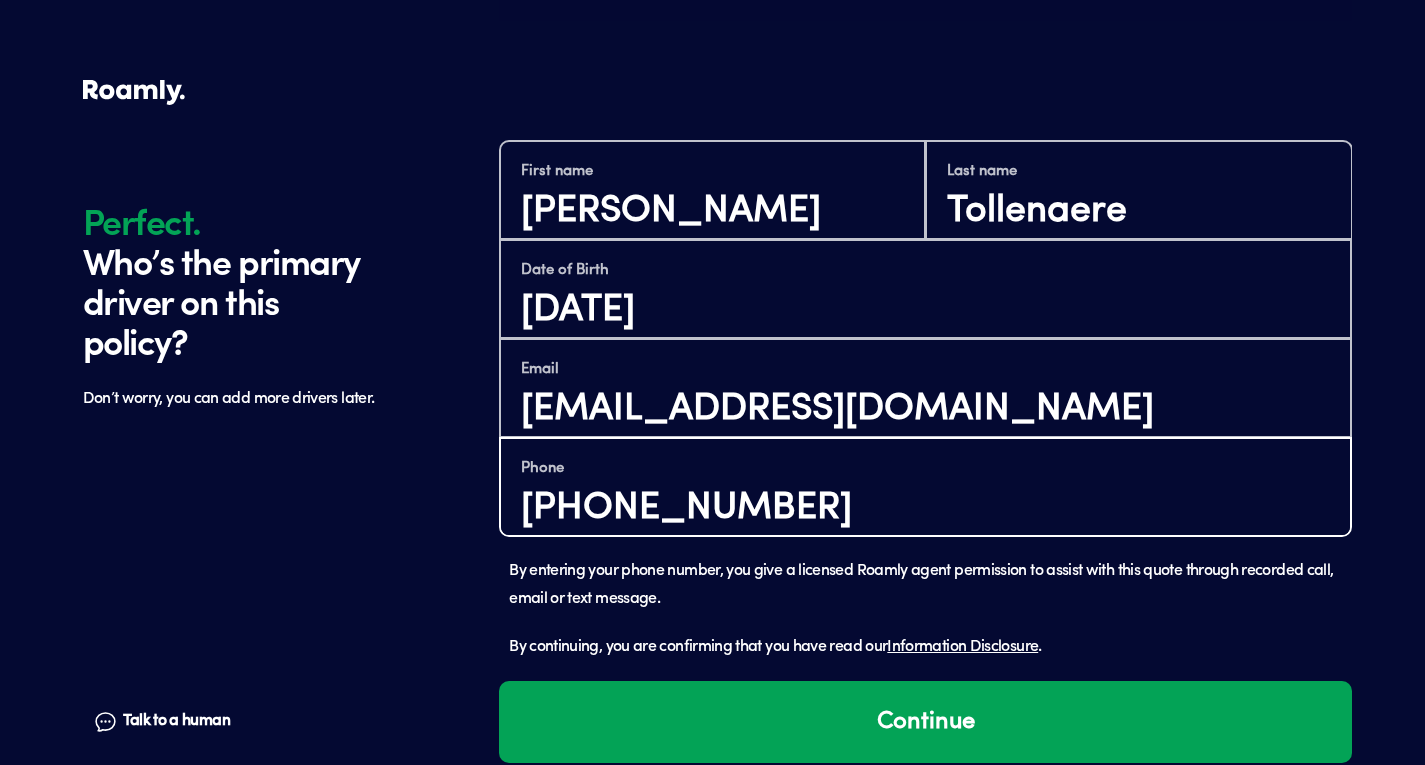 scroll, scrollTop: 1211, scrollLeft: 0, axis: vertical 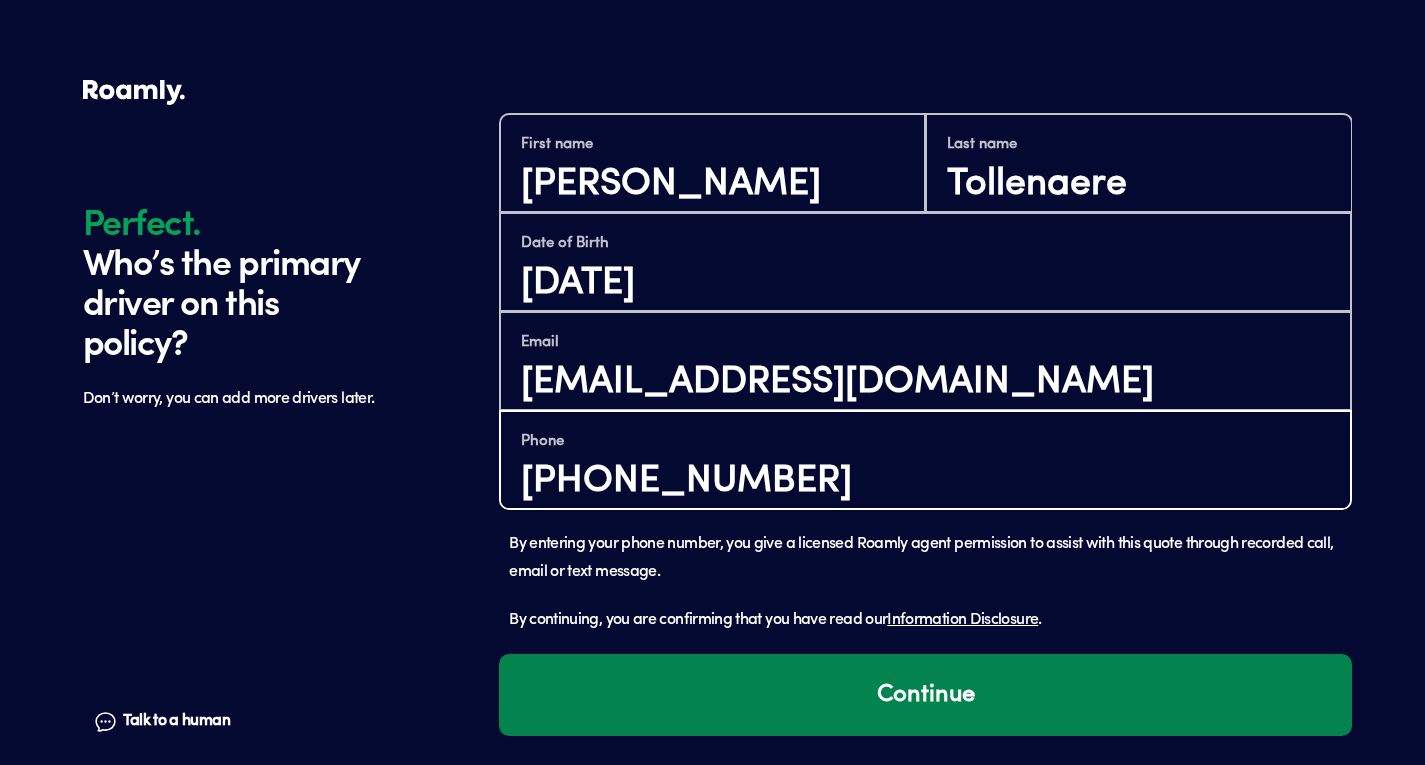 type on "[PHONE_NUMBER]" 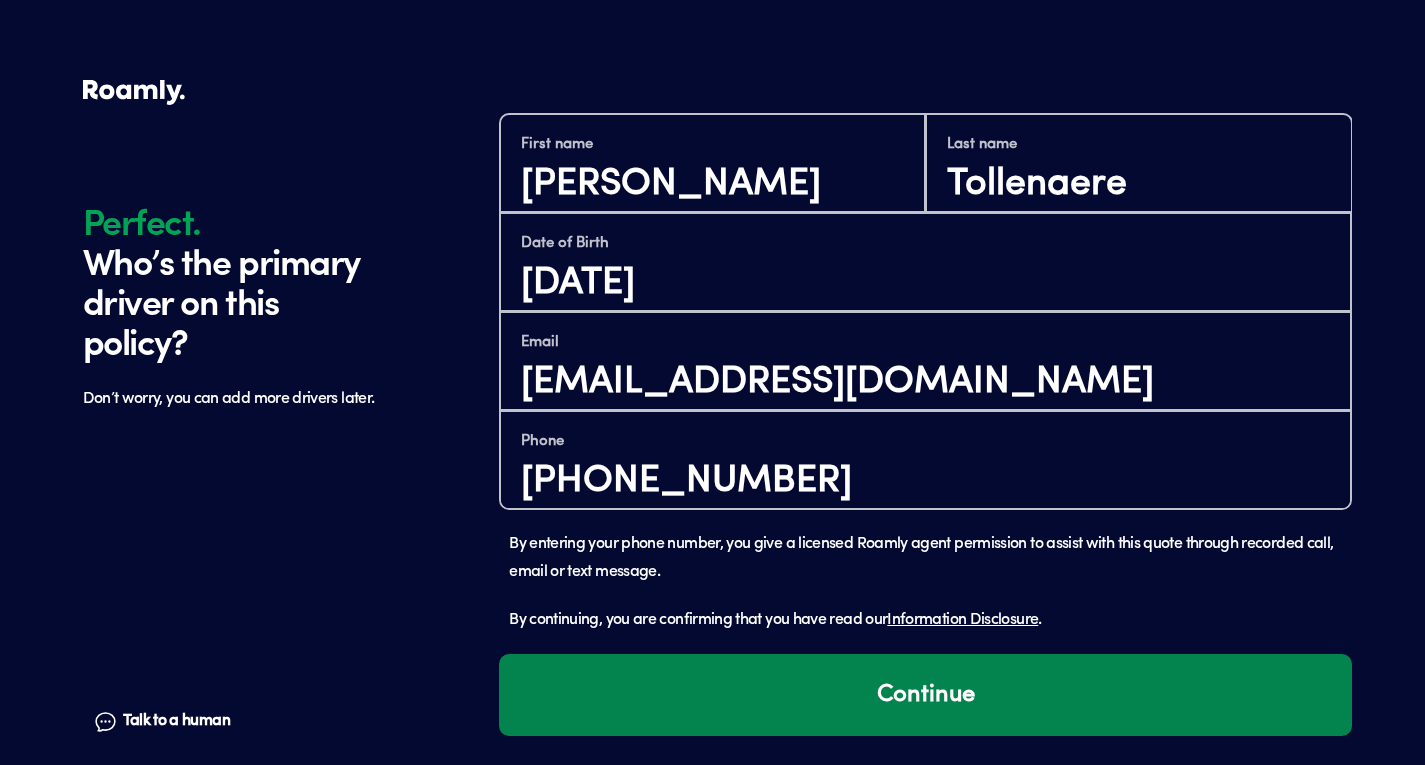 click on "Continue" at bounding box center [925, 695] 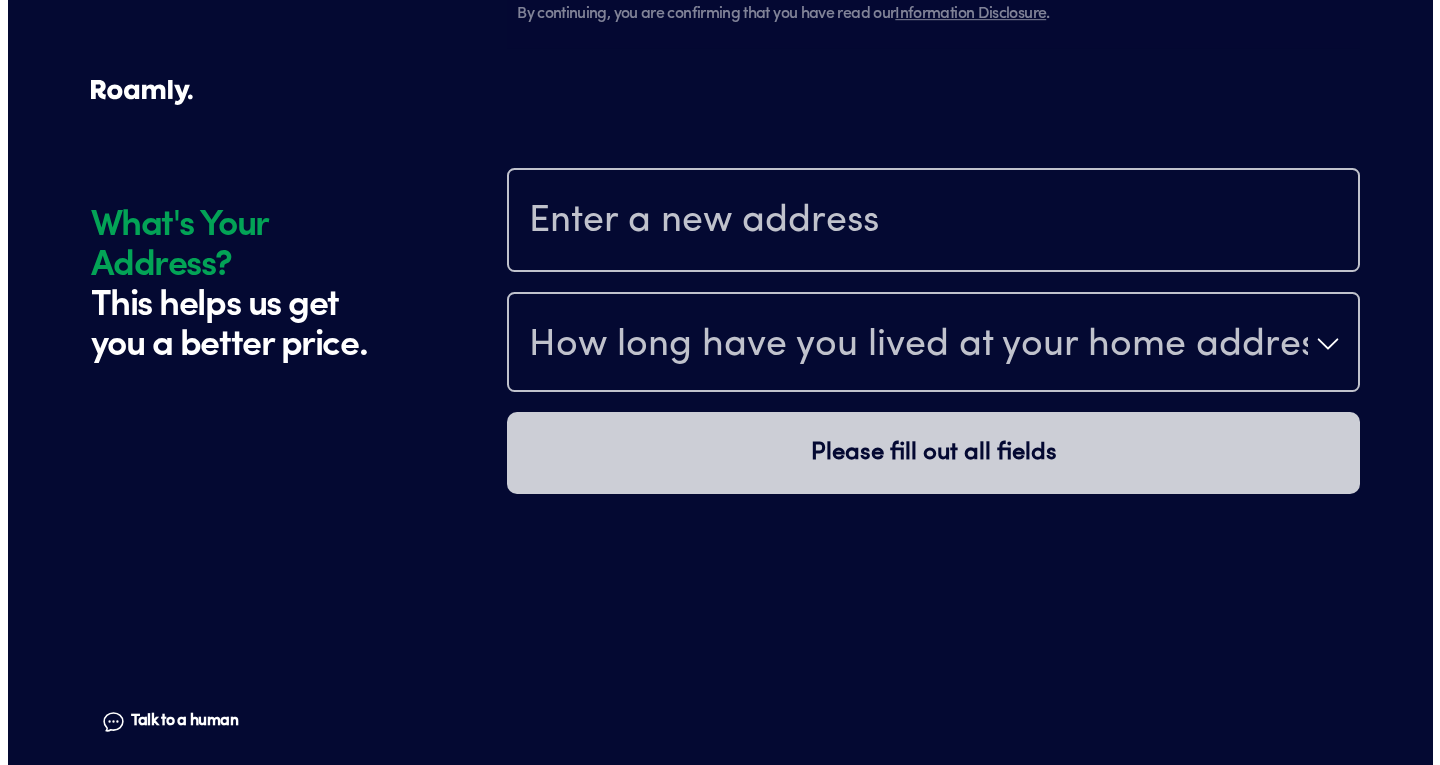 scroll, scrollTop: 1861, scrollLeft: 0, axis: vertical 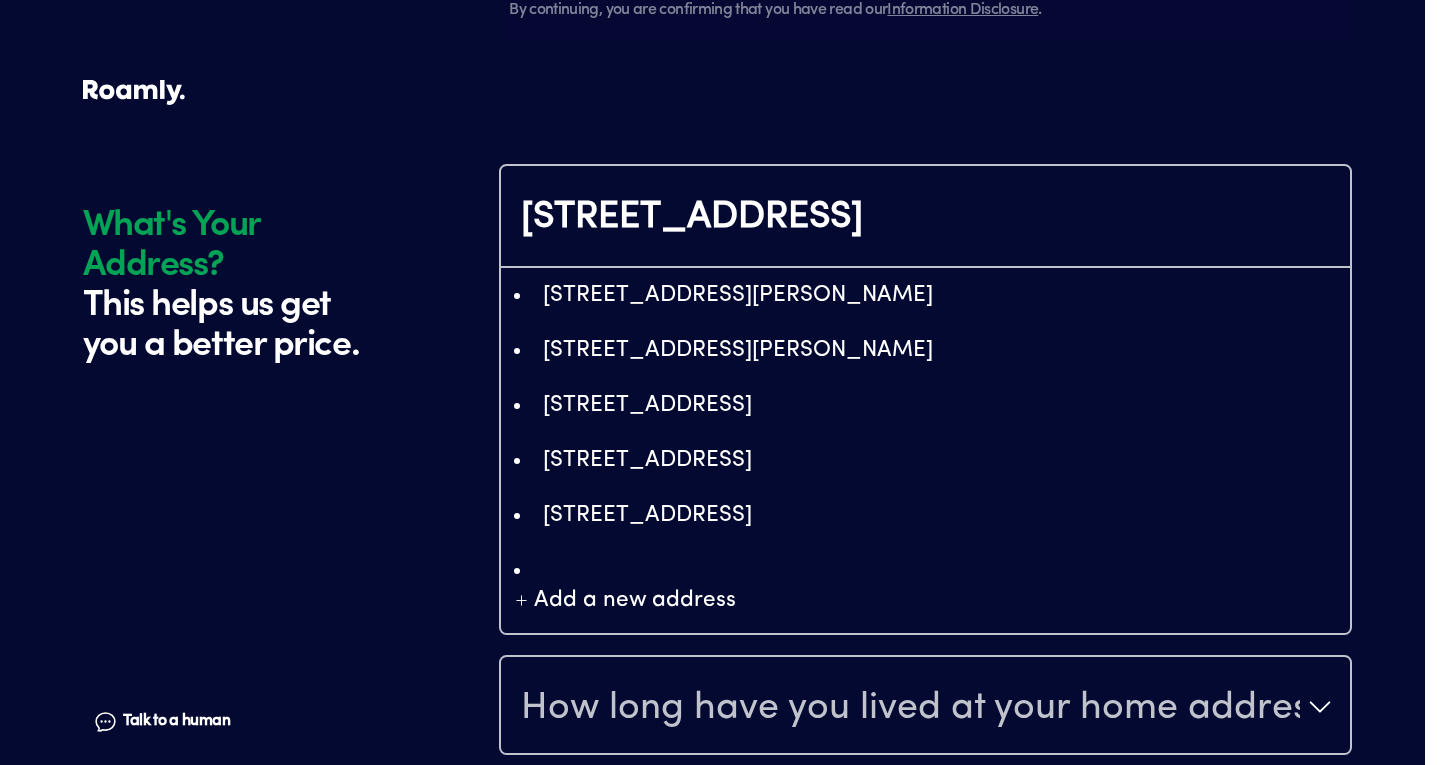 type on "[STREET_ADDRESS]" 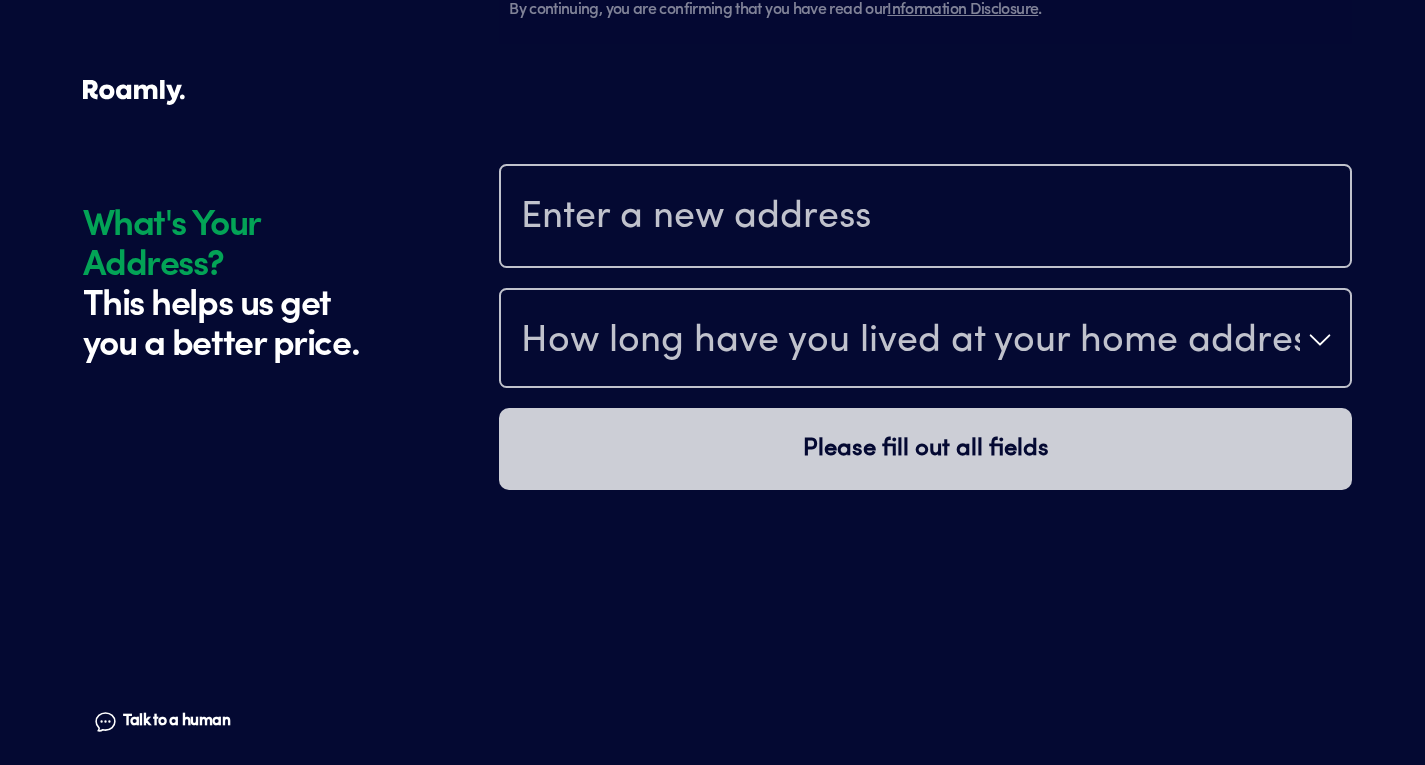 click at bounding box center (925, 218) 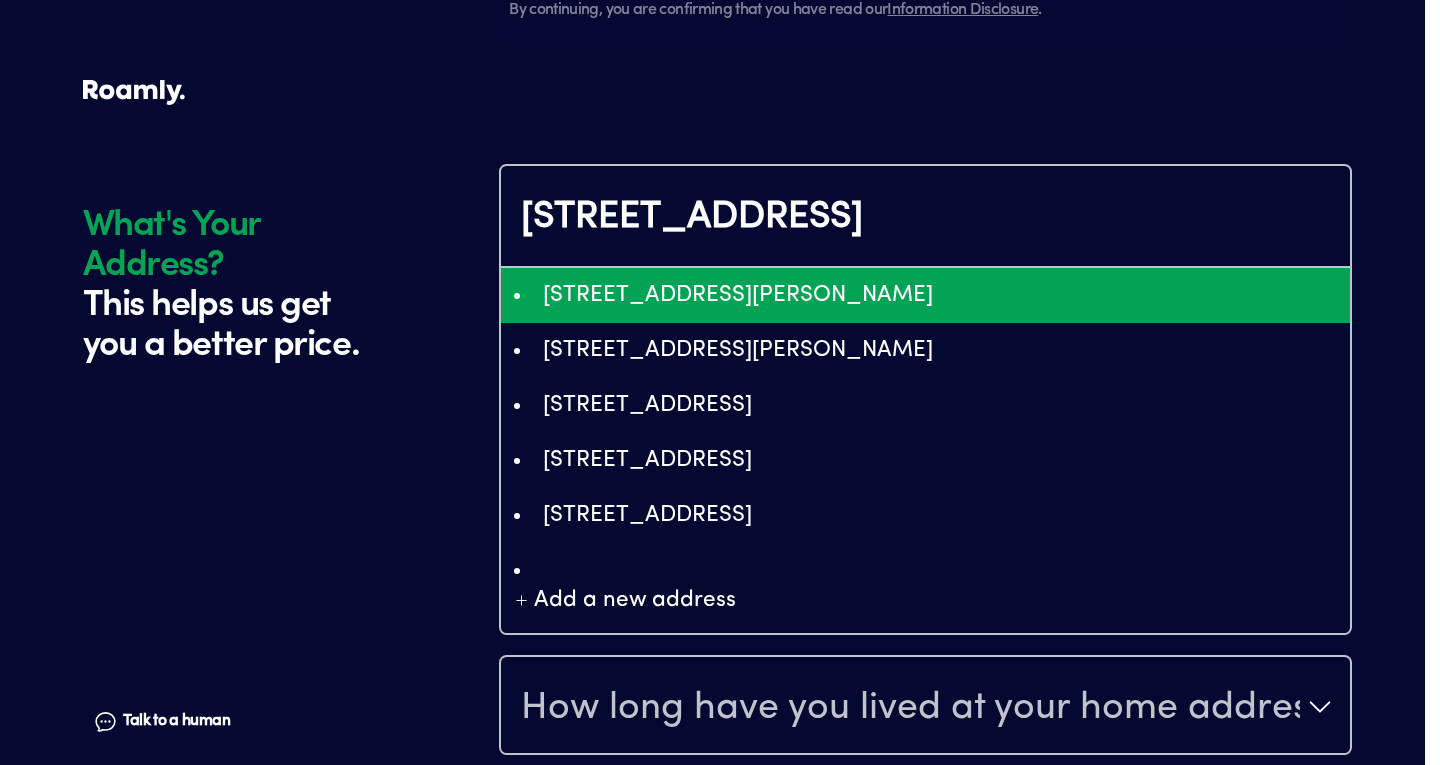 type on "ChIJVQ5ZB6hWYFMRUBwomGKFSNM" 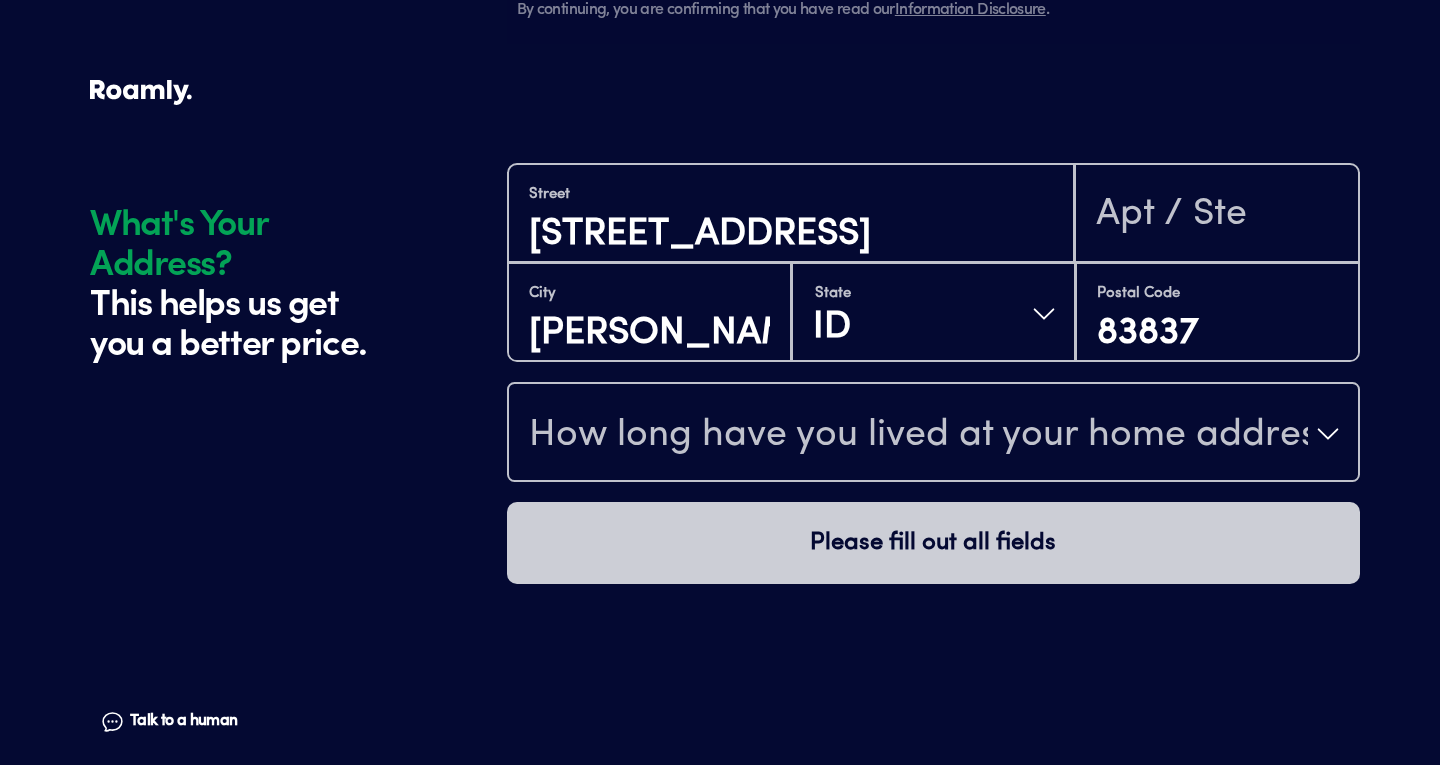 click on "How long have you lived at your home address?" at bounding box center [918, 436] 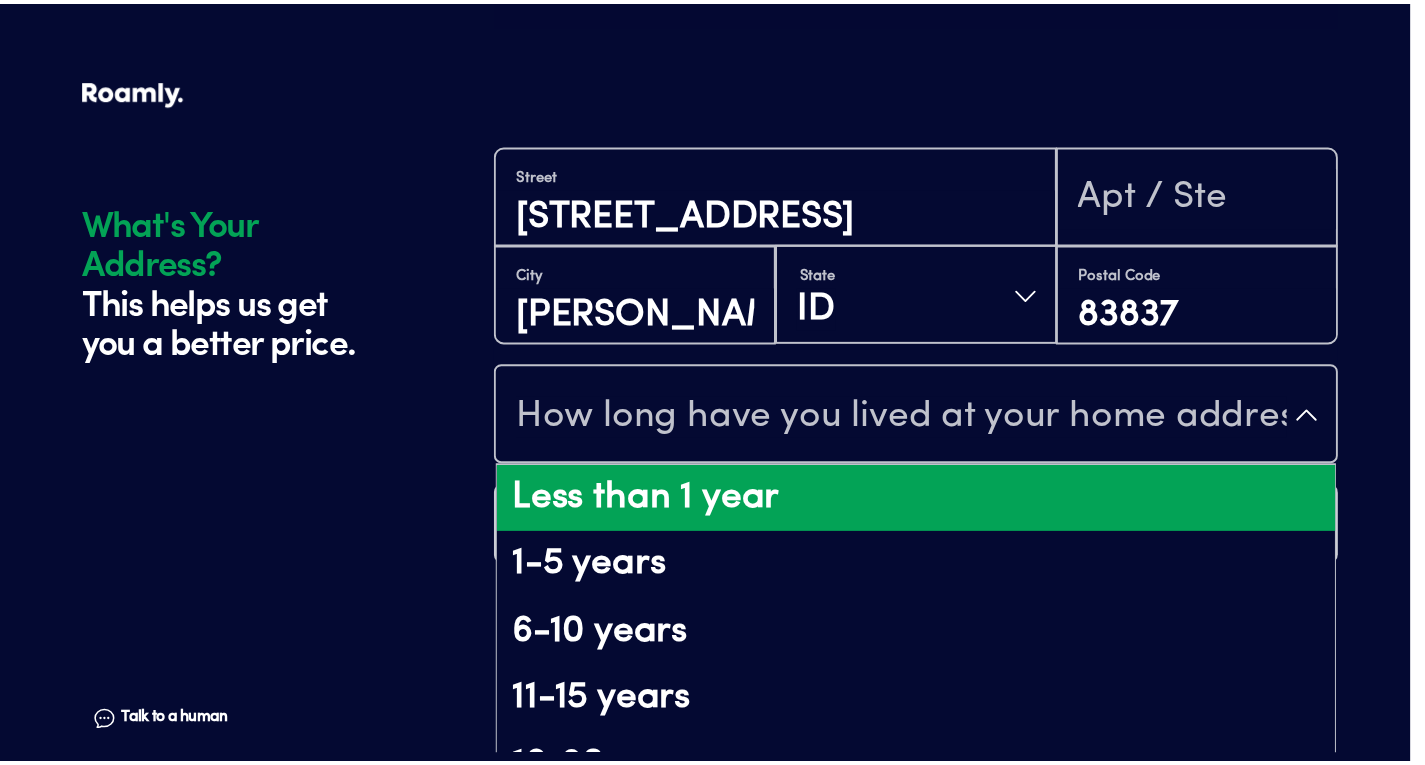 scroll, scrollTop: 21, scrollLeft: 0, axis: vertical 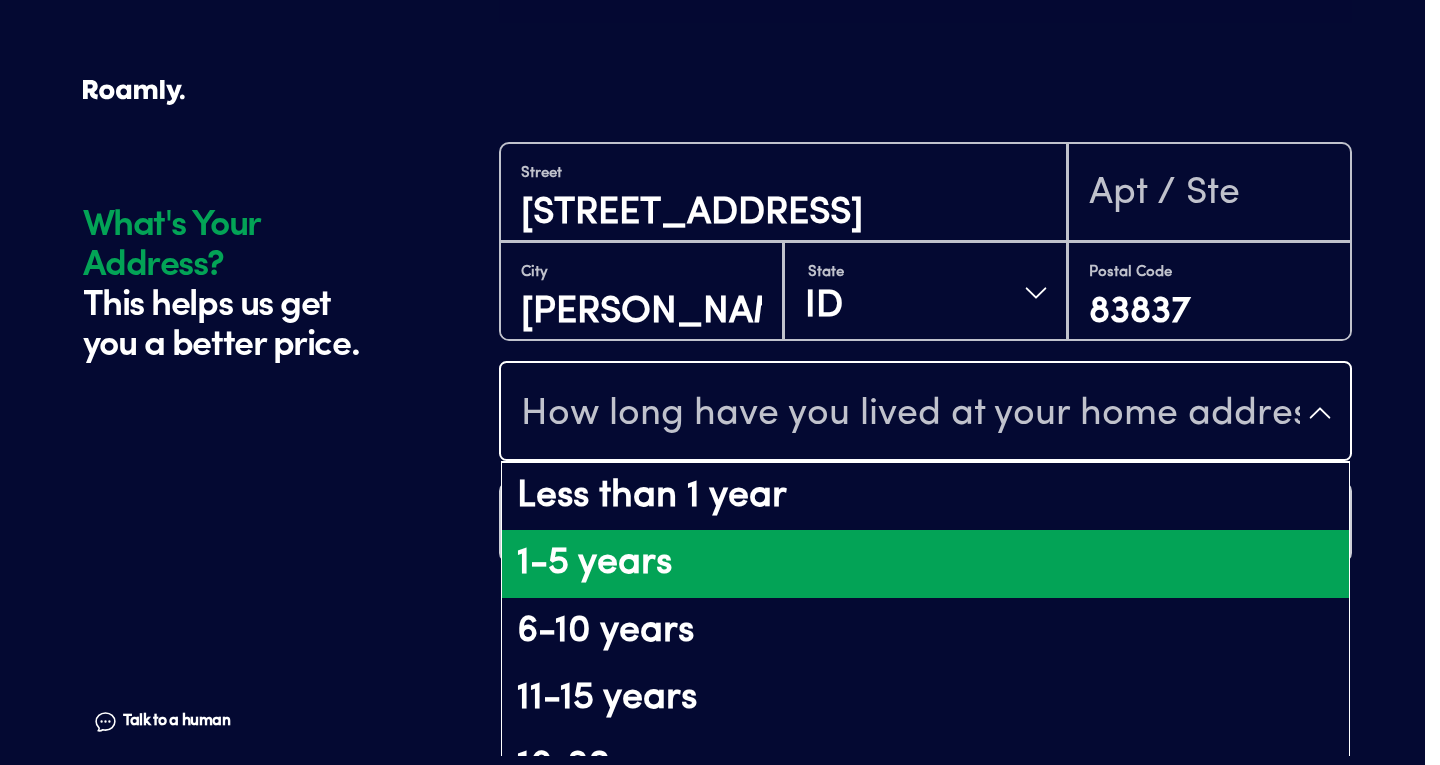 drag, startPoint x: 572, startPoint y: 561, endPoint x: 572, endPoint y: 578, distance: 17 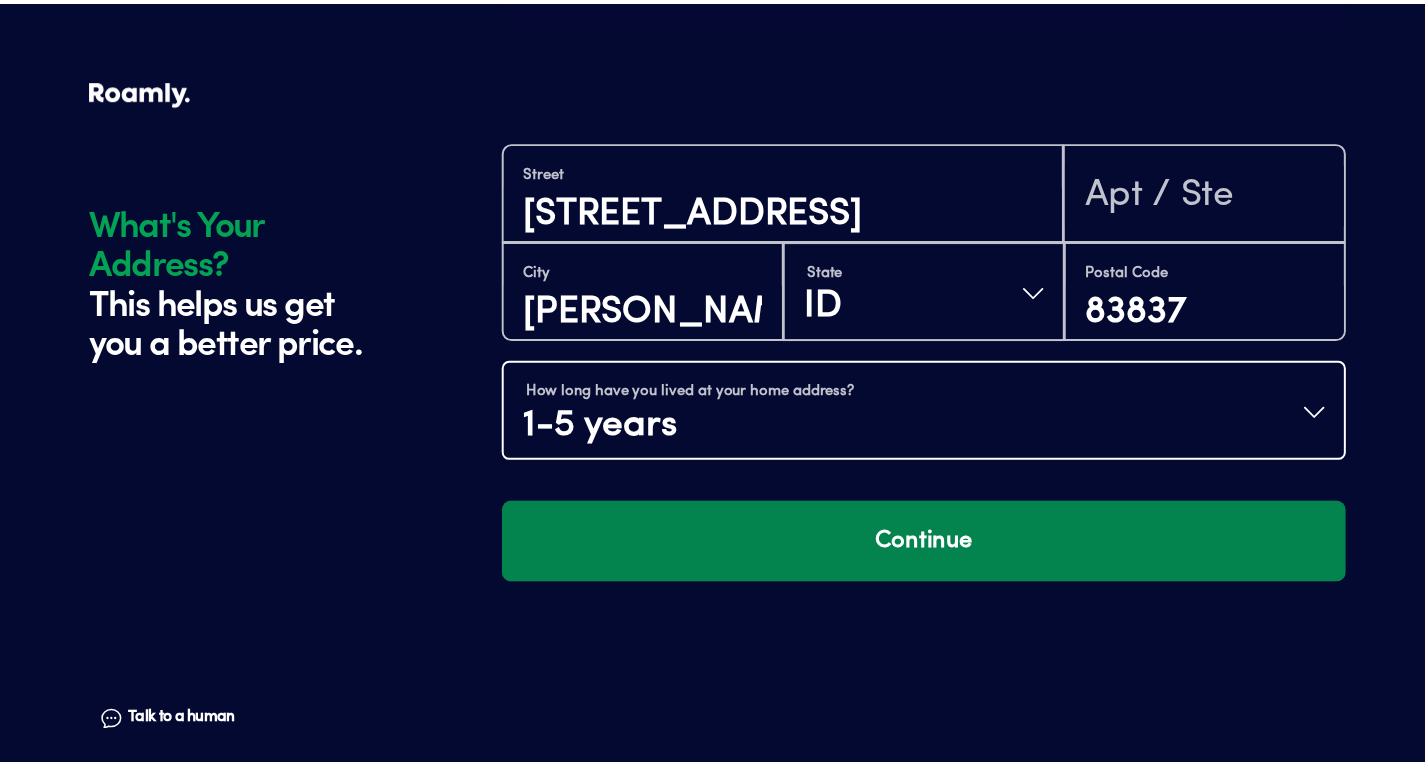 scroll, scrollTop: 0, scrollLeft: 0, axis: both 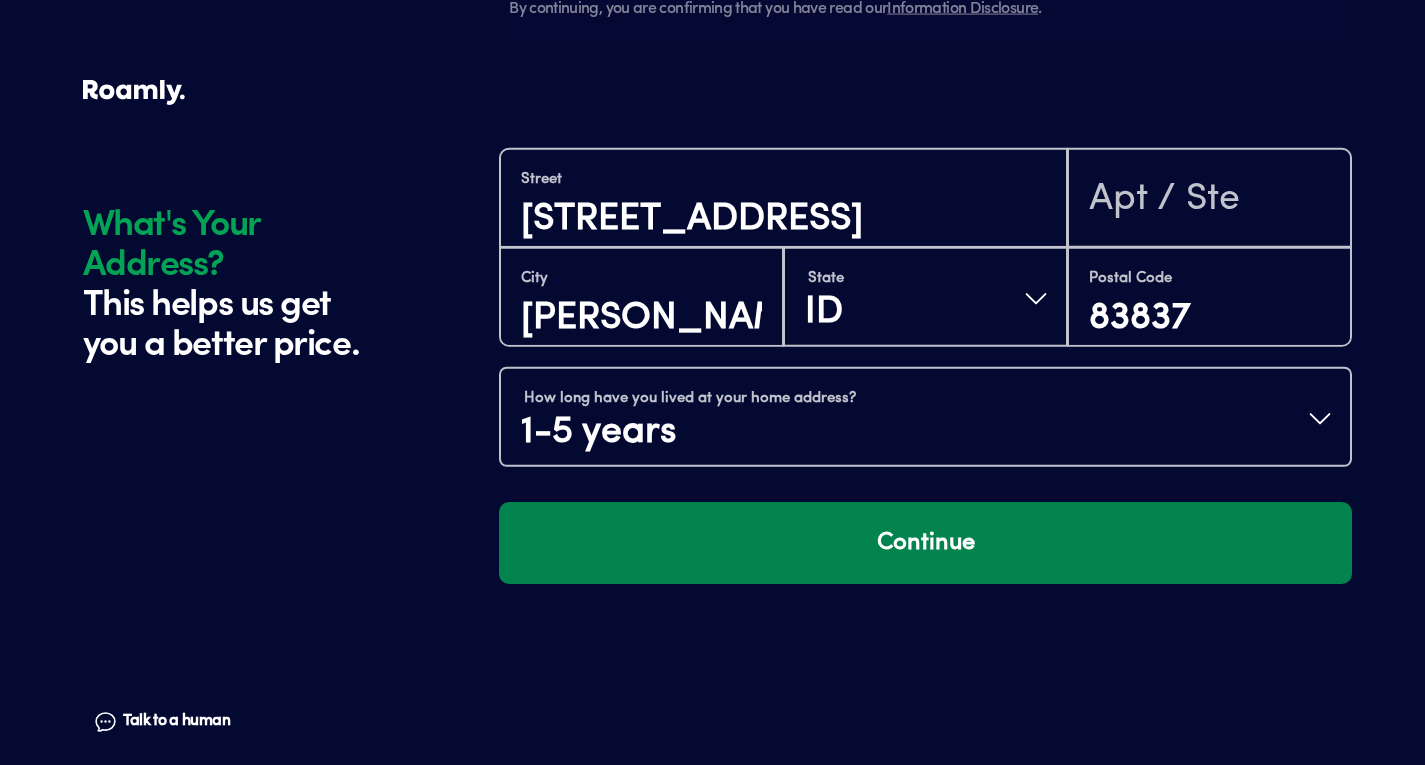 click on "Continue" at bounding box center (925, 543) 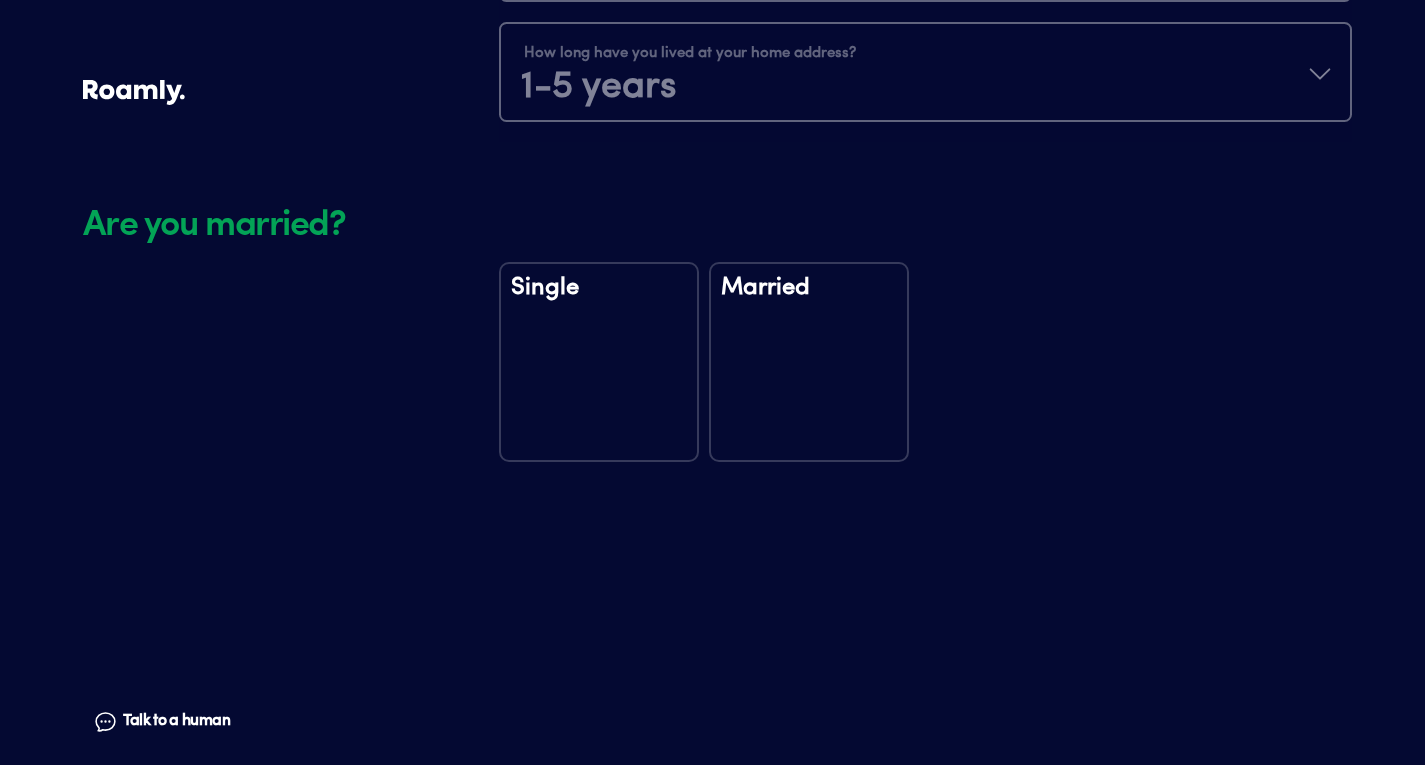 scroll, scrollTop: 2332, scrollLeft: 0, axis: vertical 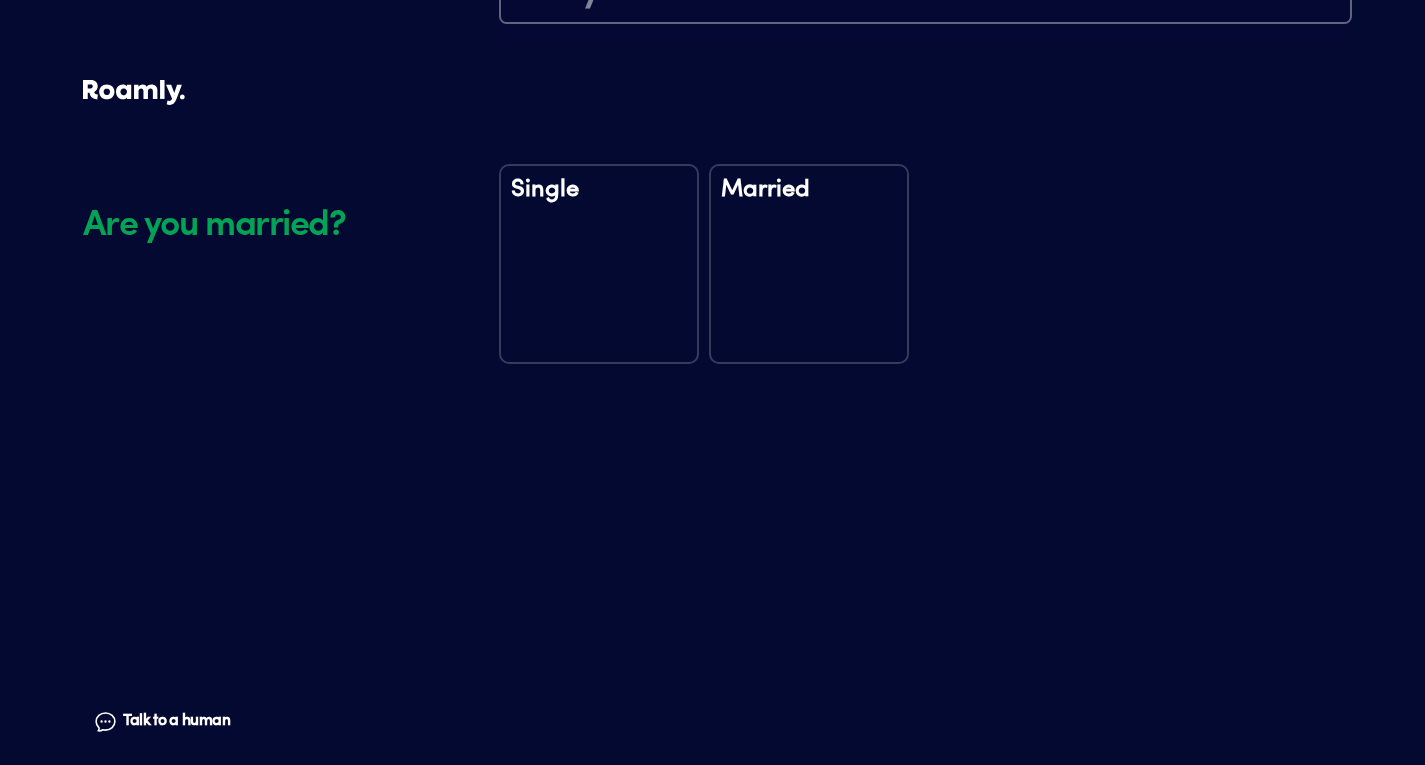 click on "Single" at bounding box center (599, 264) 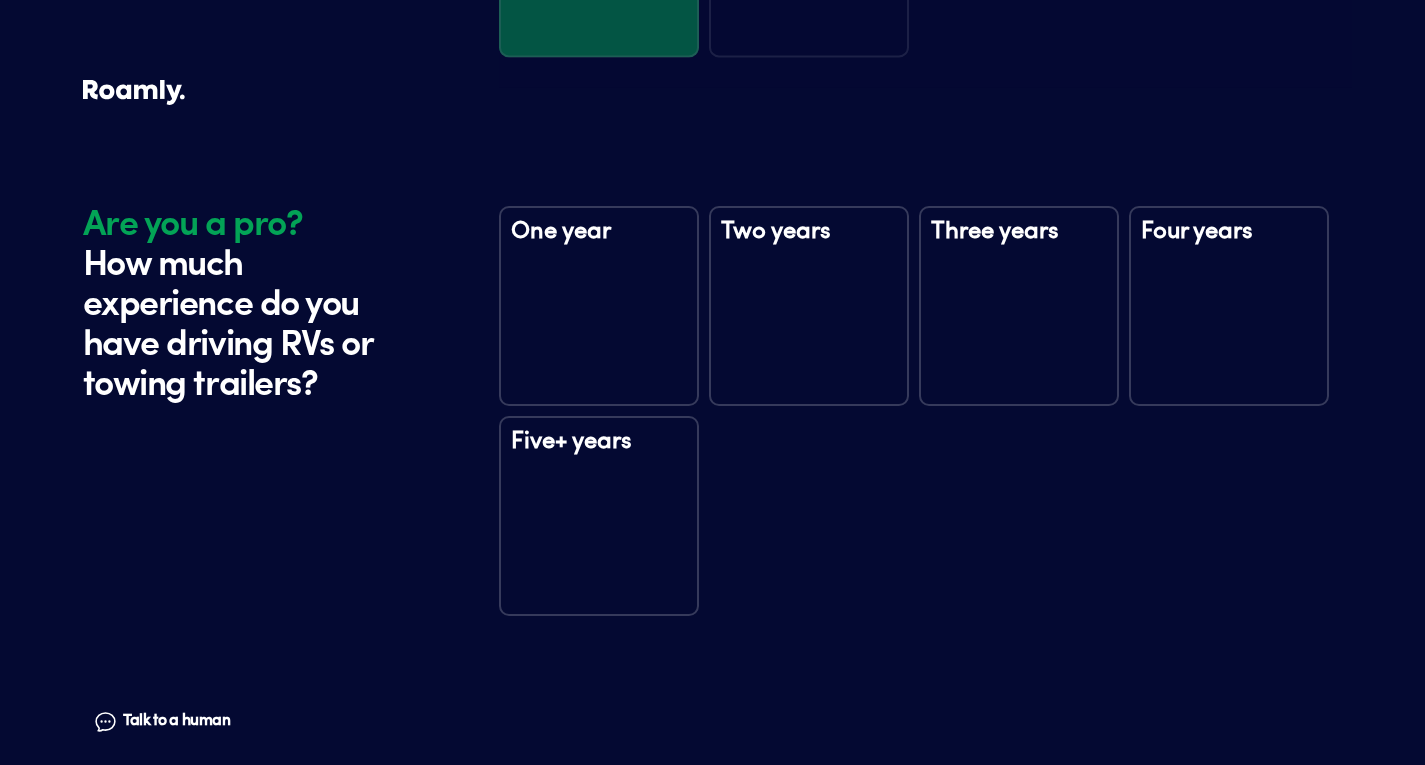 scroll, scrollTop: 2722, scrollLeft: 0, axis: vertical 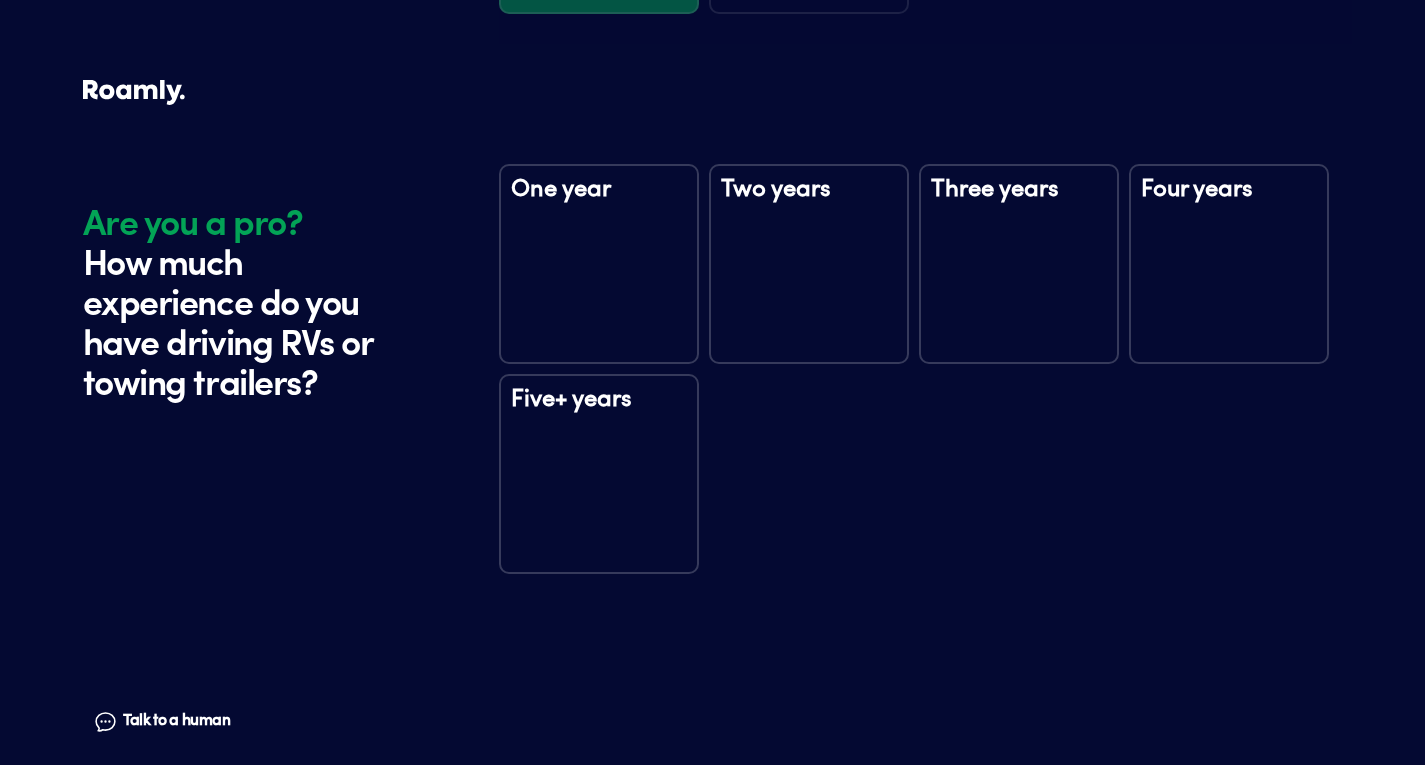 click on "Five+ years" at bounding box center (599, 413) 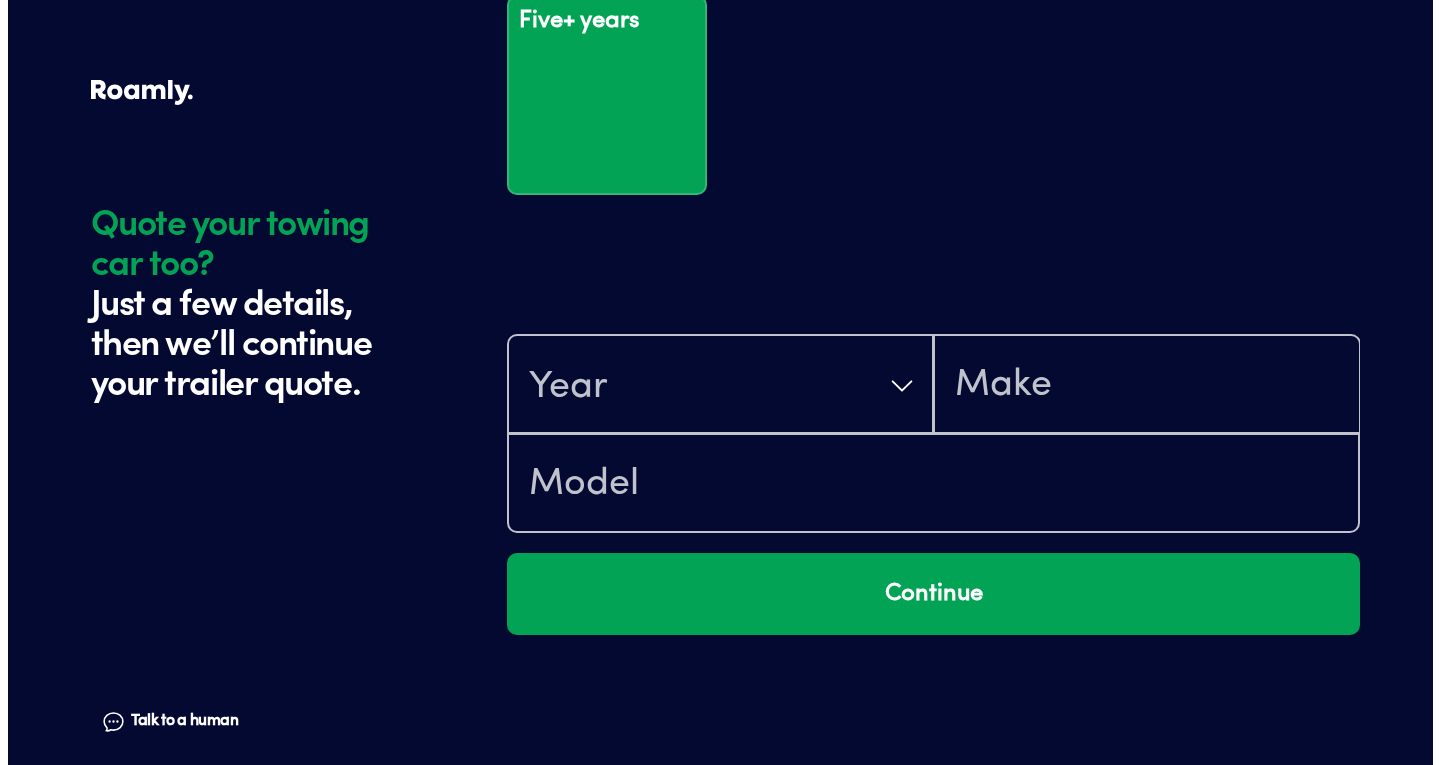 scroll, scrollTop: 3312, scrollLeft: 0, axis: vertical 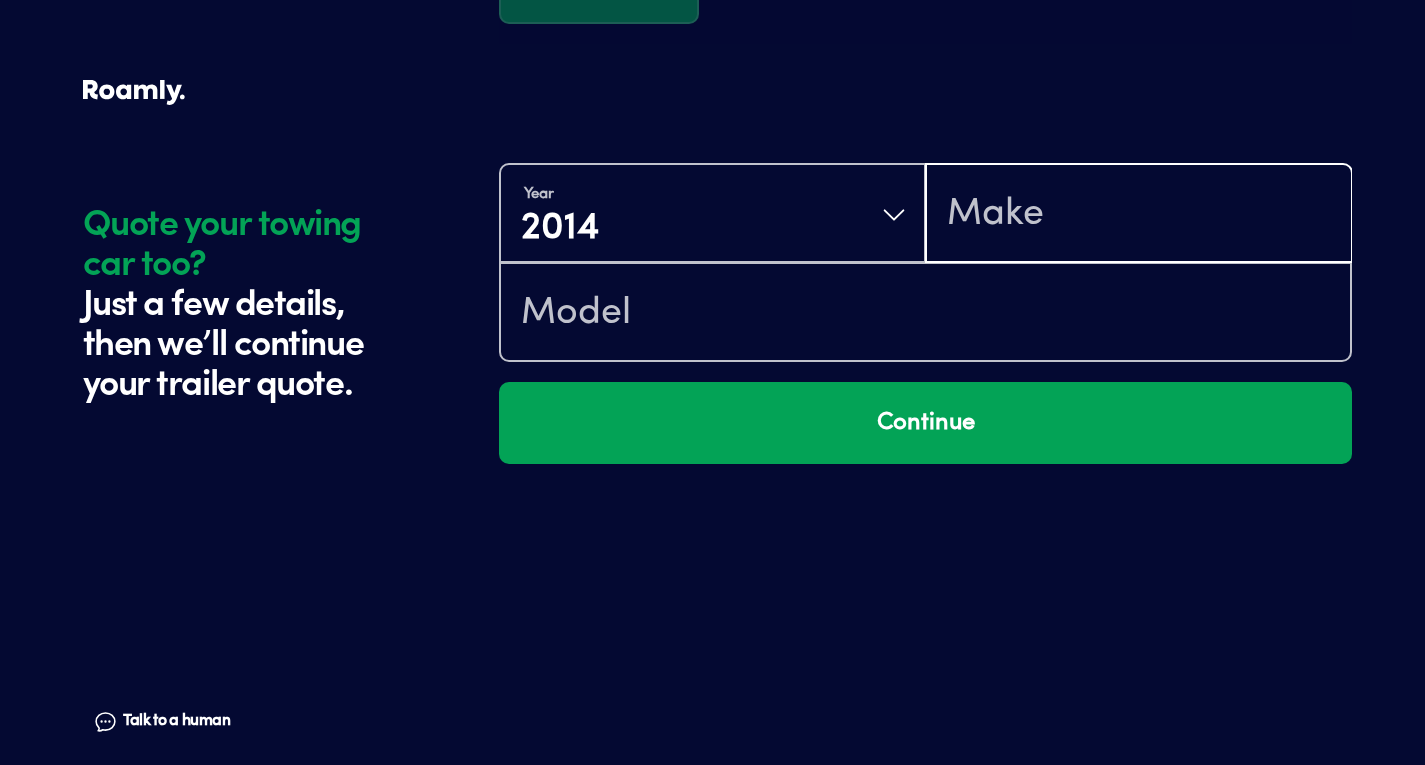 click at bounding box center [1138, 215] 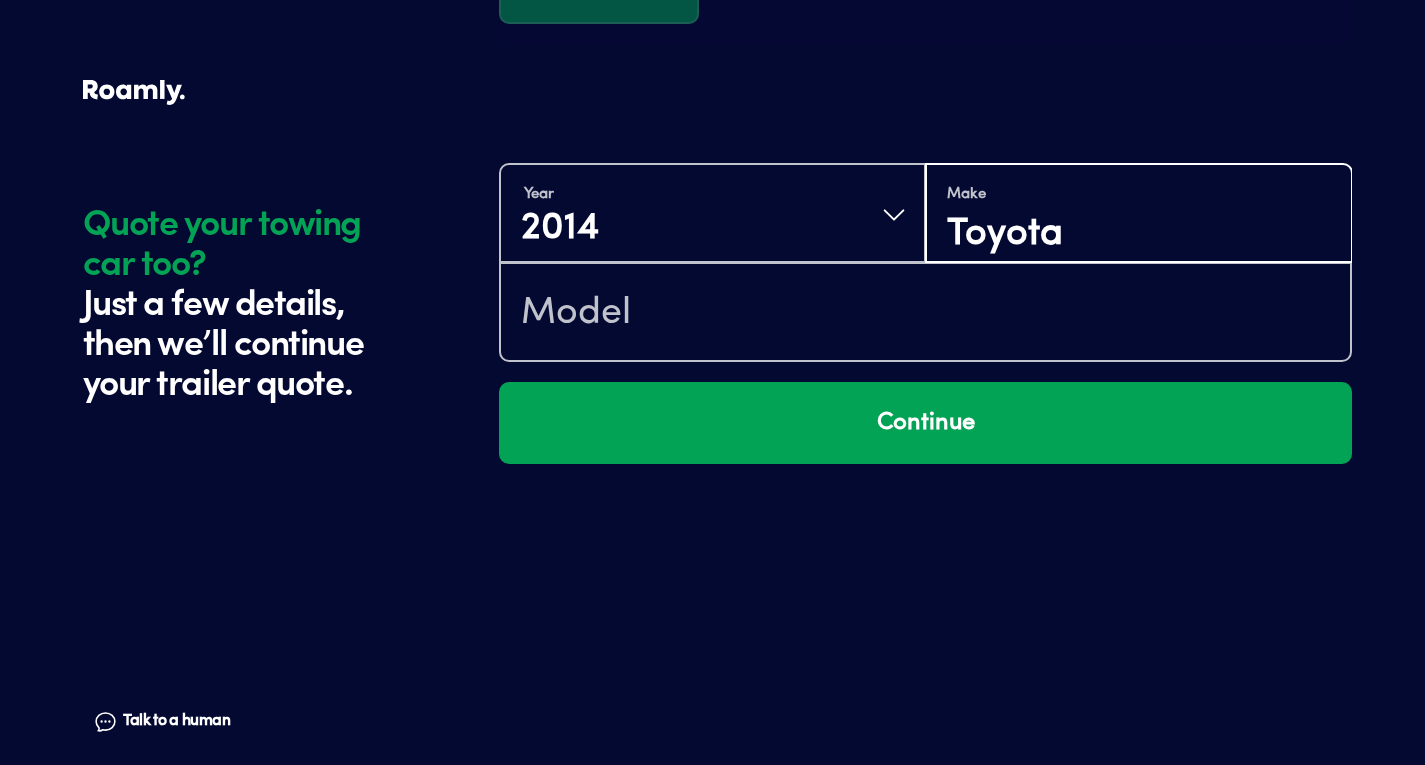 type on "Toyota" 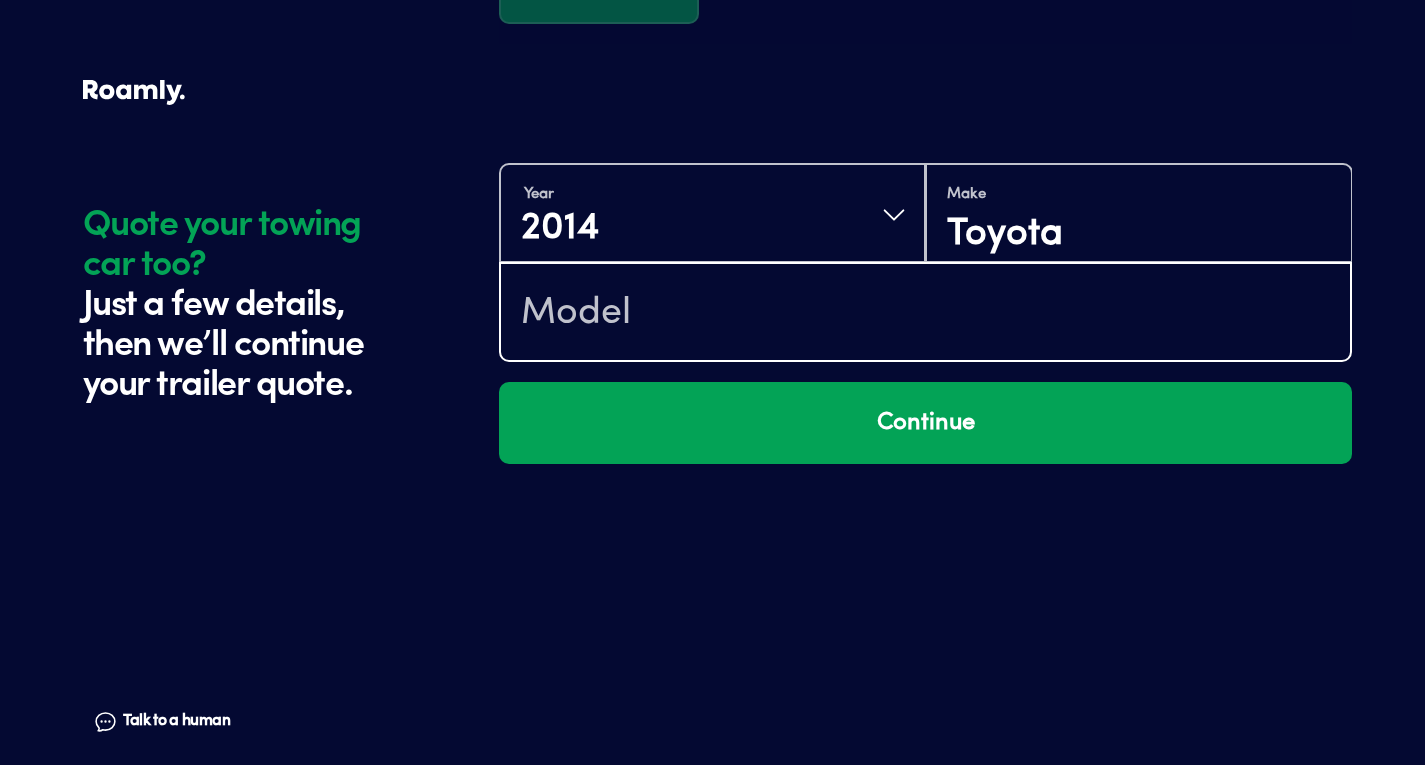 click at bounding box center (925, 314) 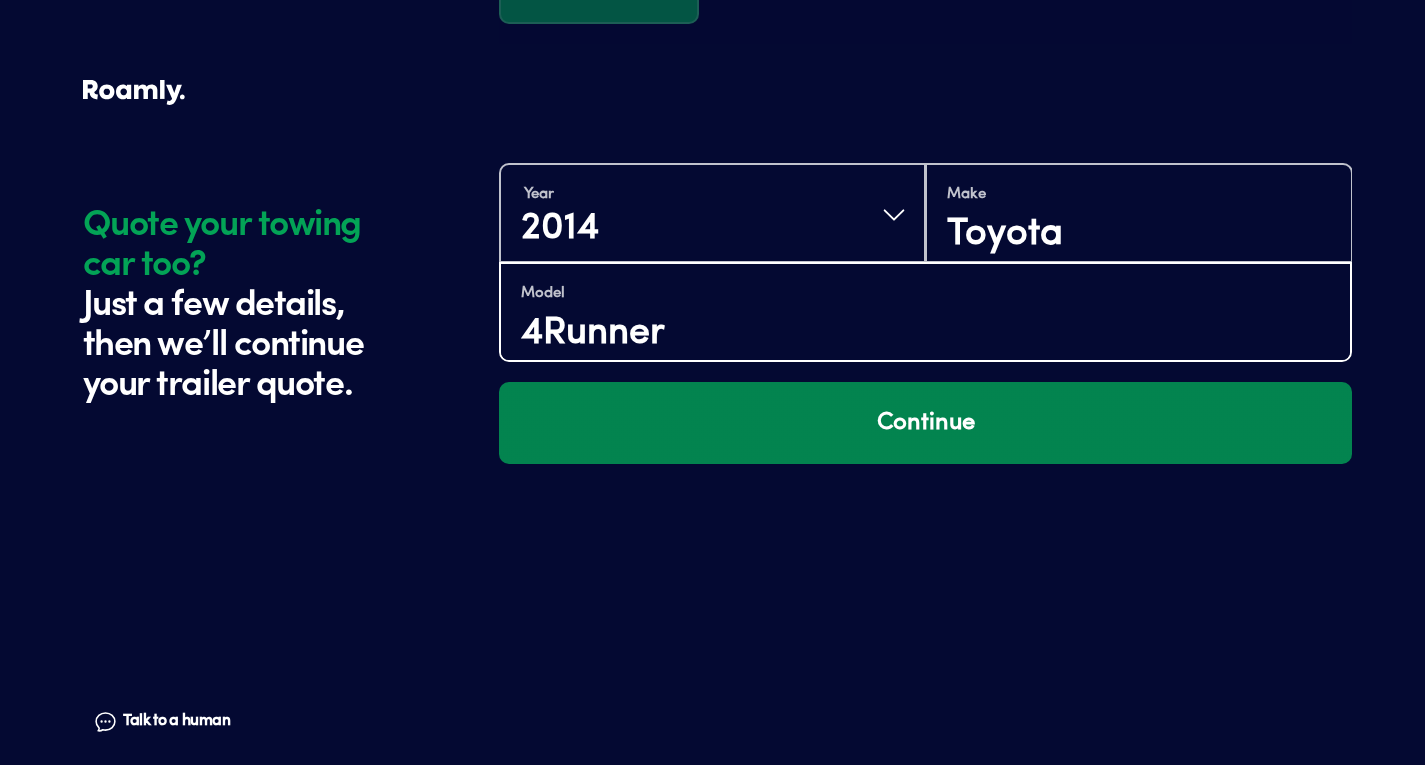 type on "4Runner" 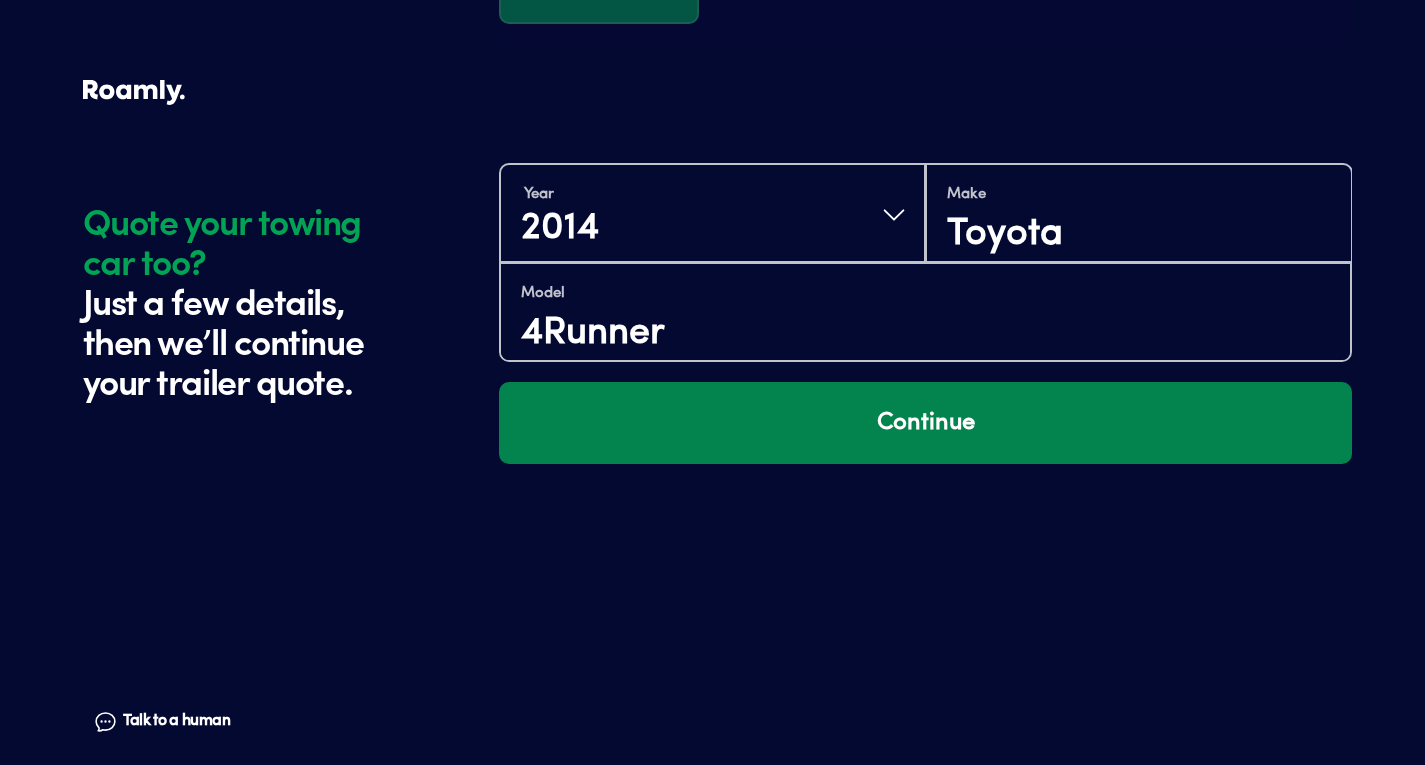 click on "Continue" at bounding box center (925, 423) 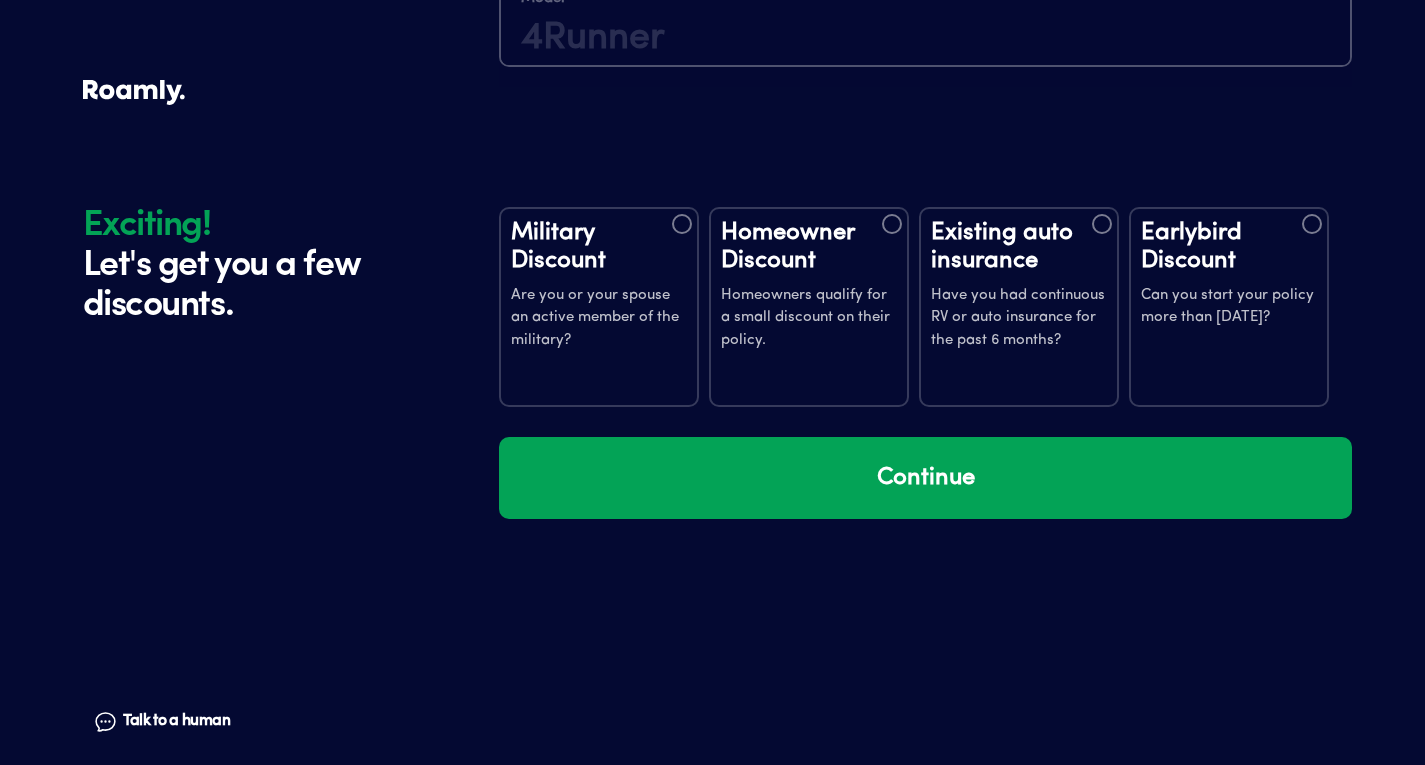 scroll, scrollTop: 3690, scrollLeft: 0, axis: vertical 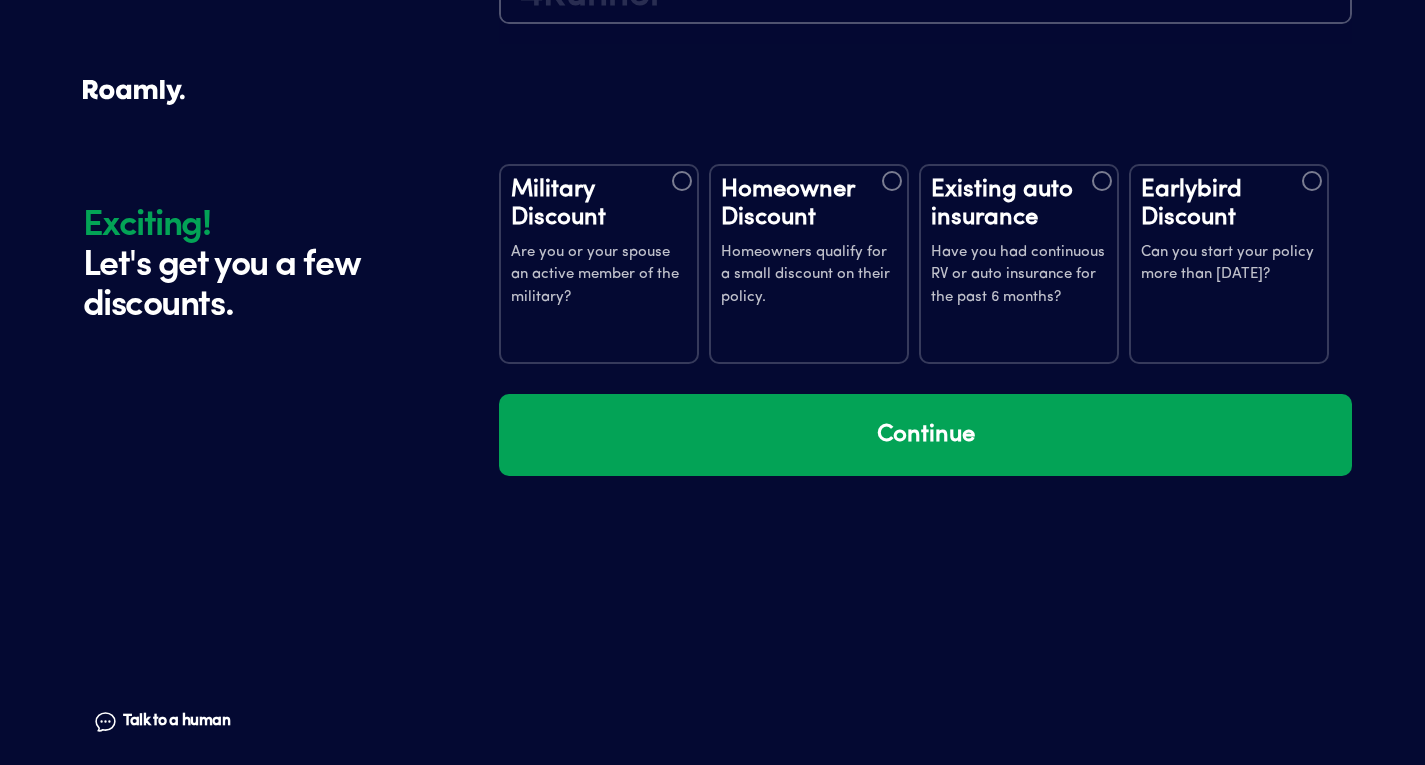 click on "Existing auto insurance" at bounding box center [1019, 204] 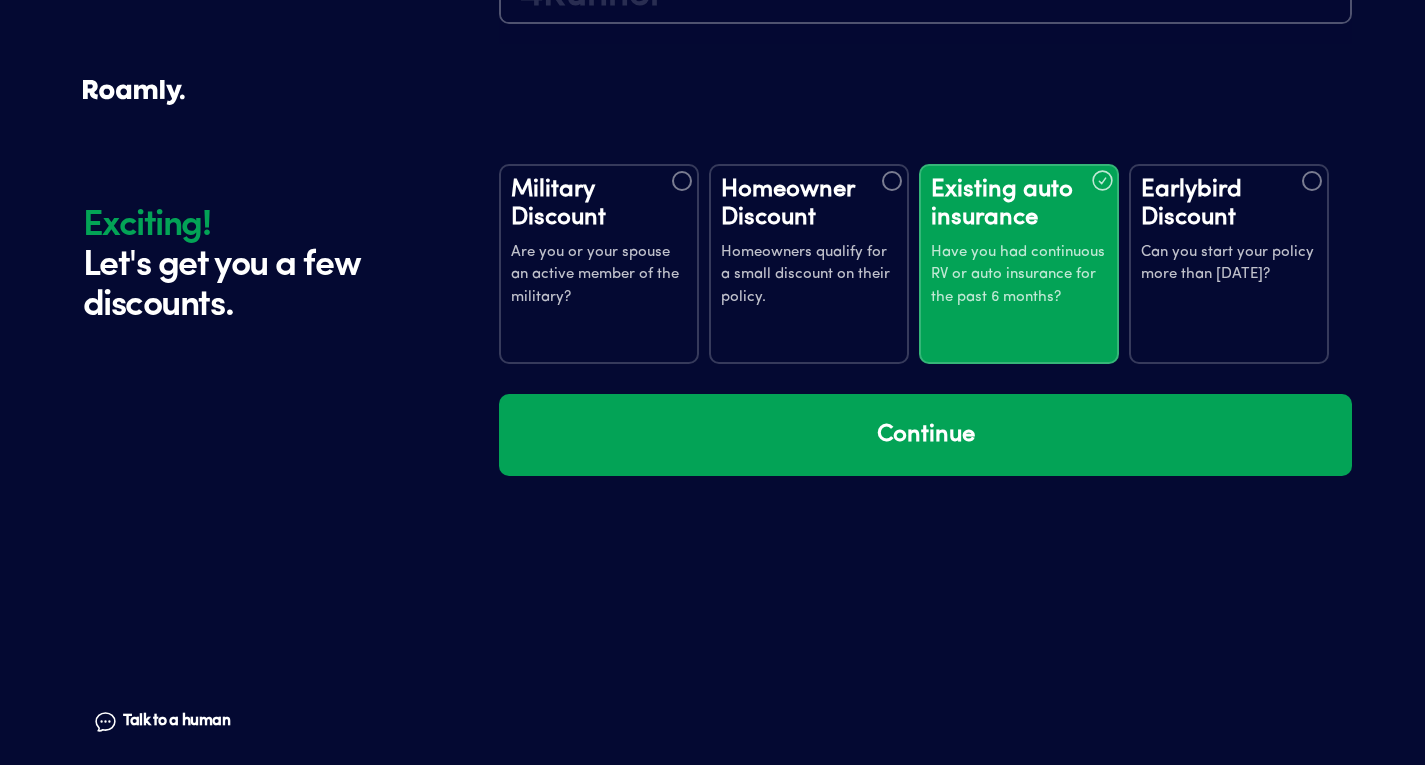 click on "Homeowner Discount" at bounding box center (809, 204) 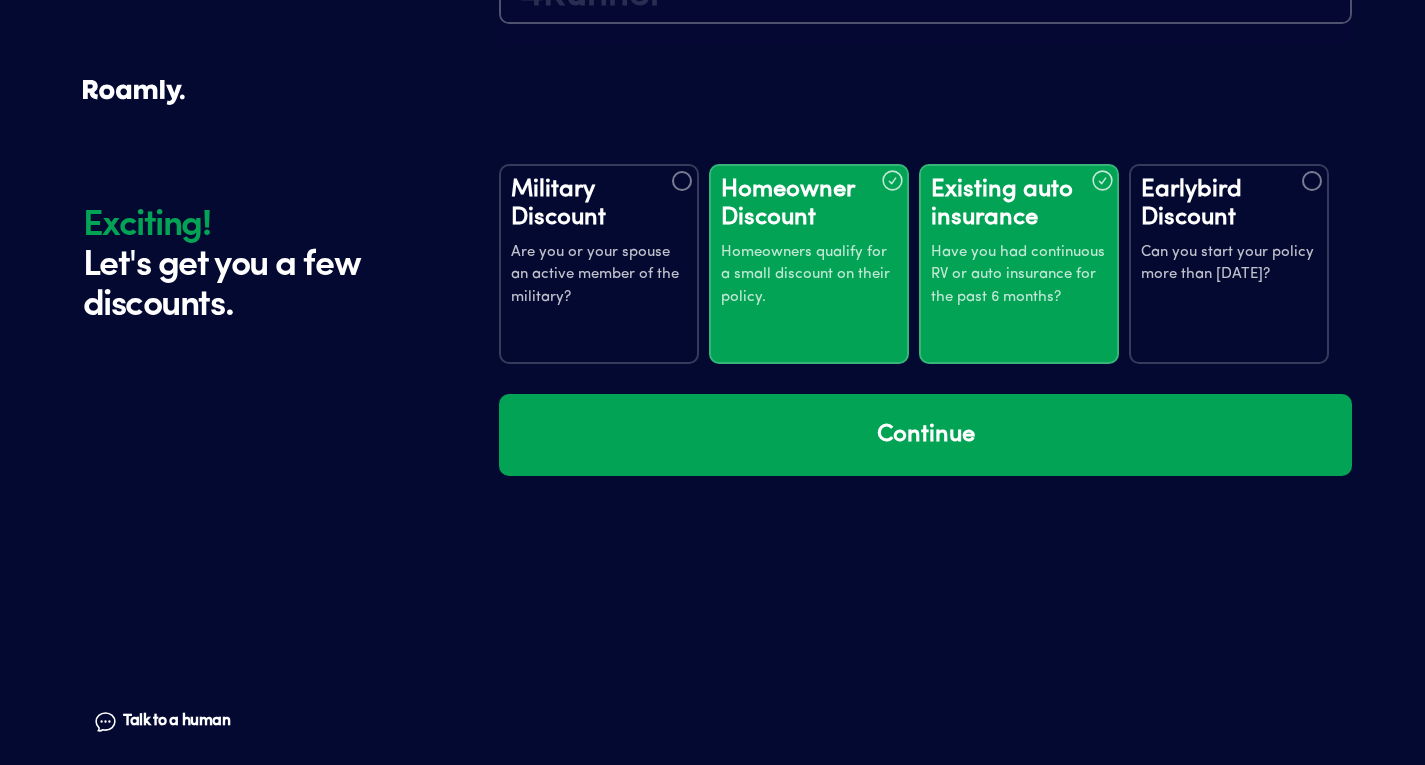 click on "Can you start your policy more than seven days from now?" at bounding box center [1229, 264] 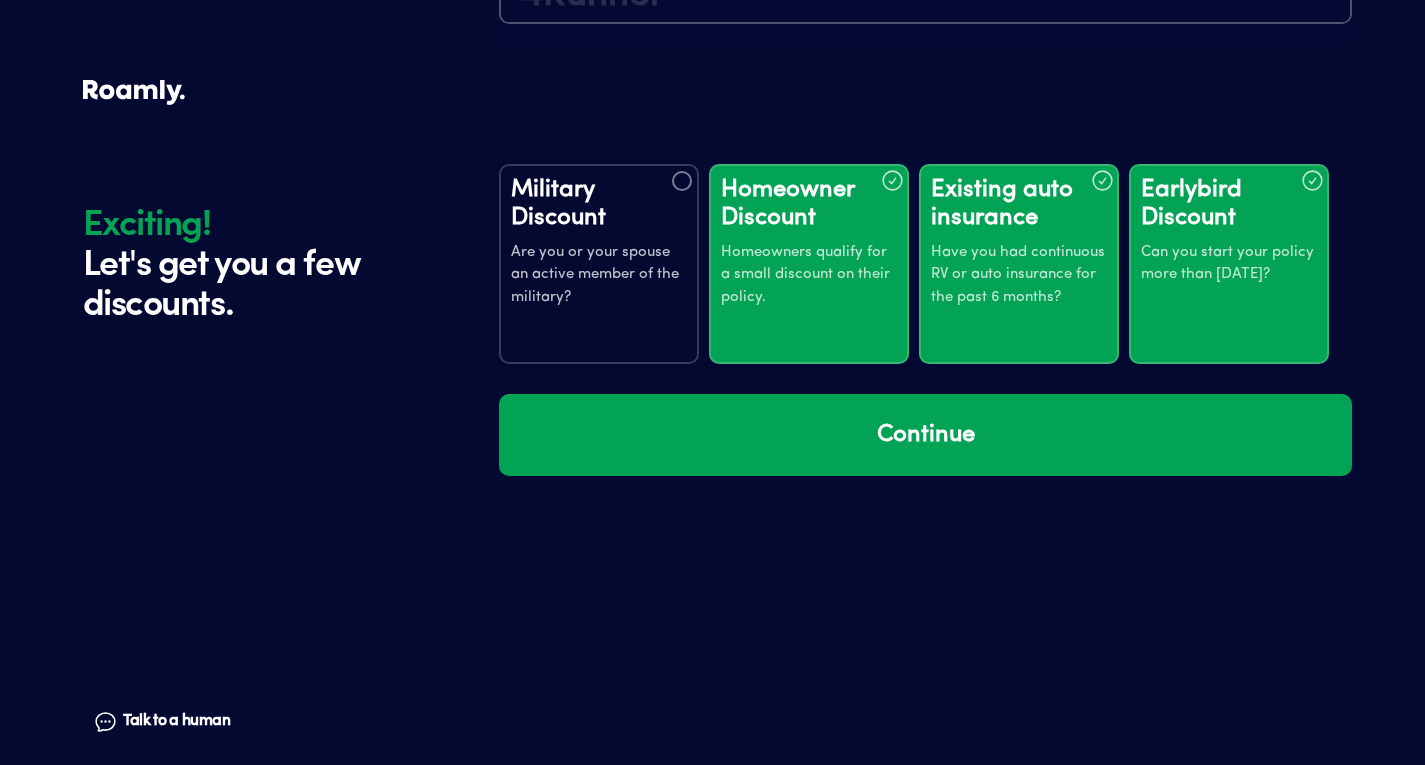 click on "Are you or your spouse an active member of the military?" at bounding box center (599, 276) 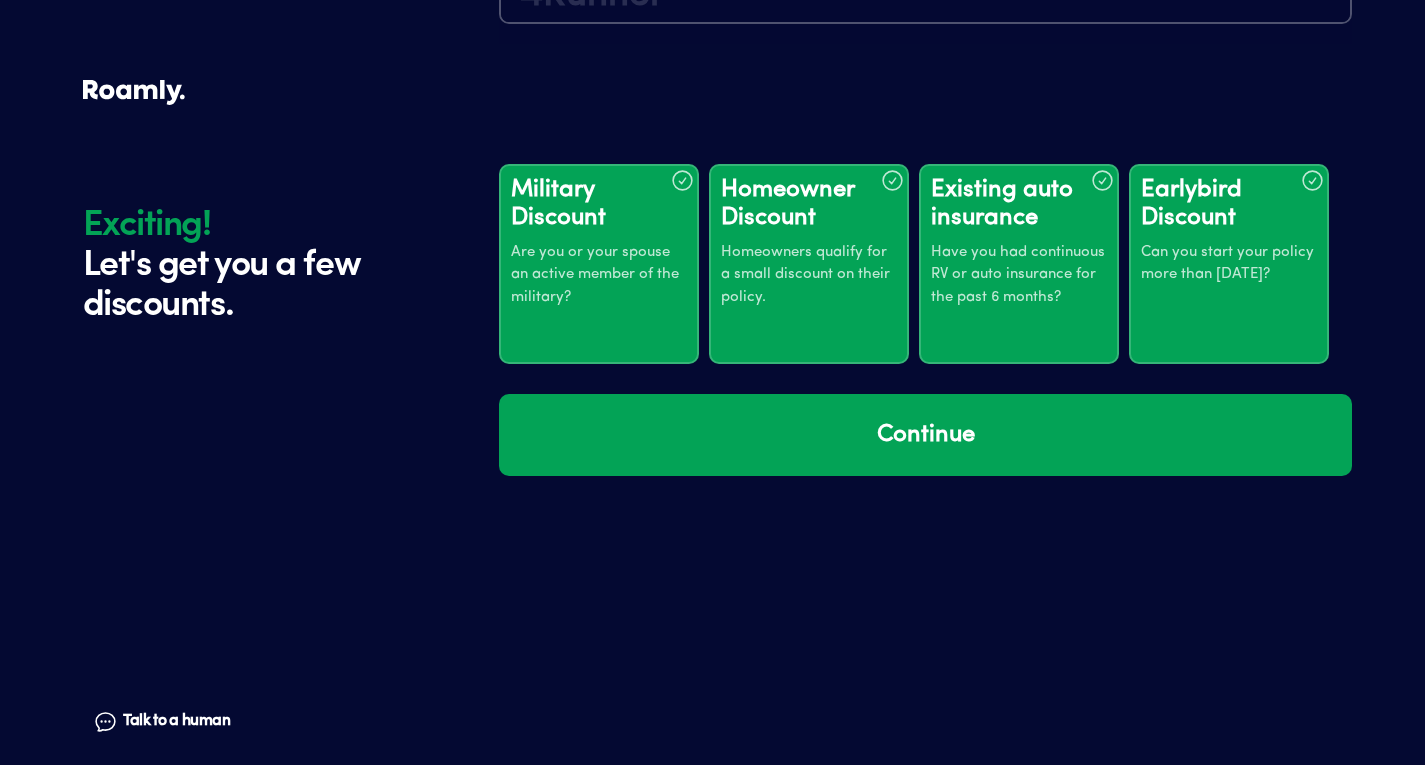 click on "Are you or your spouse an active member of the military?" at bounding box center [599, 276] 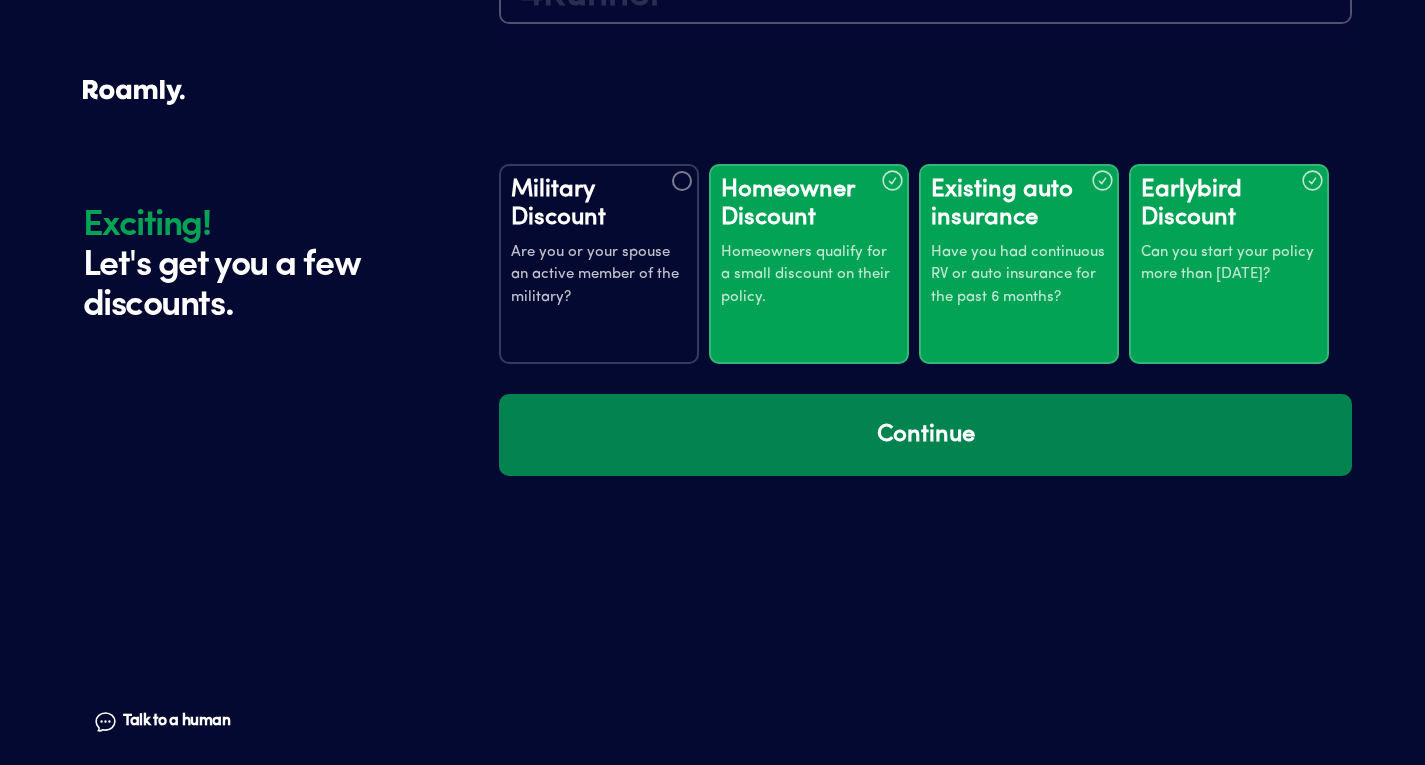 click on "Continue" at bounding box center [925, 435] 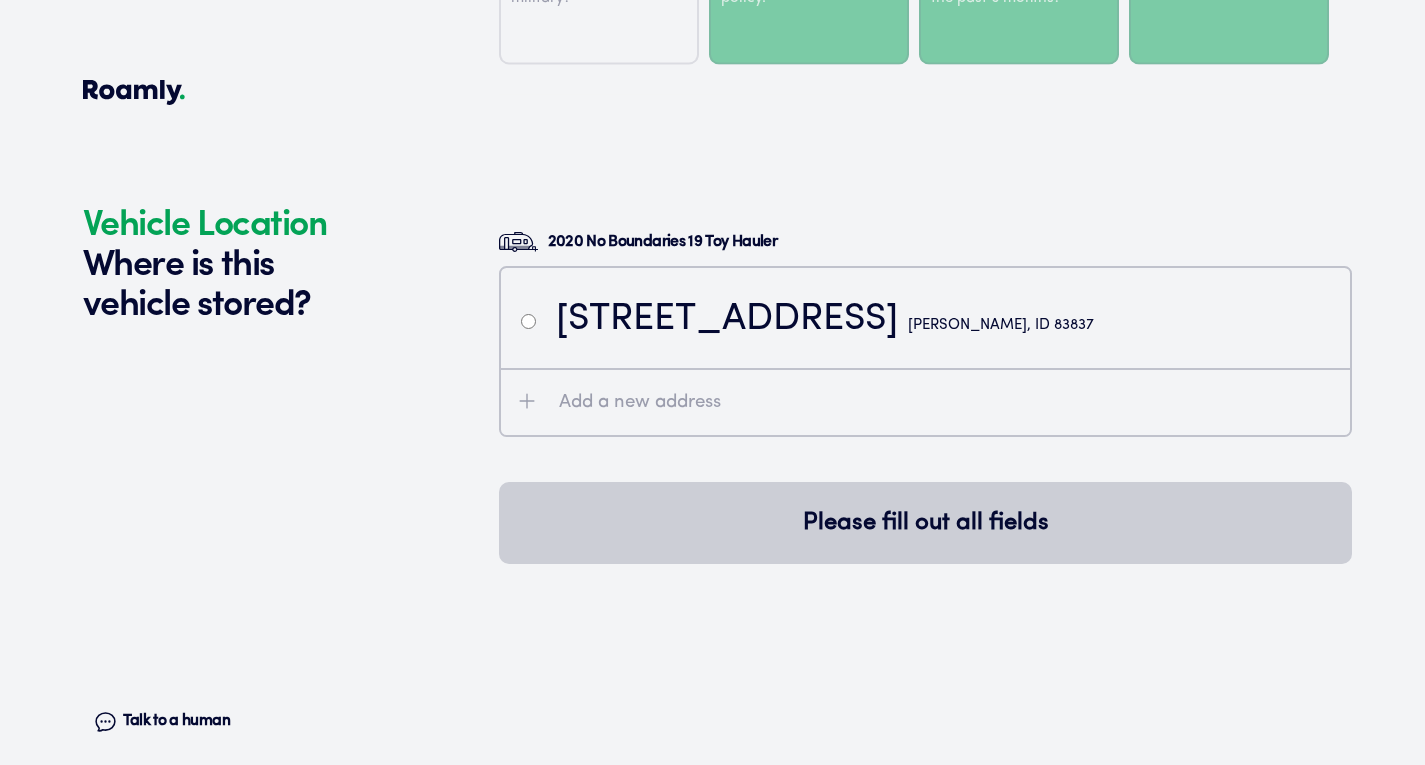 scroll, scrollTop: 4080, scrollLeft: 0, axis: vertical 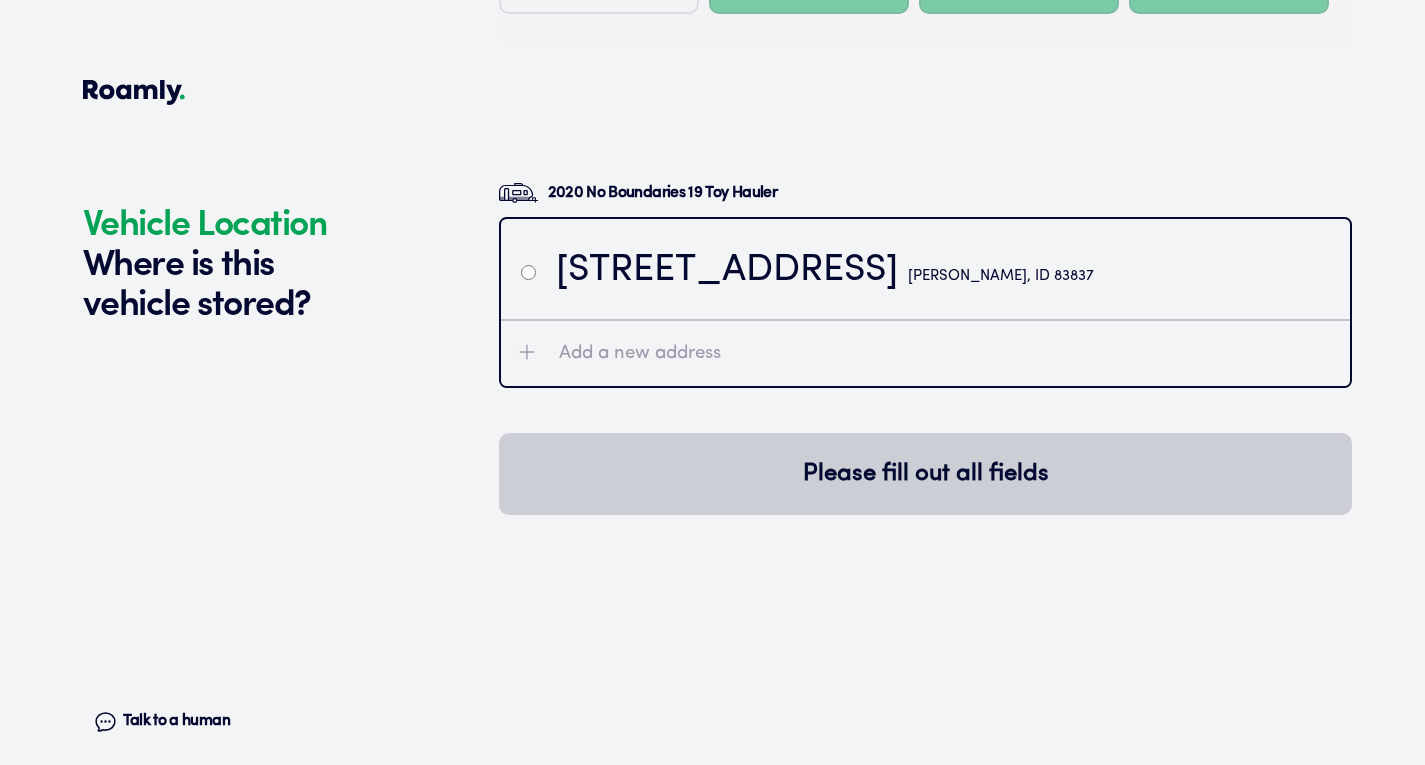 click on "608 North Hill Street Kellogg, ID 83837" at bounding box center (825, 271) 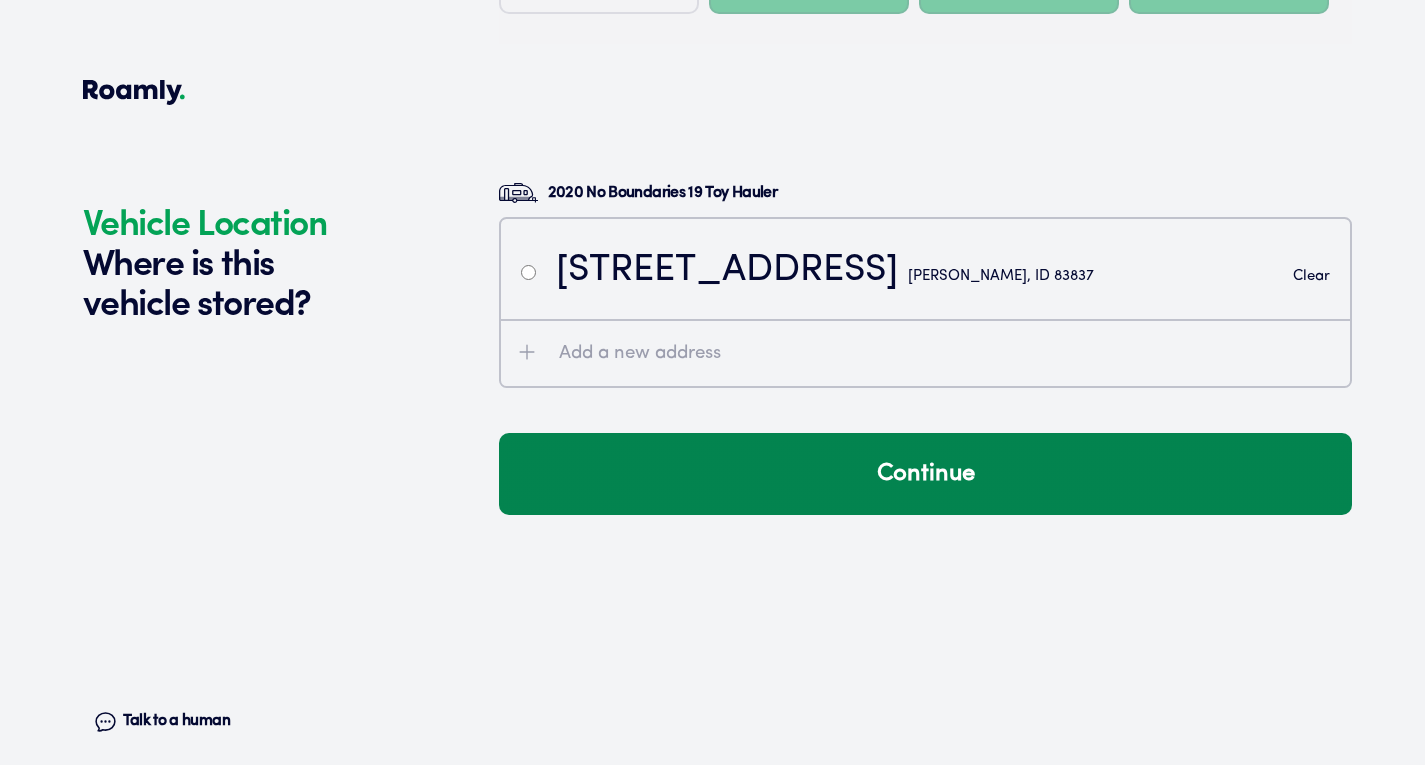 click on "Continue" at bounding box center (925, 474) 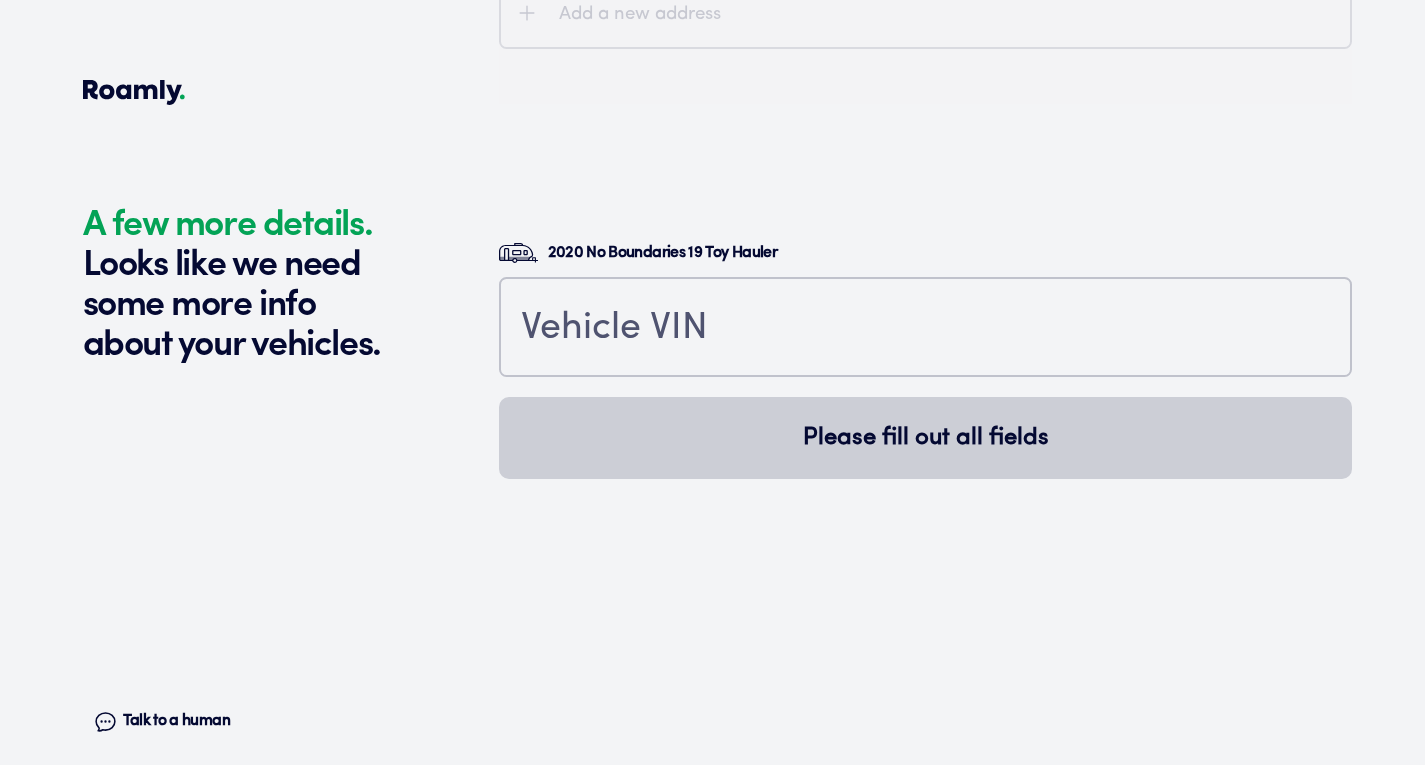 scroll, scrollTop: 4519, scrollLeft: 0, axis: vertical 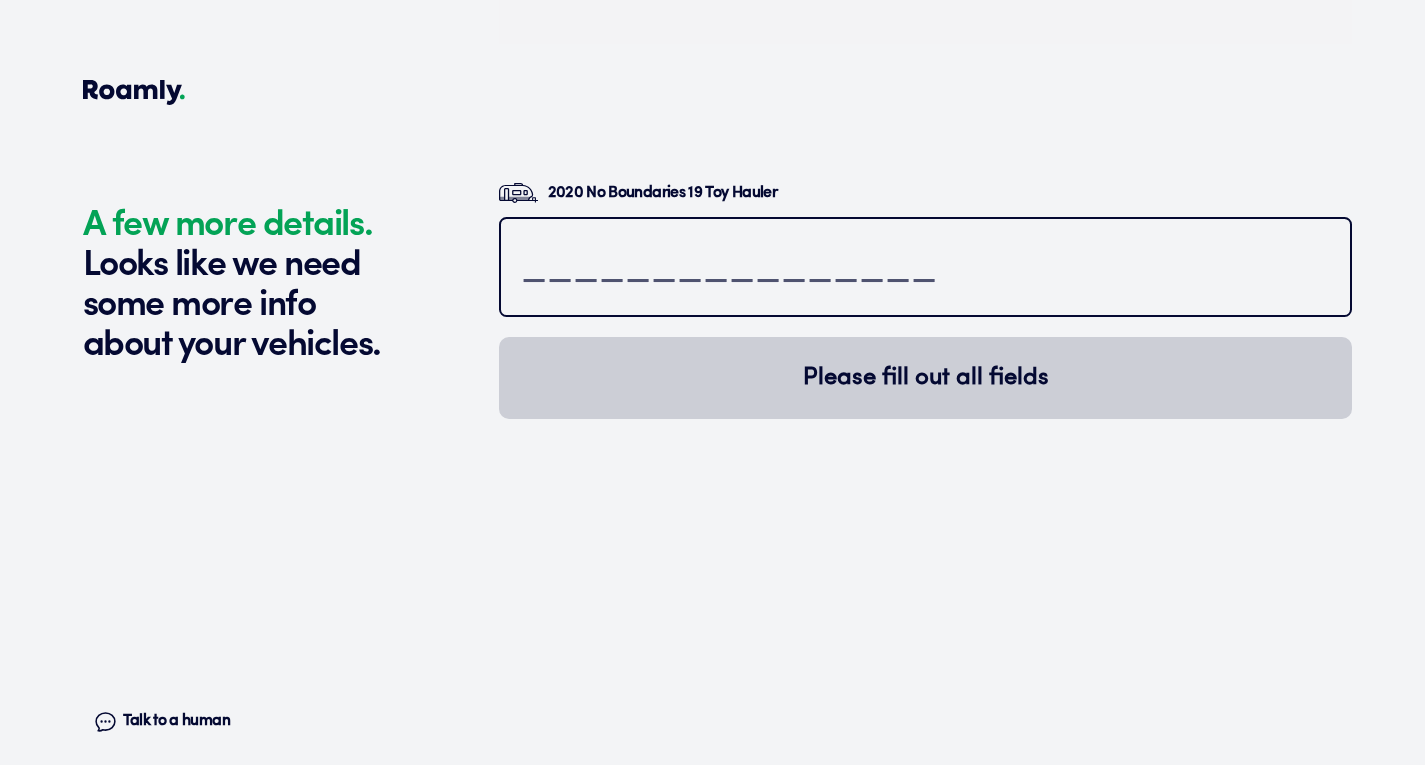 click at bounding box center (925, 269) 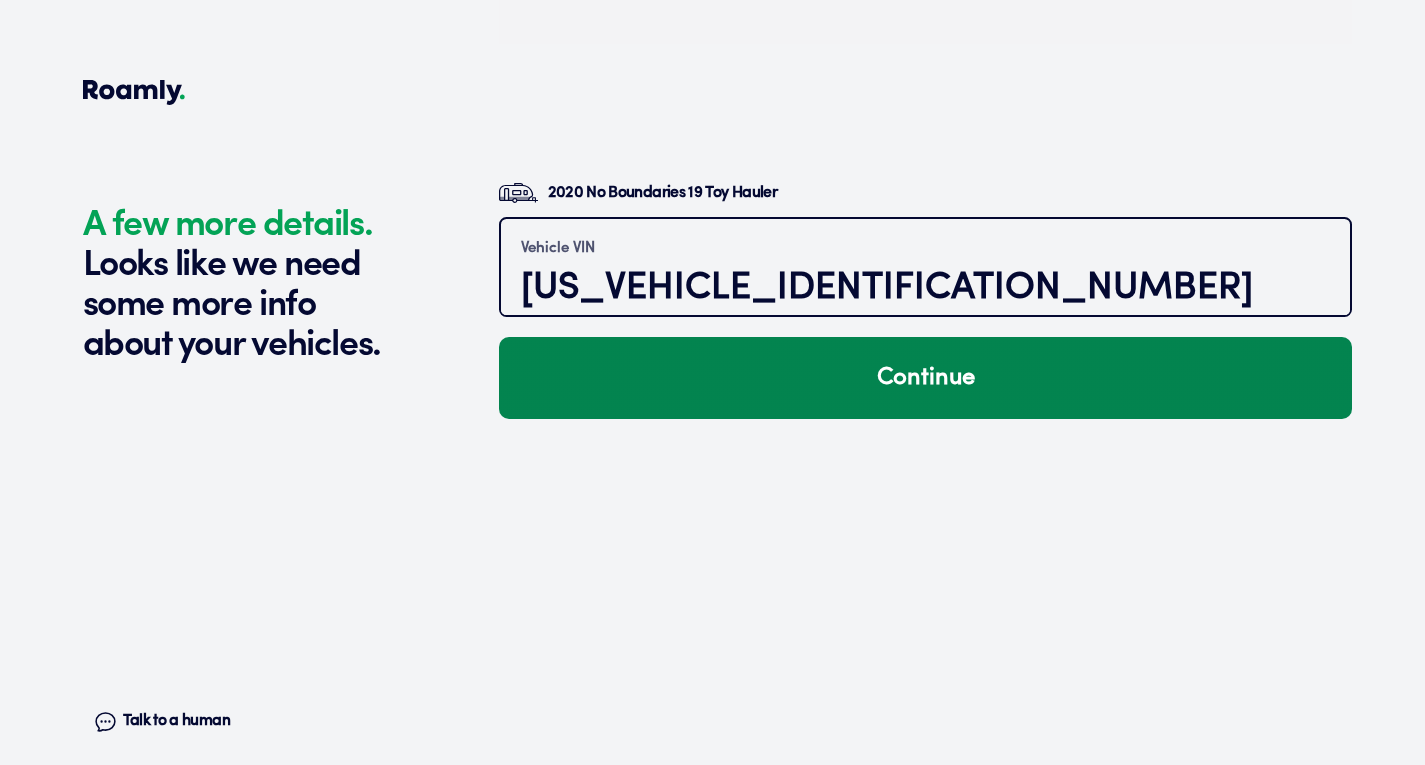 type on "5ZT2RPHB8LV018670" 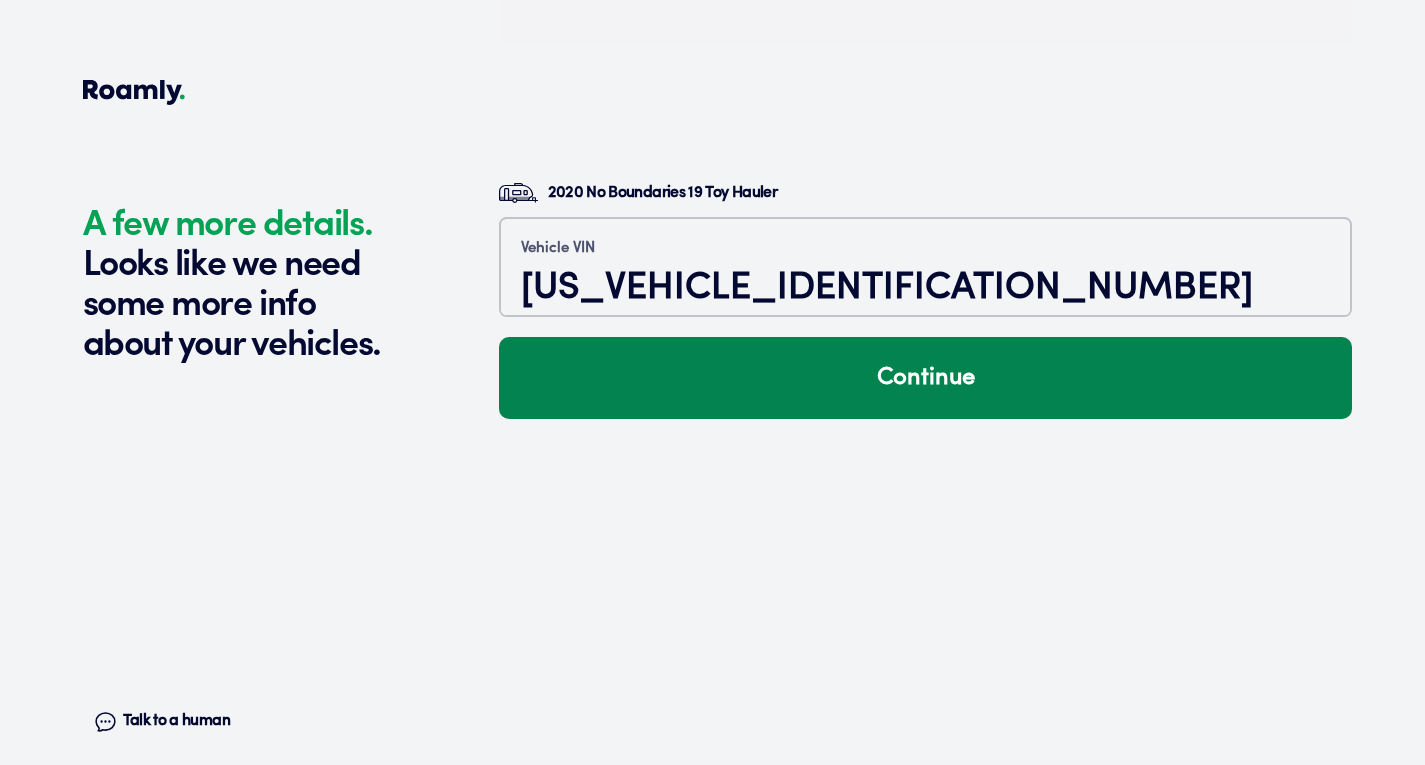click on "Continue" at bounding box center [925, 378] 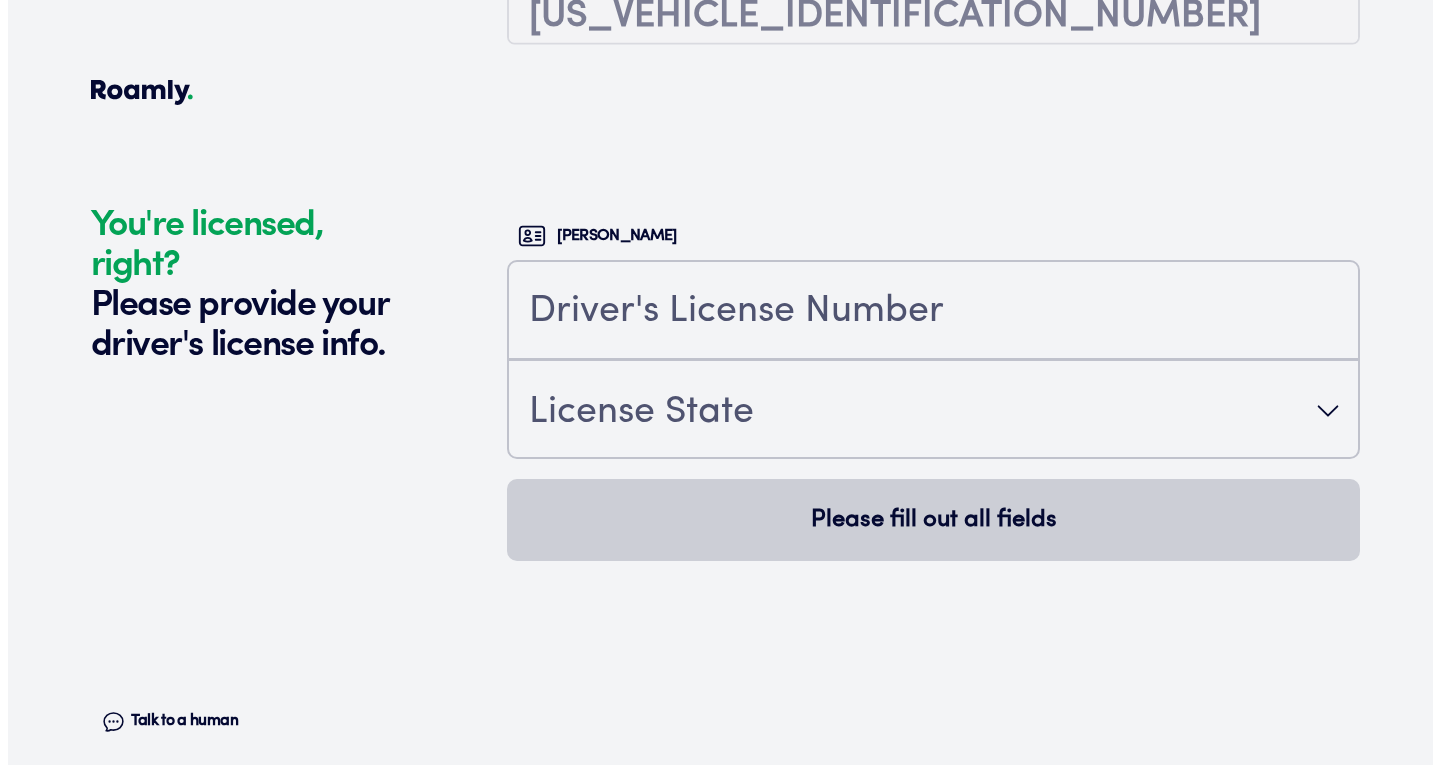 scroll, scrollTop: 4862, scrollLeft: 0, axis: vertical 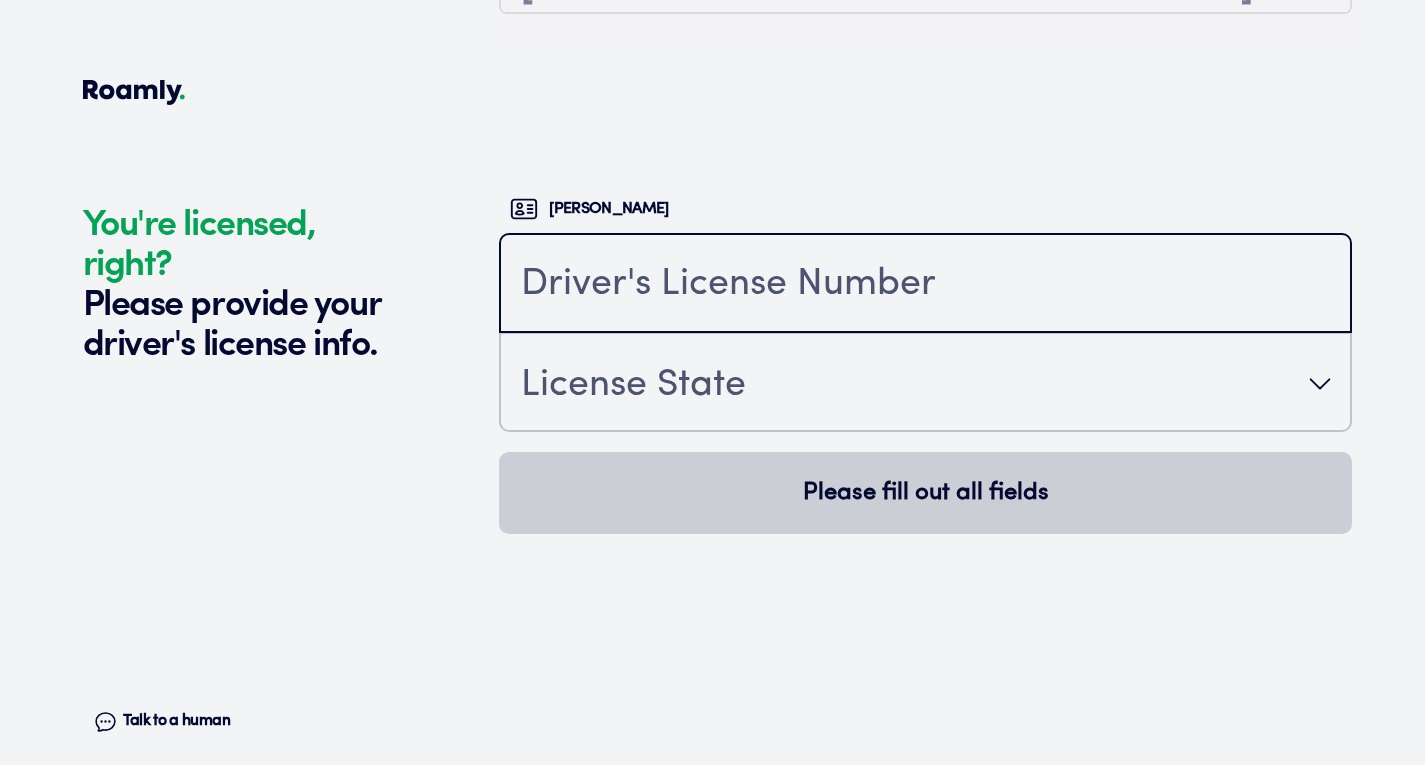 click at bounding box center [925, 285] 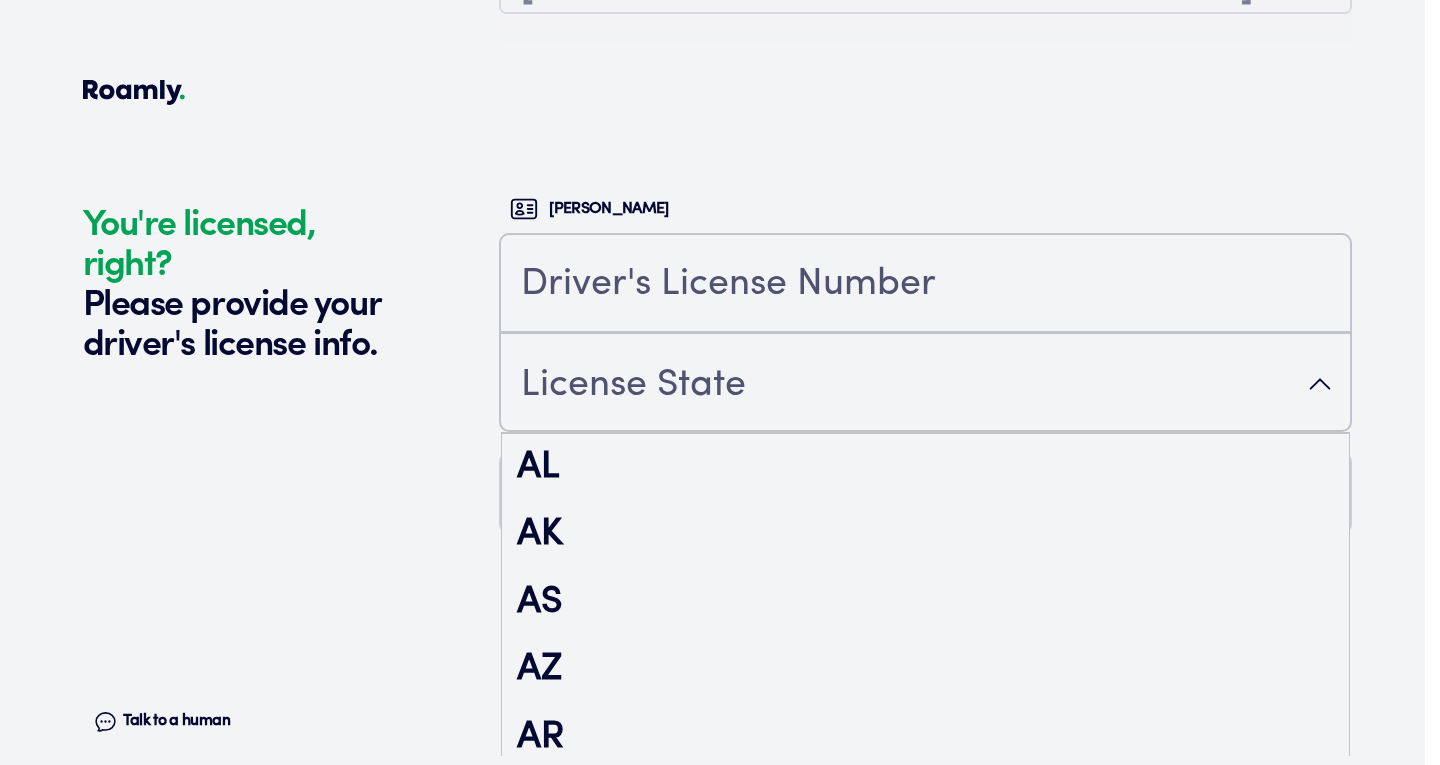 click on "License State" at bounding box center [925, 384] 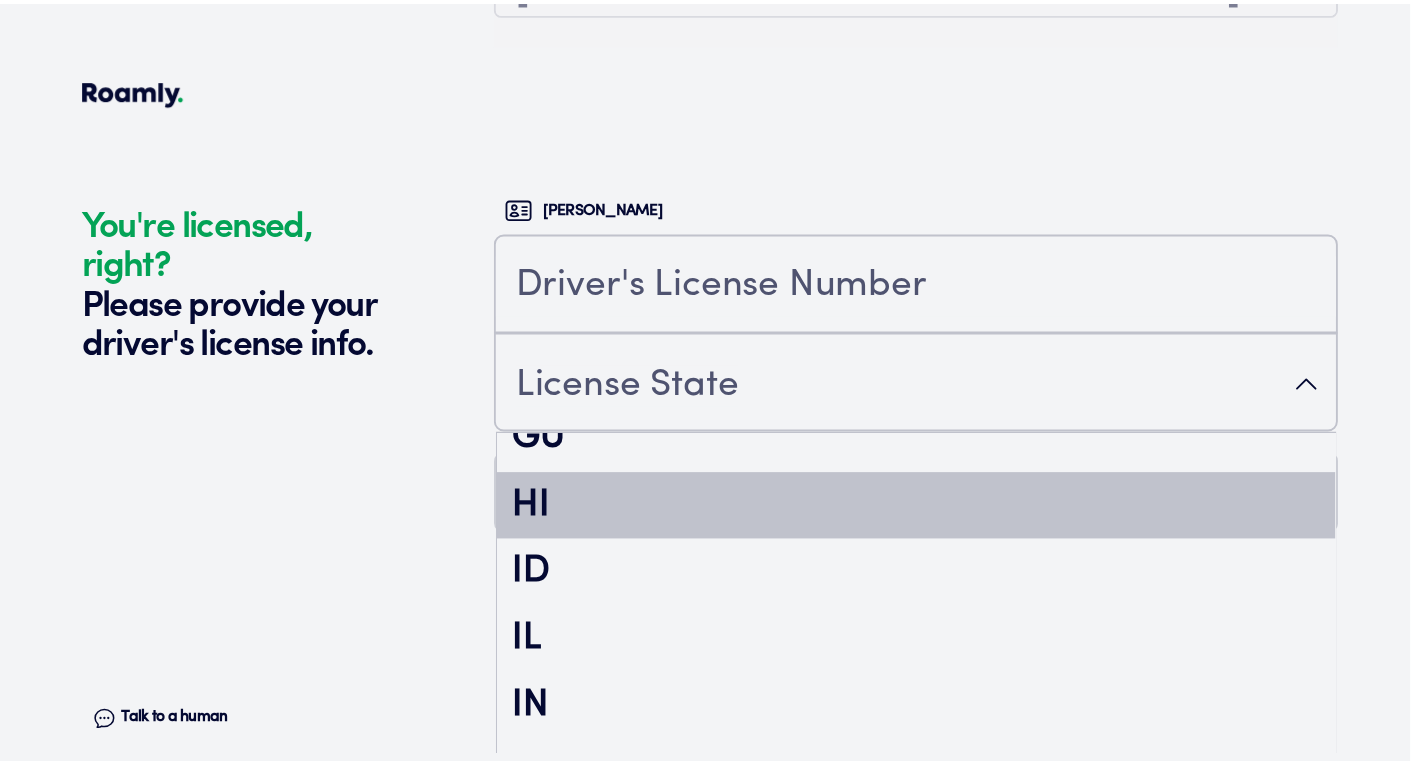 scroll, scrollTop: 908, scrollLeft: 0, axis: vertical 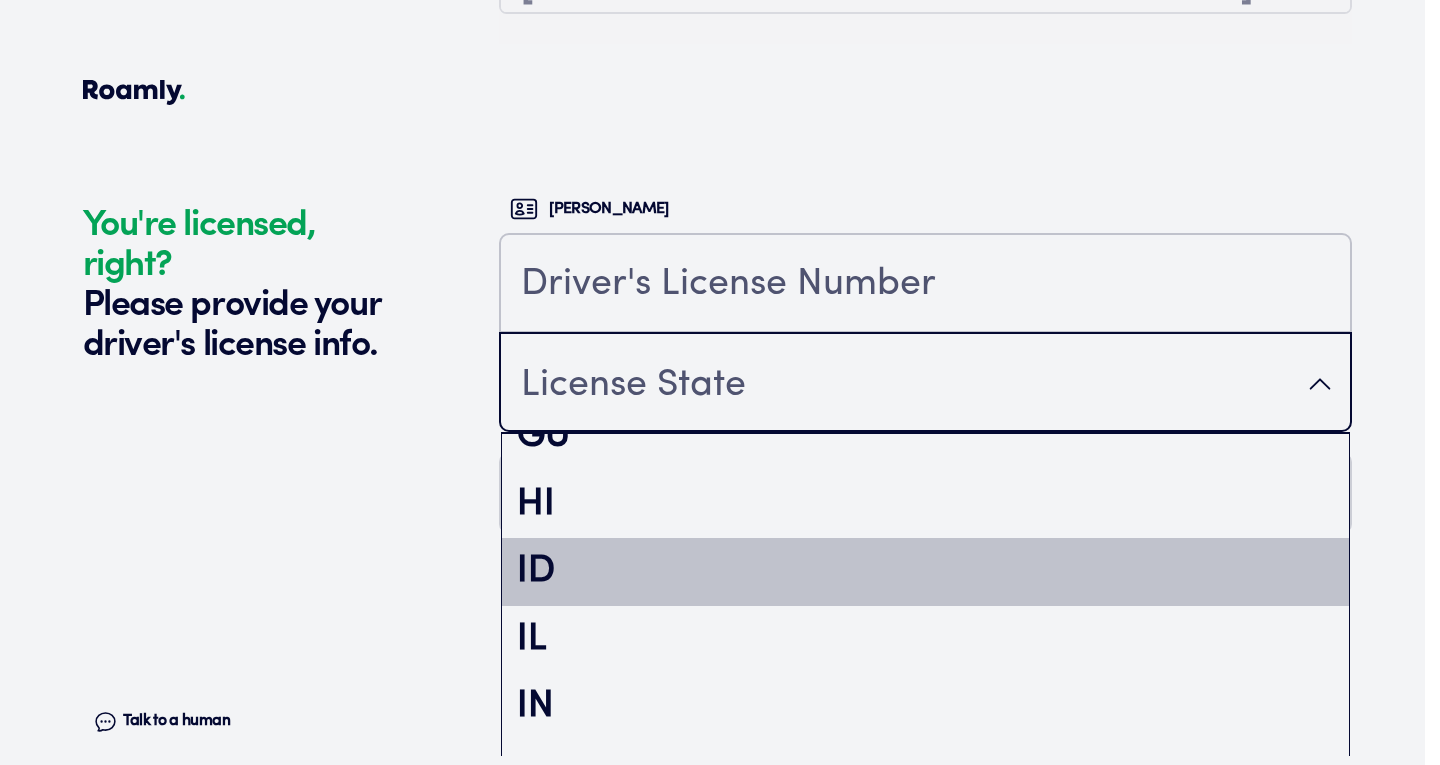 click on "ID" at bounding box center (925, 572) 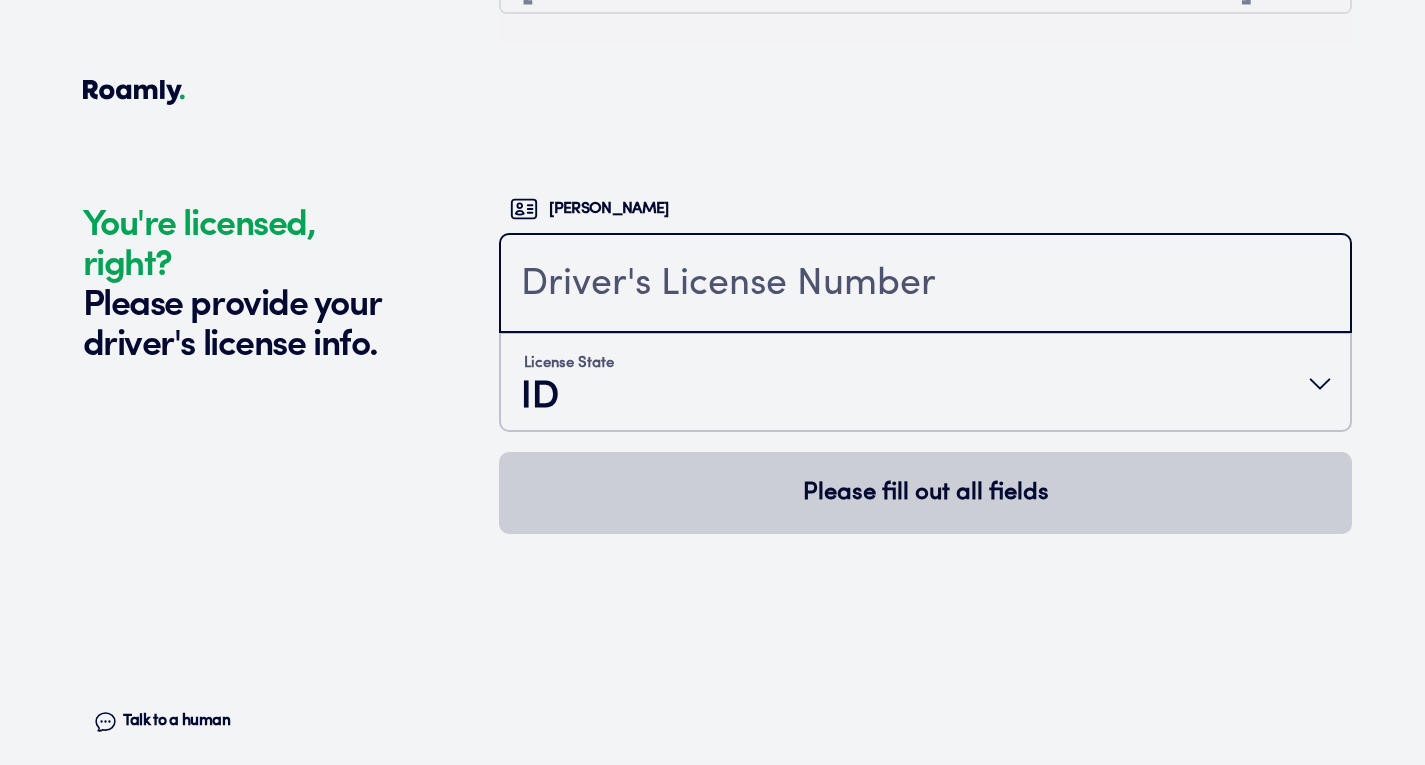 click at bounding box center [925, 285] 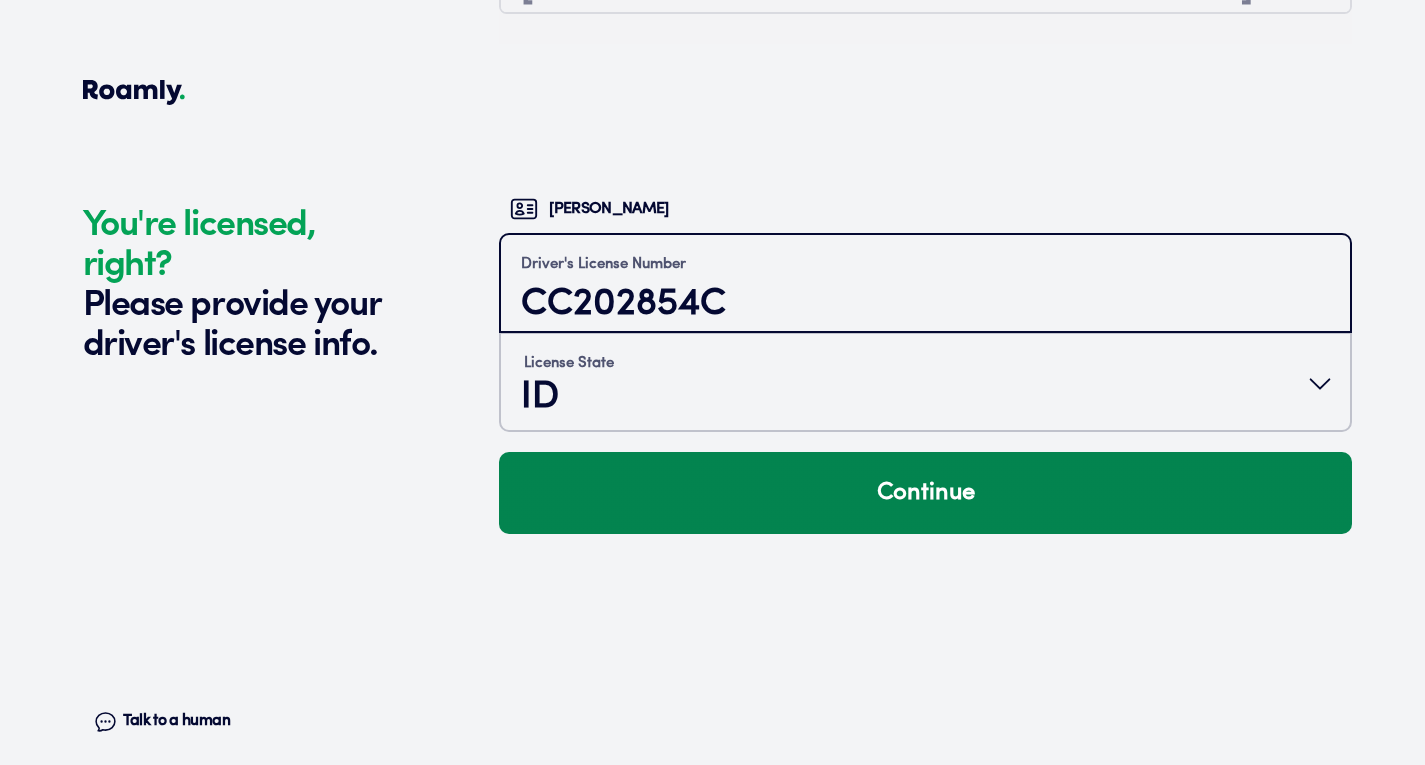 type on "CC202854C" 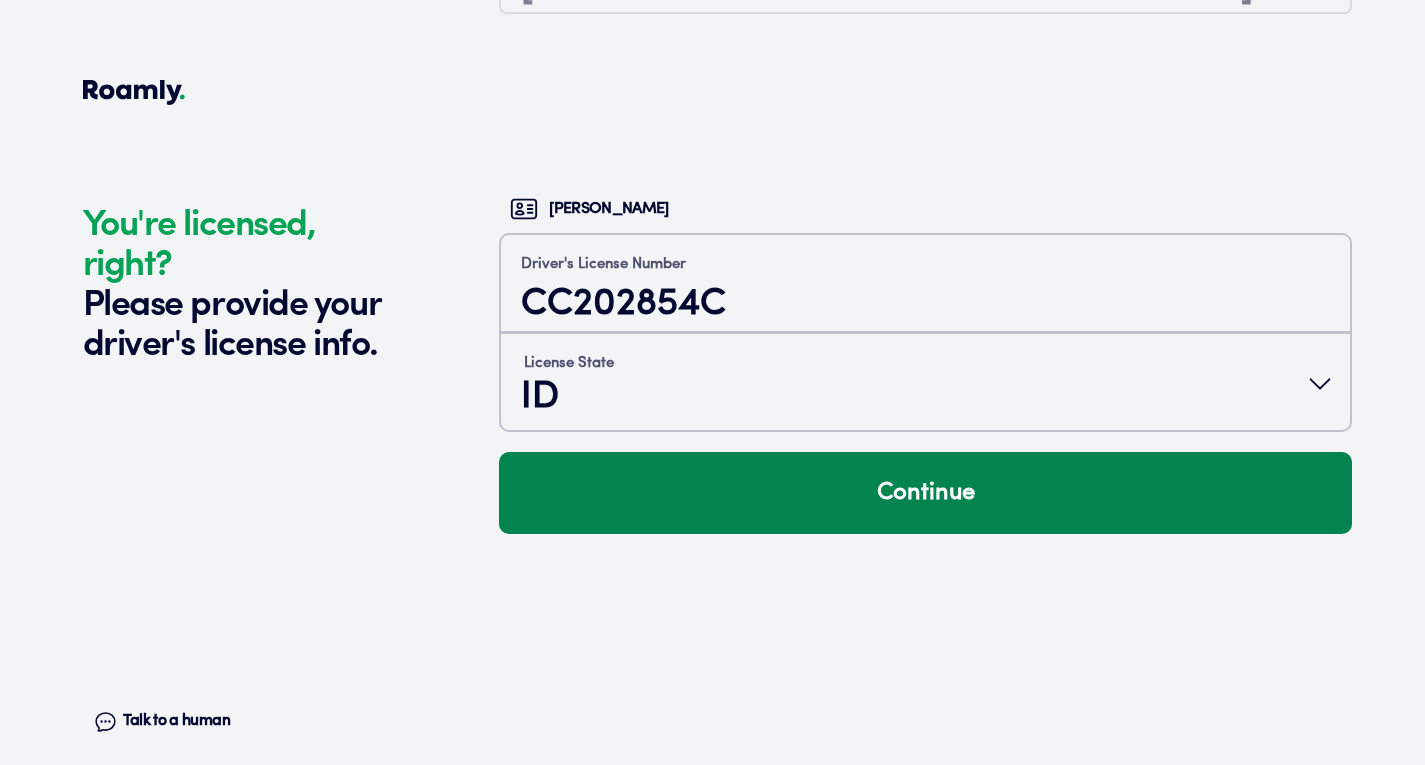 click on "Continue" at bounding box center (925, 493) 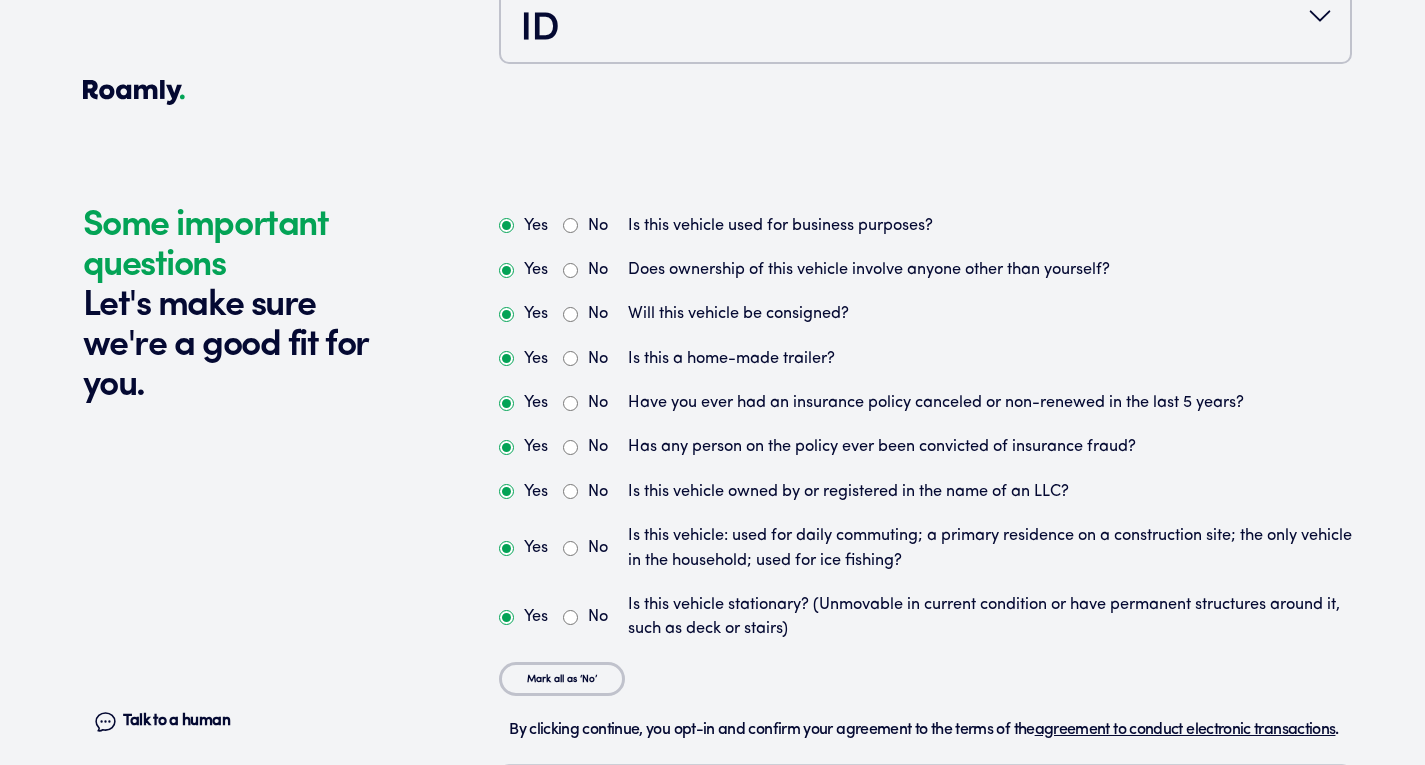 scroll, scrollTop: 5271, scrollLeft: 0, axis: vertical 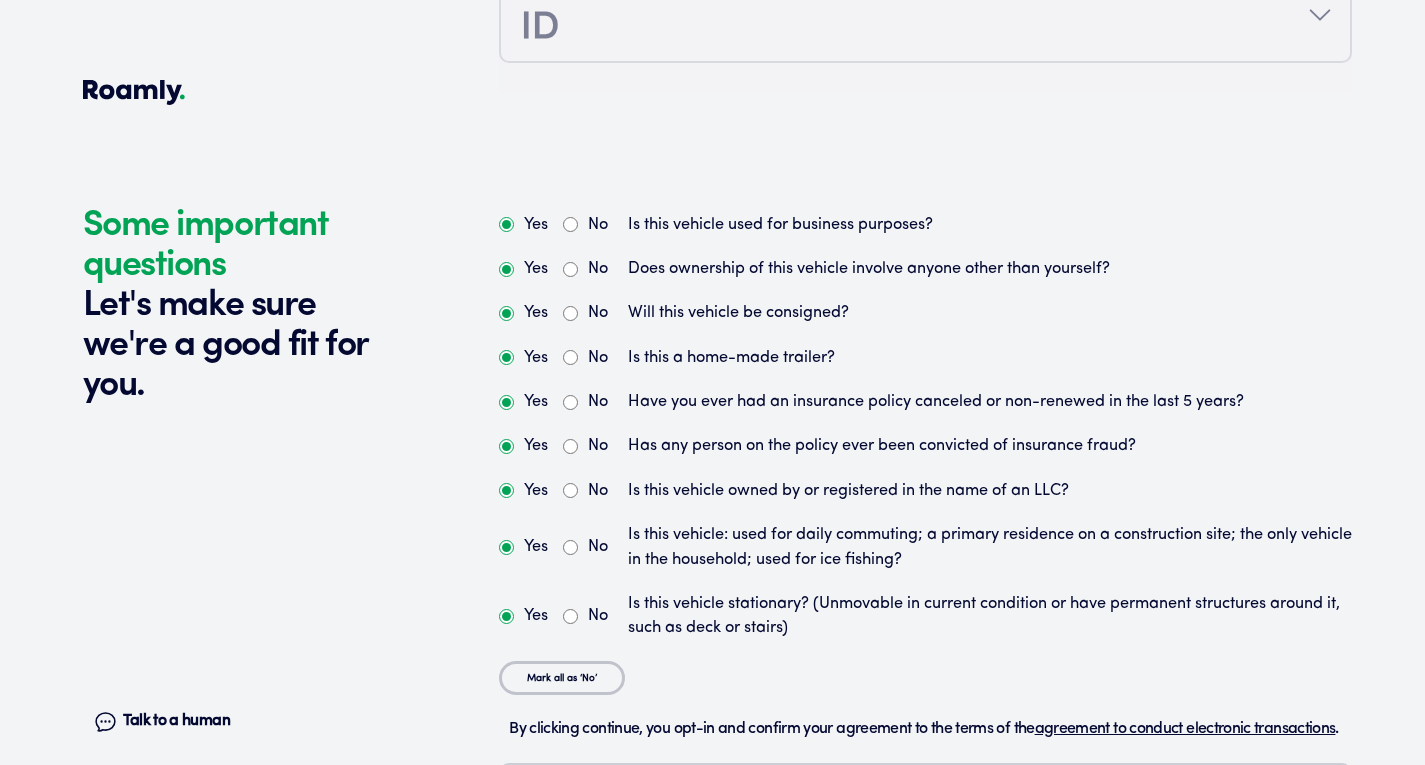 click on "No" at bounding box center [570, 224] 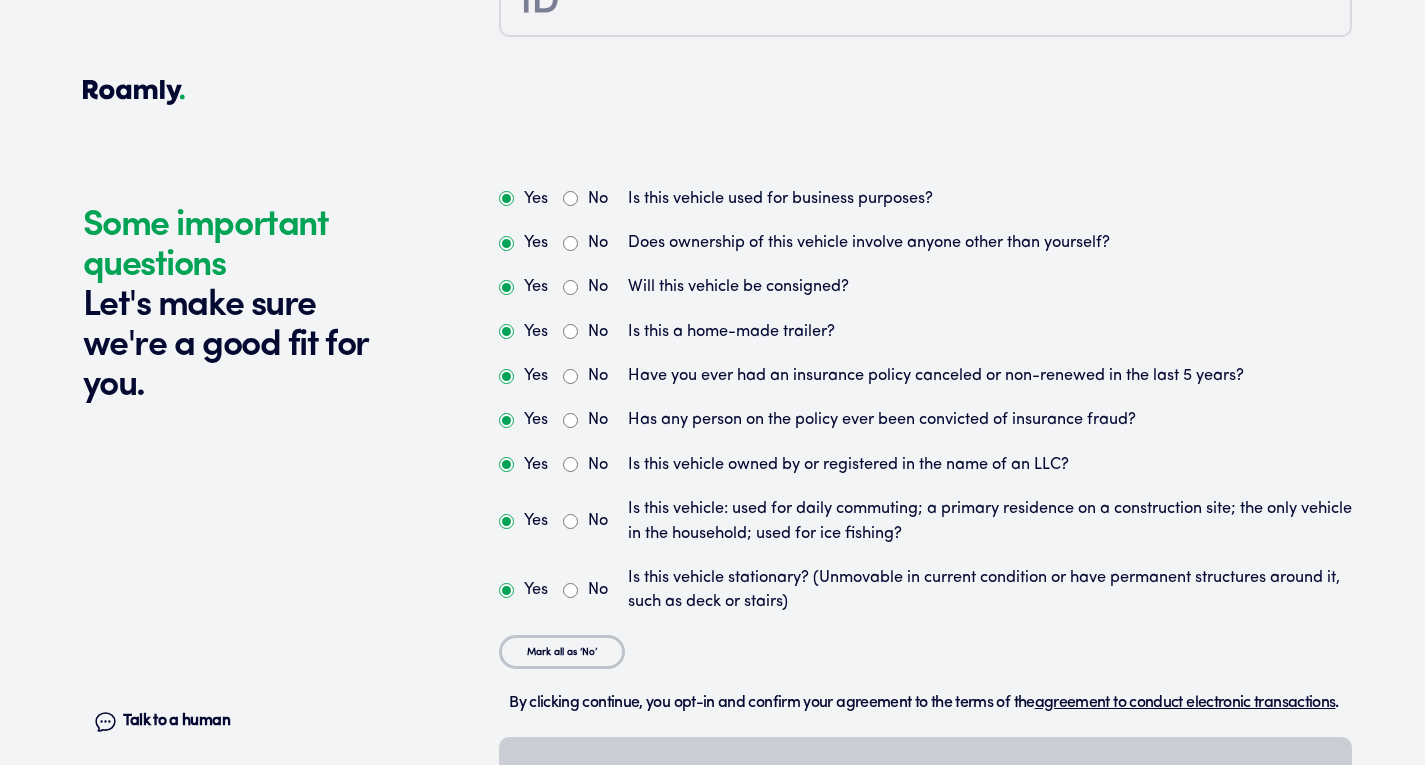 scroll, scrollTop: 5302, scrollLeft: 0, axis: vertical 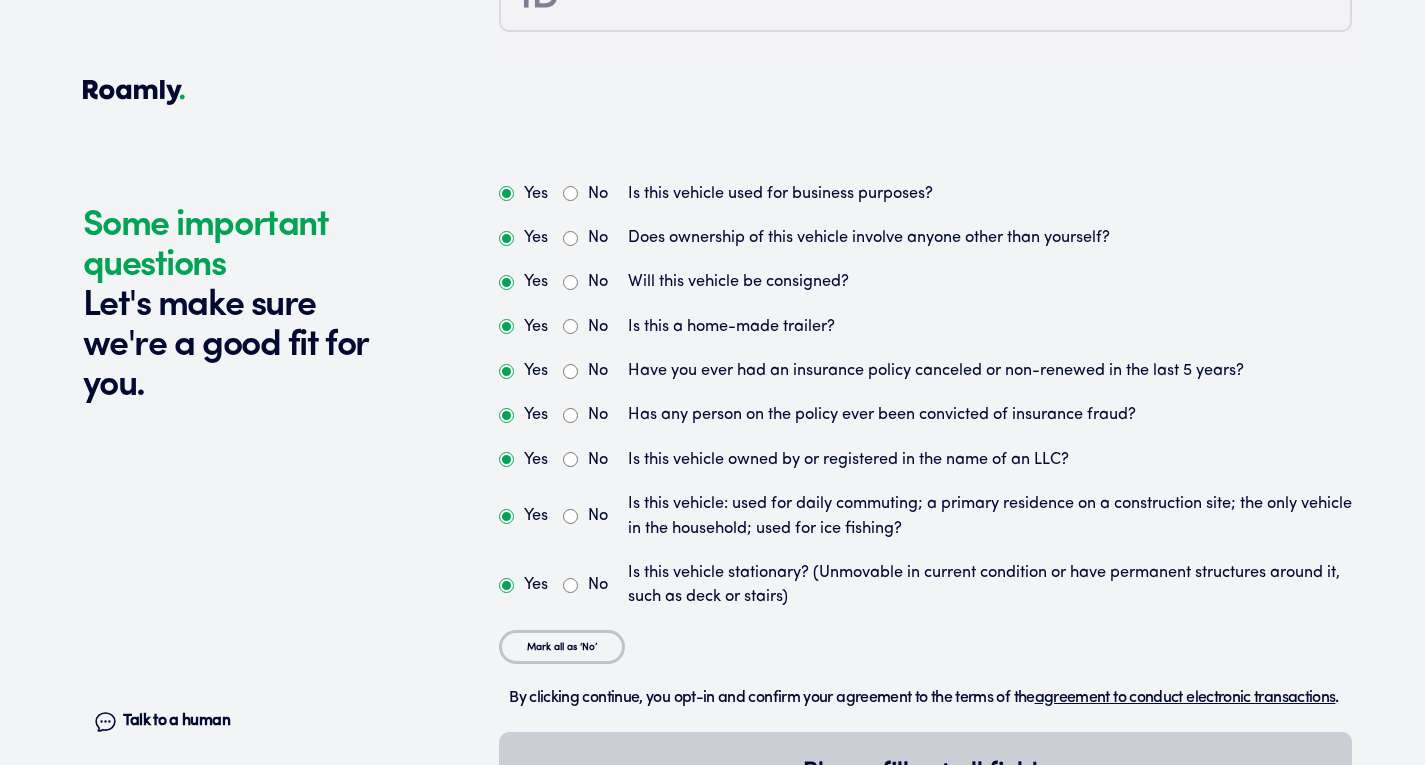 click on "No" at bounding box center (570, 326) 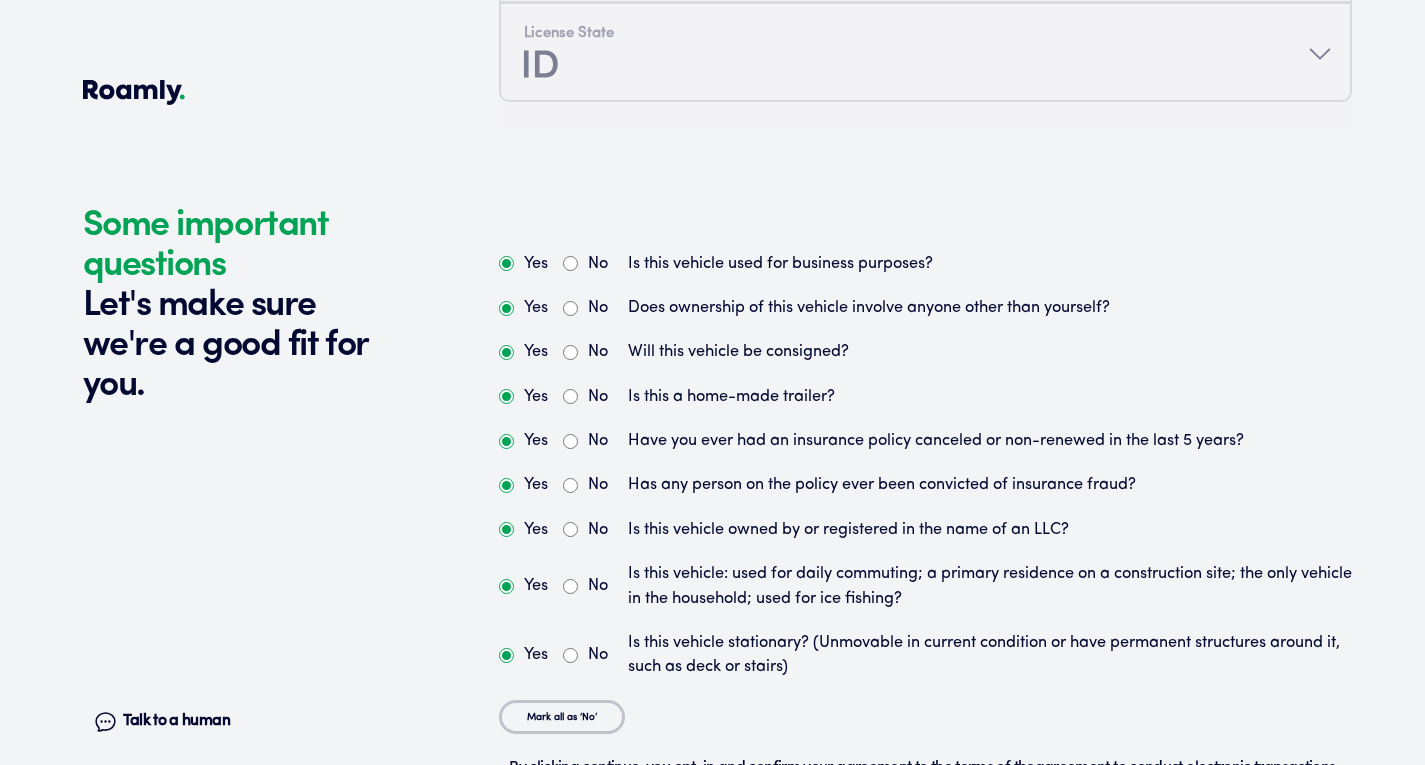 scroll, scrollTop: 5233, scrollLeft: 0, axis: vertical 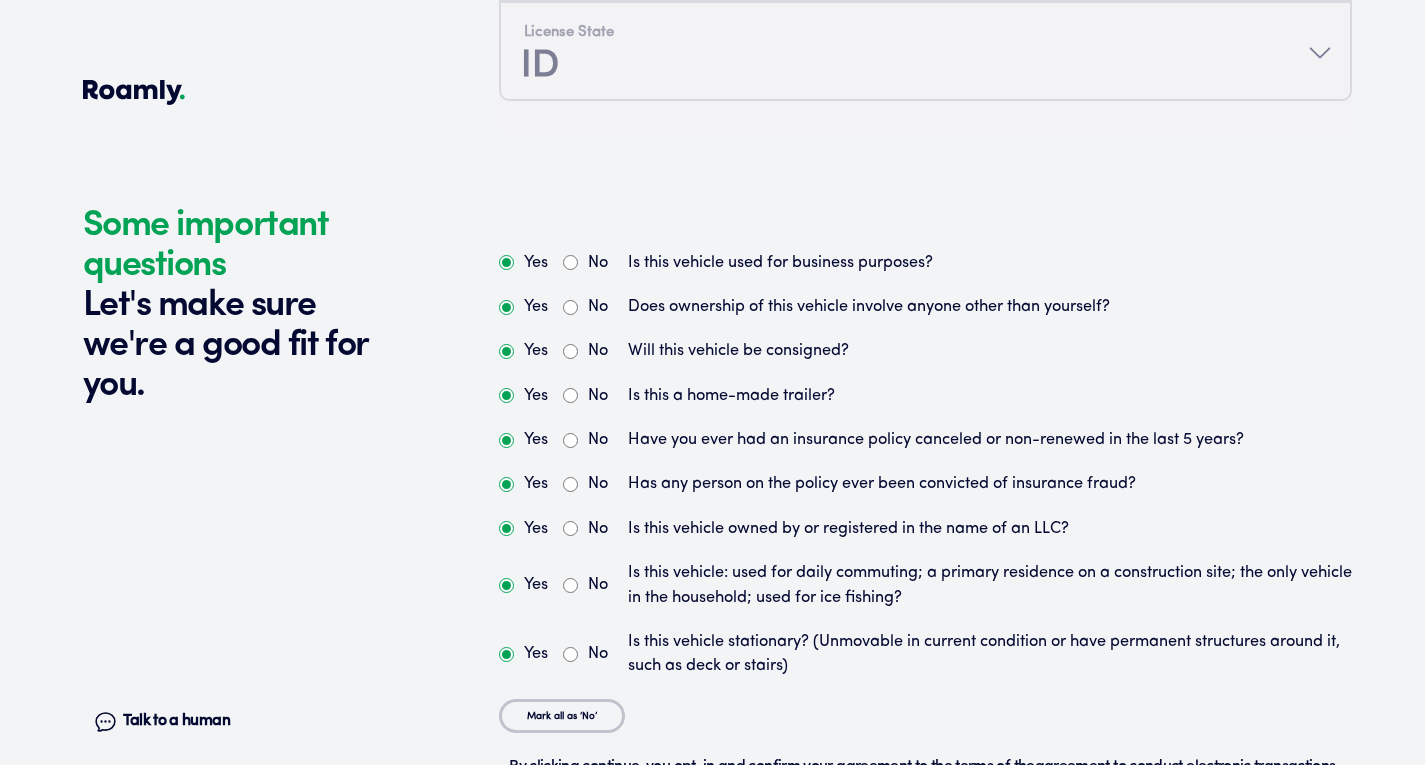 click on "Yes" at bounding box center [506, 262] 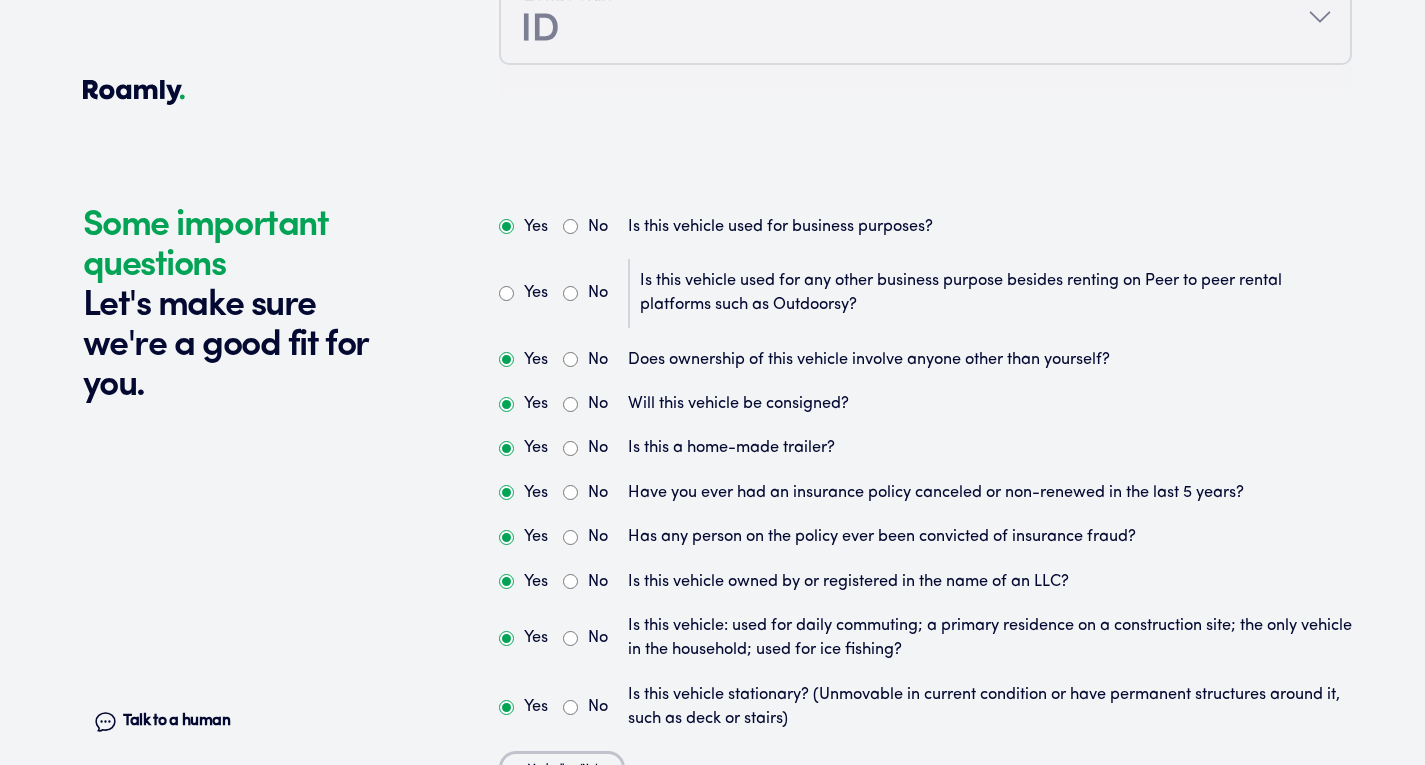 scroll, scrollTop: 5273, scrollLeft: 0, axis: vertical 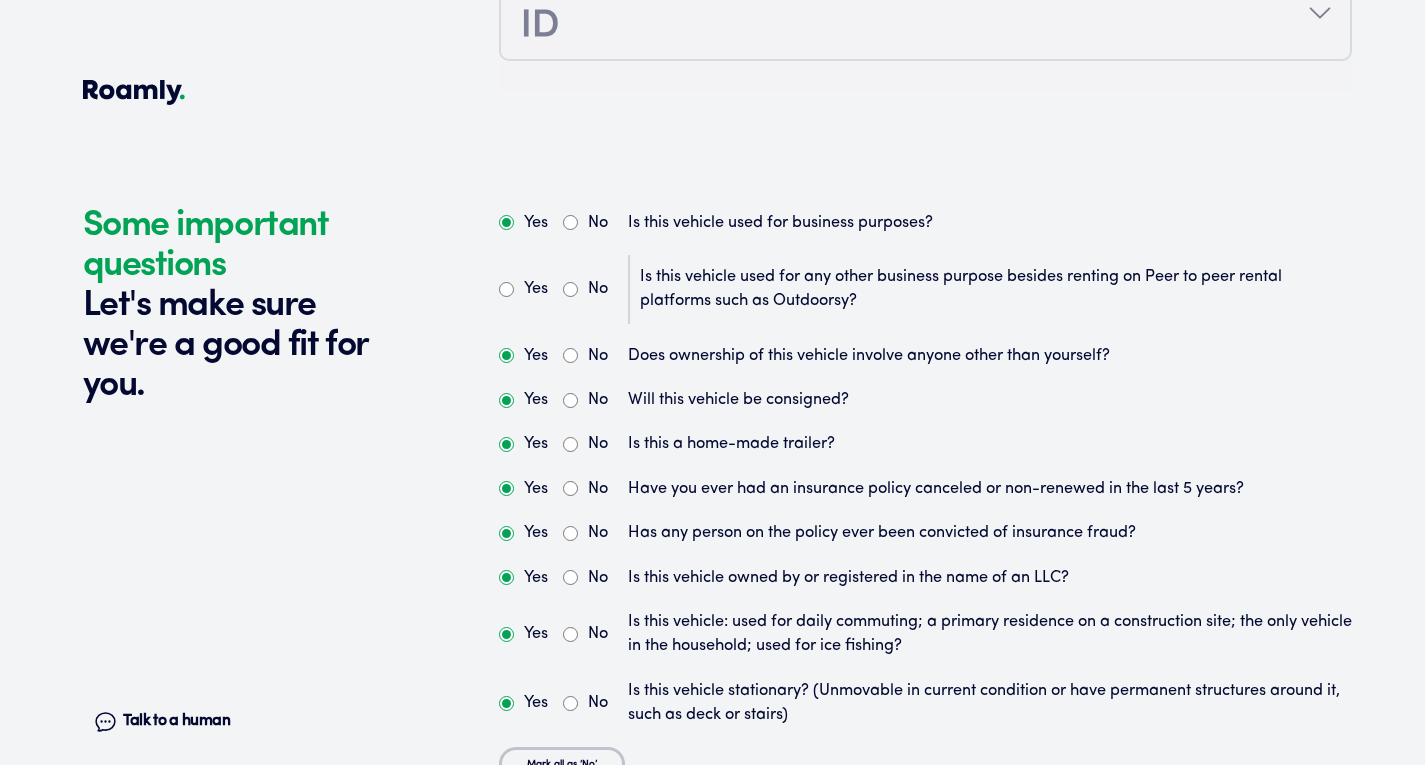 click on "No" at bounding box center [570, 289] 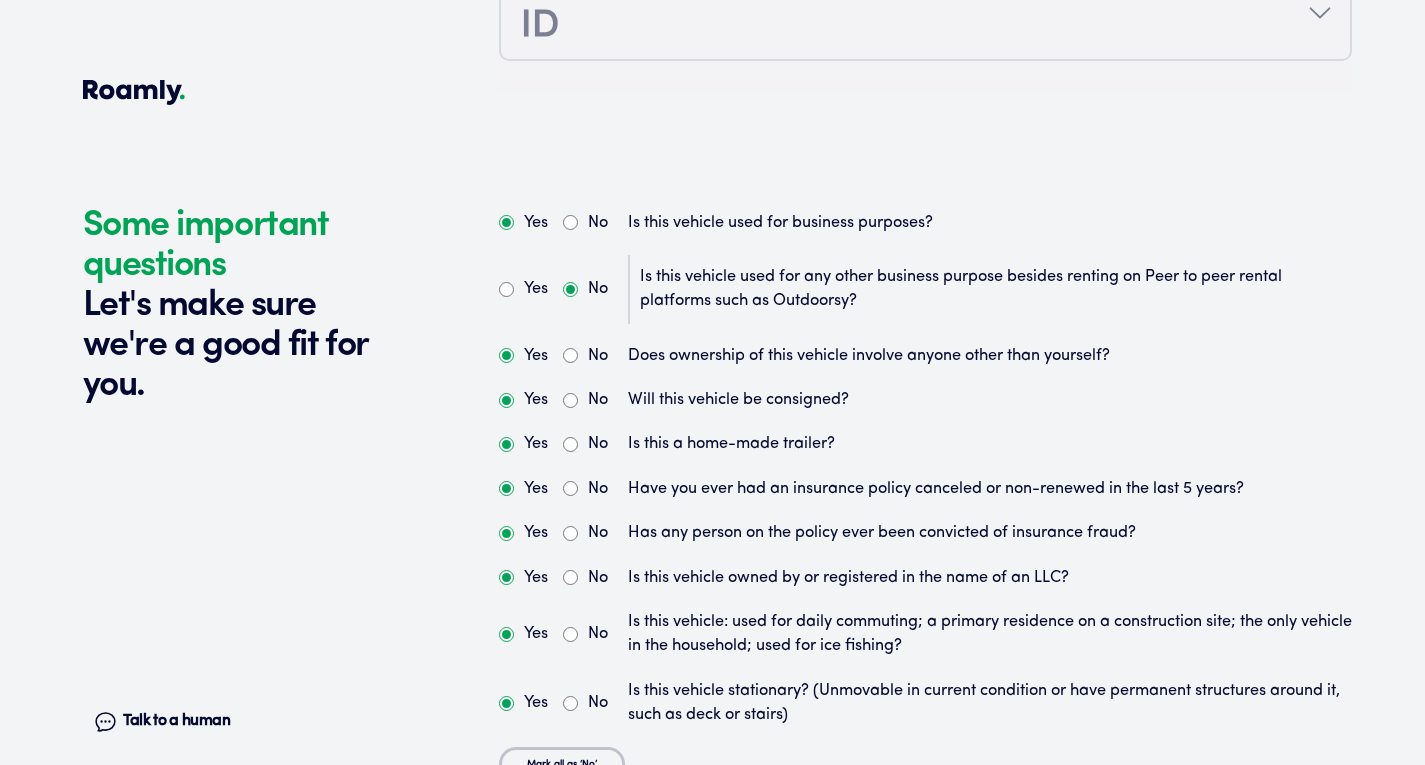 radio on "true" 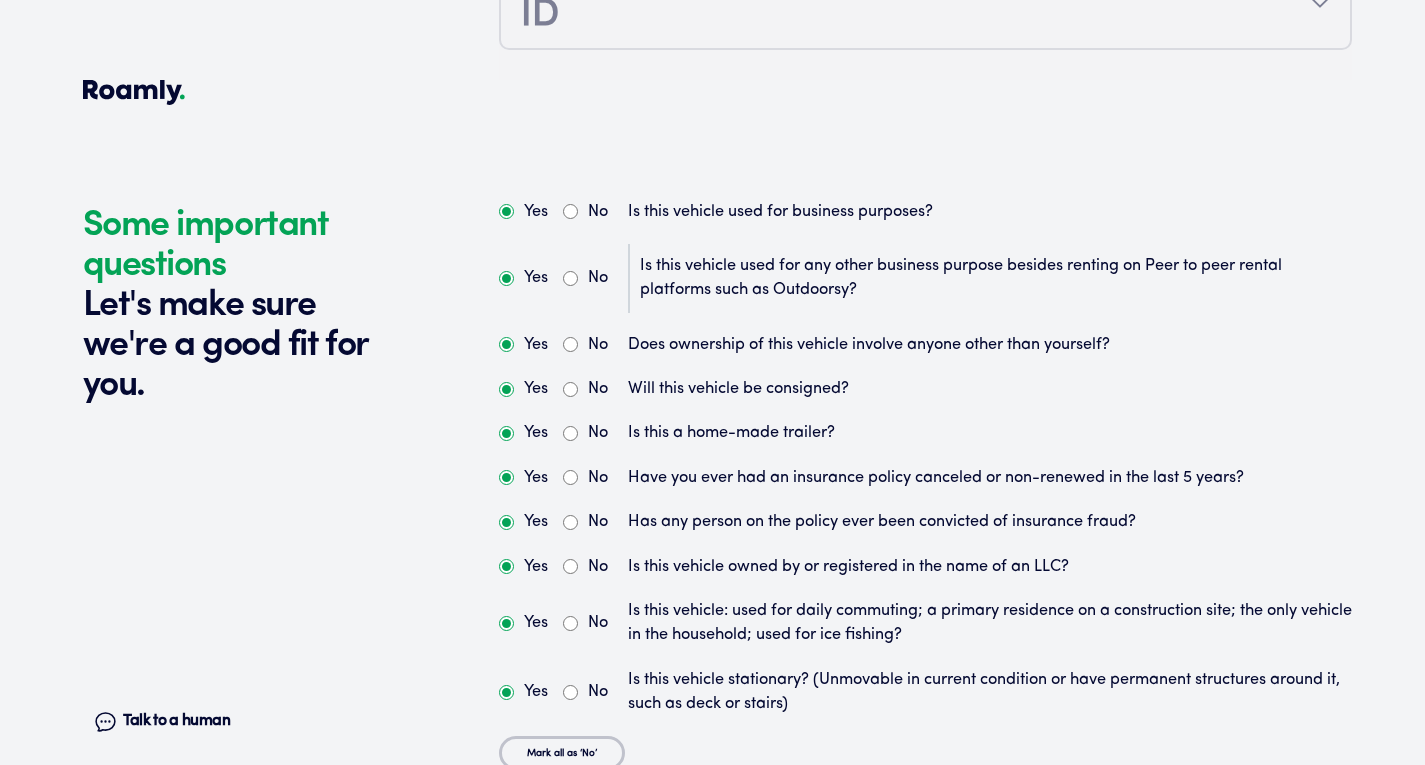 scroll, scrollTop: 5287, scrollLeft: 0, axis: vertical 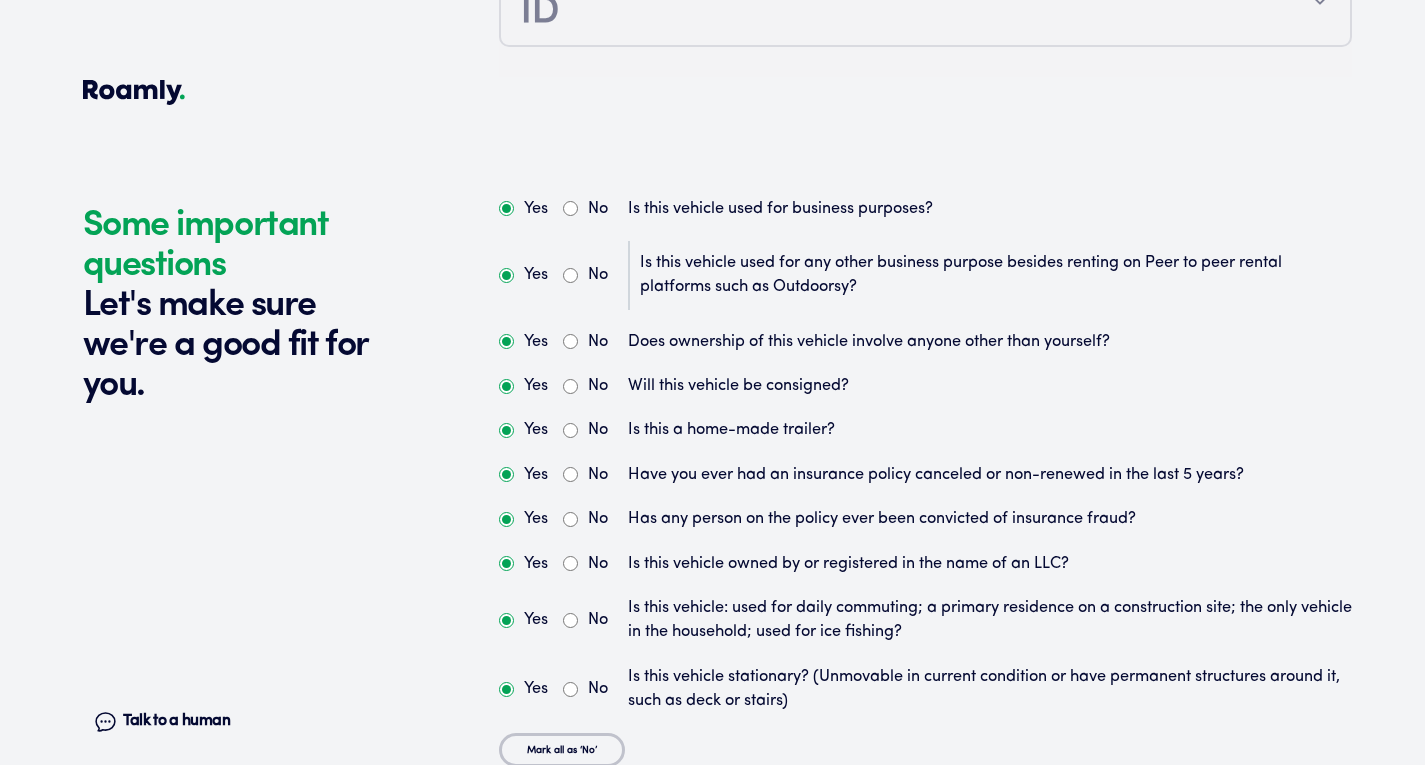 drag, startPoint x: 577, startPoint y: 349, endPoint x: 564, endPoint y: 338, distance: 17.029387 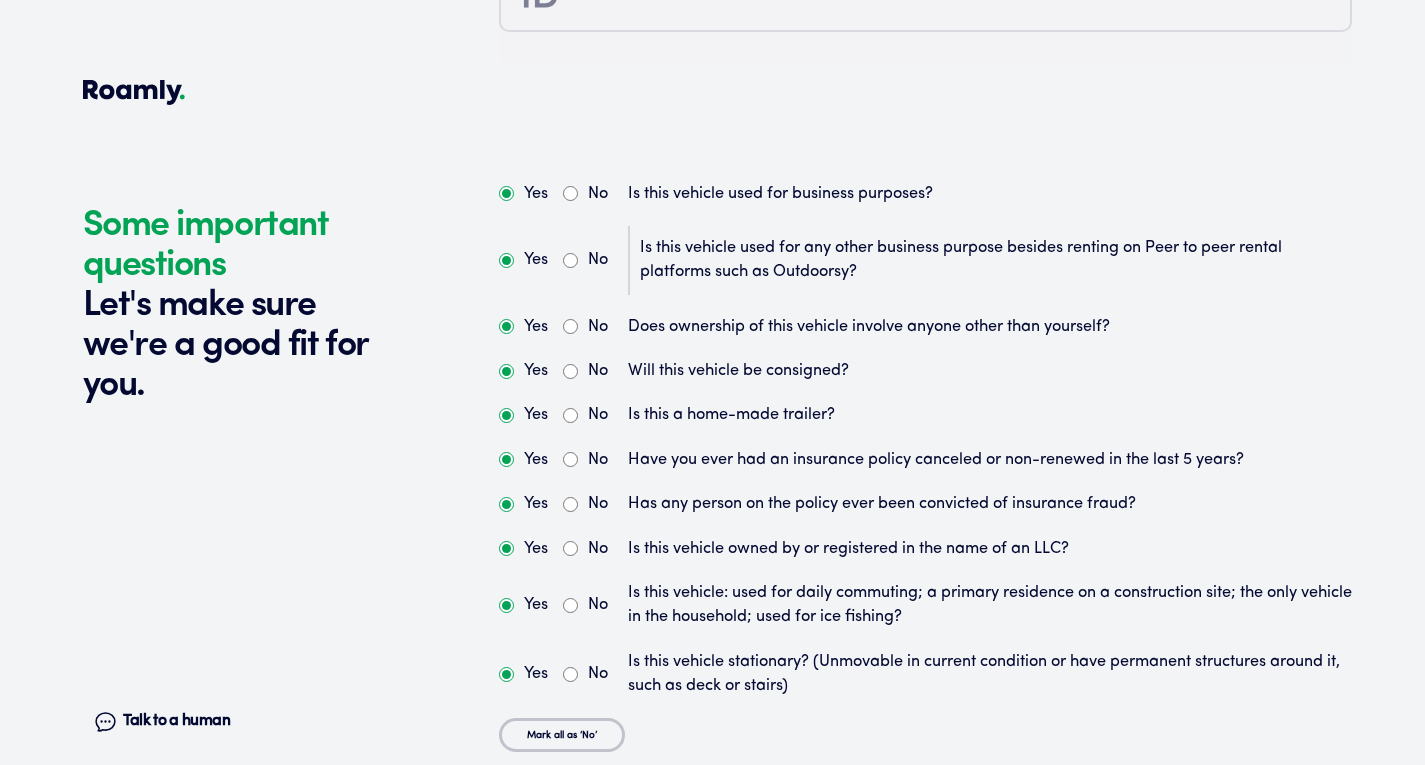 scroll, scrollTop: 5303, scrollLeft: 0, axis: vertical 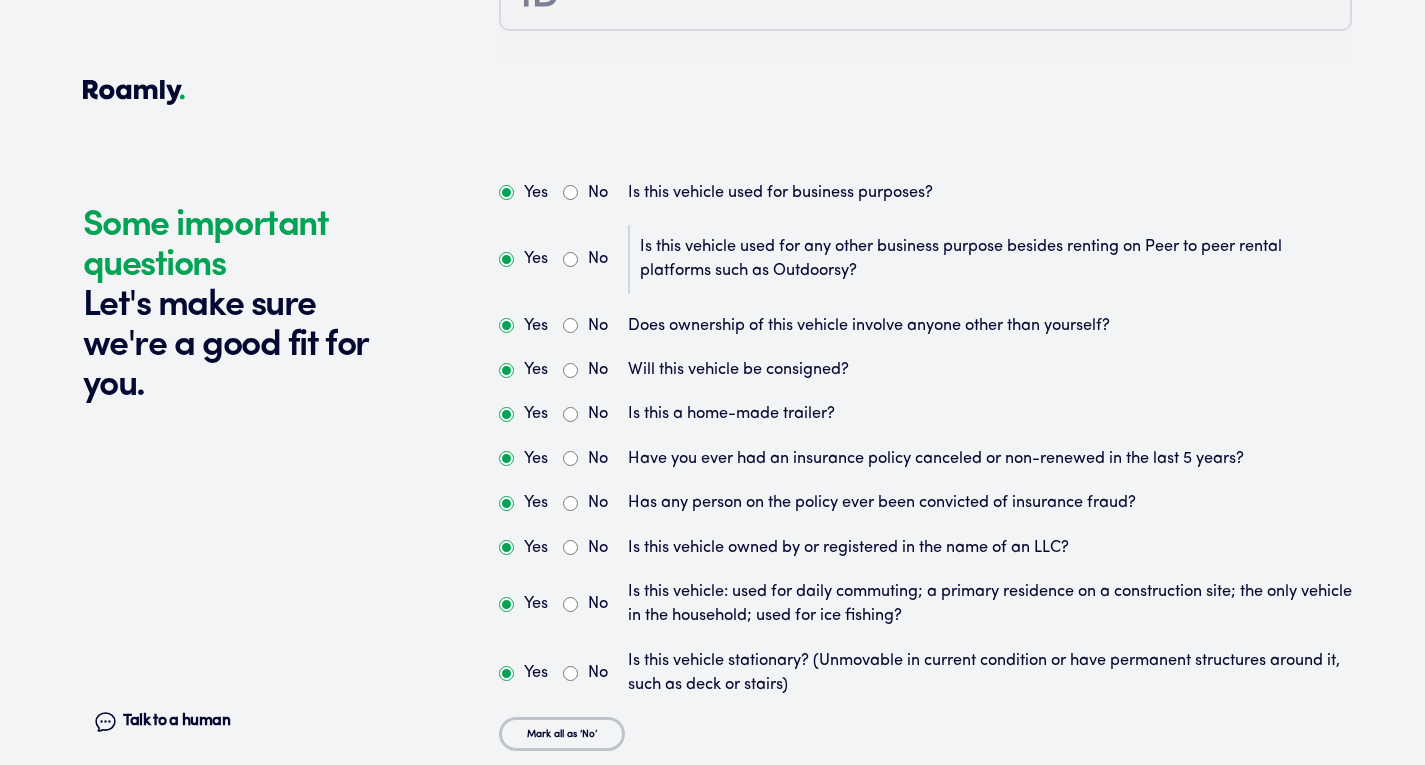 drag, startPoint x: 571, startPoint y: 367, endPoint x: 797, endPoint y: 370, distance: 226.01991 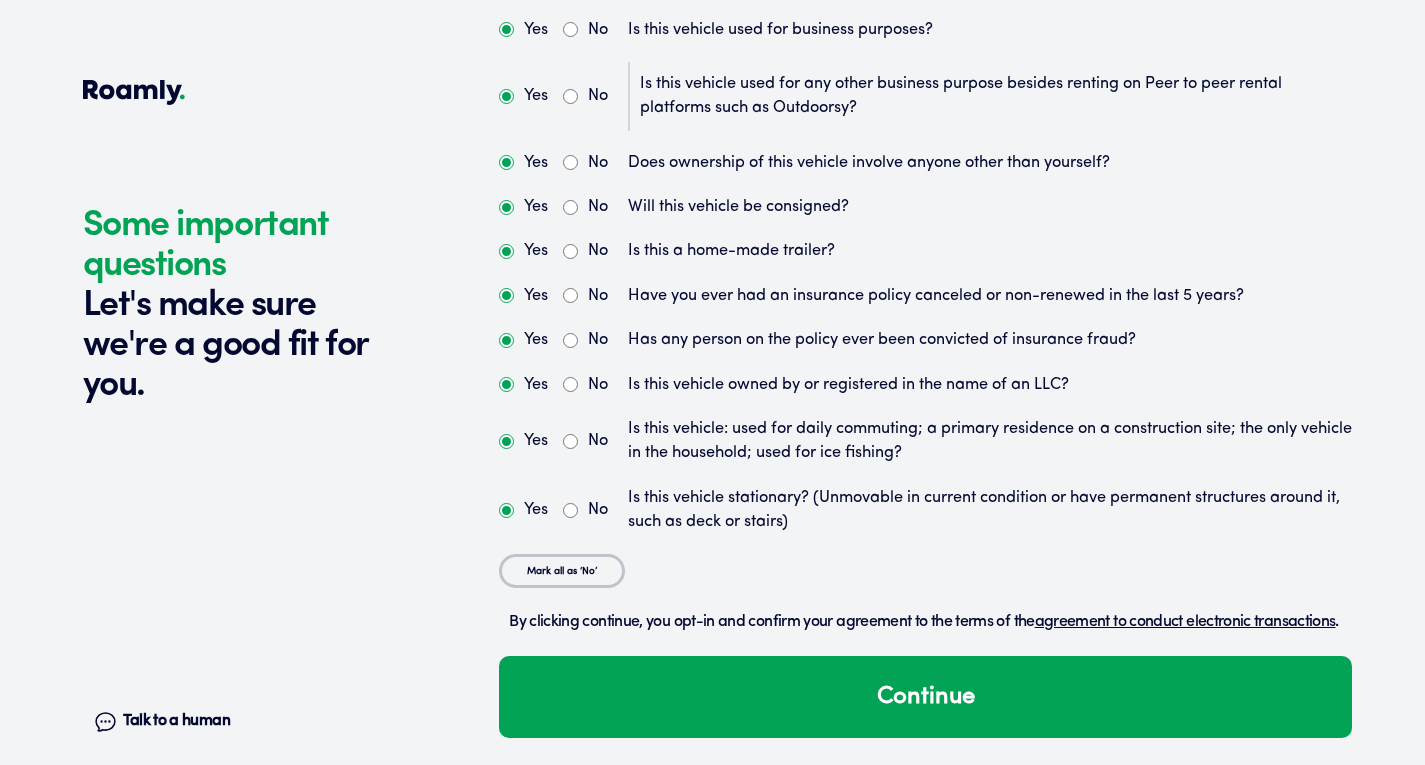 scroll, scrollTop: 5497, scrollLeft: 0, axis: vertical 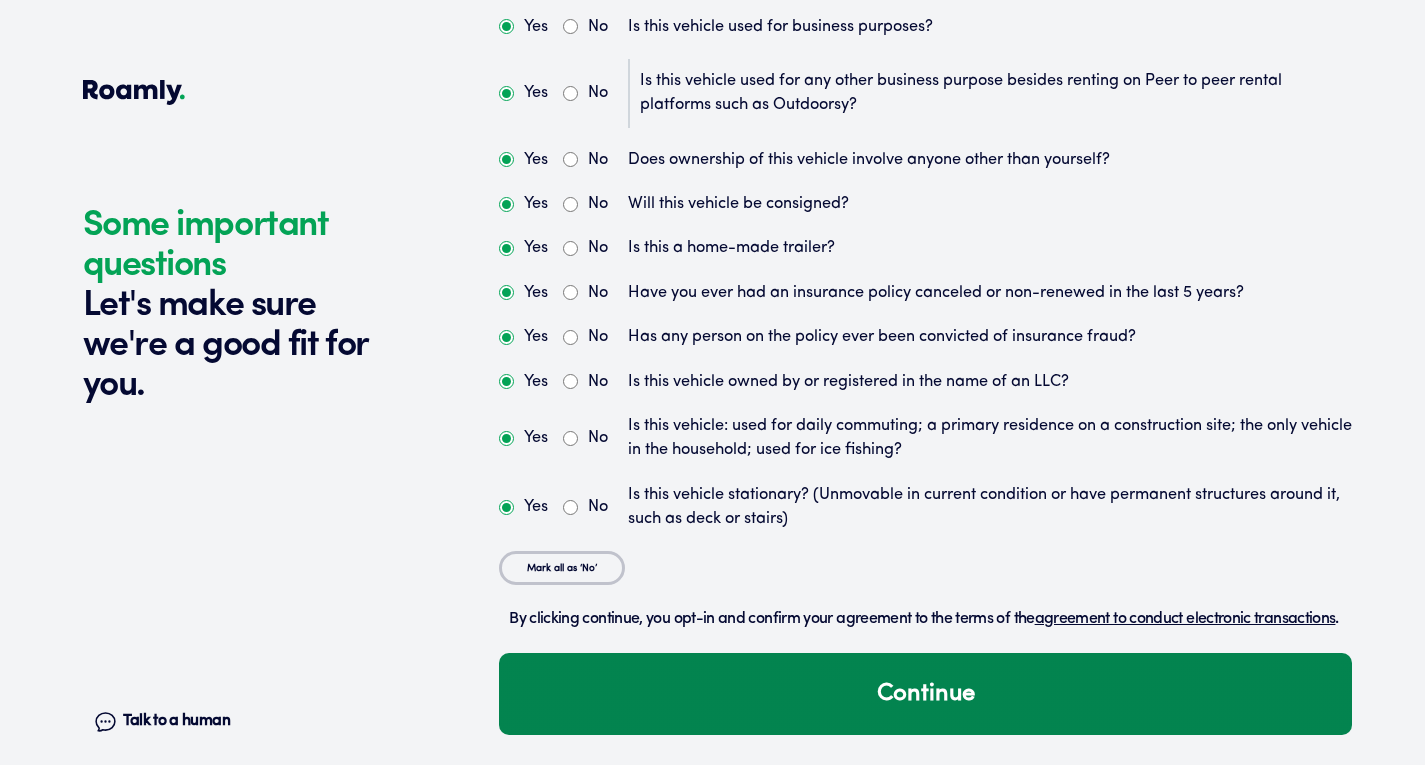 click on "Continue" at bounding box center (925, 694) 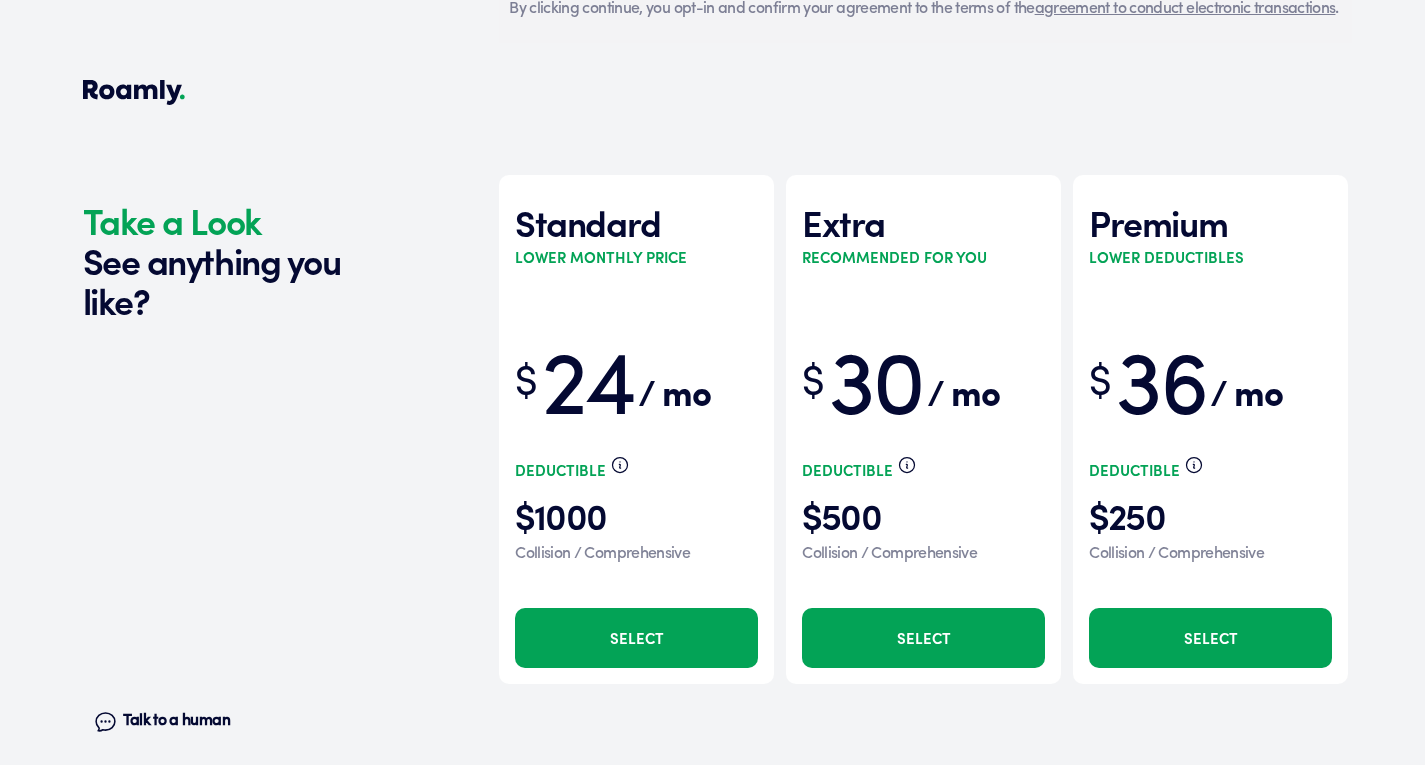 scroll, scrollTop: 6147, scrollLeft: 0, axis: vertical 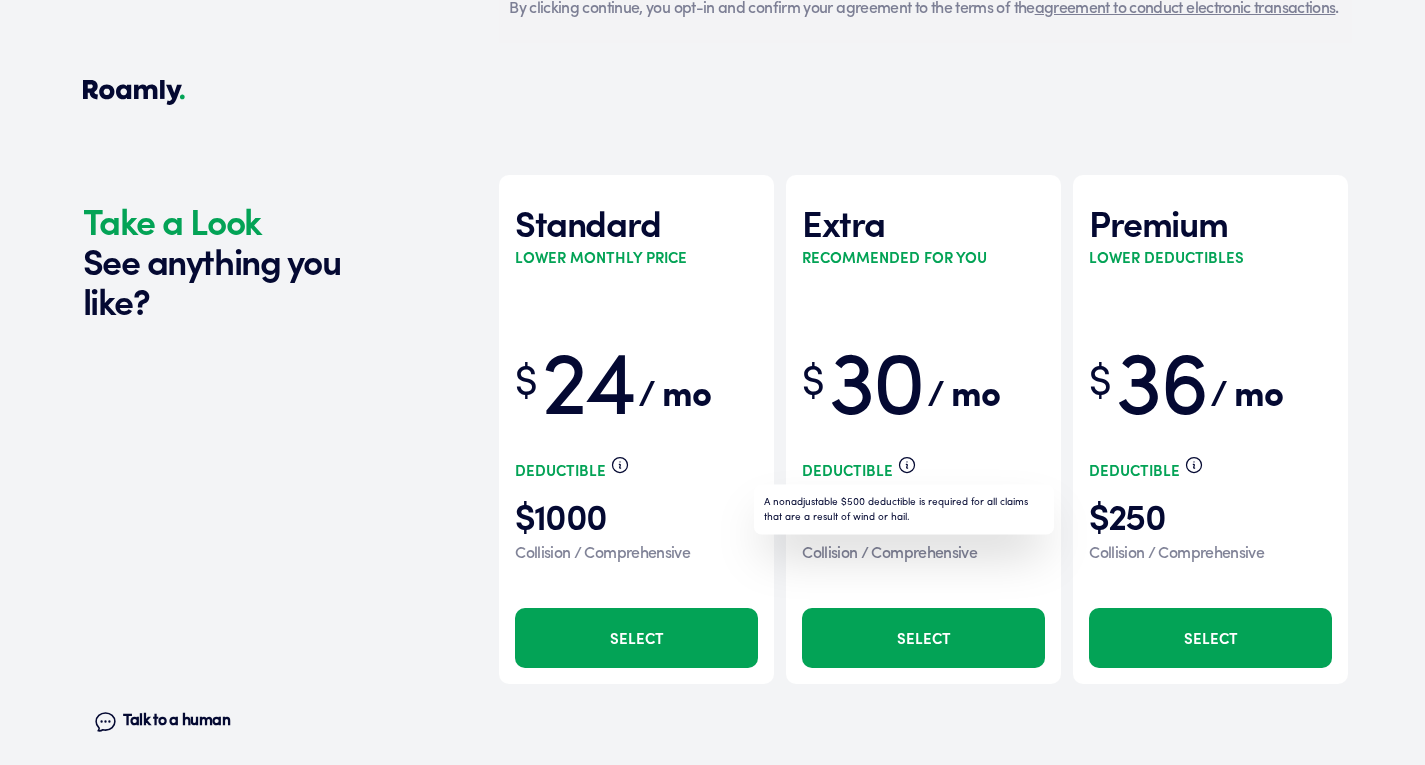 click 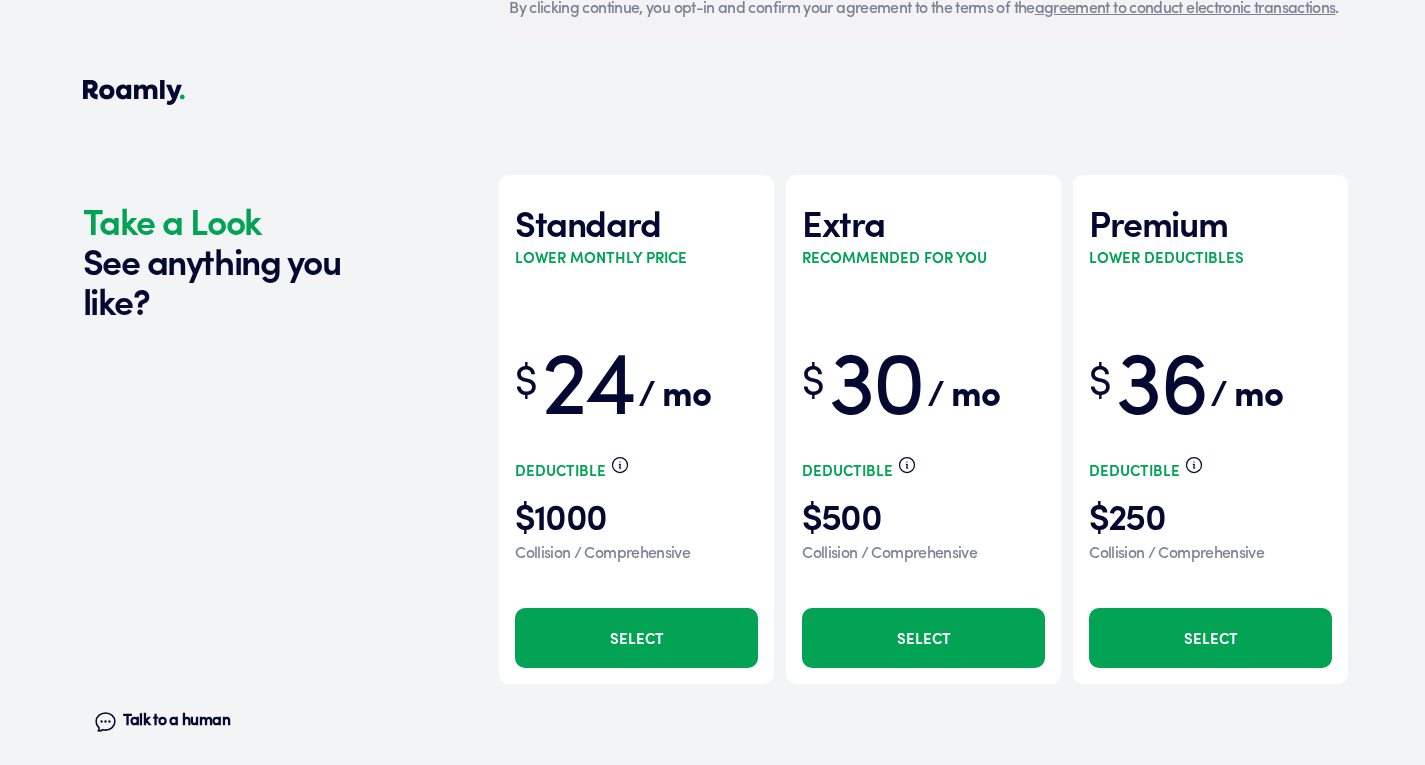 click on "Select" at bounding box center (636, 638) 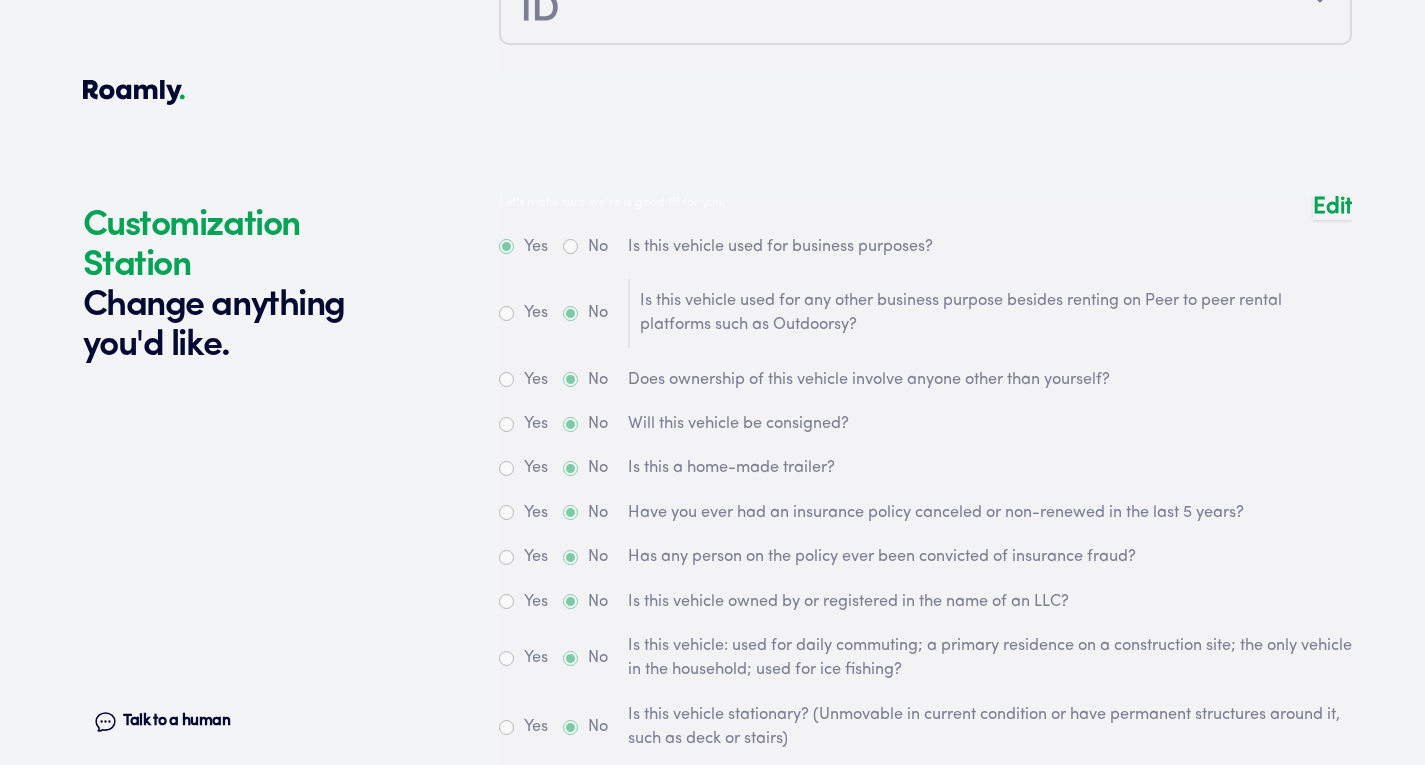 scroll, scrollTop: 5290, scrollLeft: 0, axis: vertical 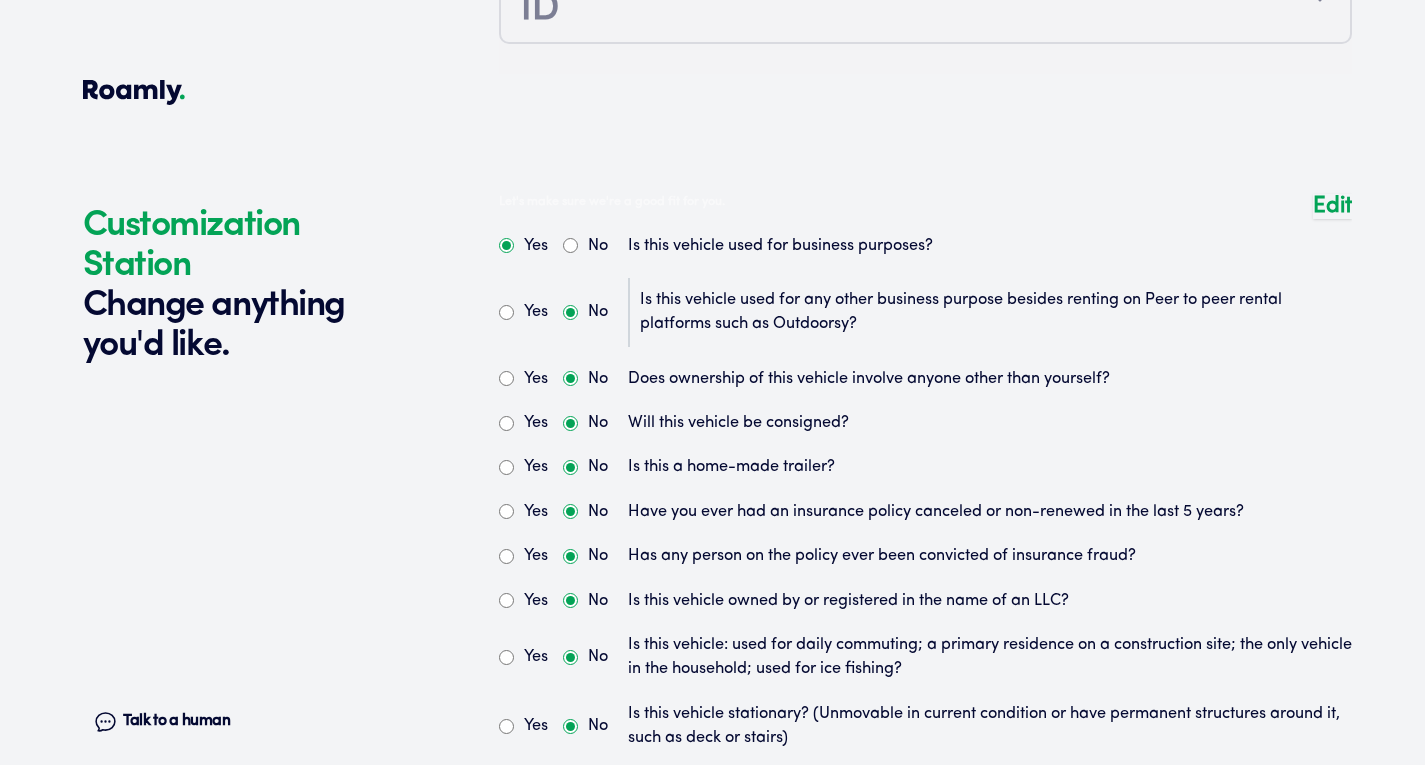 drag, startPoint x: 569, startPoint y: 243, endPoint x: 751, endPoint y: 285, distance: 186.7833 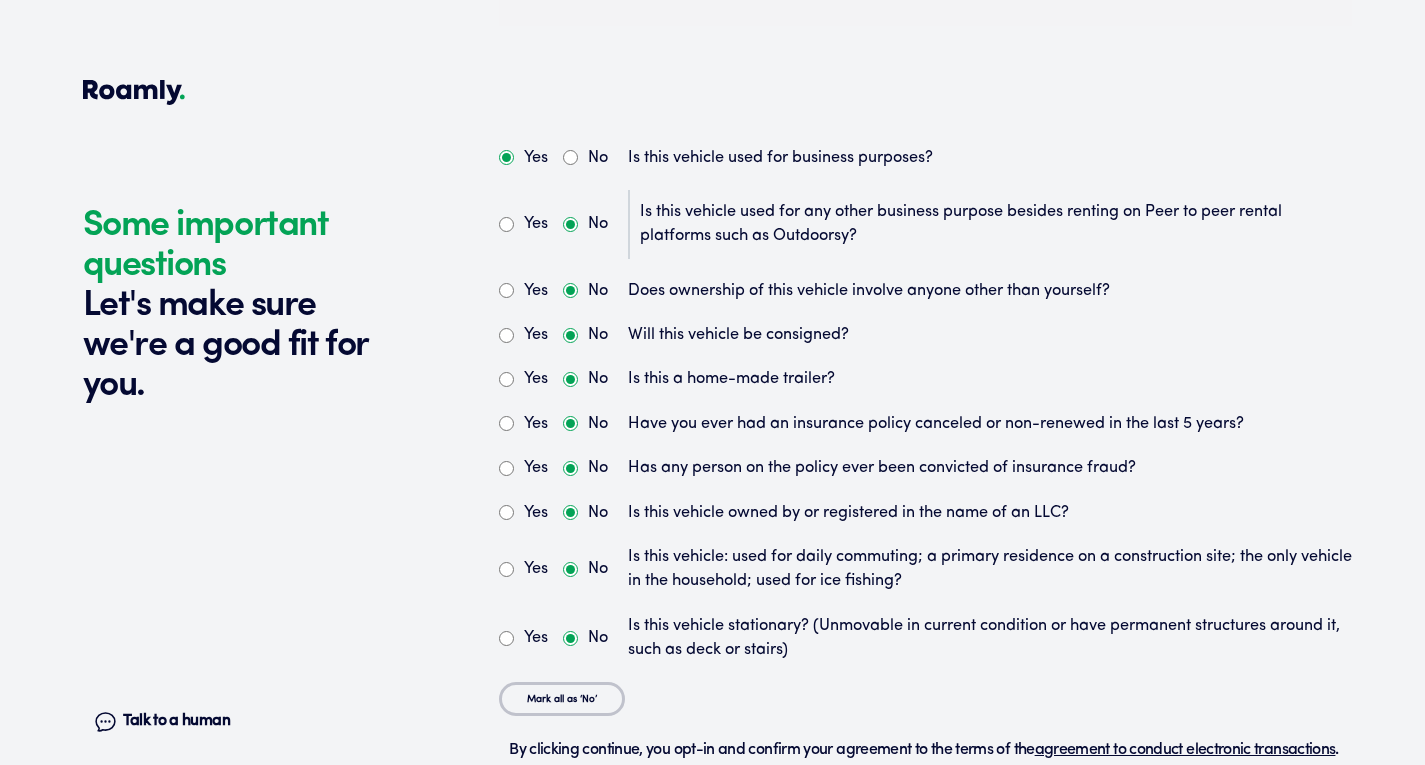 scroll, scrollTop: 5343, scrollLeft: 0, axis: vertical 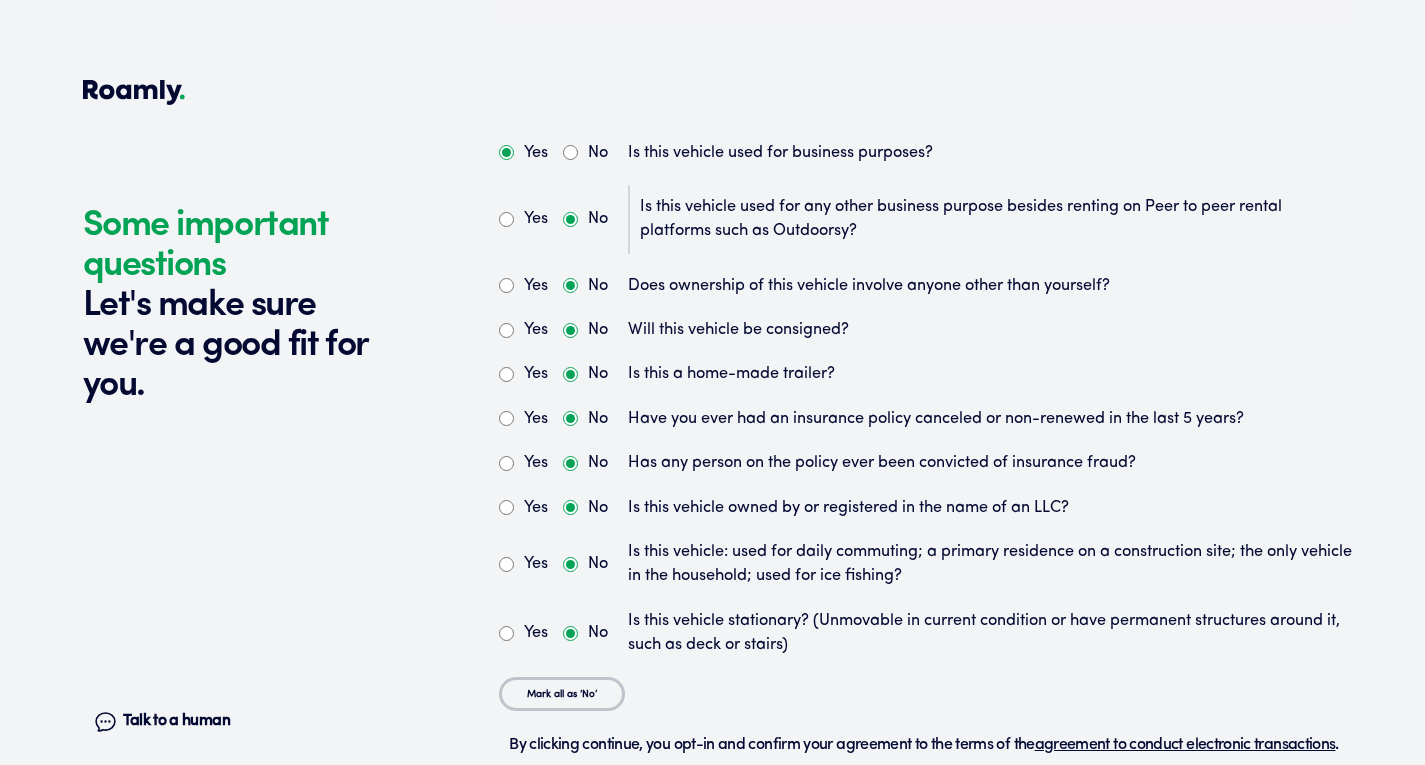 click on "No" at bounding box center (570, 152) 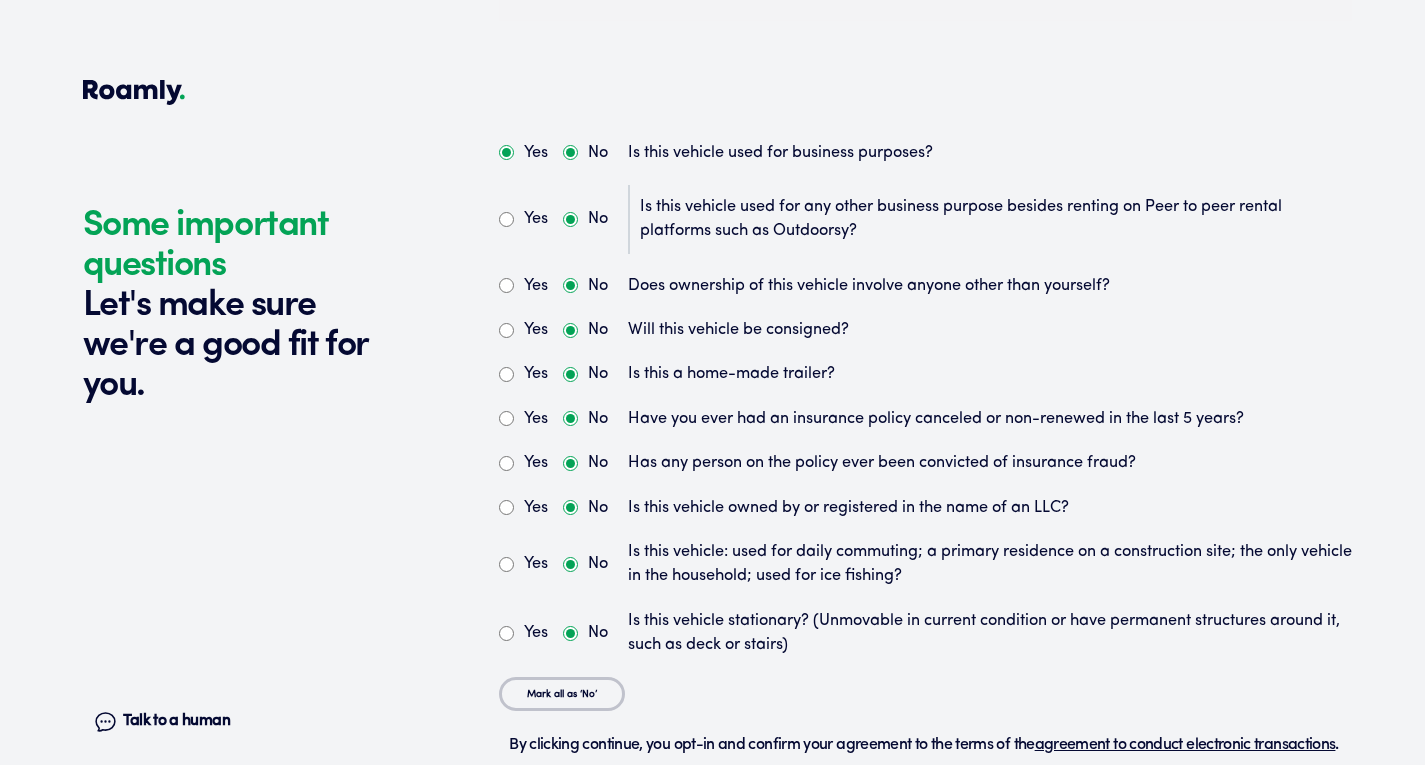 radio on "true" 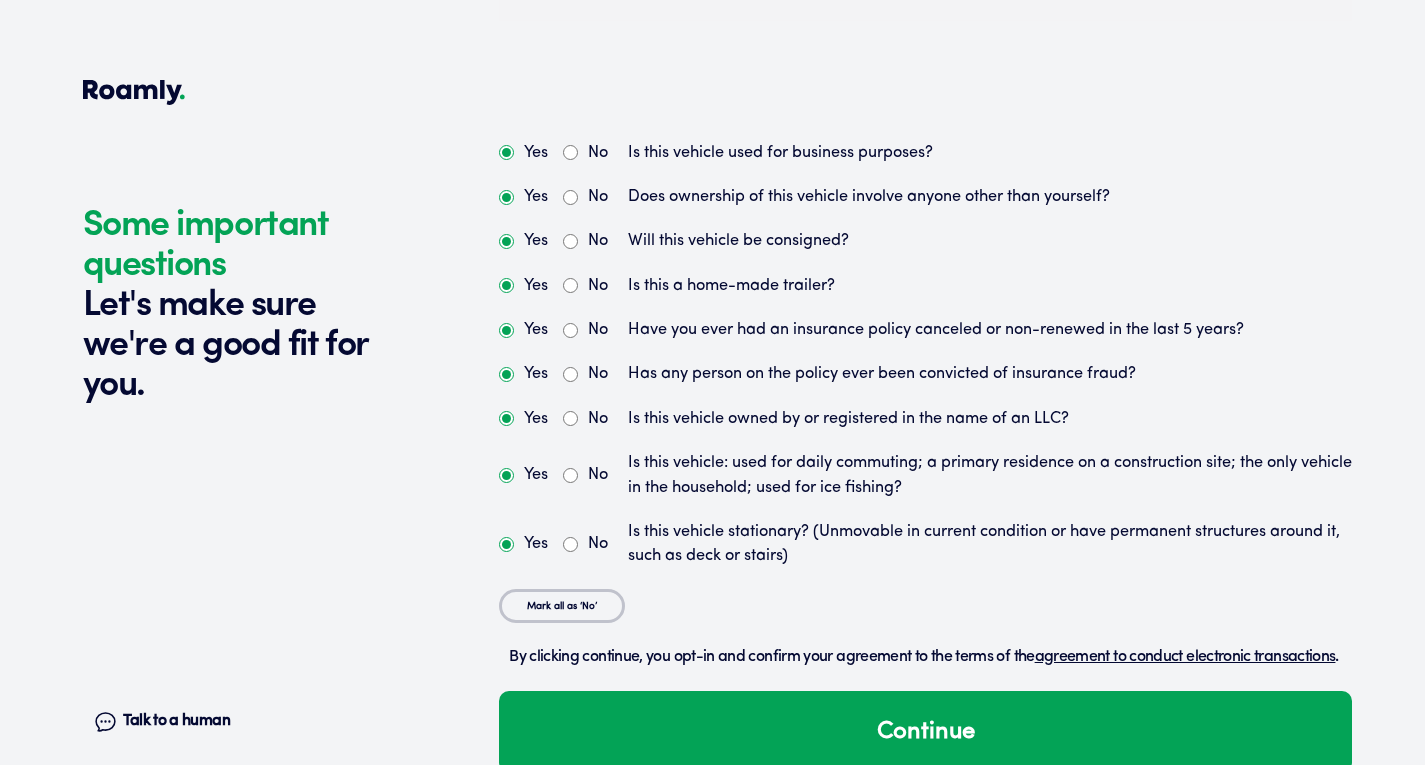 scroll, scrollTop: 5408, scrollLeft: 0, axis: vertical 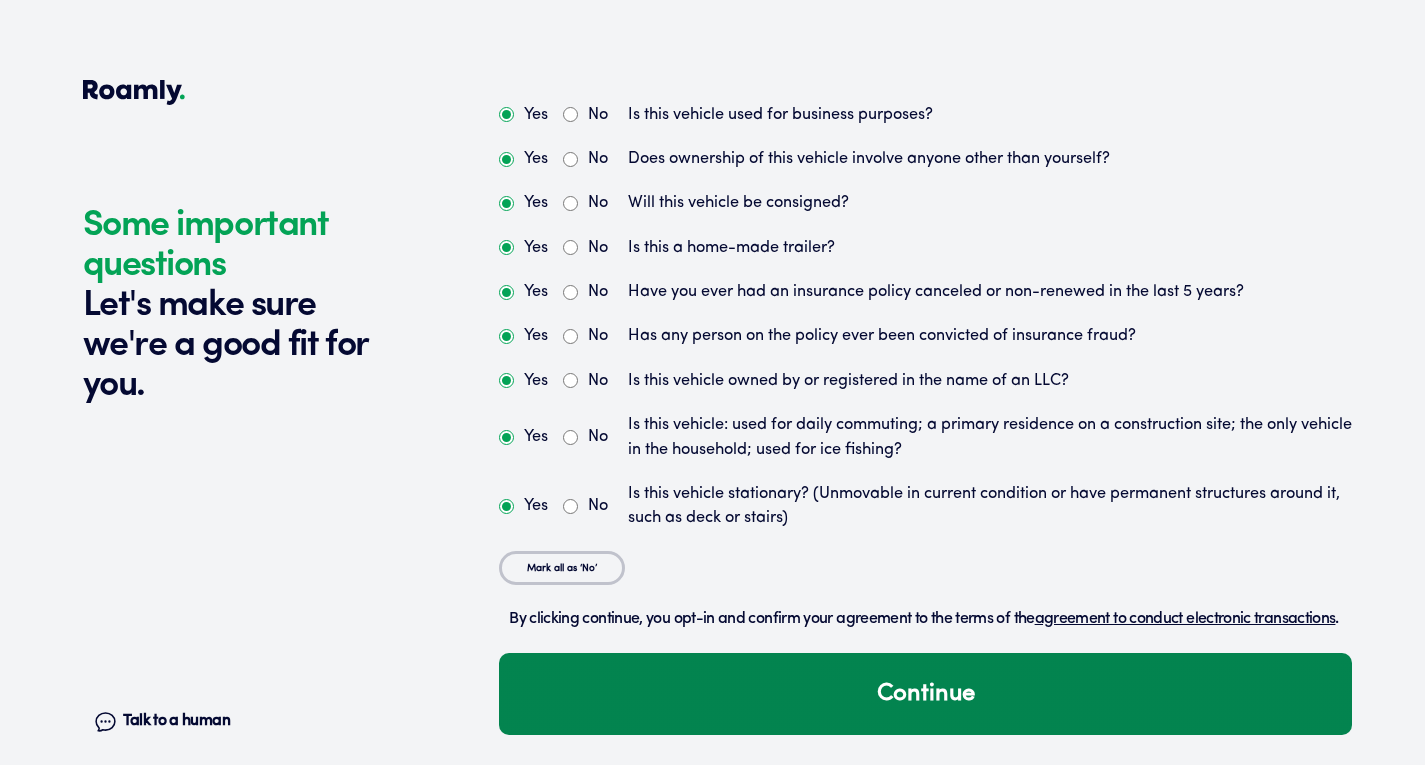 click on "Continue" at bounding box center [925, 694] 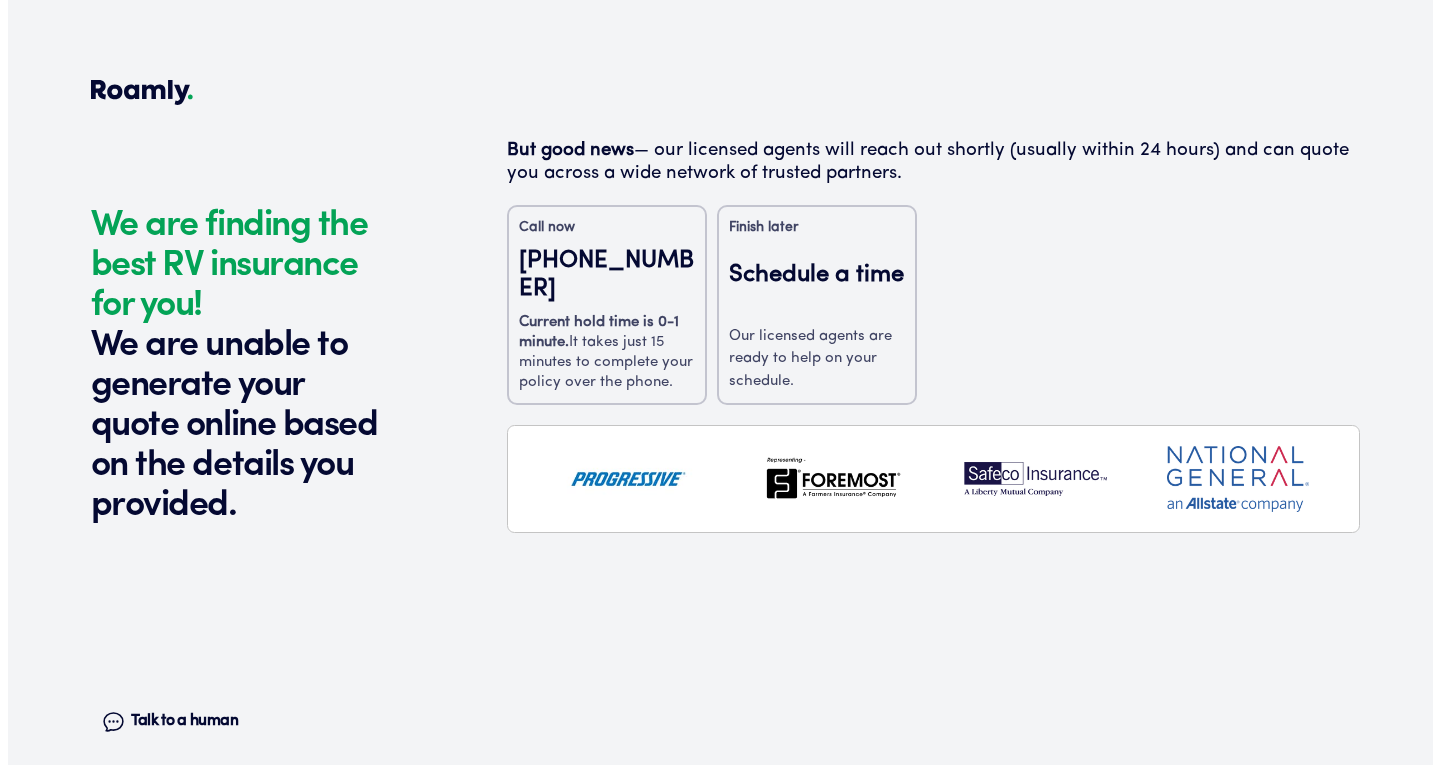 scroll, scrollTop: 0, scrollLeft: 0, axis: both 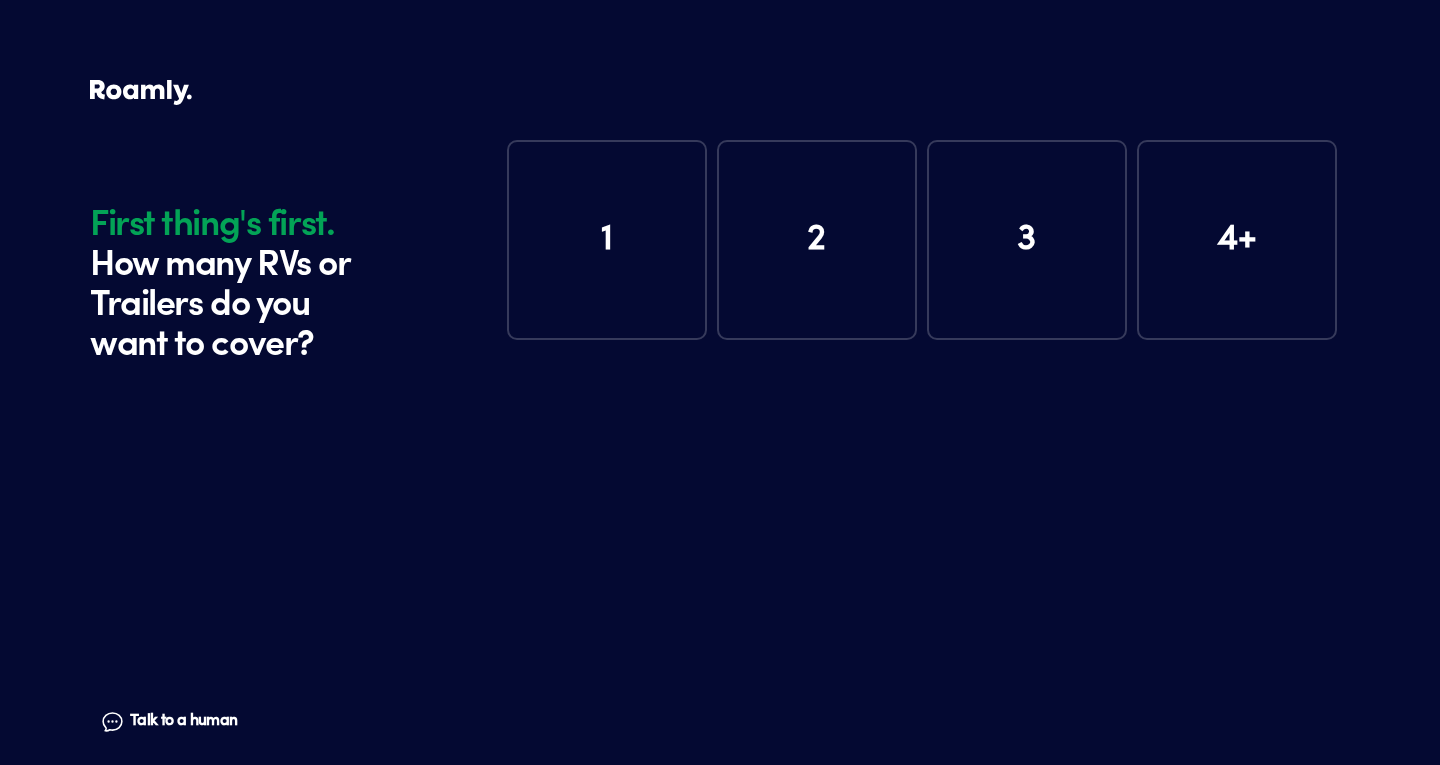 click on "1 2 3 4+" at bounding box center (933, 426) 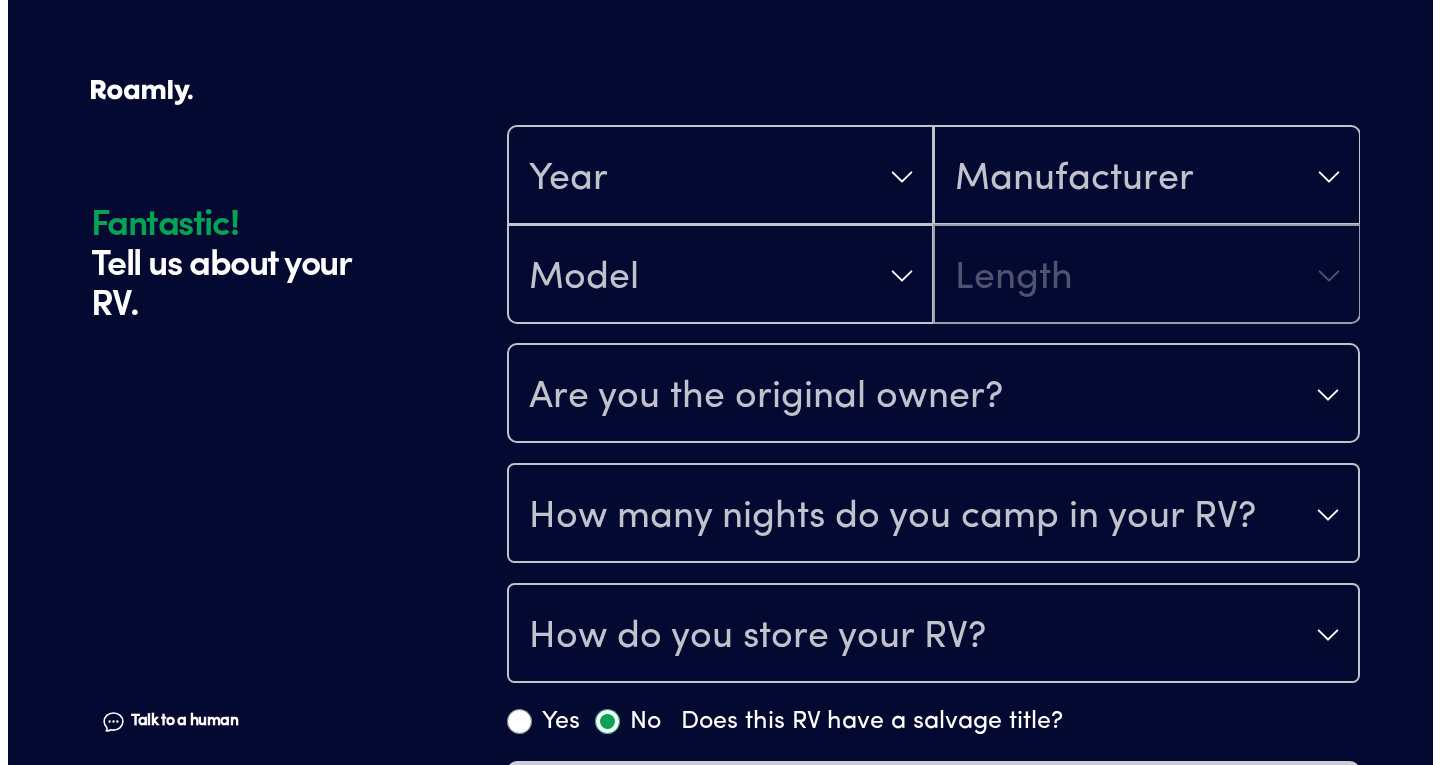 scroll, scrollTop: 405, scrollLeft: 0, axis: vertical 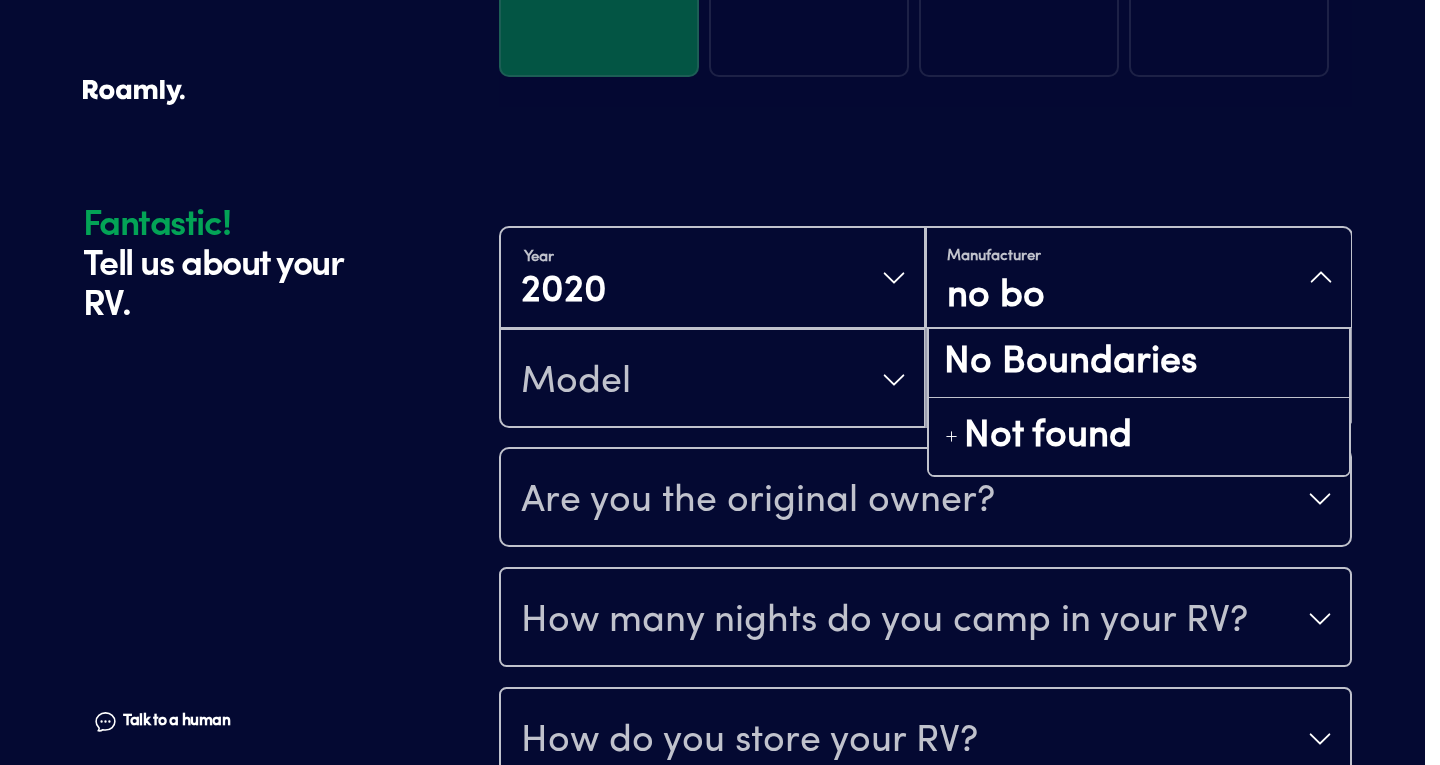 type on "no bou" 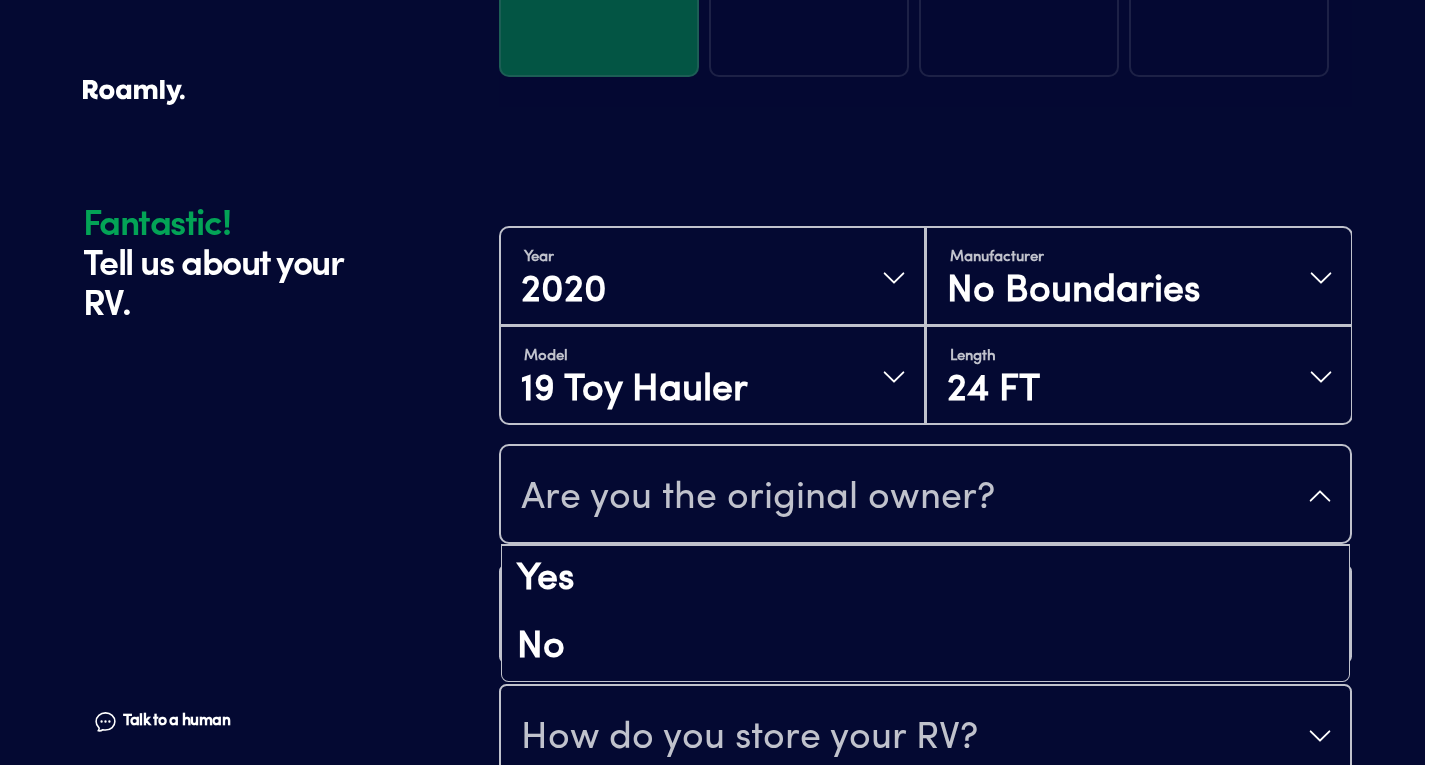 click on "Are you the original owner?" at bounding box center [758, 498] 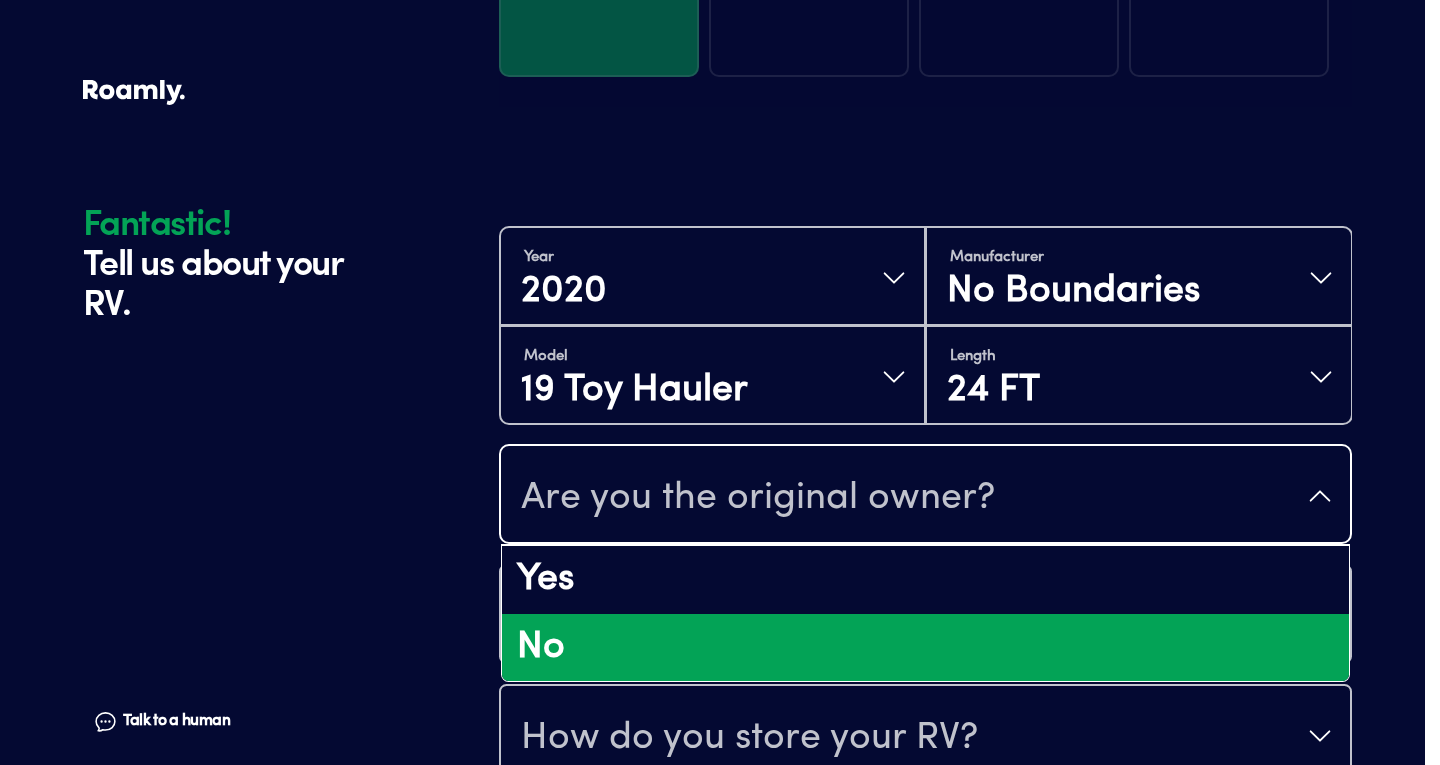 click on "No" at bounding box center (925, 648) 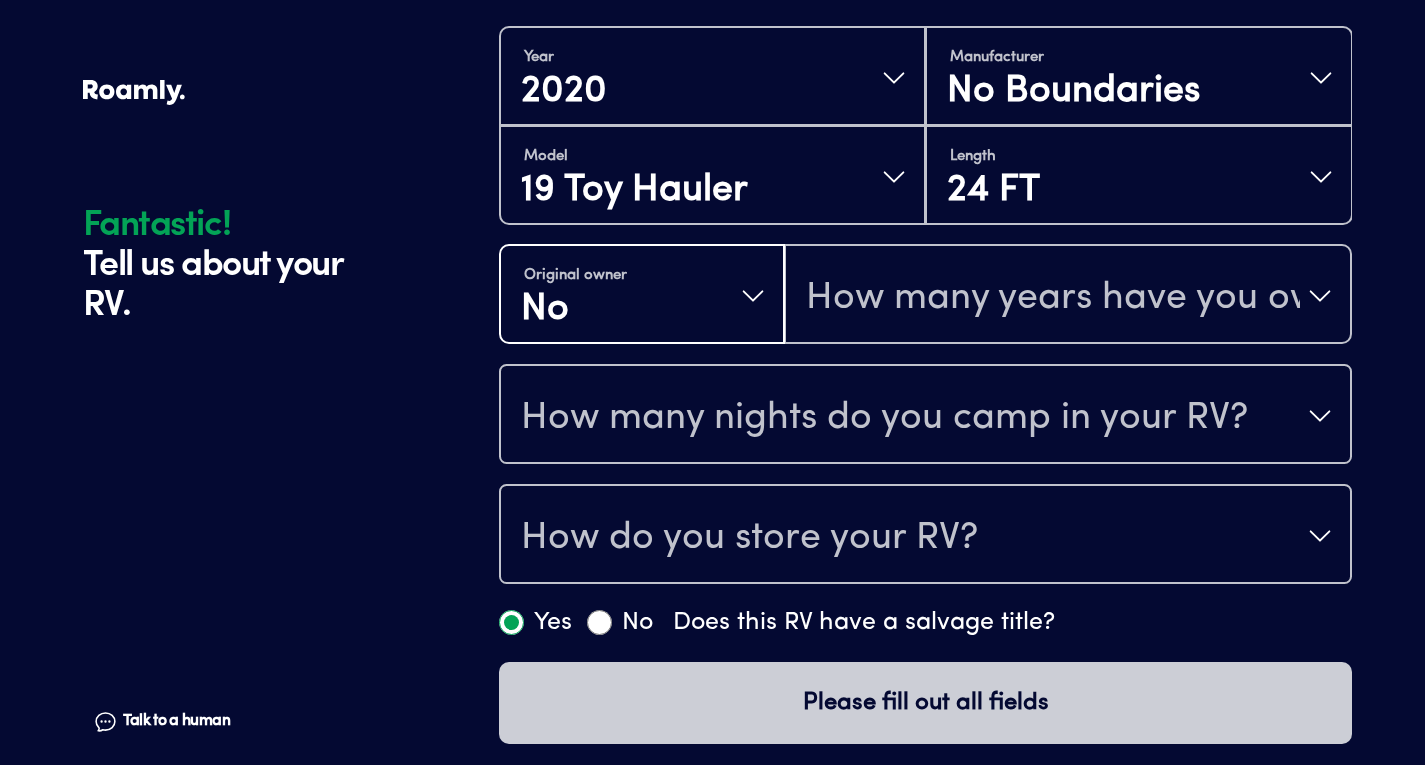 scroll, scrollTop: 504, scrollLeft: 0, axis: vertical 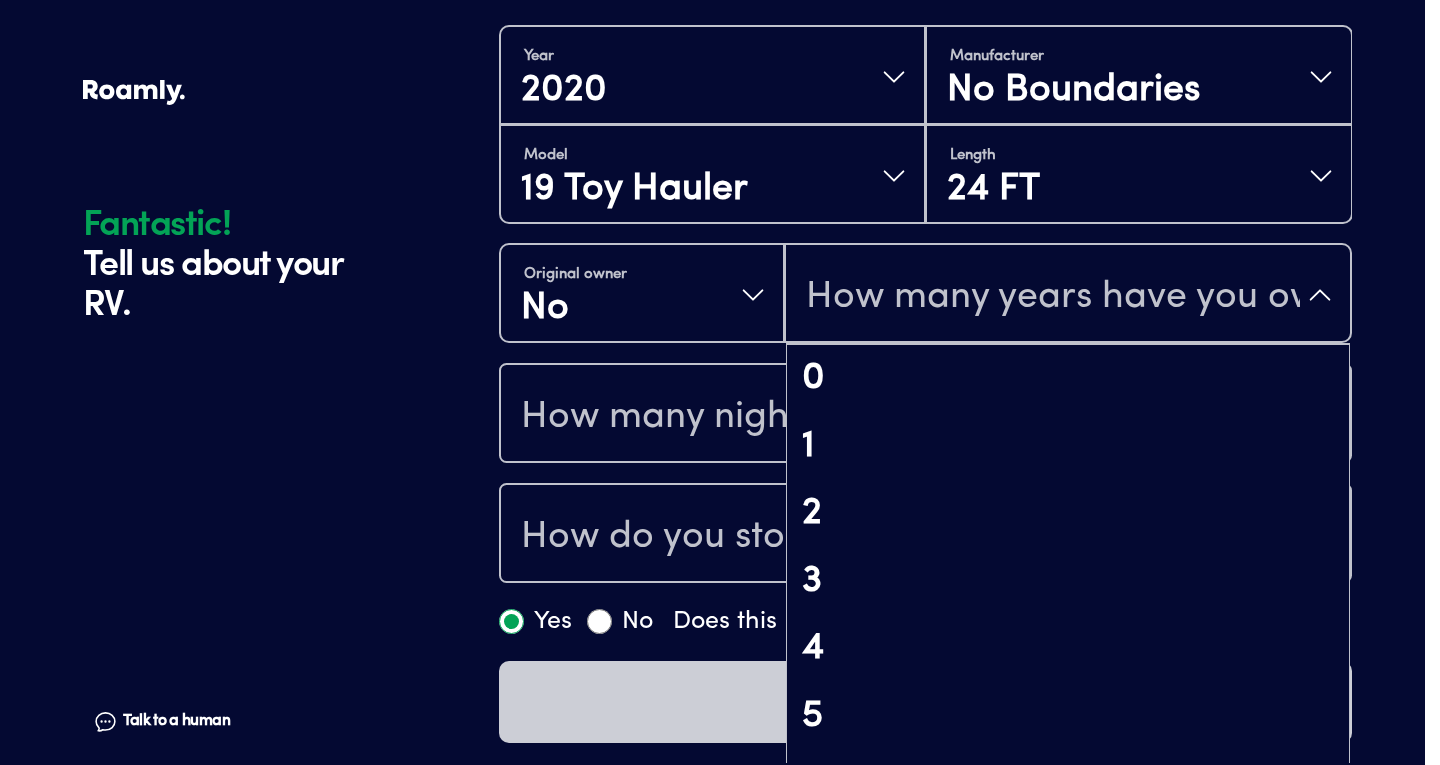 click on "How many years have you owned it?" at bounding box center [1053, 297] 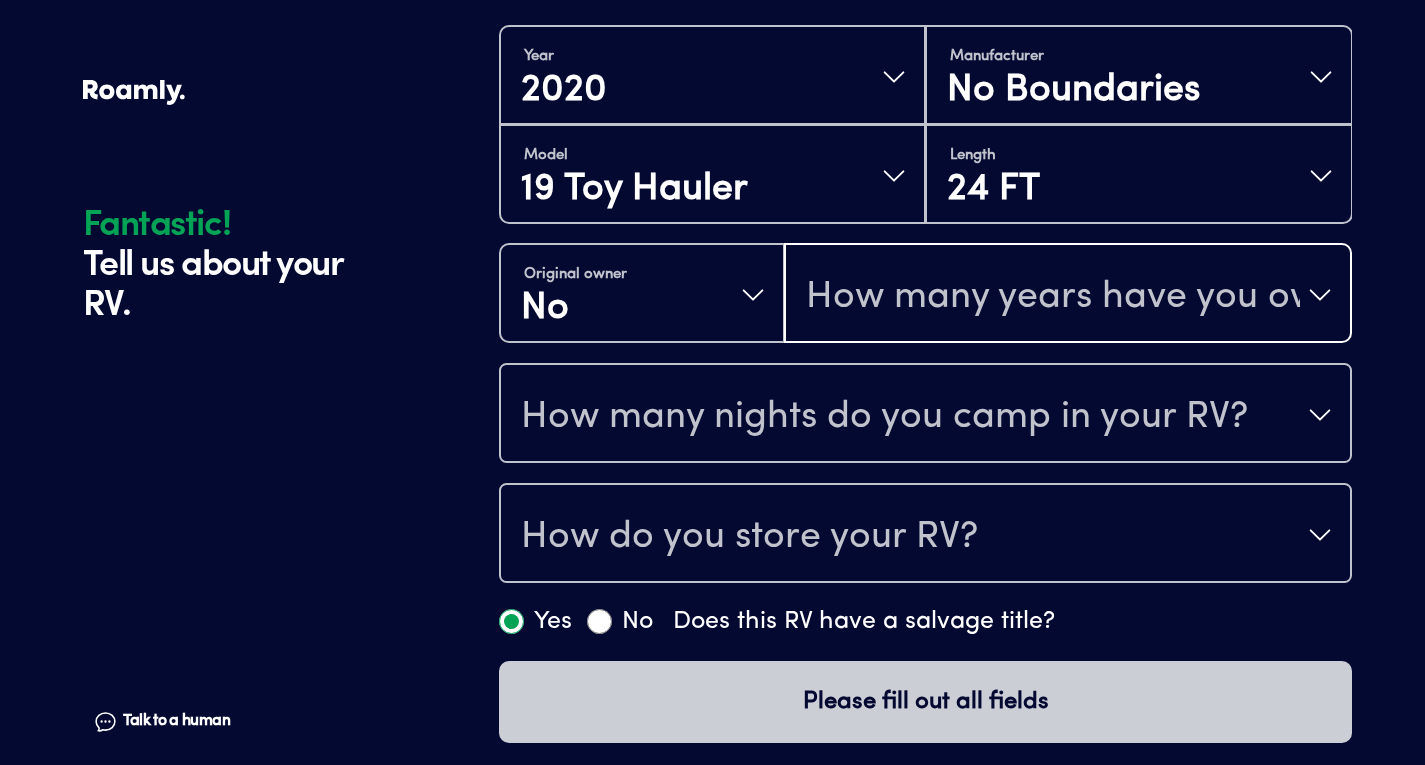 click on "How many years have you owned it?" at bounding box center [1053, 297] 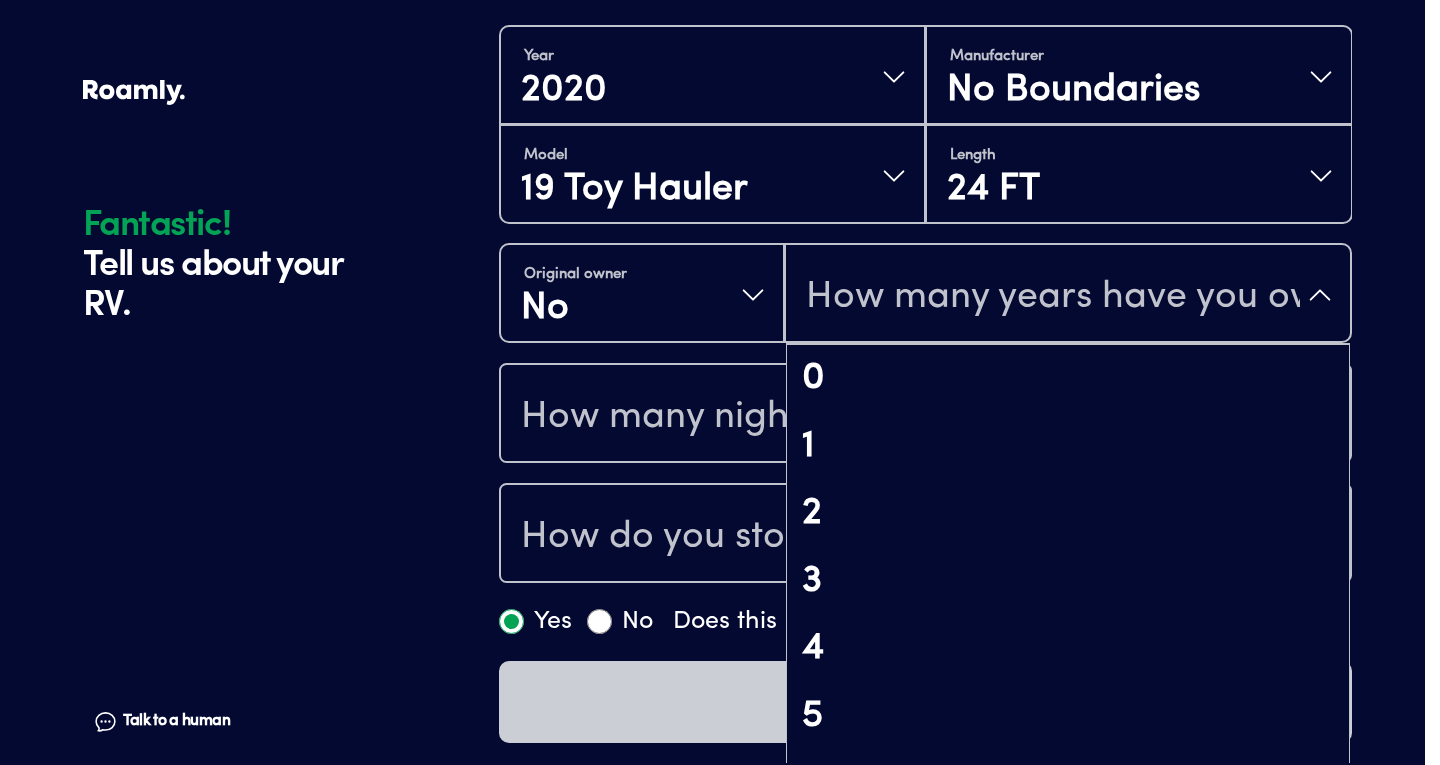 click on "How many years have you owned it?" at bounding box center (1053, 297) 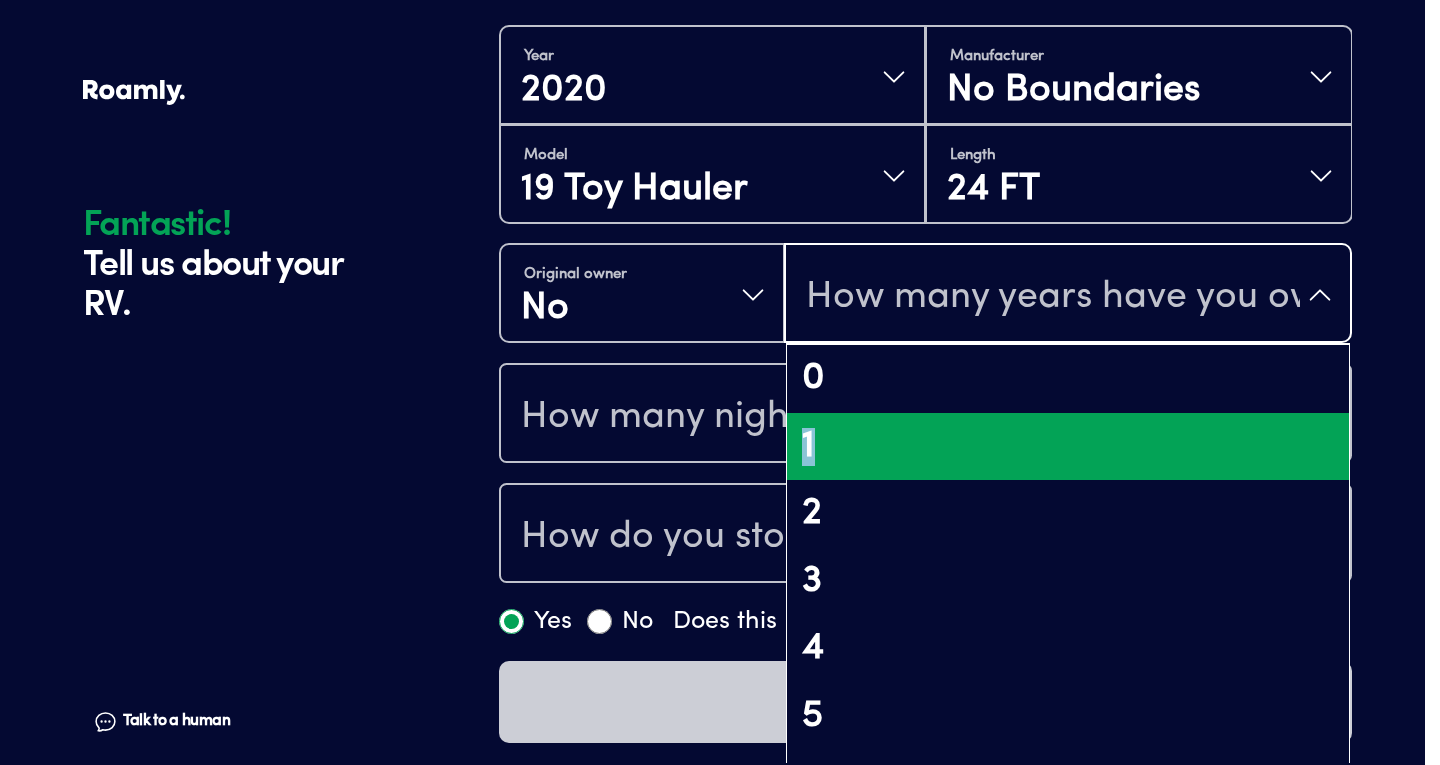 drag, startPoint x: 877, startPoint y: 376, endPoint x: 815, endPoint y: 451, distance: 97.308784 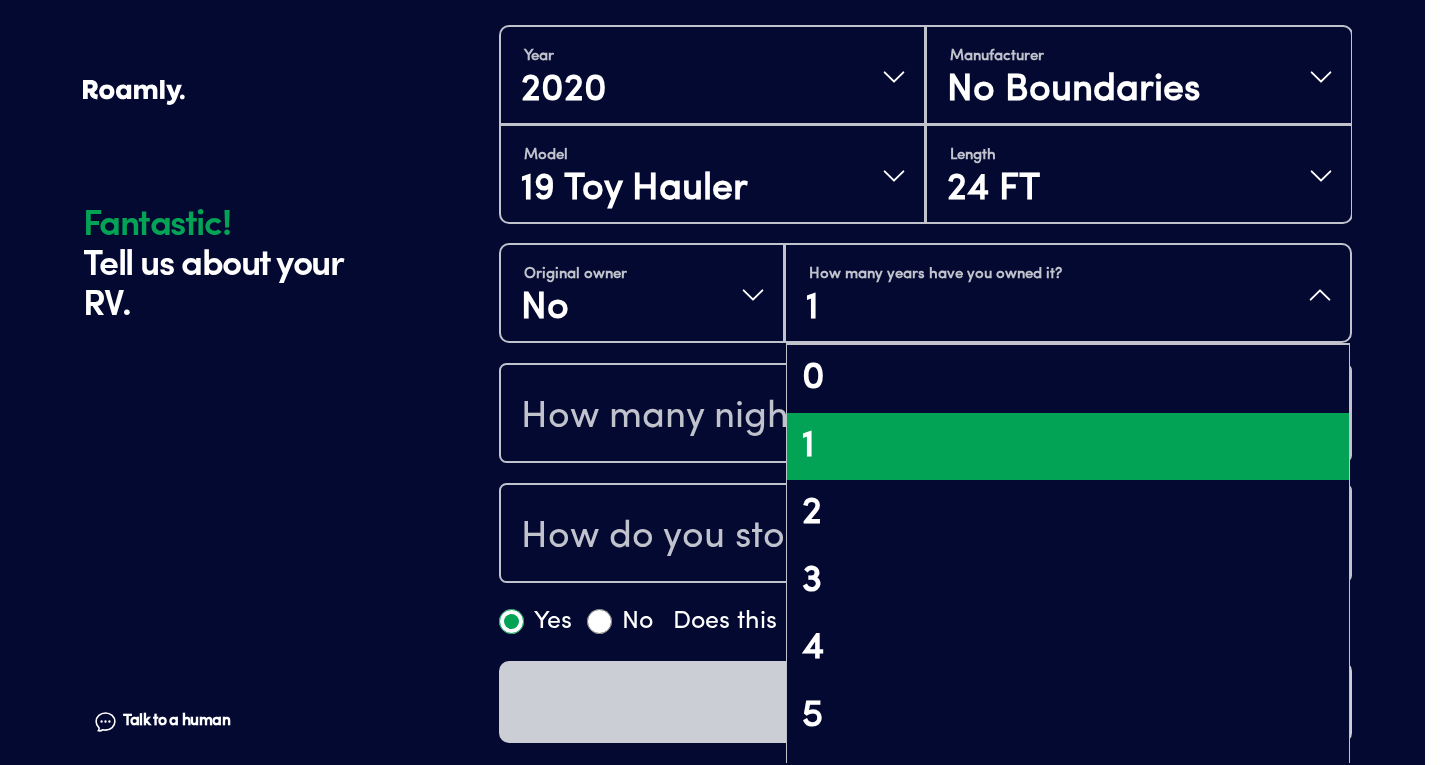 click on "1" at bounding box center [934, 309] 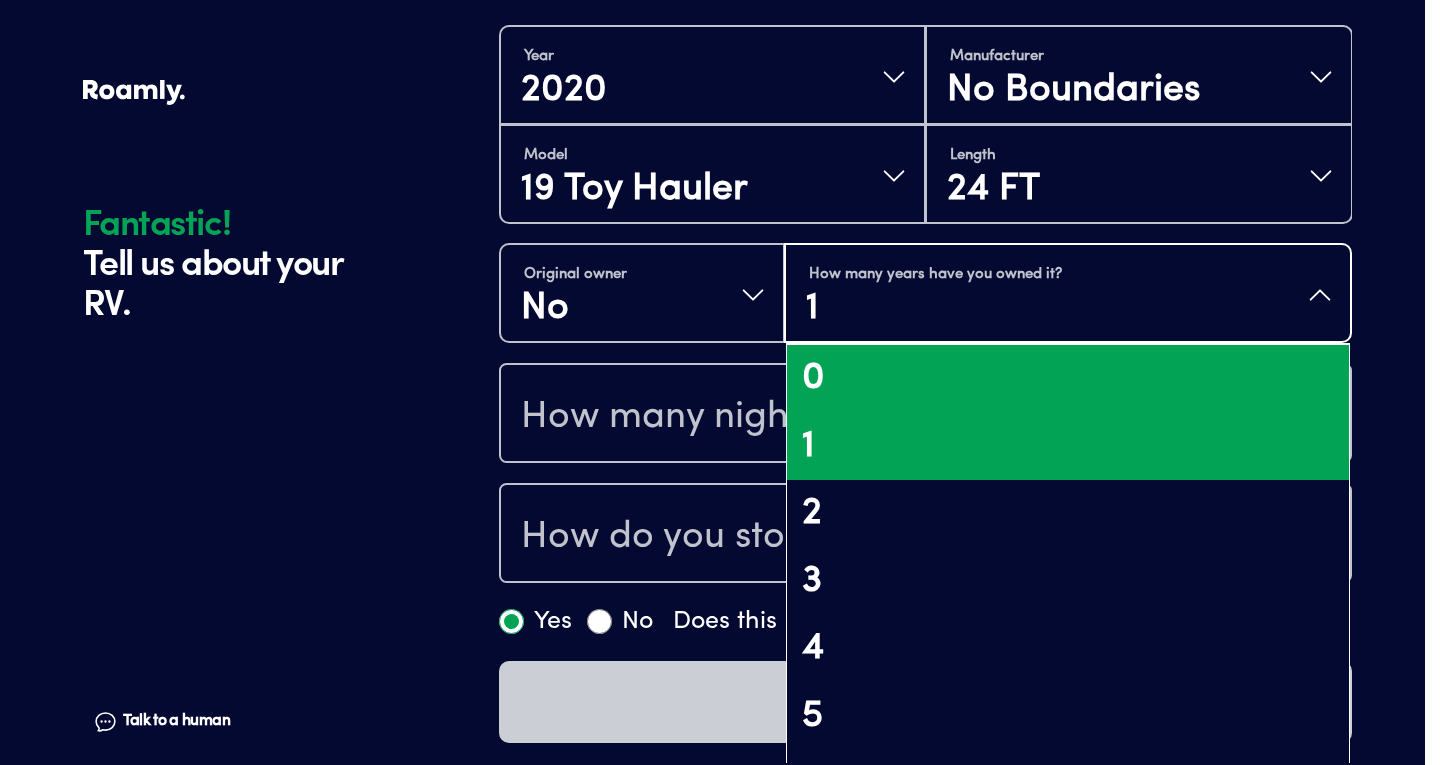 click on "0" at bounding box center (1068, 379) 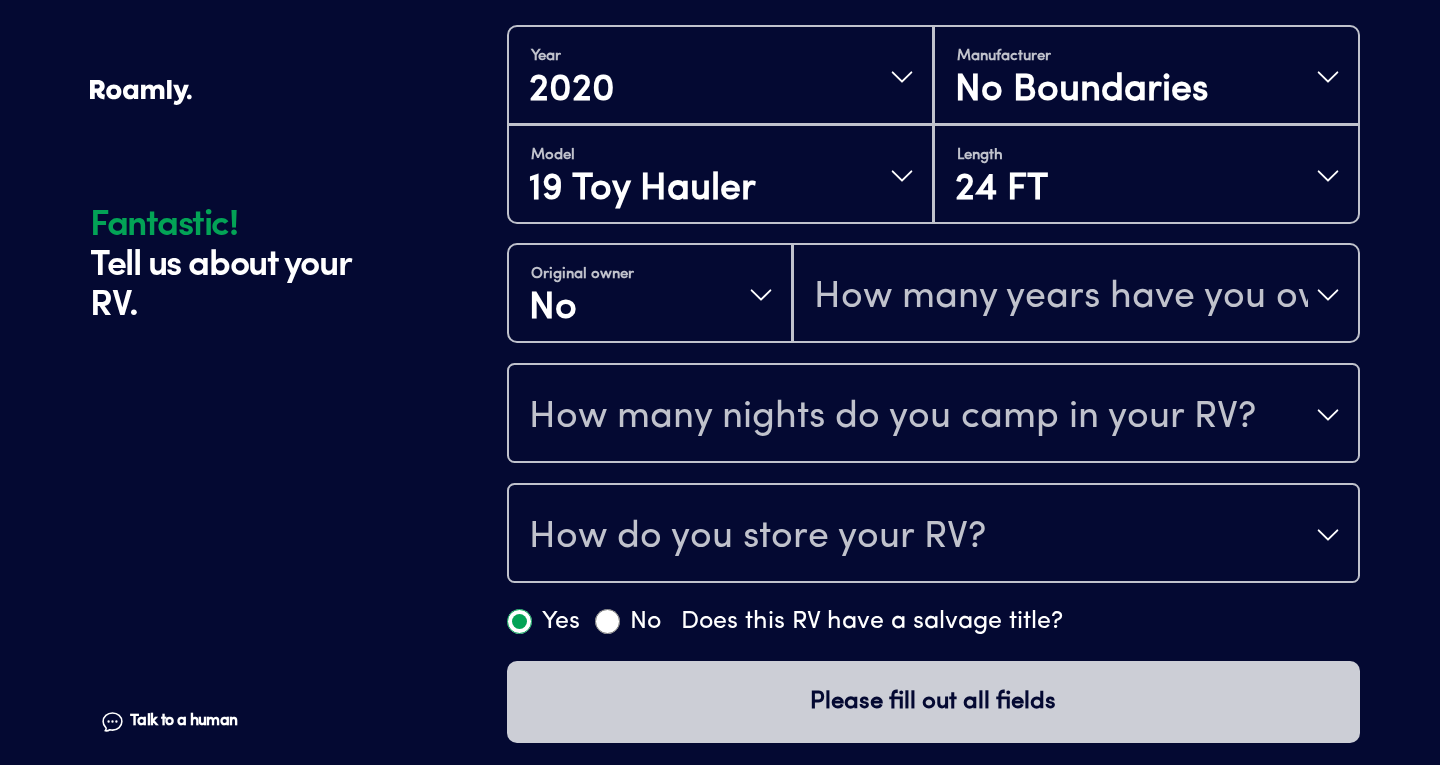 click on "How many years have you owned it?" at bounding box center [1061, 297] 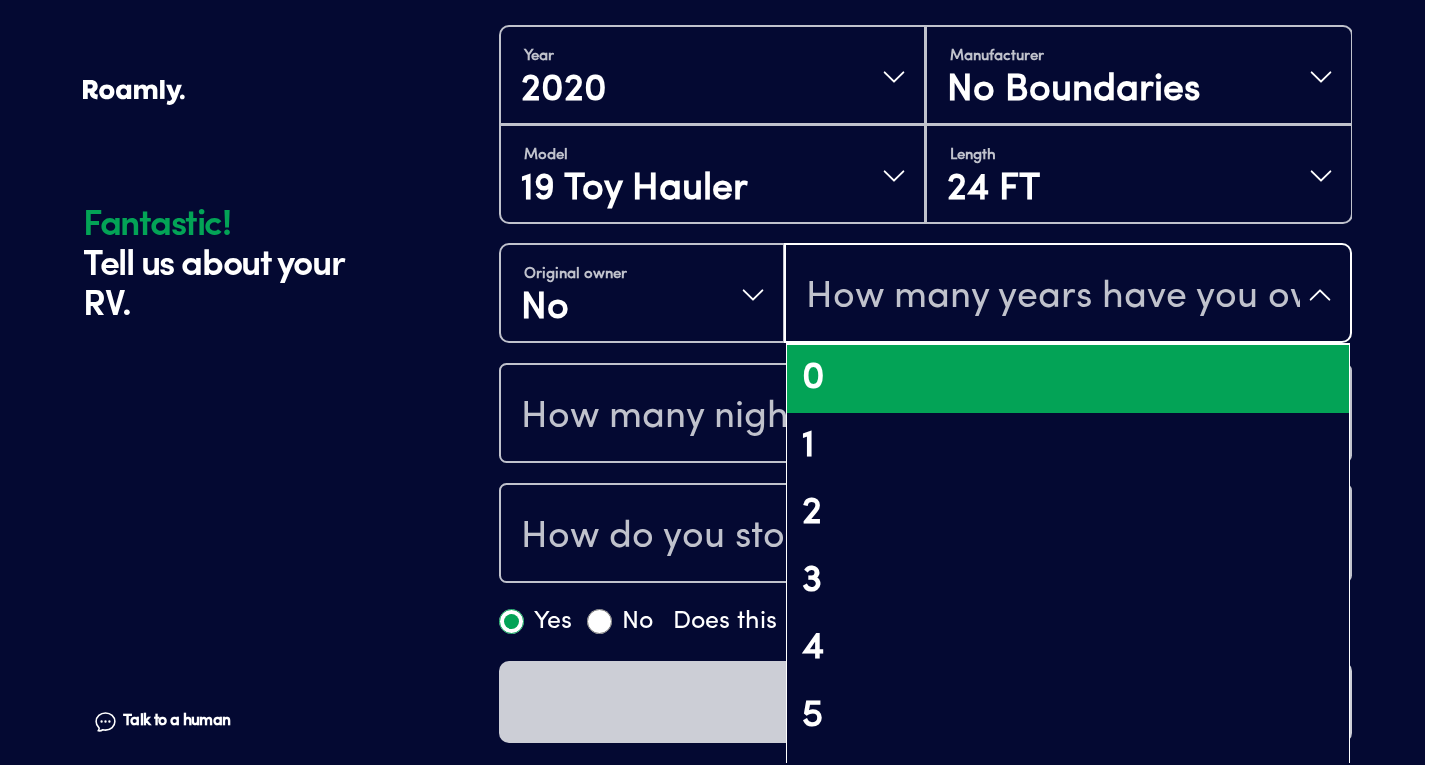 click on "0" at bounding box center (1068, 379) 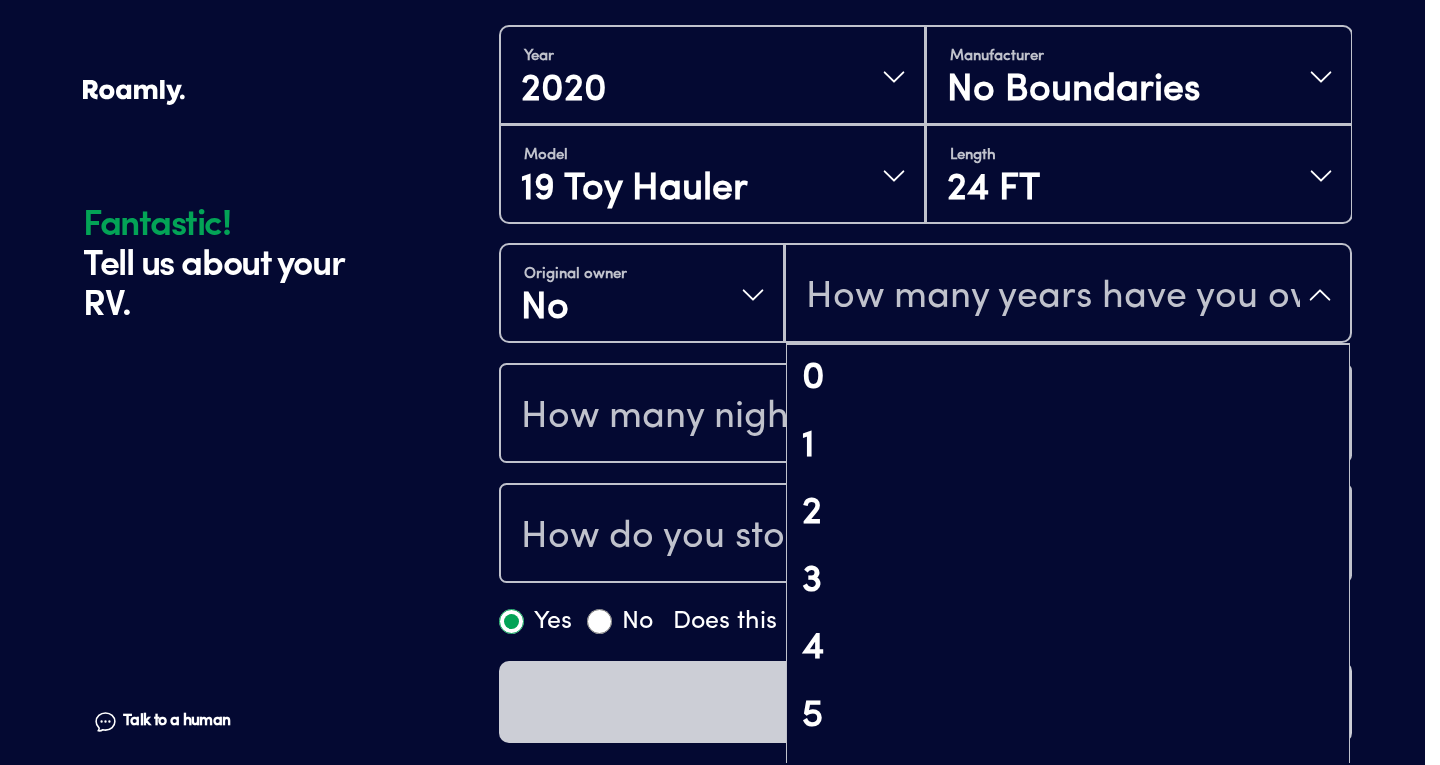 click on "How many years have you owned it?" at bounding box center [1053, 297] 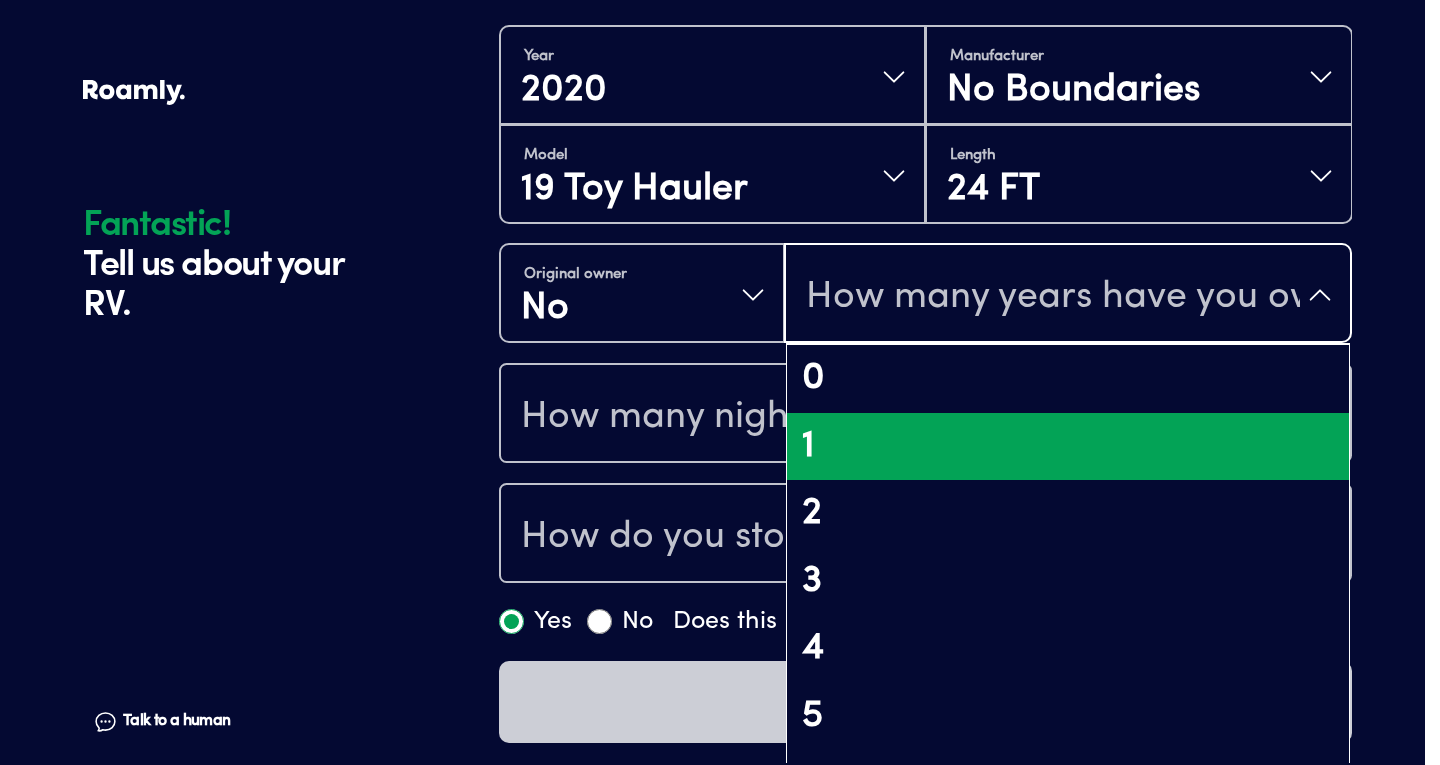 click on "1" at bounding box center [1068, 447] 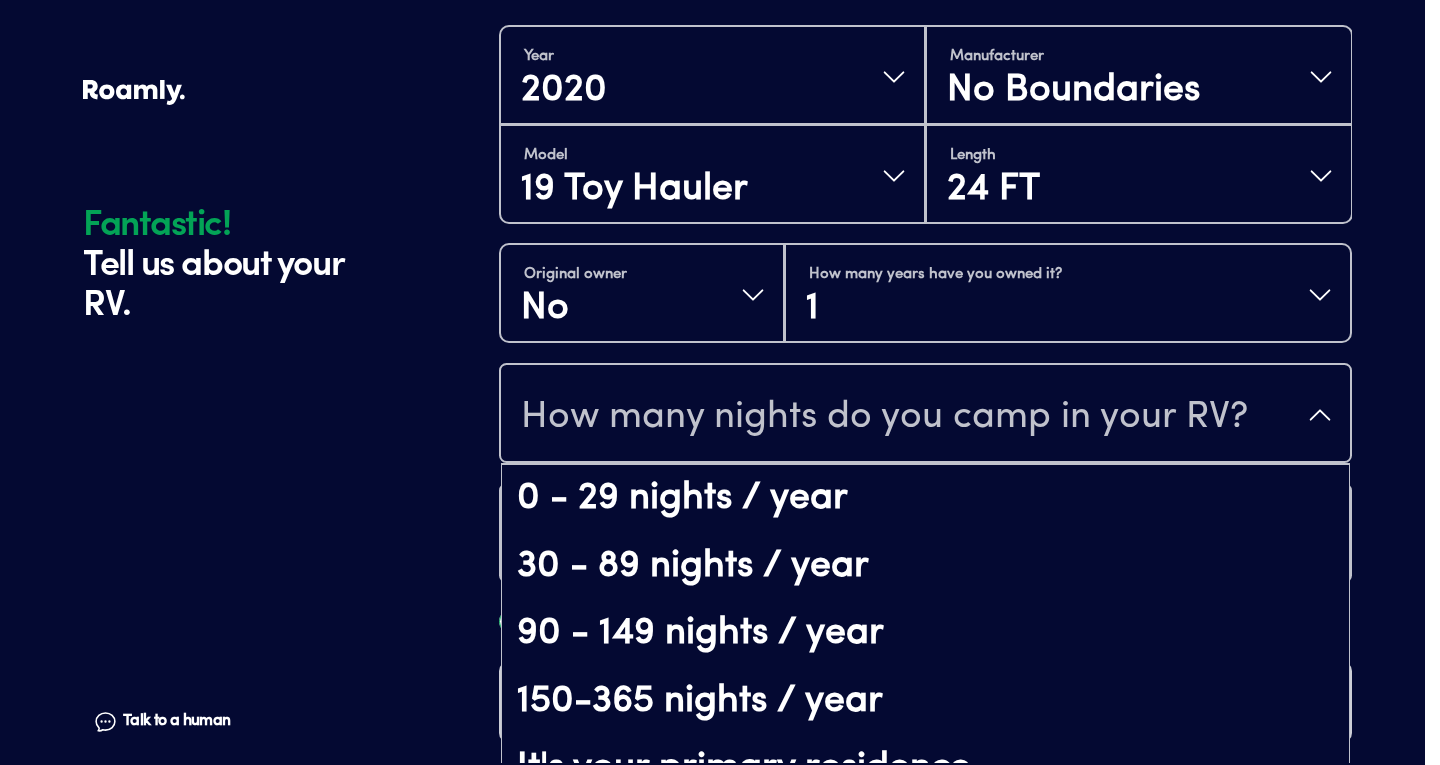 click on "How many nights do you camp in your RV?" at bounding box center [884, 417] 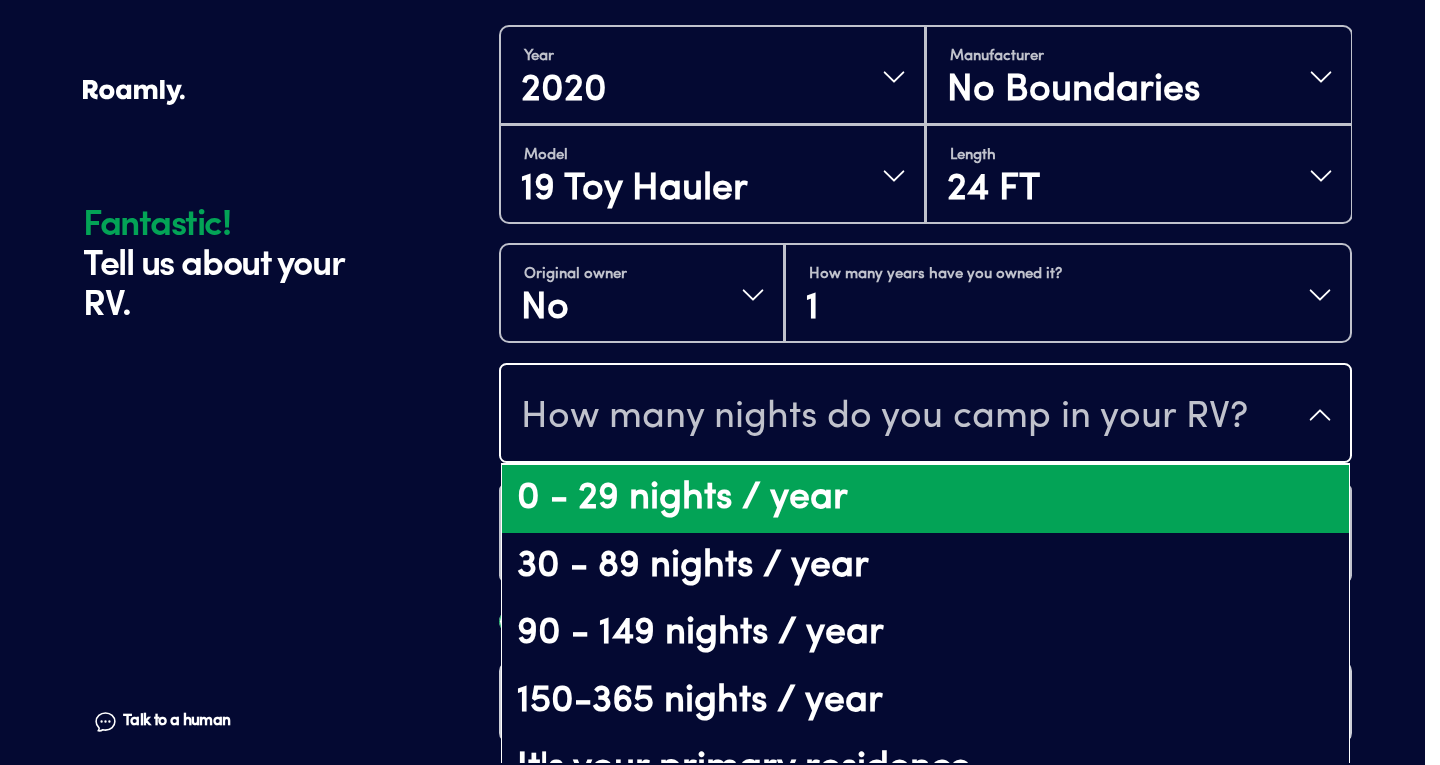 click on "0 - 29 nights / year" at bounding box center (925, 499) 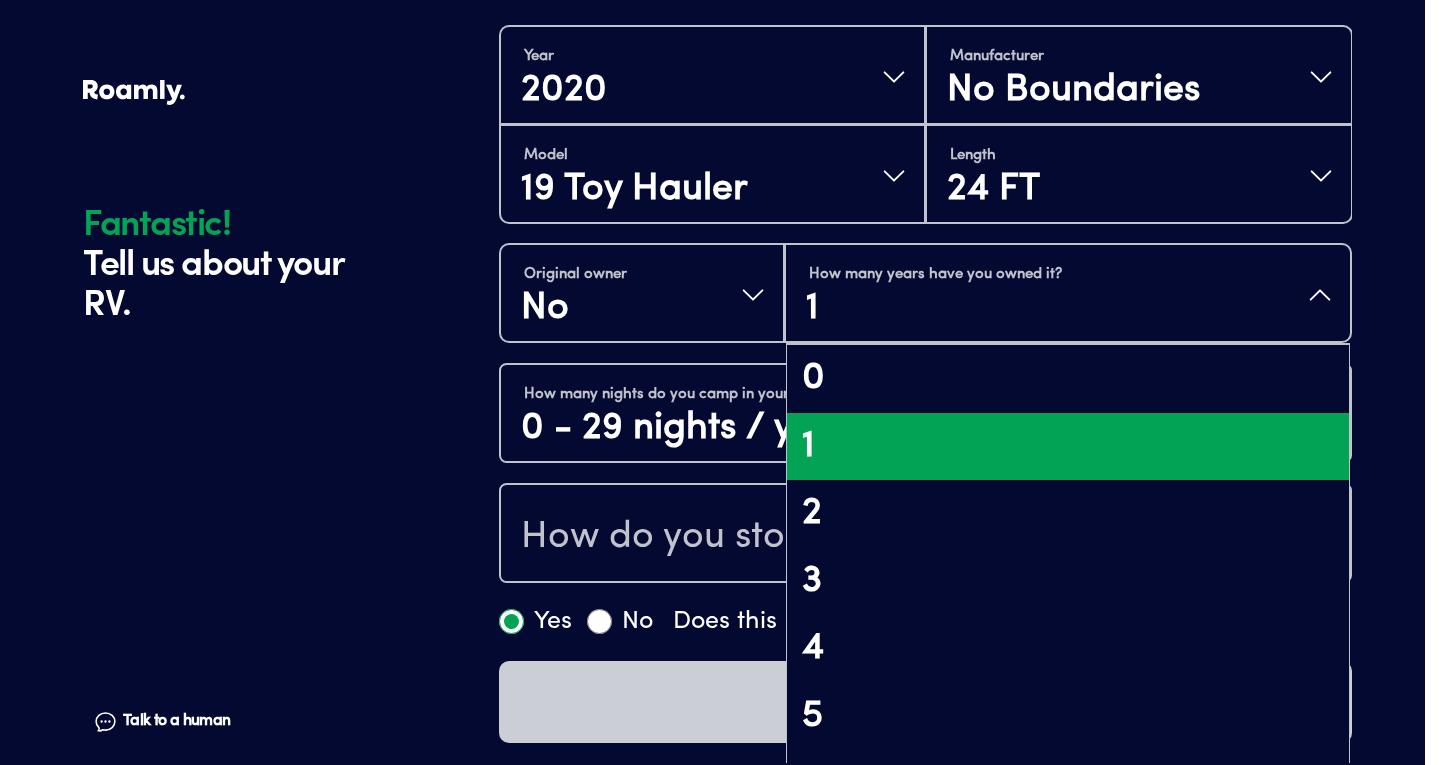 click on "How many years have you owned it?" at bounding box center [934, 276] 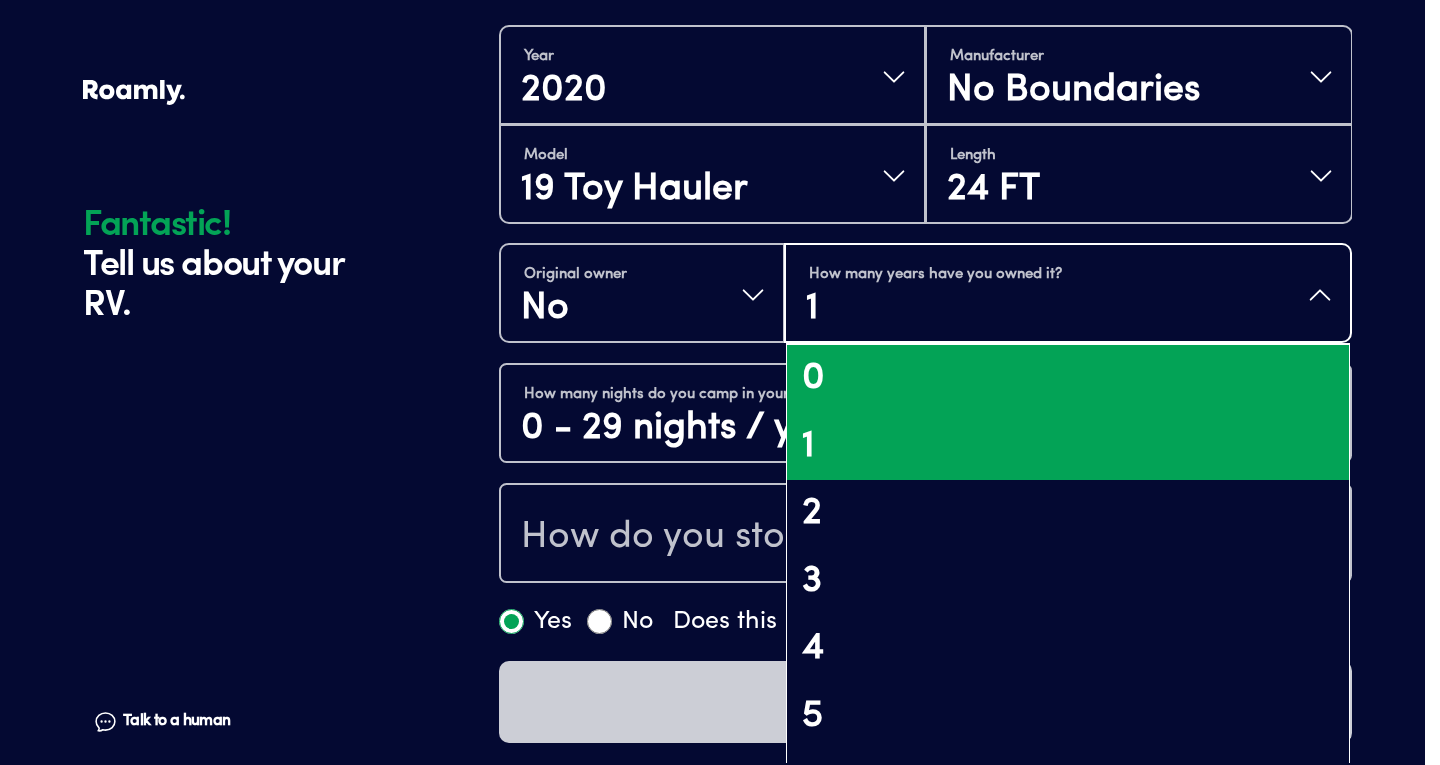 click on "0" at bounding box center (1068, 379) 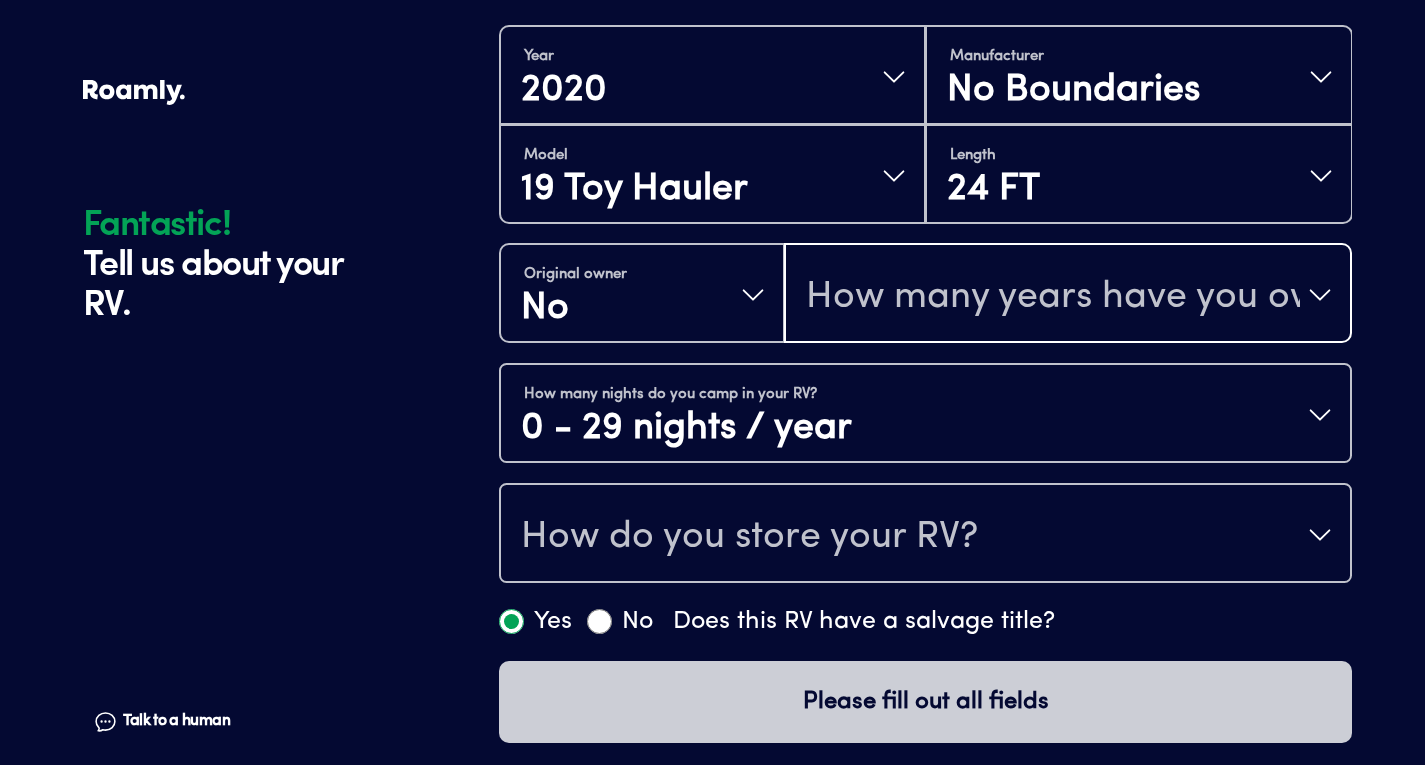 scroll, scrollTop: 511, scrollLeft: 0, axis: vertical 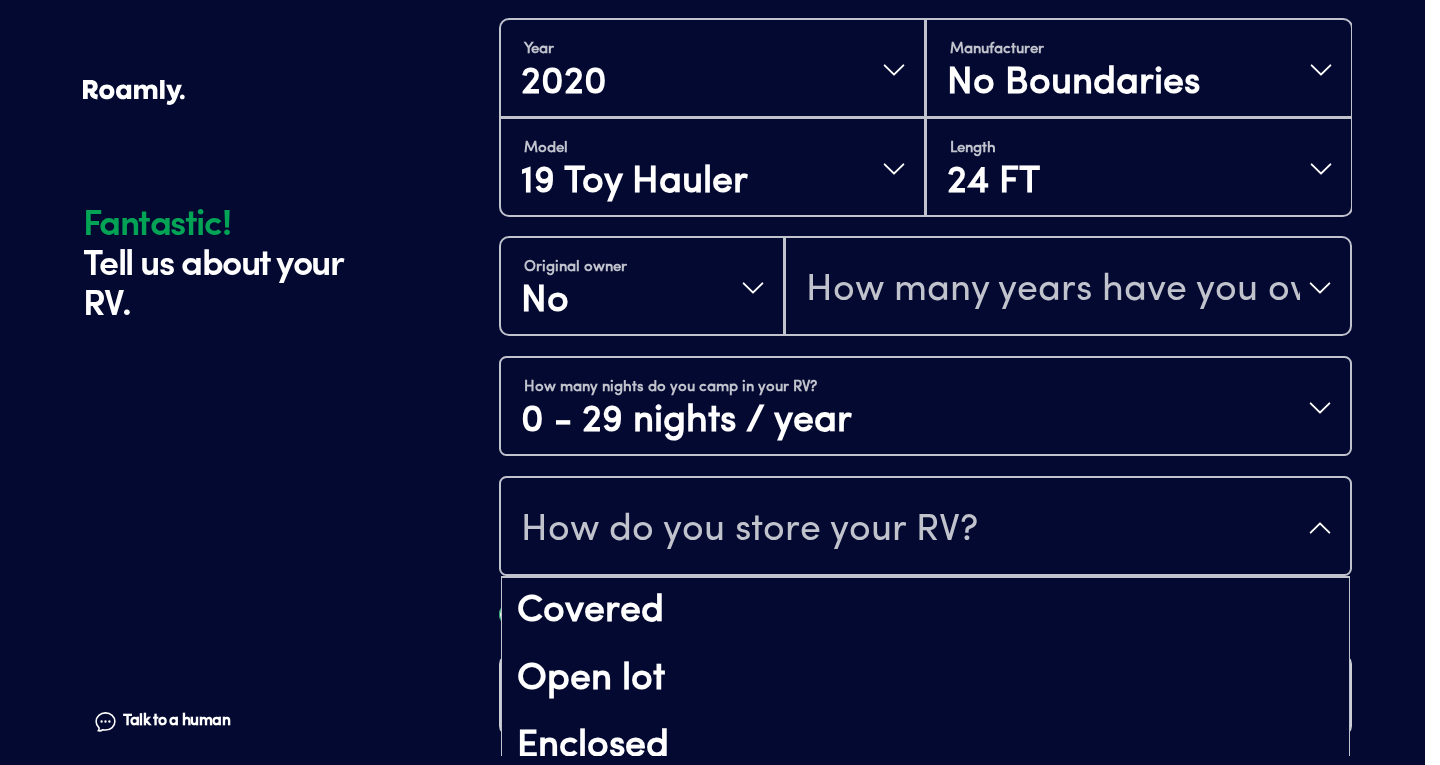 click on "How do you store your RV?" at bounding box center [749, 530] 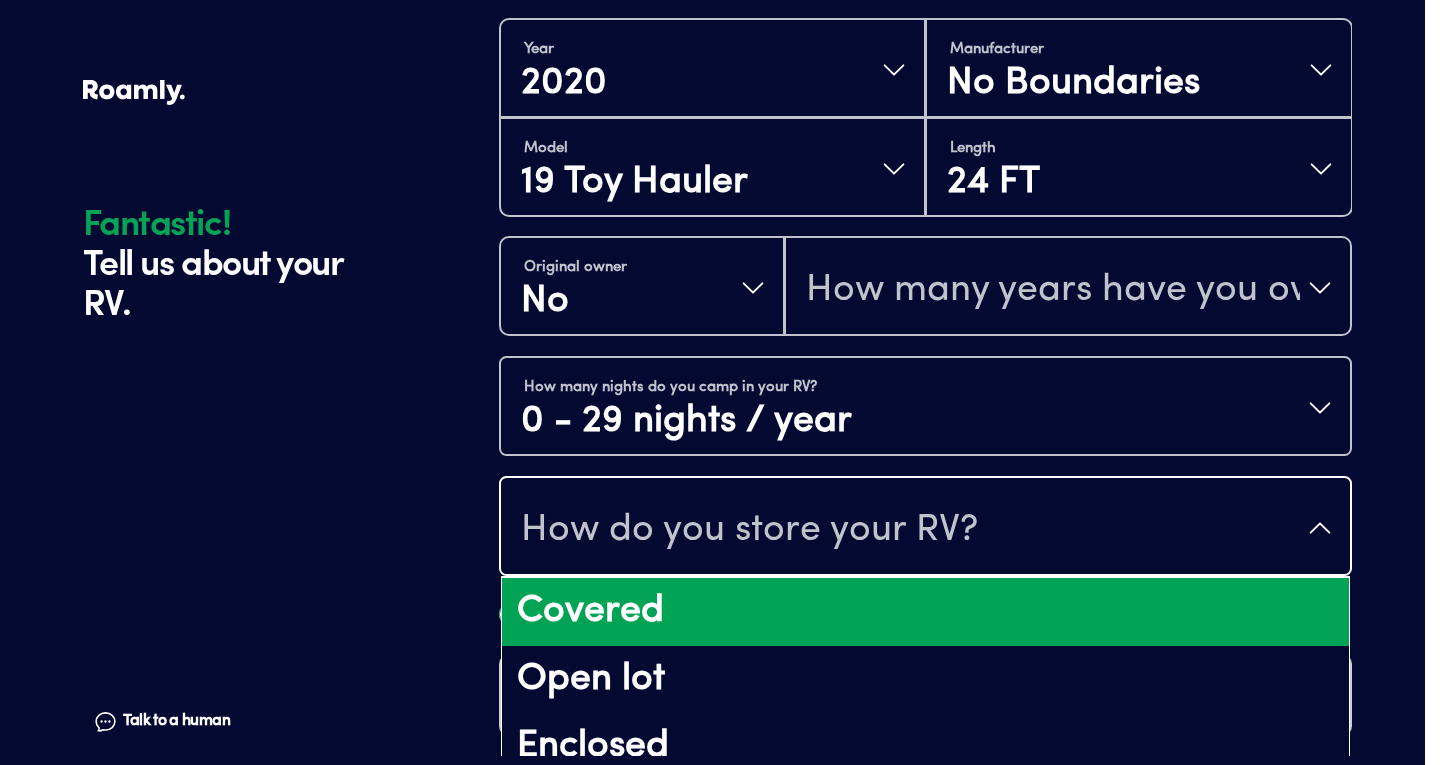 click on "Covered" at bounding box center [925, 612] 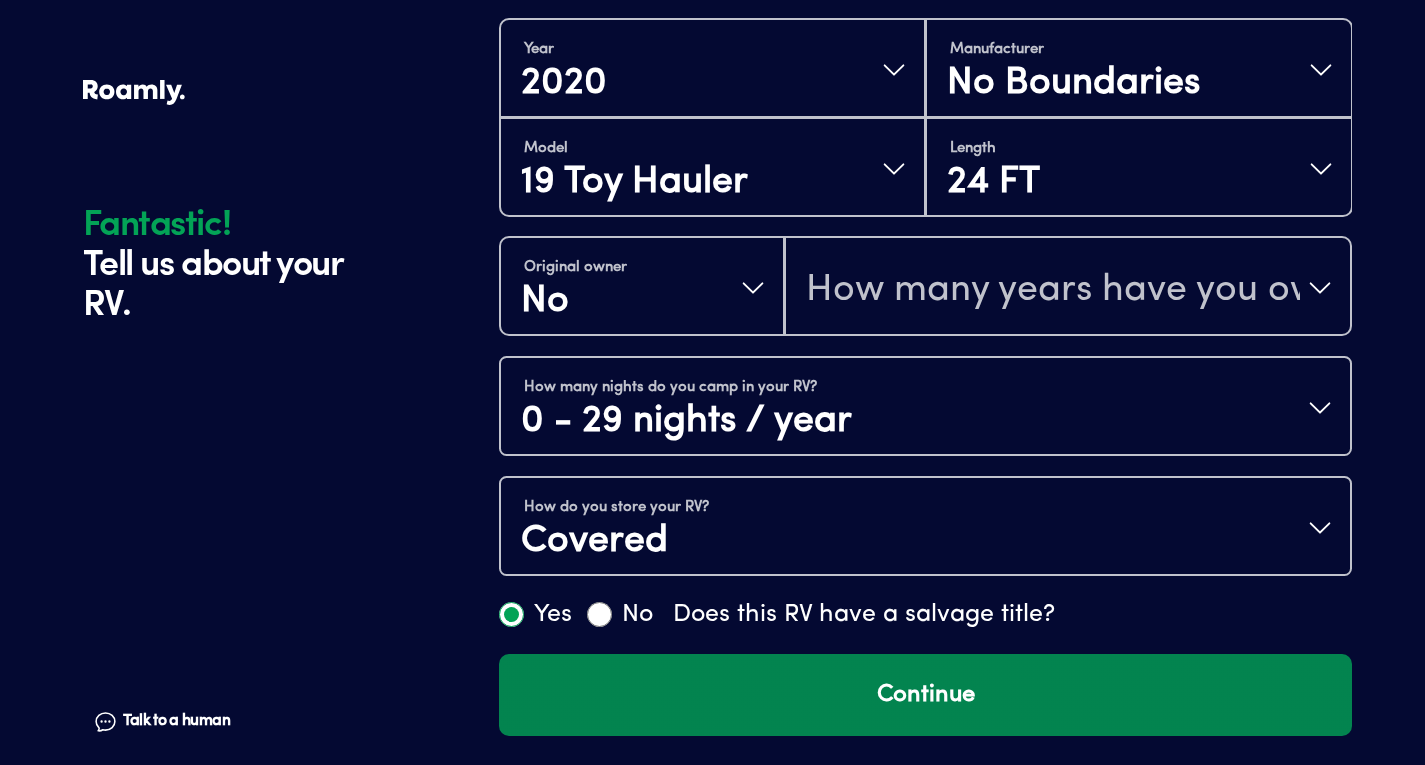 click on "Continue" at bounding box center [925, 695] 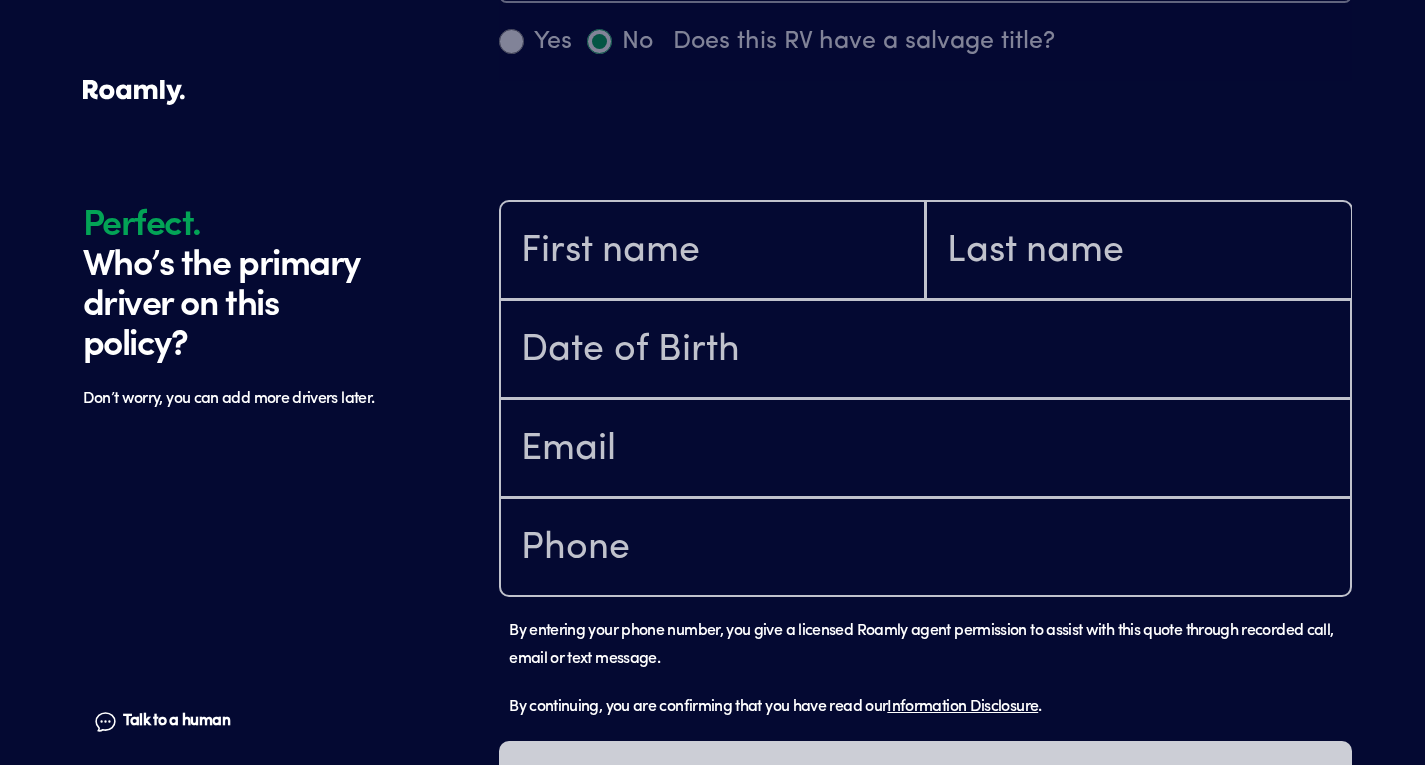 scroll, scrollTop: 1184, scrollLeft: 0, axis: vertical 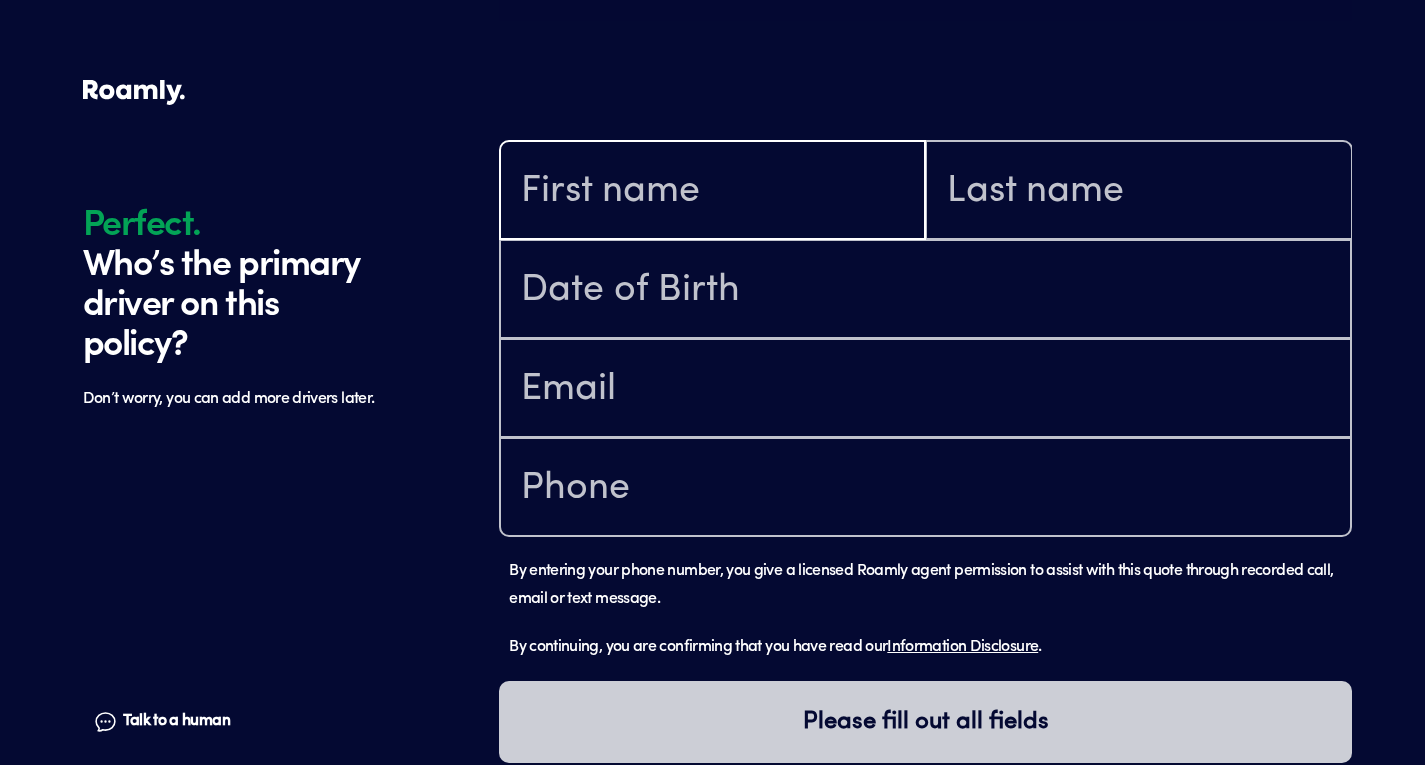 click at bounding box center [712, 192] 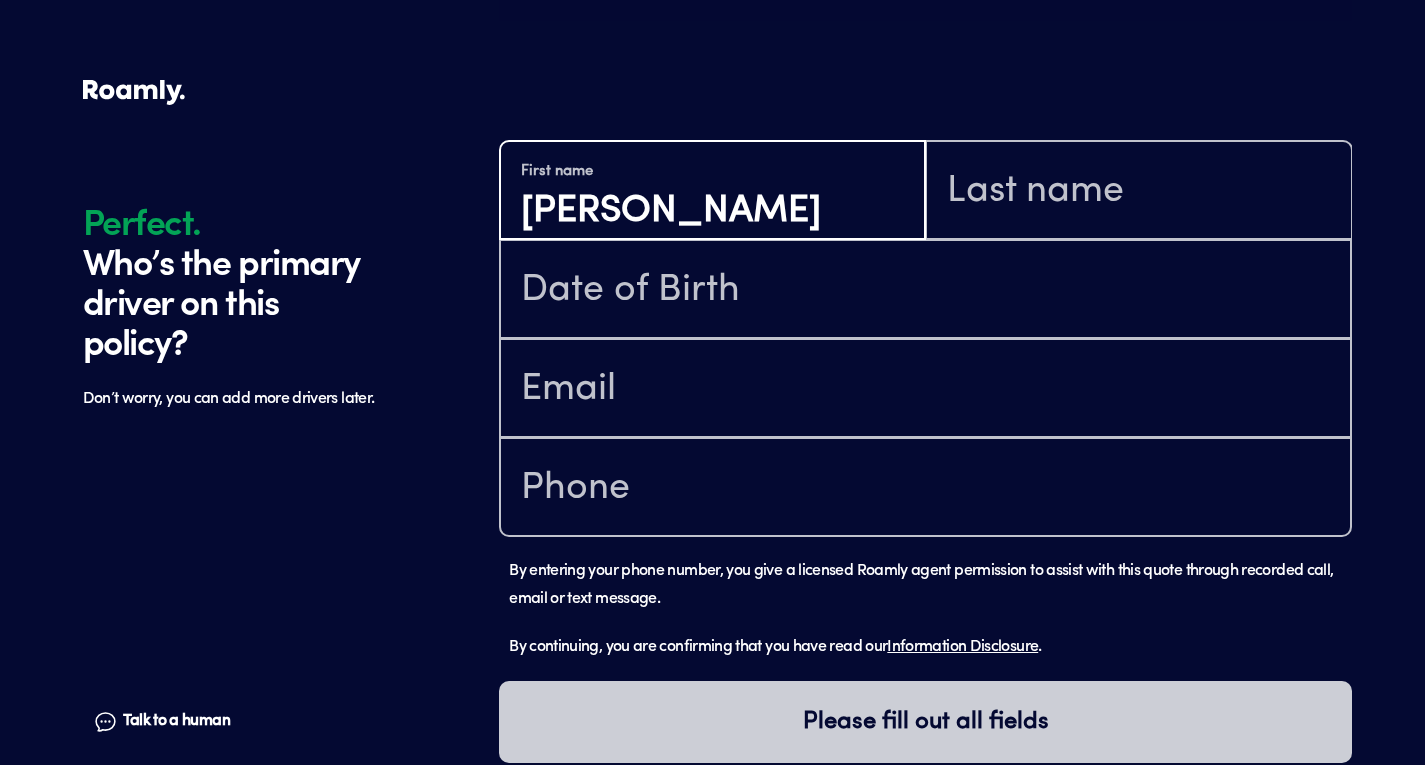 type on "[PERSON_NAME]" 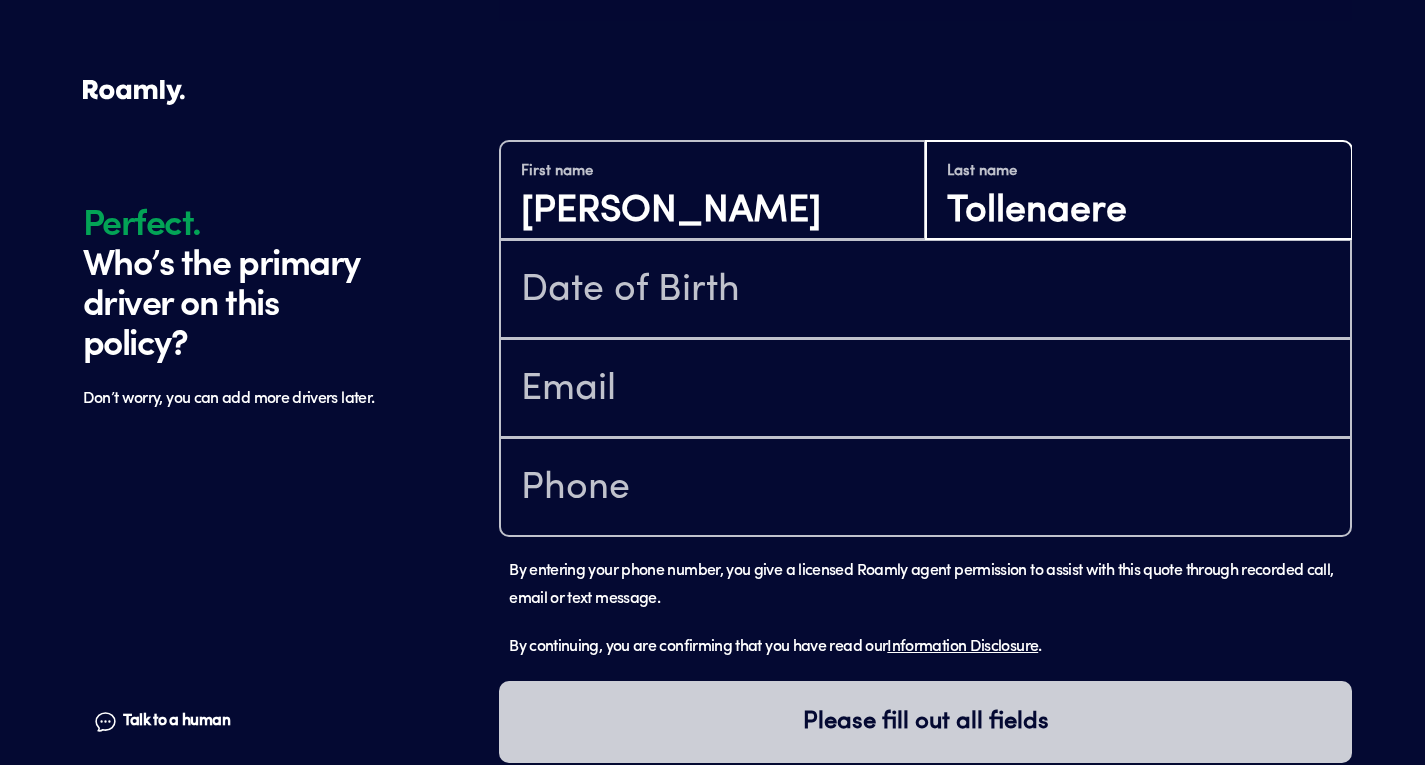 type on "Tollenaere" 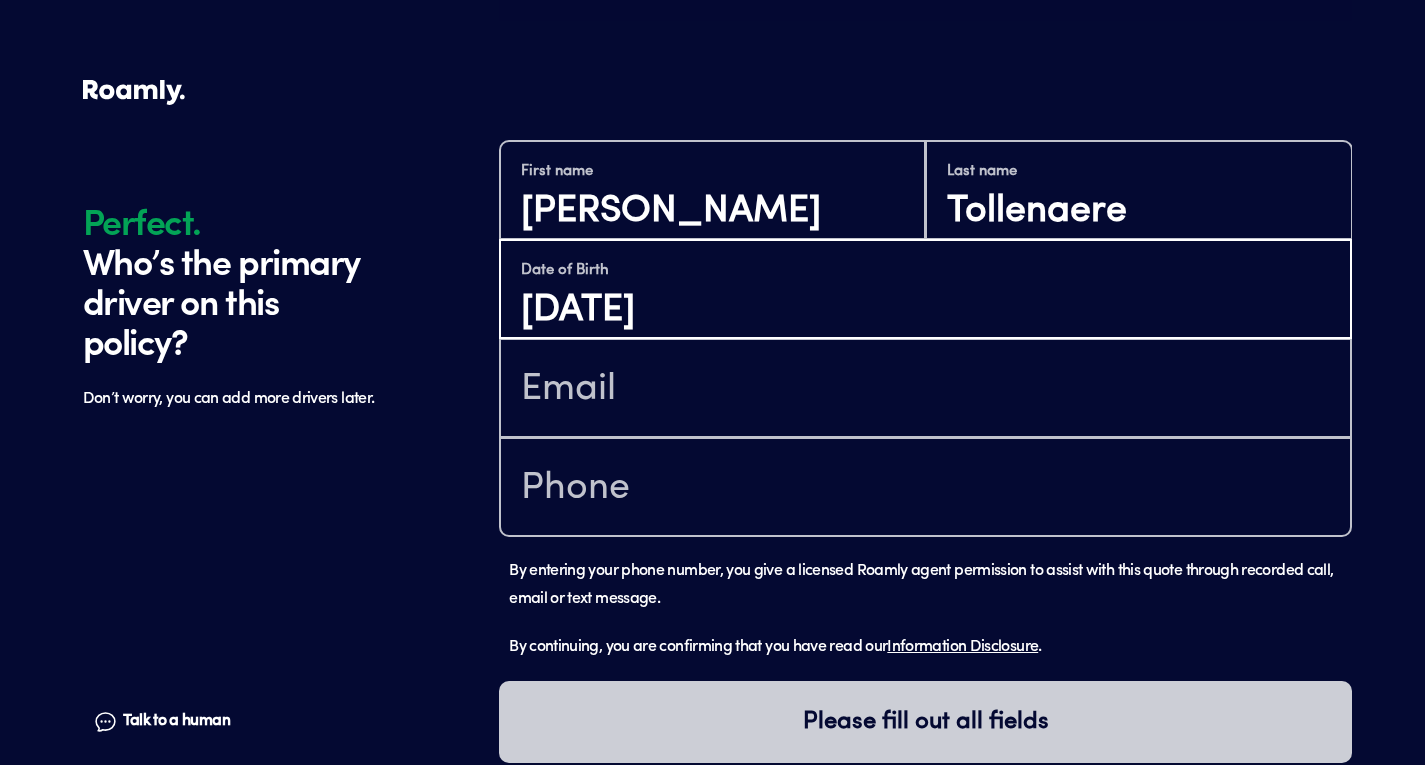 type on "[DATE]" 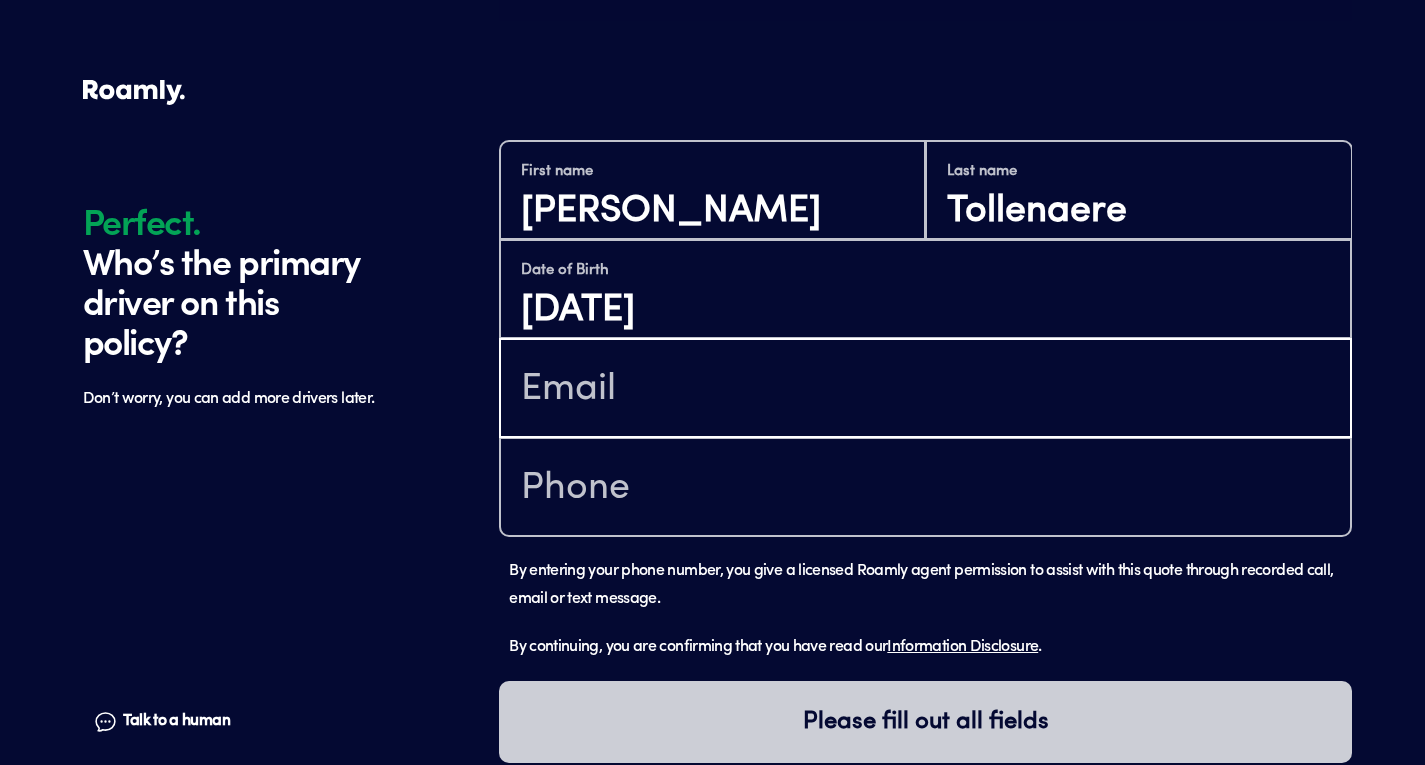 click at bounding box center (925, 390) 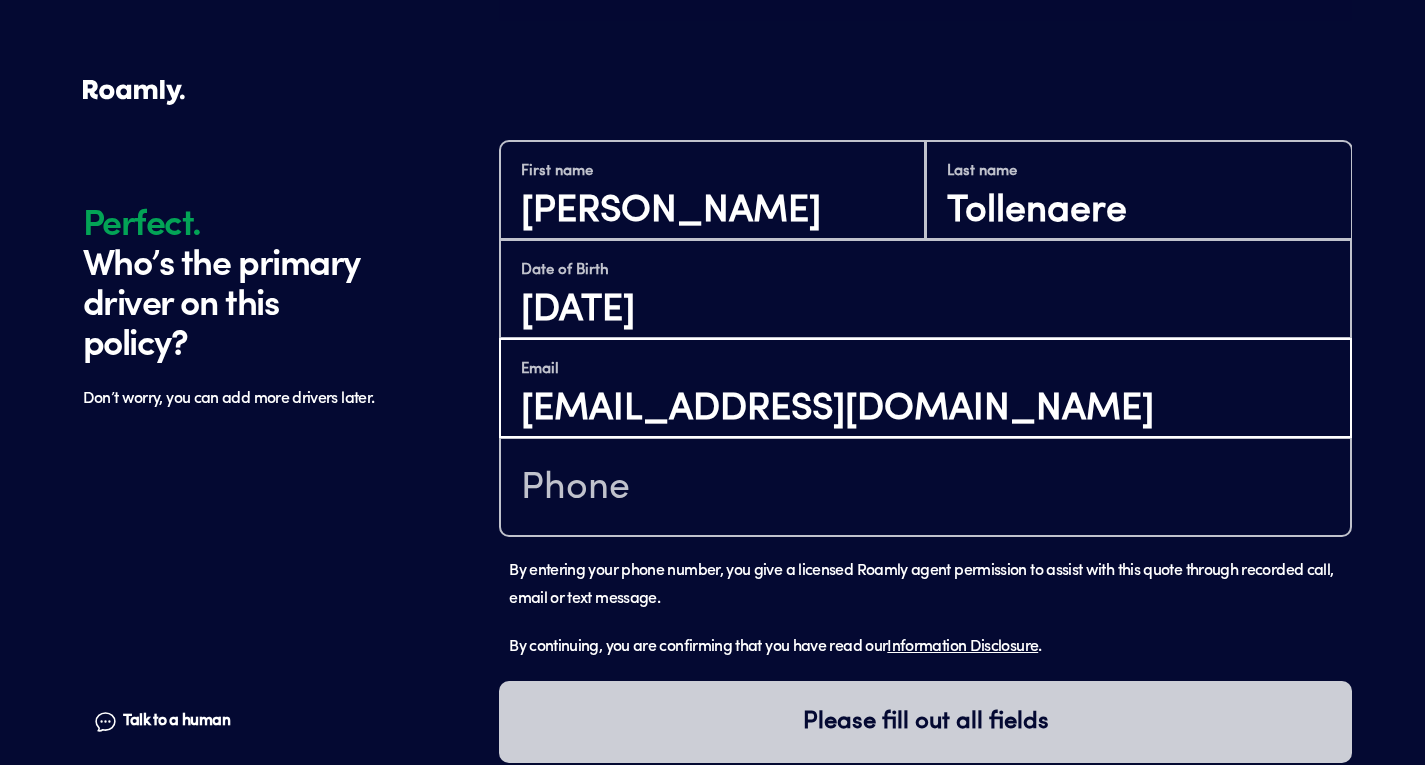 type on "[EMAIL_ADDRESS][DOMAIN_NAME]" 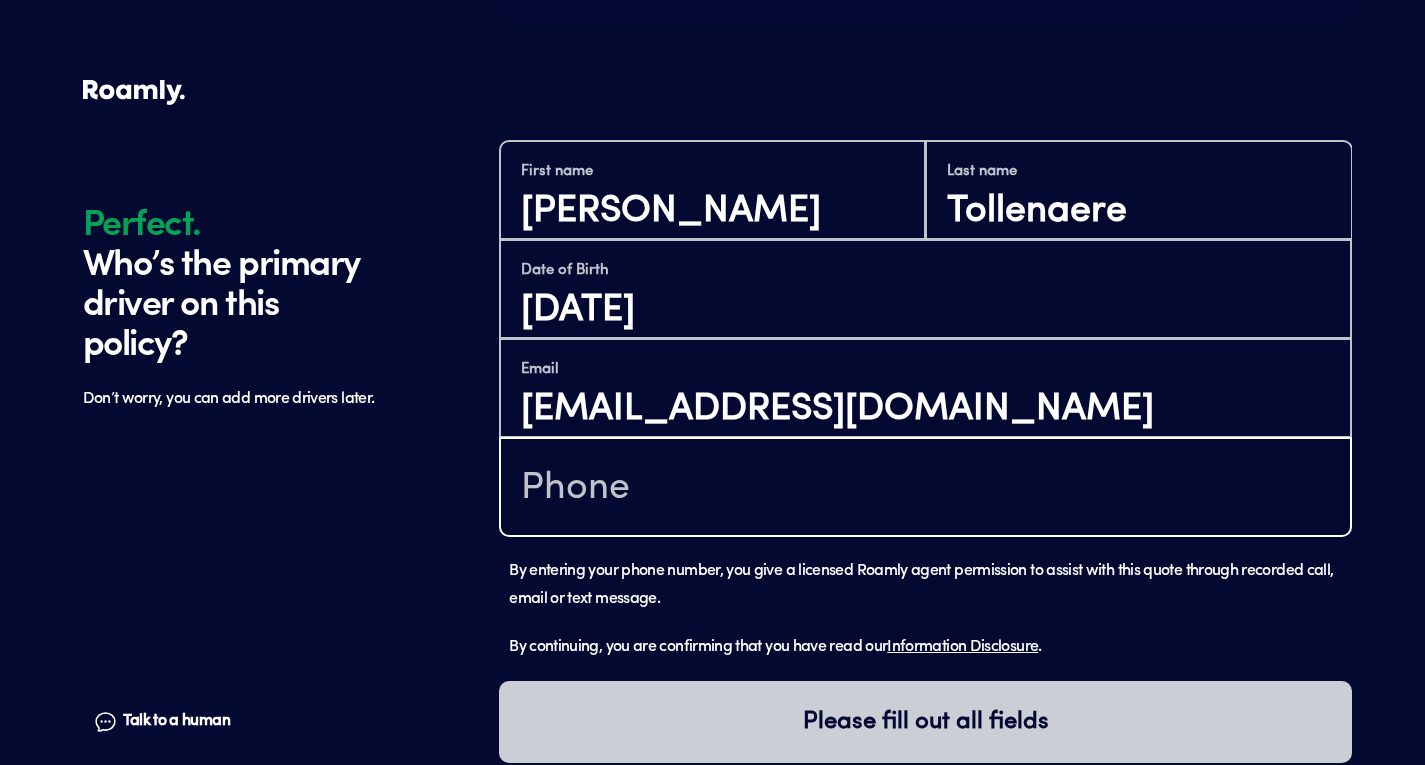 click at bounding box center [925, 489] 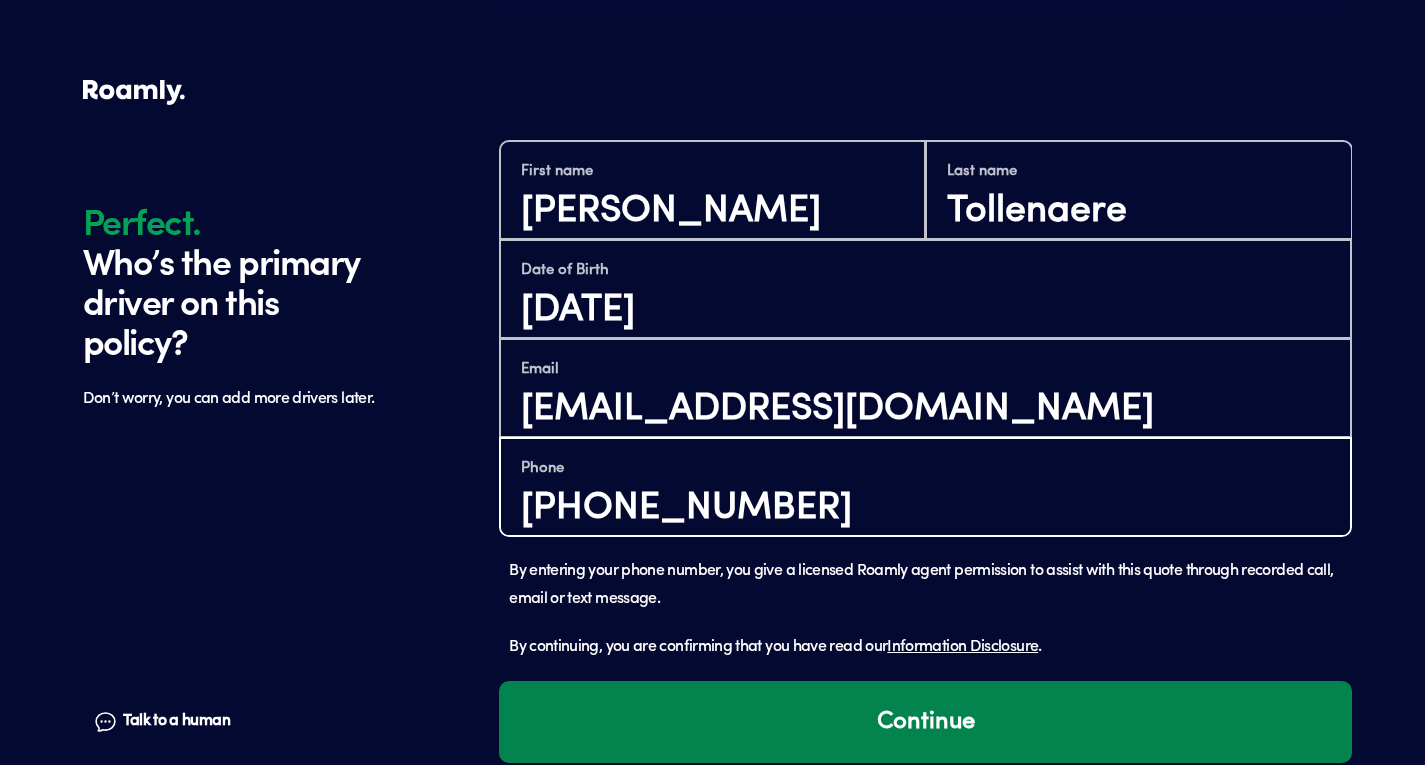 type on "[PHONE_NUMBER]" 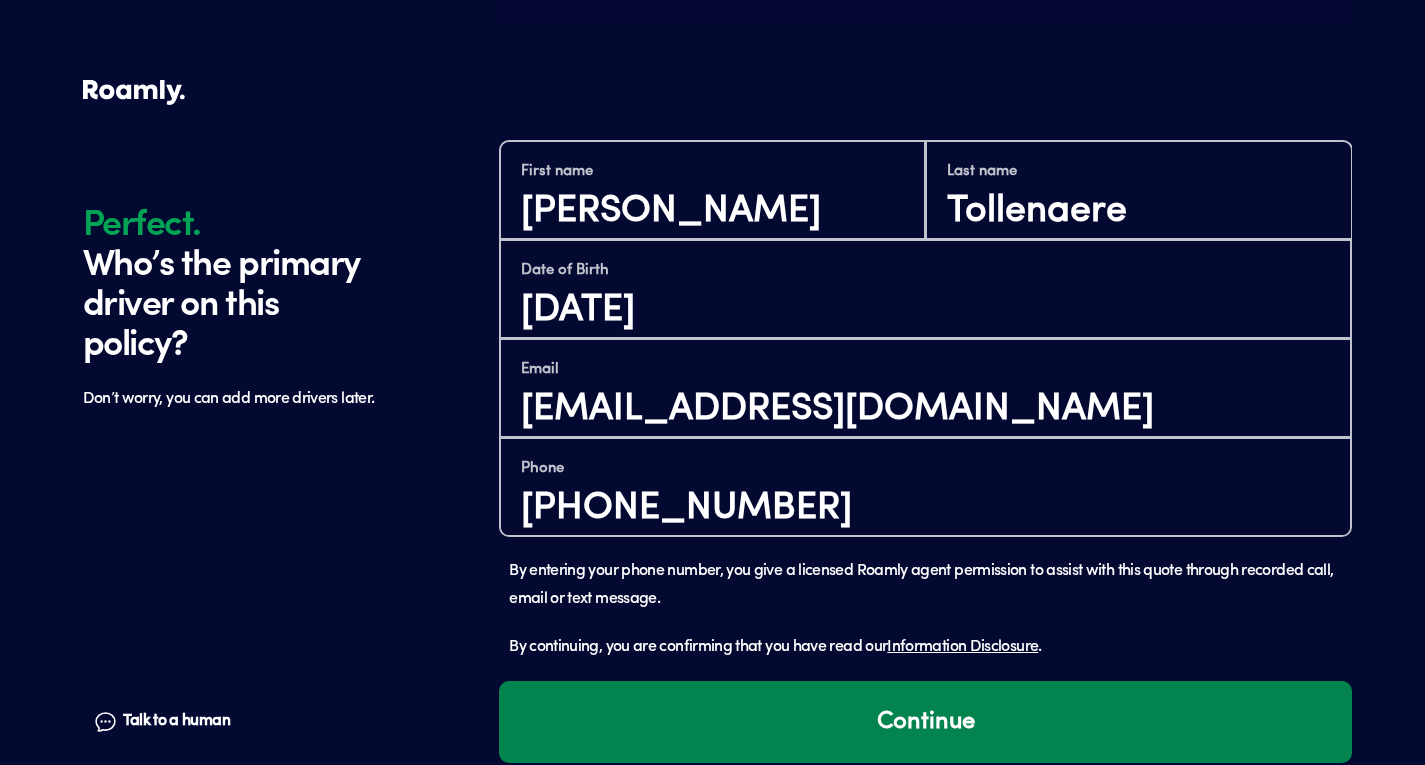 click on "Continue" at bounding box center [925, 722] 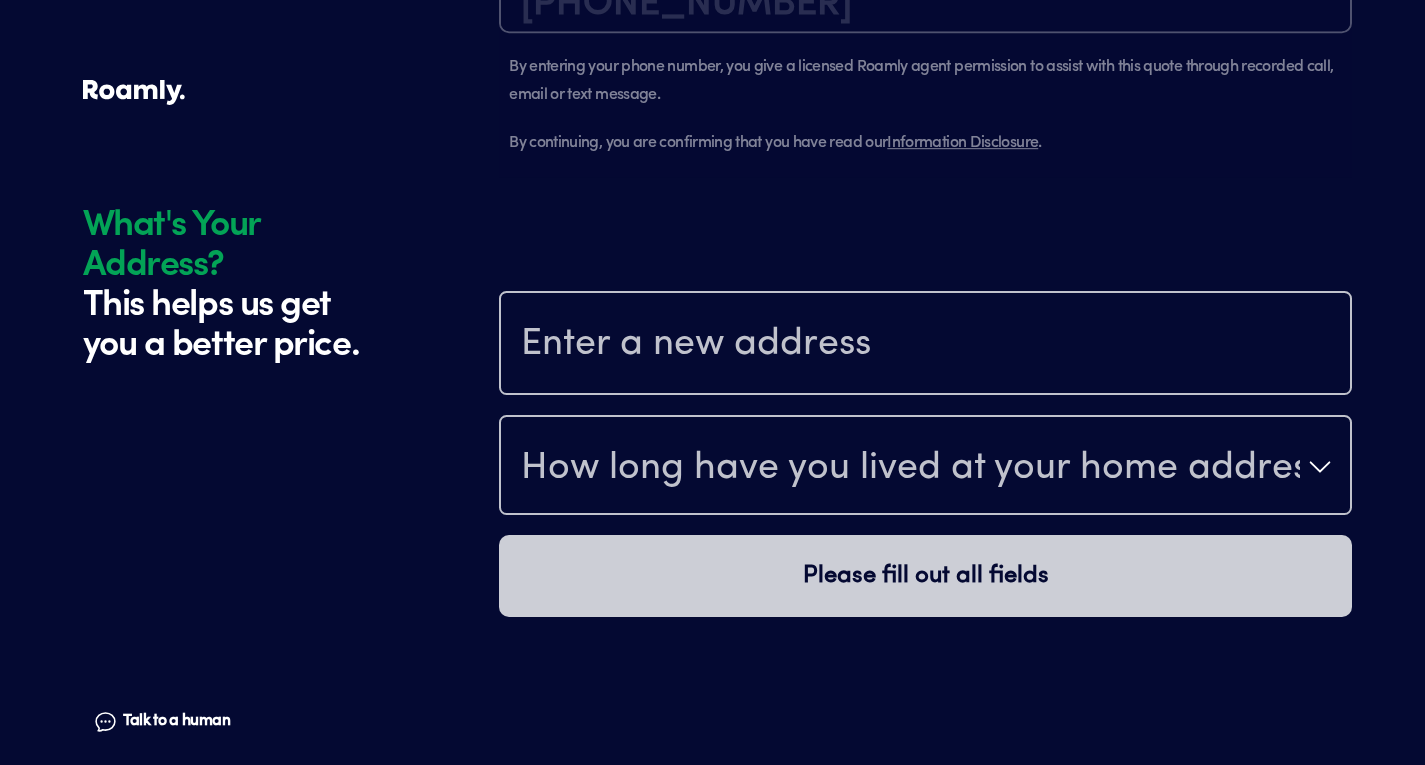 scroll, scrollTop: 1861, scrollLeft: 0, axis: vertical 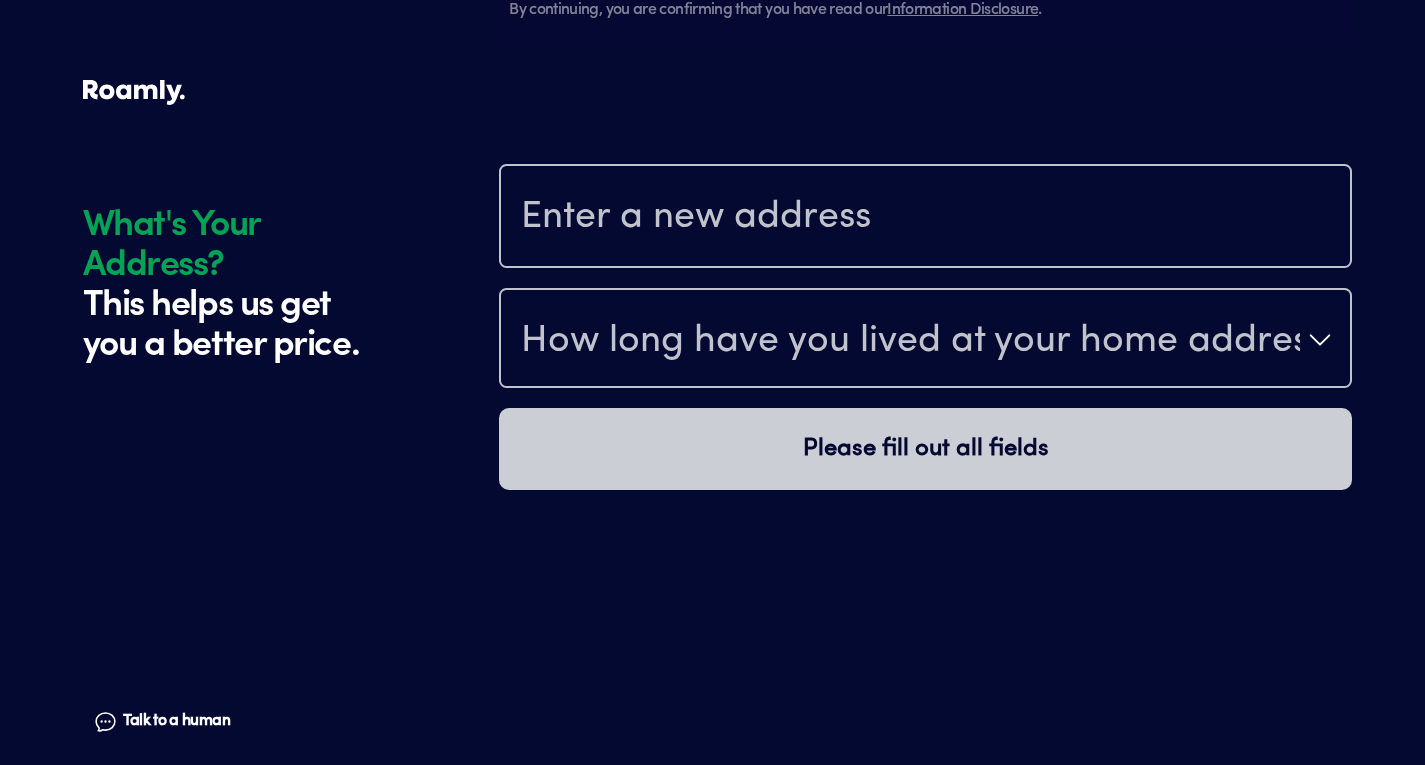 click at bounding box center (925, 218) 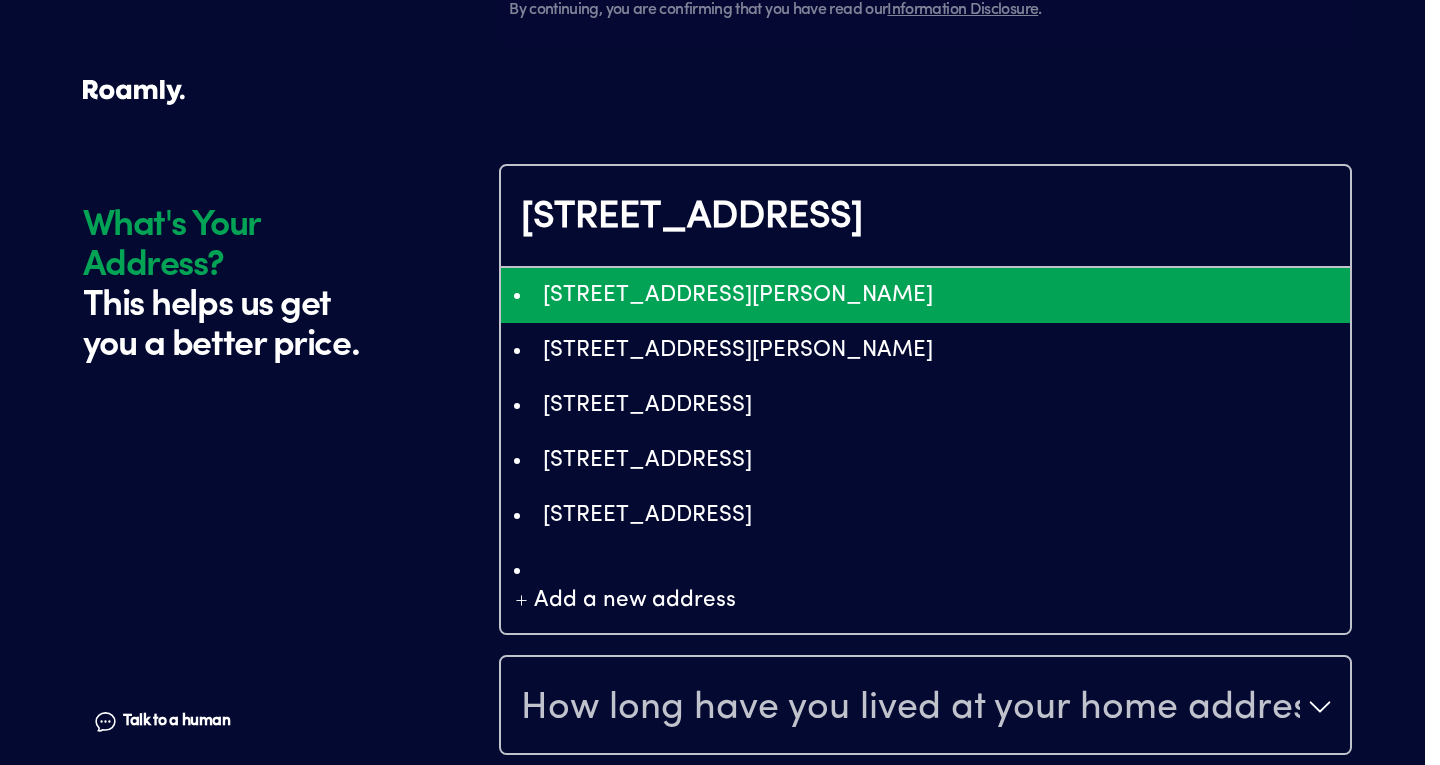 type on "ChIJVQ5ZB6hWYFMRUBwomGKFSNM" 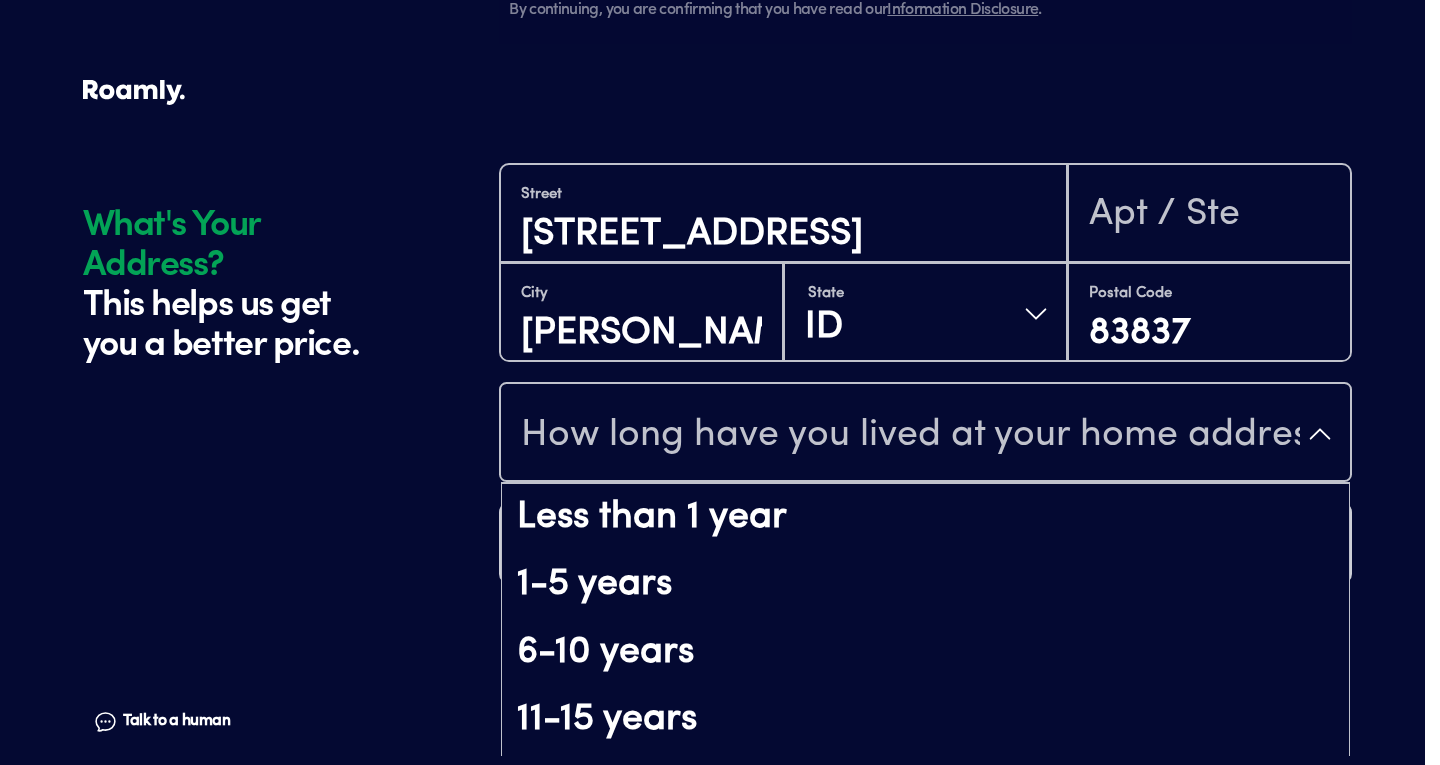 click on "How long have you lived at your home address?" at bounding box center (910, 436) 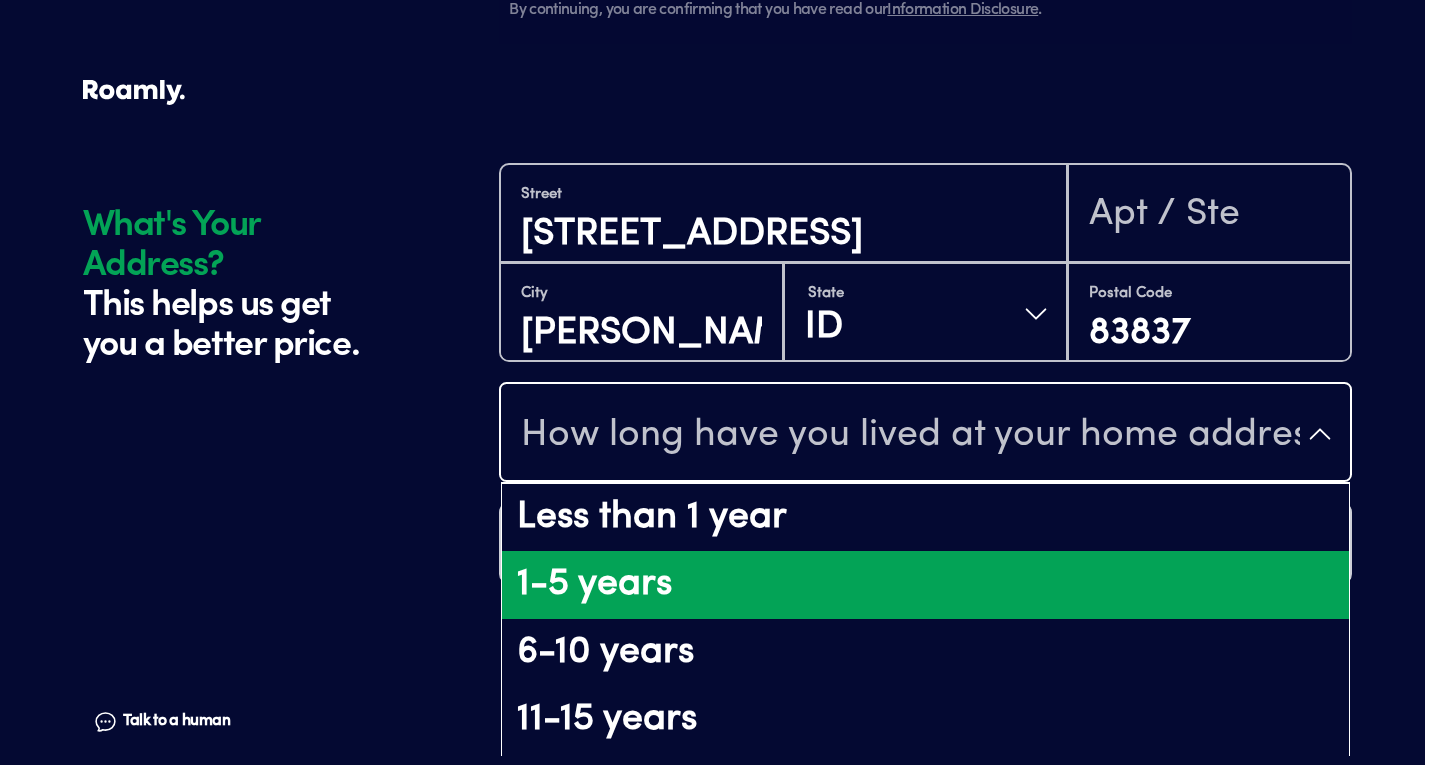 click on "1-5 years" at bounding box center [925, 585] 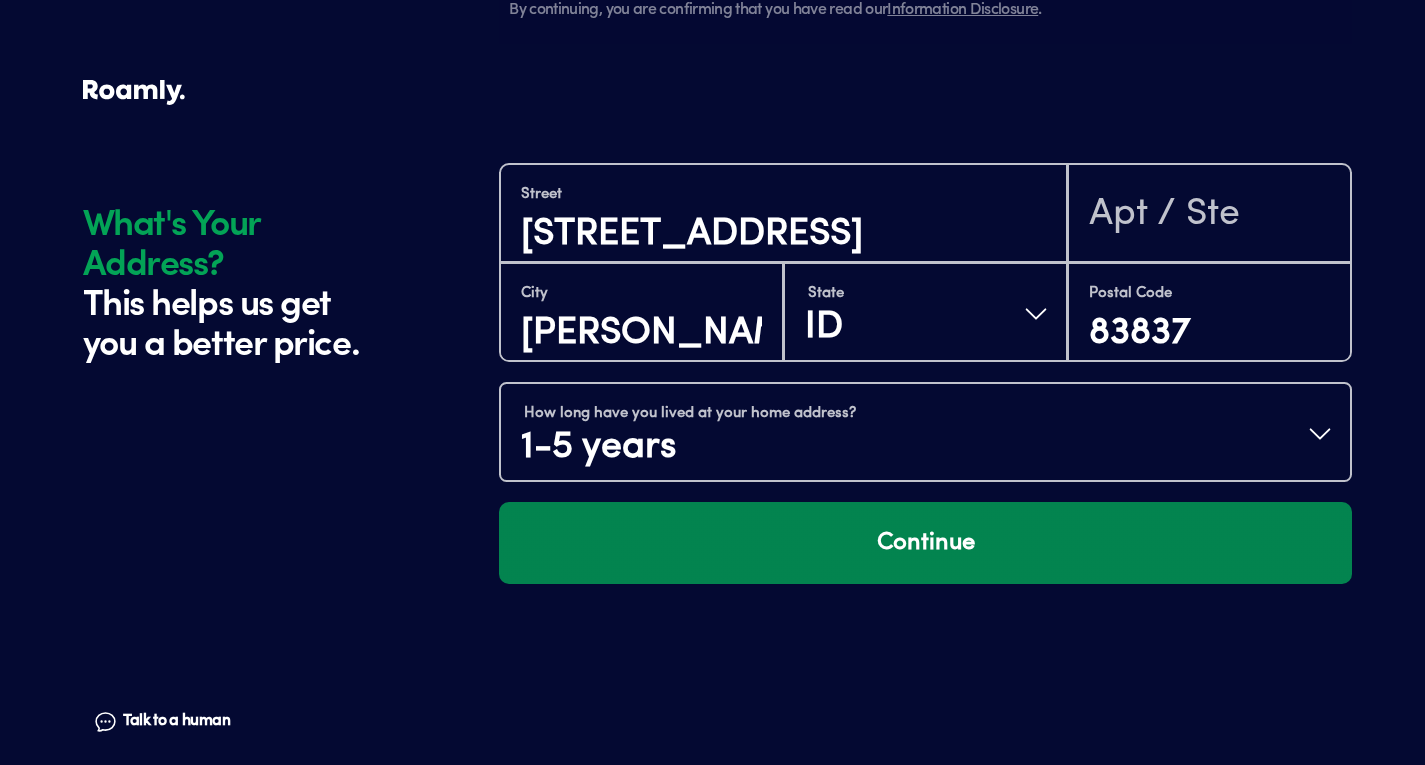 click on "Continue" at bounding box center (925, 543) 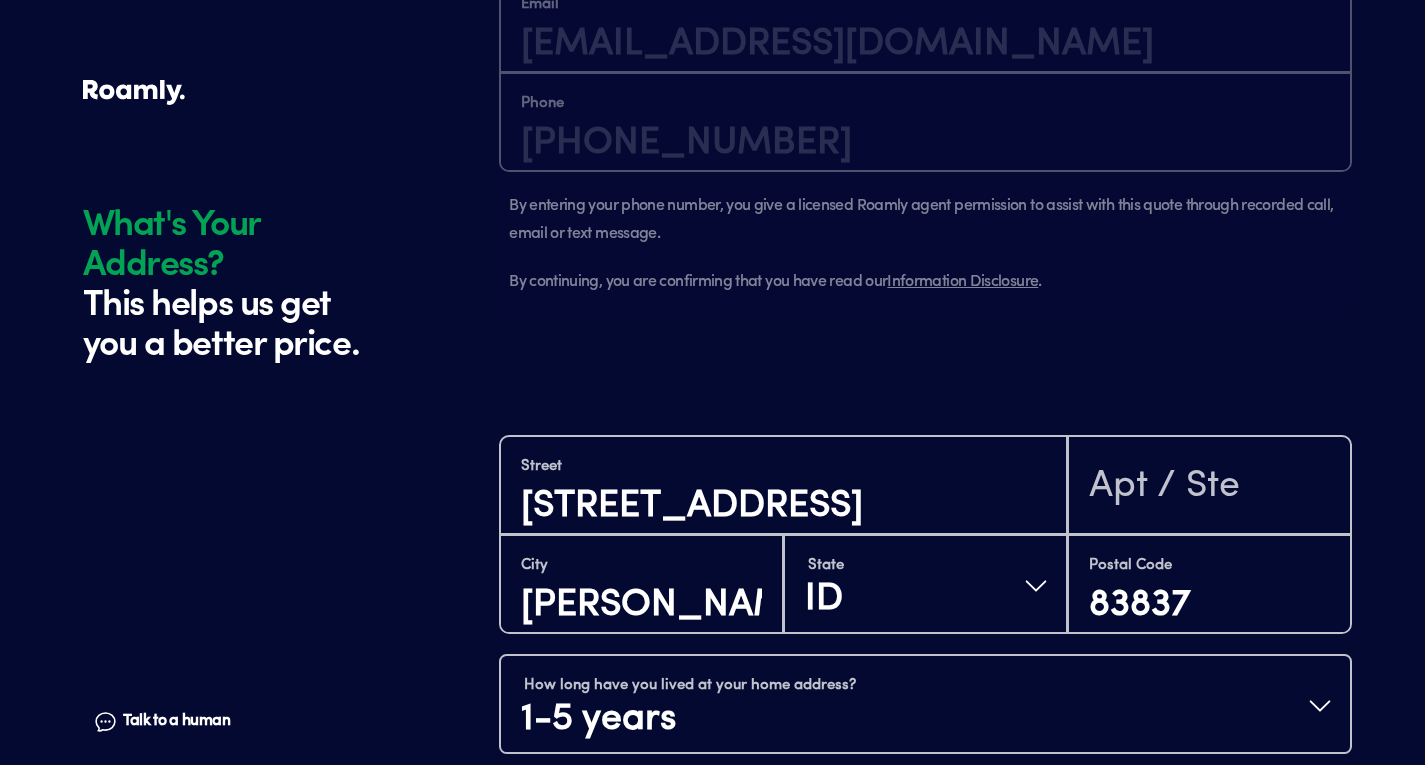 scroll, scrollTop: 1861, scrollLeft: 0, axis: vertical 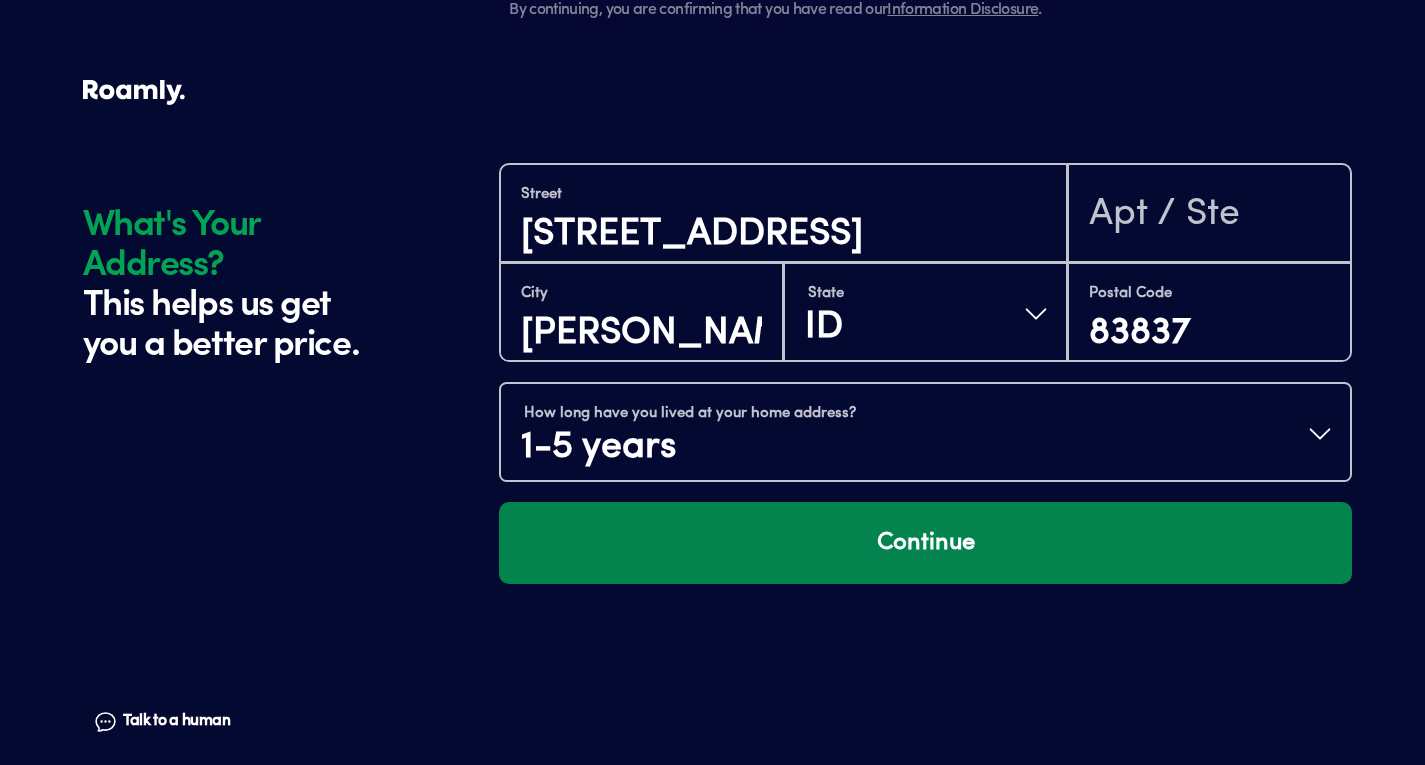 click on "Continue" at bounding box center (925, 543) 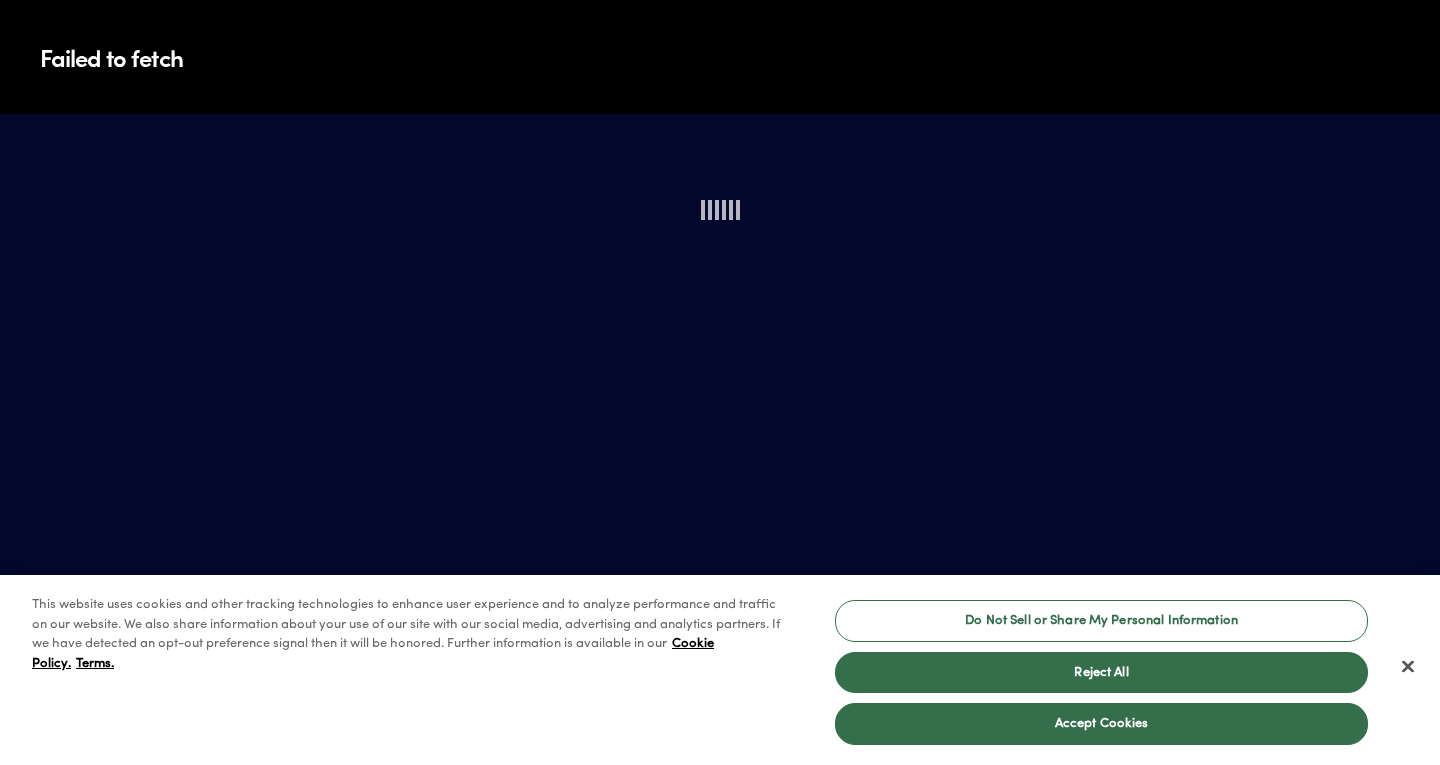 scroll, scrollTop: 0, scrollLeft: 0, axis: both 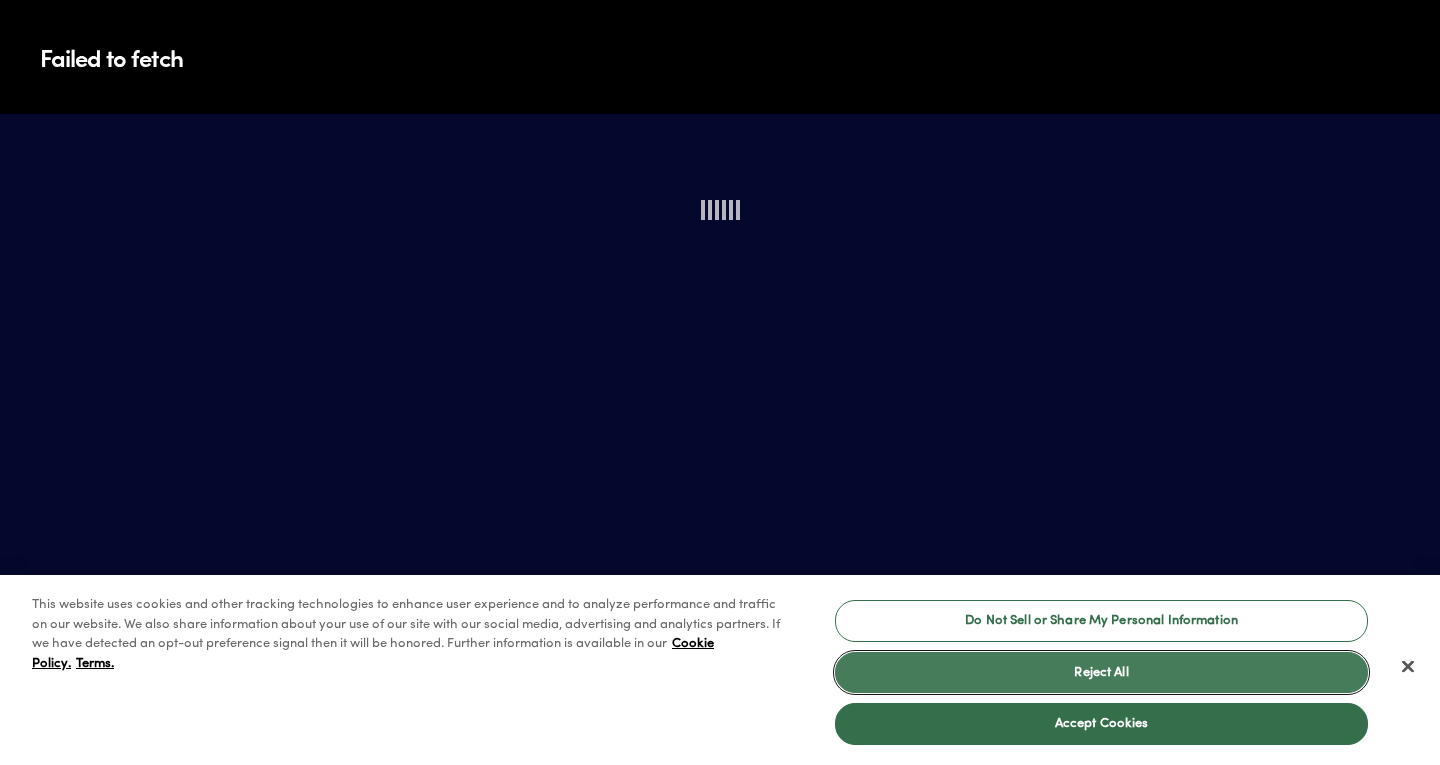 click on "Reject All" at bounding box center [1101, 673] 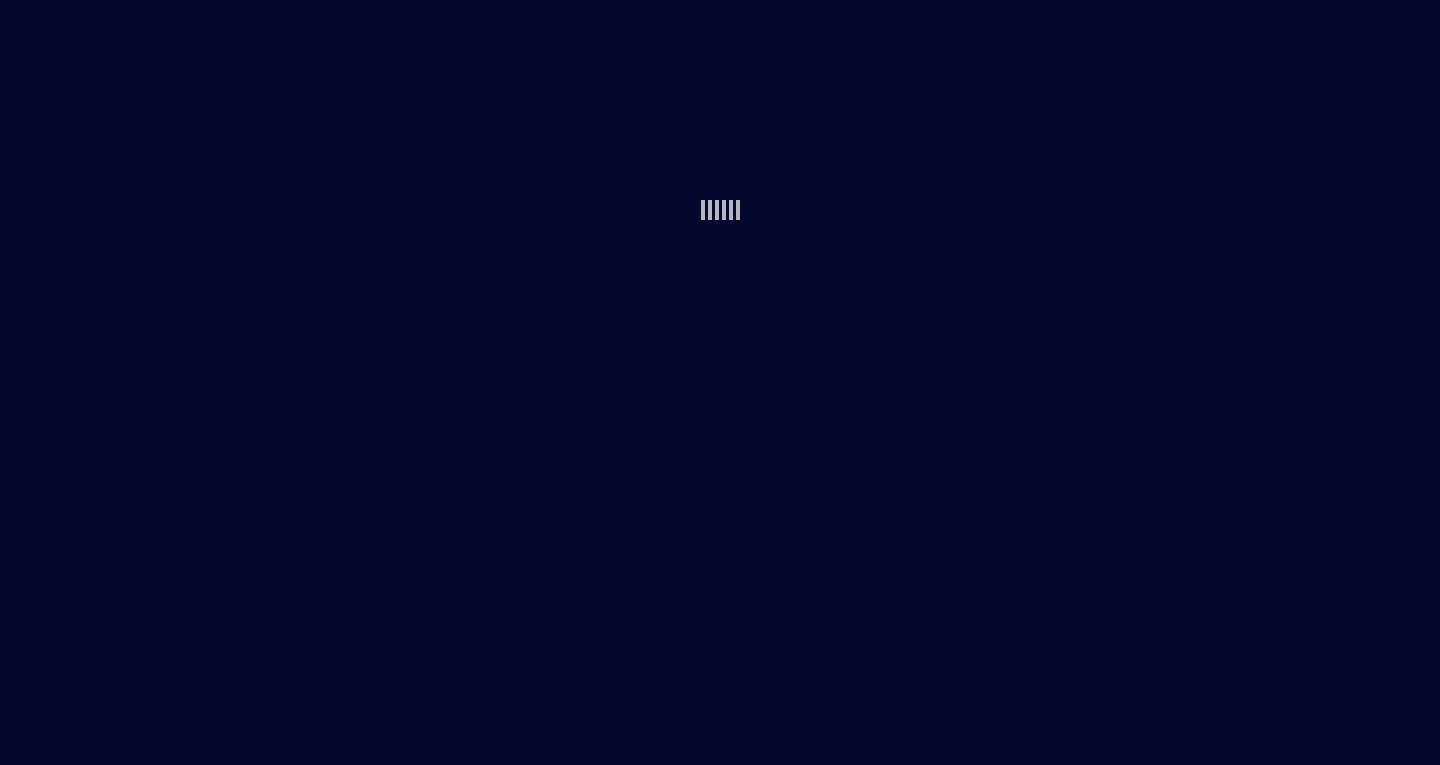 scroll, scrollTop: 0, scrollLeft: 0, axis: both 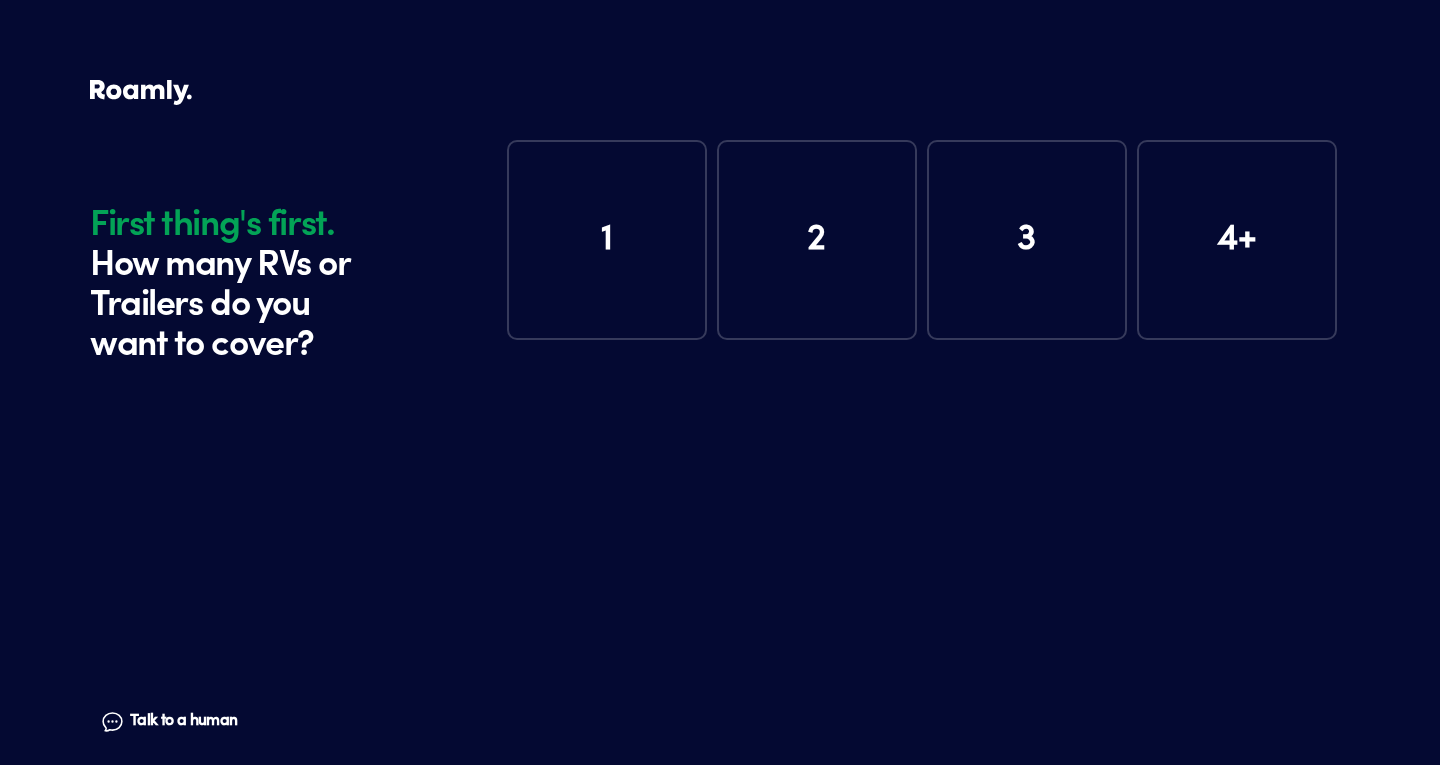 click on "1" at bounding box center [607, 240] 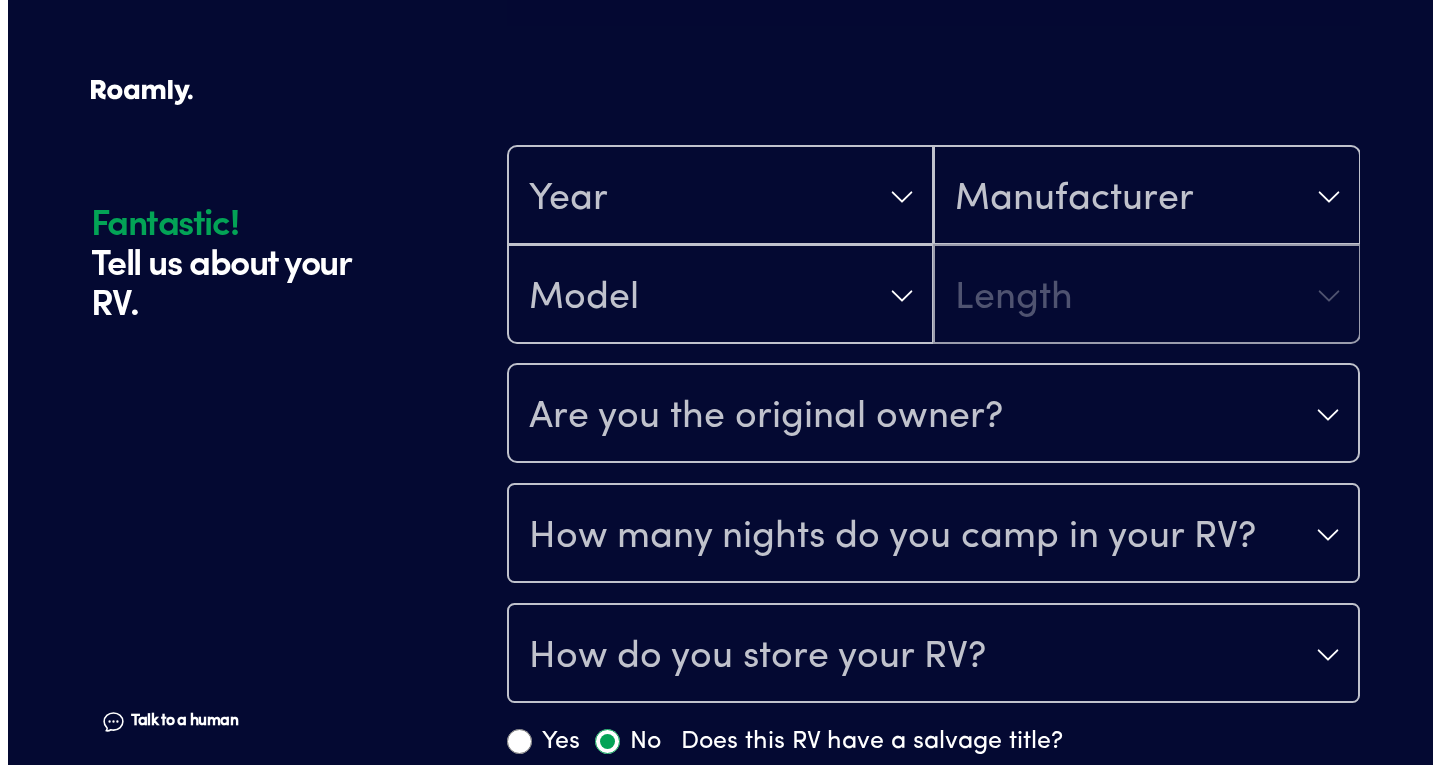scroll, scrollTop: 406, scrollLeft: 0, axis: vertical 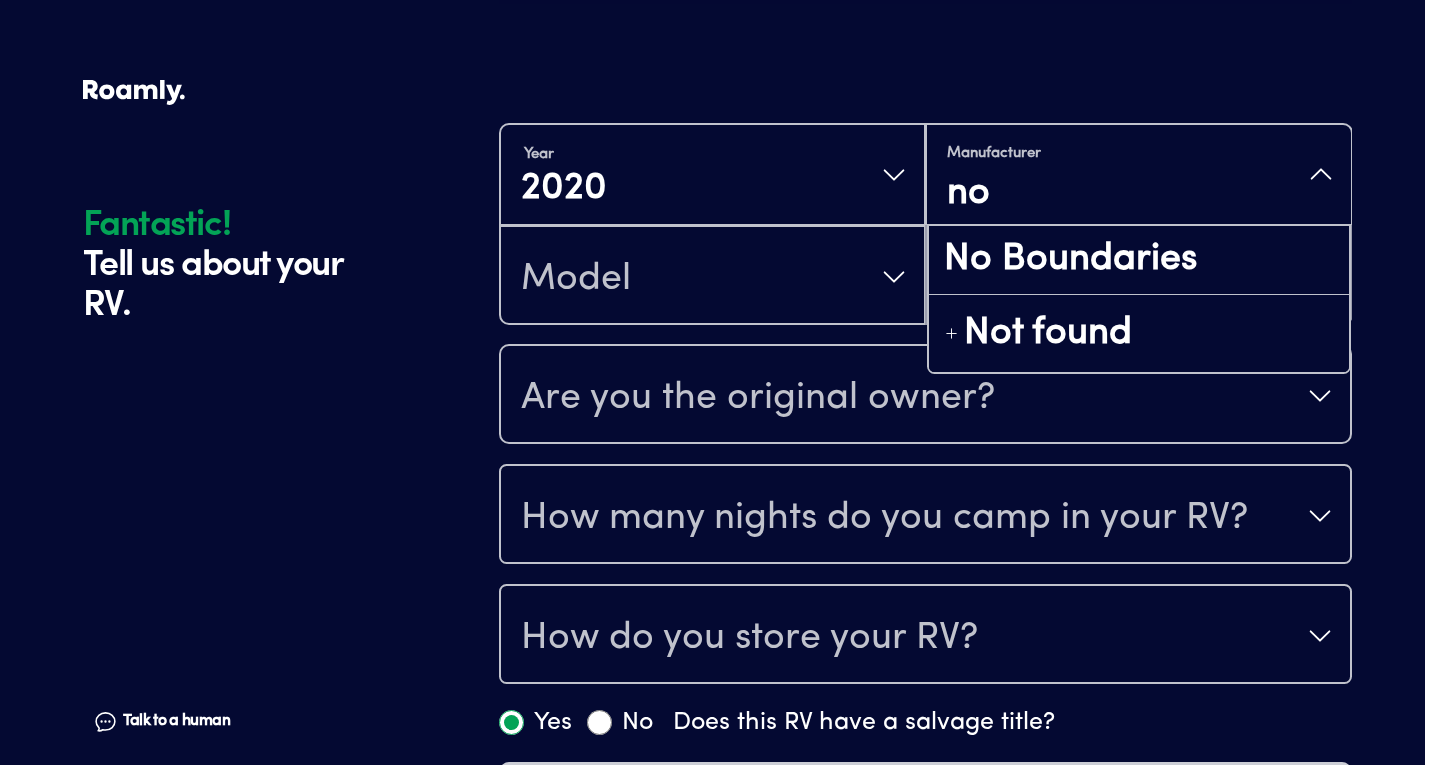 type on "no b" 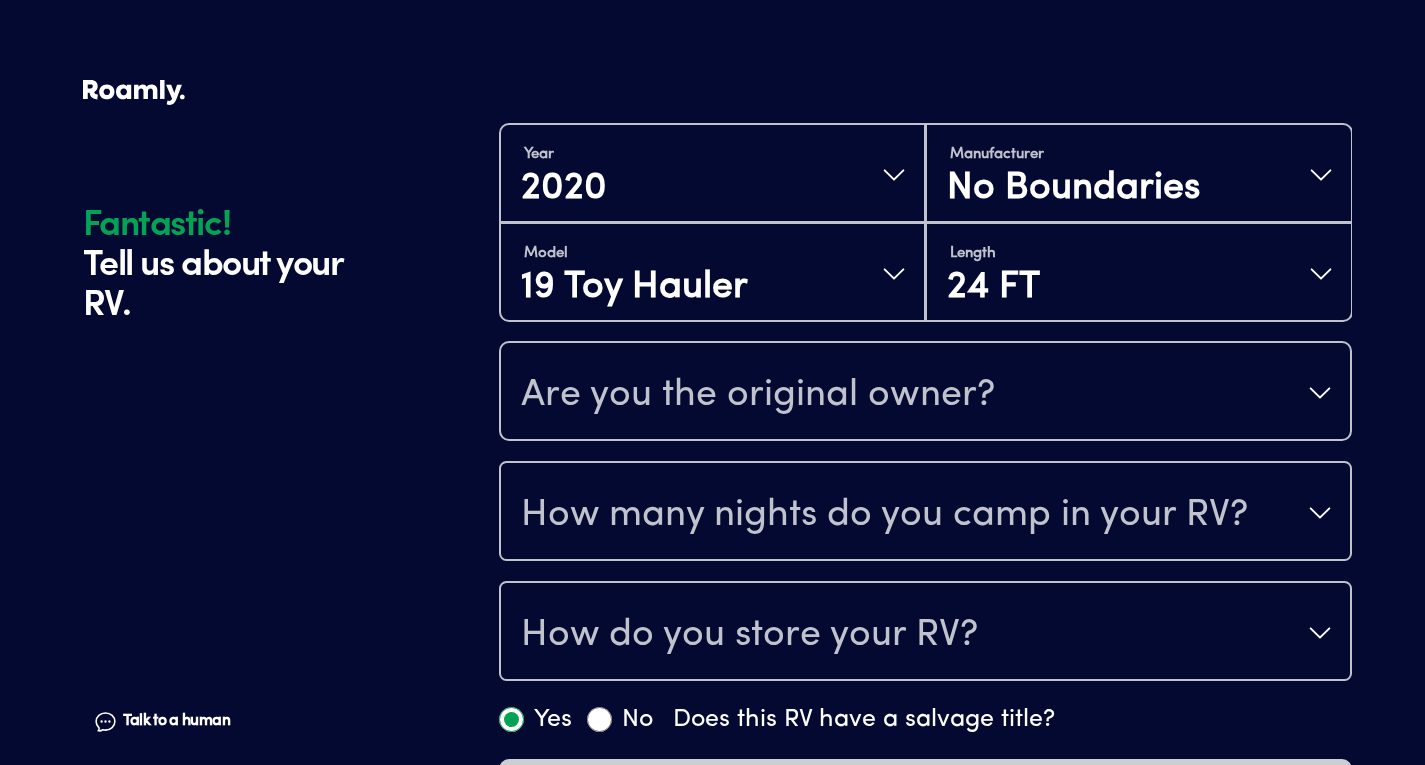 drag, startPoint x: 1041, startPoint y: 358, endPoint x: 949, endPoint y: 398, distance: 100.31949 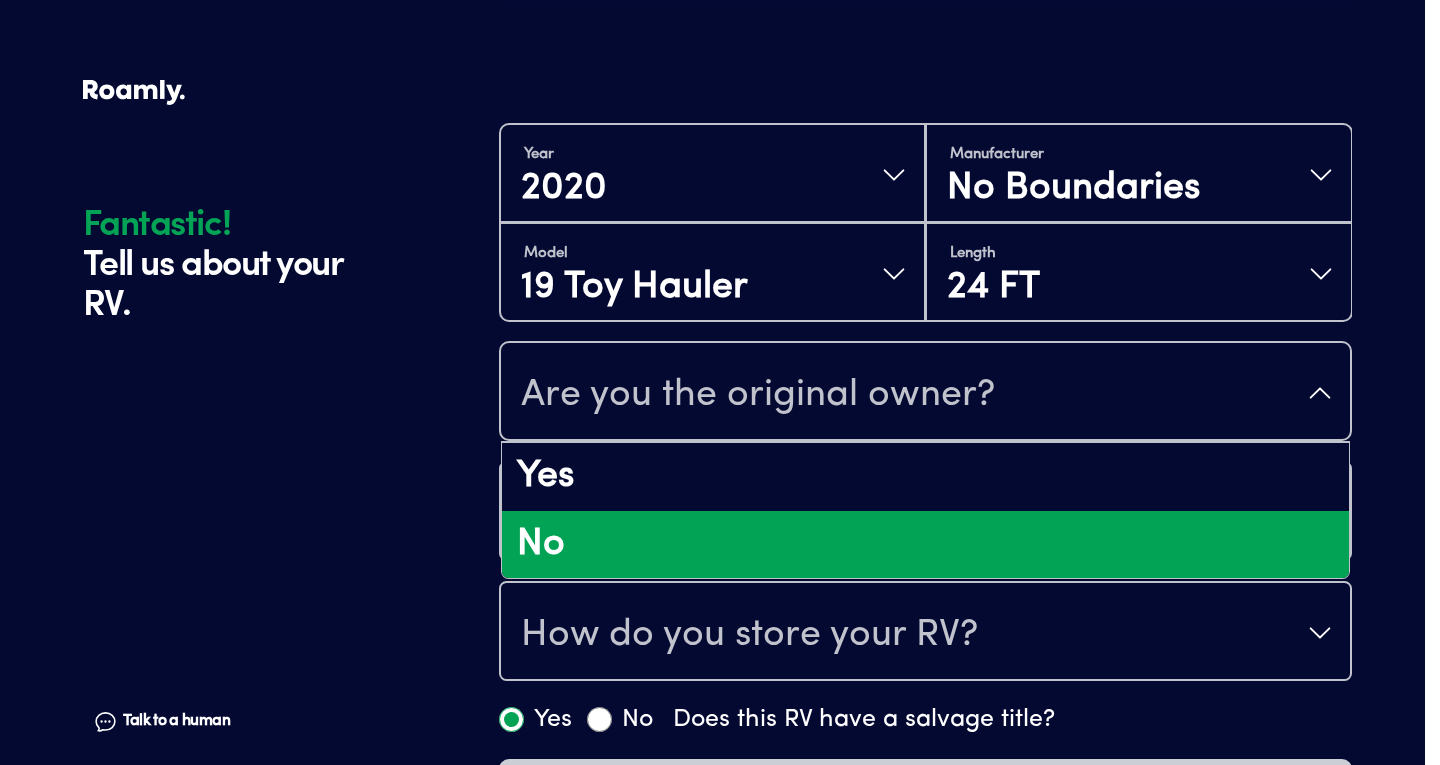 click on "Are you the original owner? Yes No" at bounding box center [925, 391] 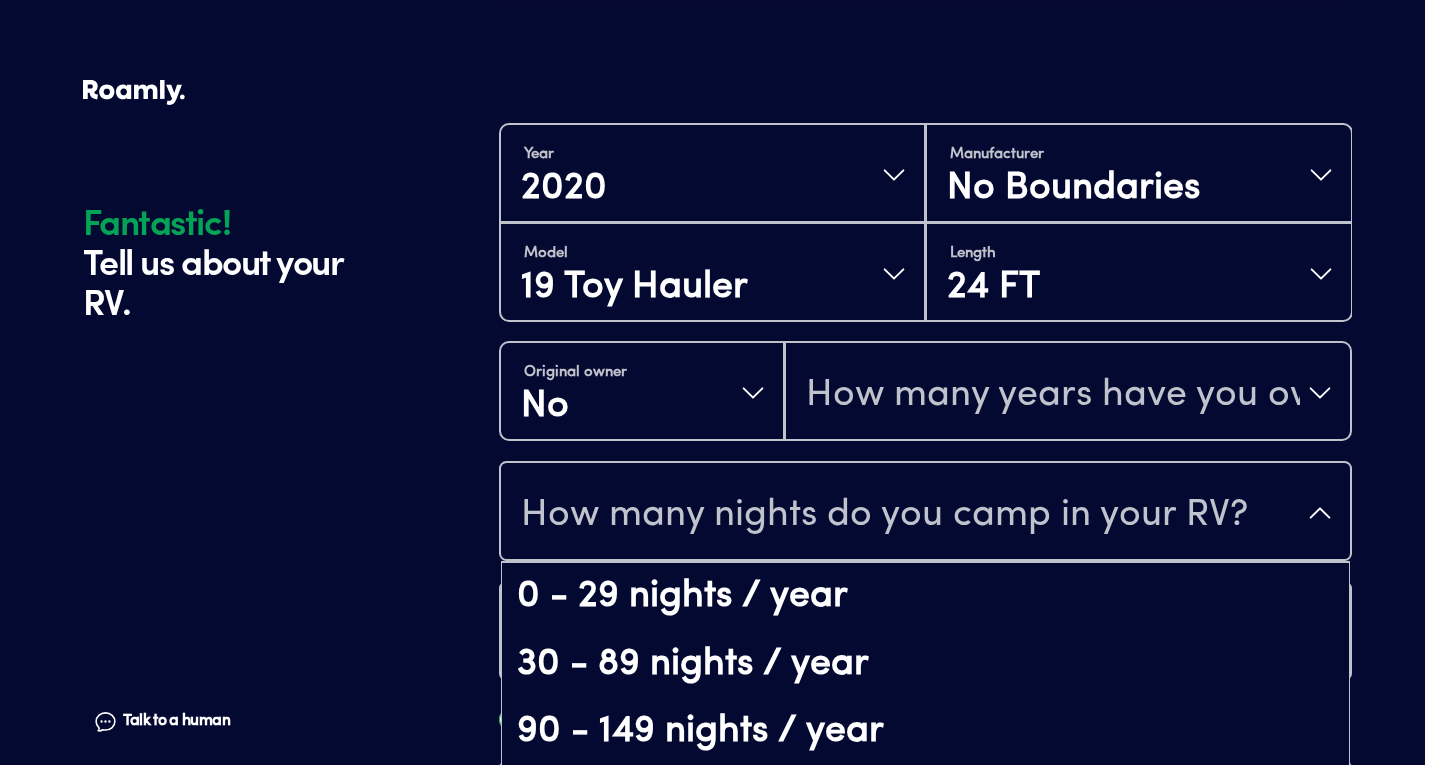 click on "How many nights do you camp in your RV?" at bounding box center [884, 515] 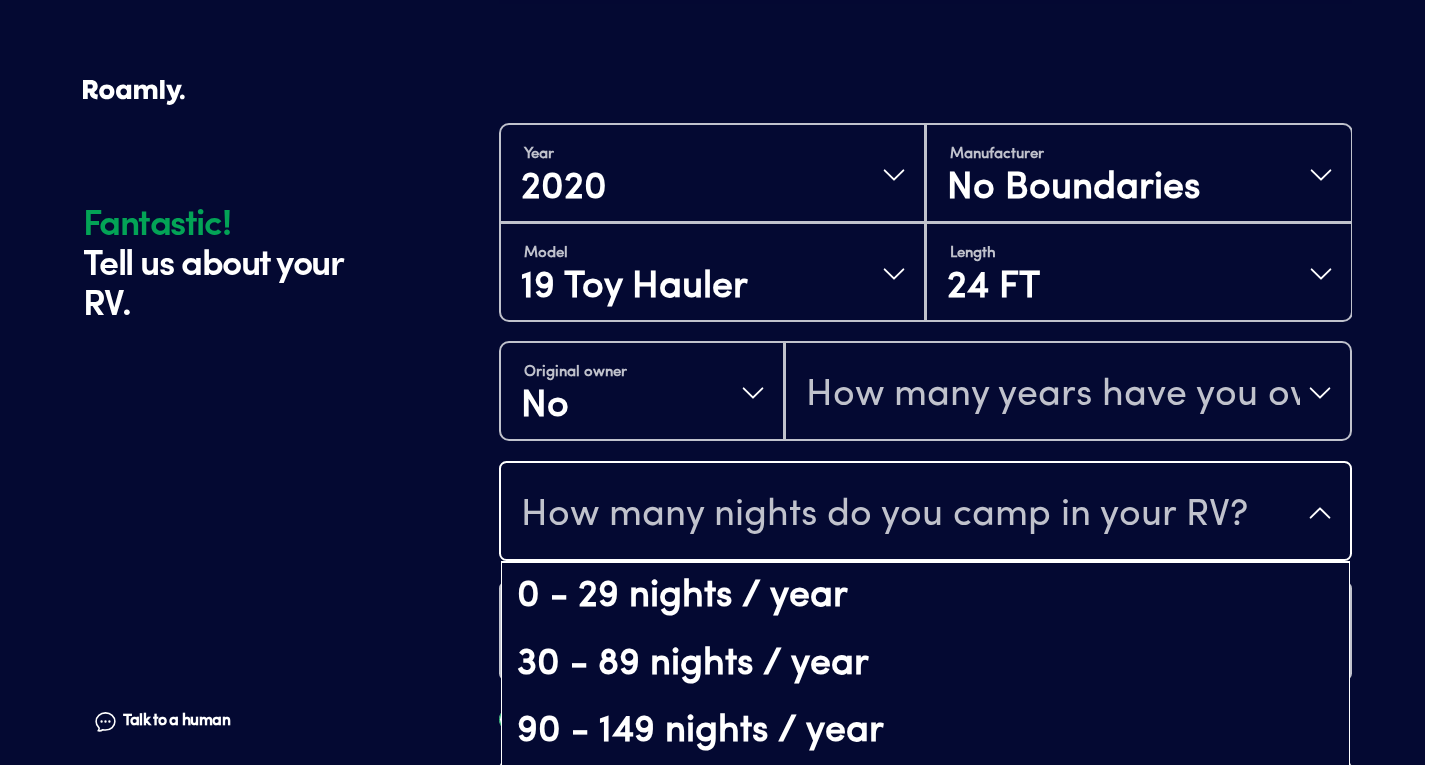 drag, startPoint x: 948, startPoint y: 379, endPoint x: 903, endPoint y: 415, distance: 57.628117 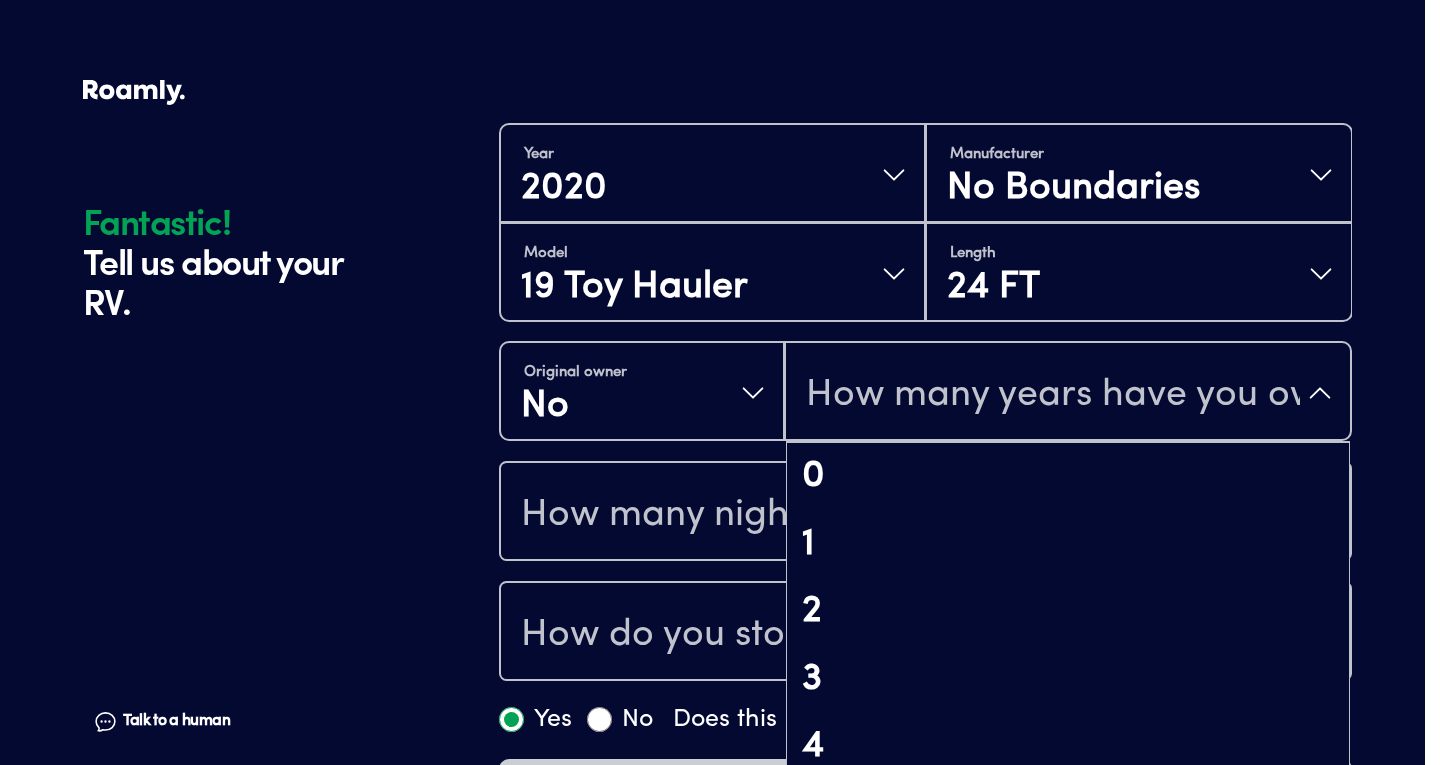click on "How many years have you owned it?" at bounding box center (1053, 395) 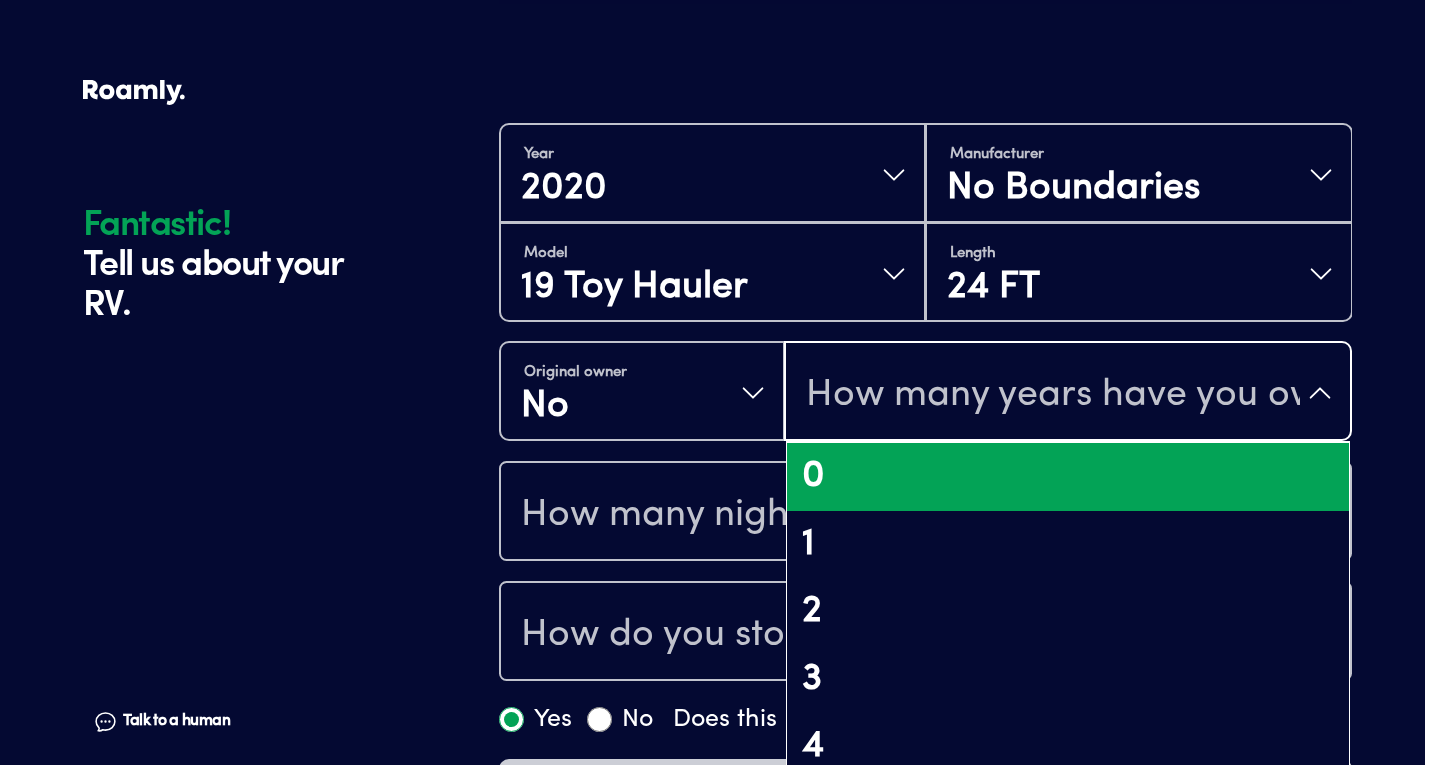 drag, startPoint x: 845, startPoint y: 467, endPoint x: 831, endPoint y: 477, distance: 17.20465 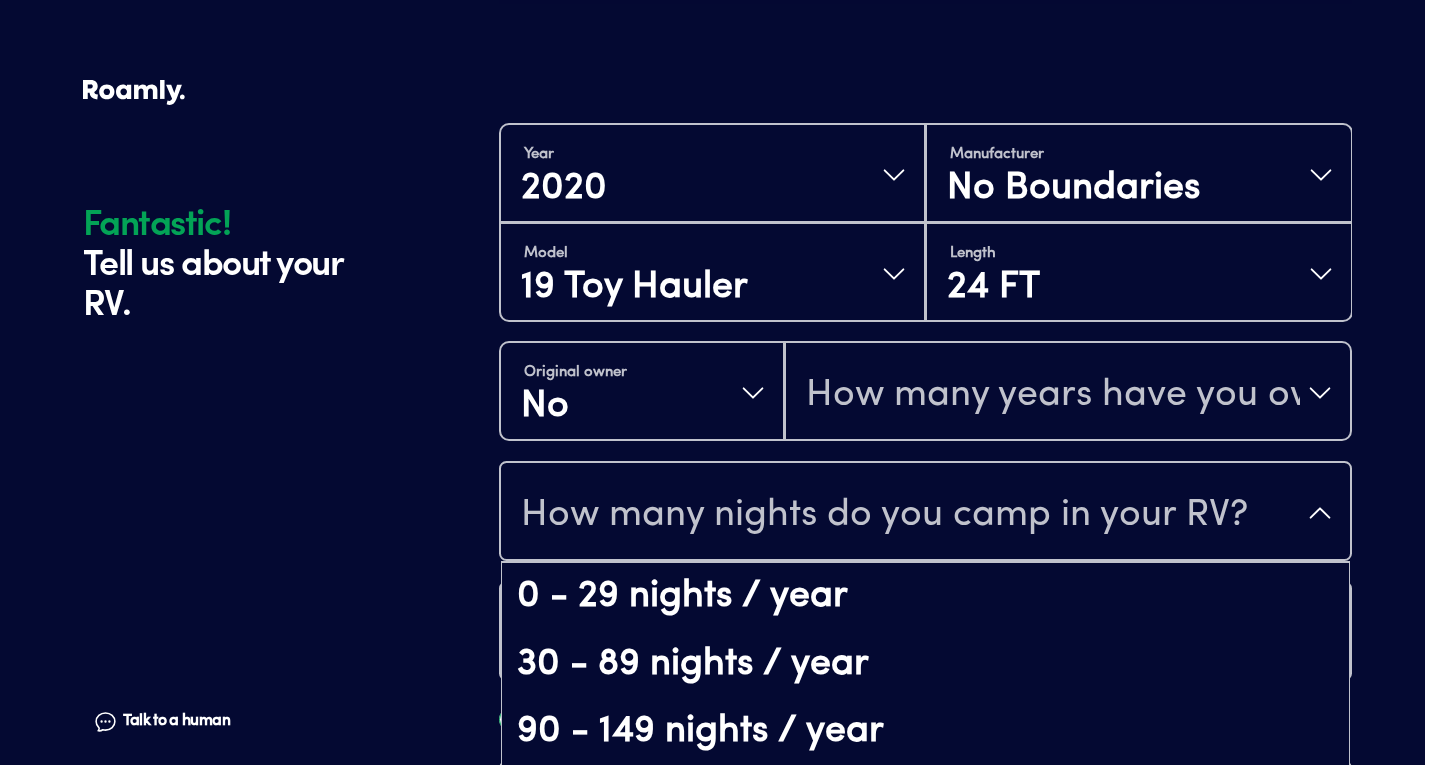 click on "How many nights do you camp in your RV?" at bounding box center [925, 513] 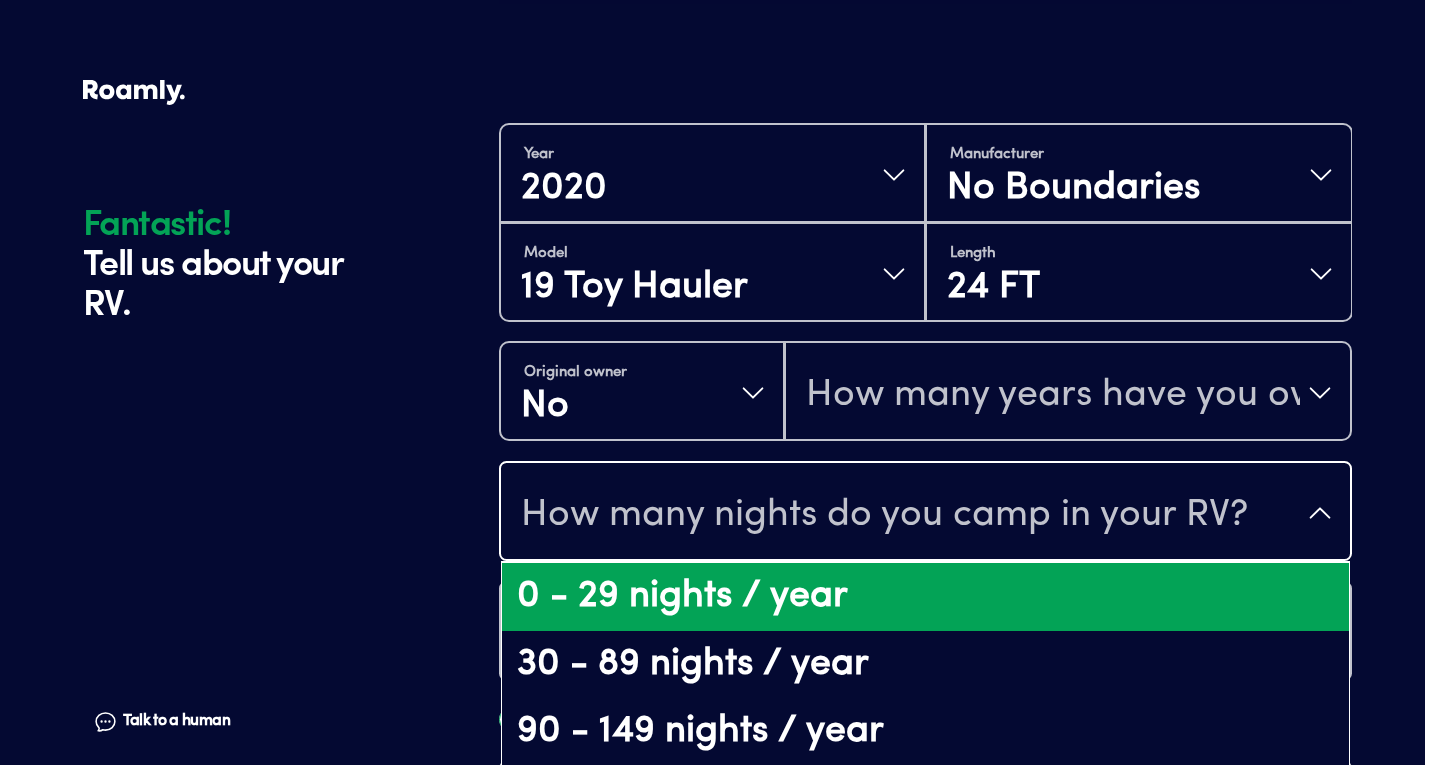 click on "0 - 29 nights / year" at bounding box center [925, 597] 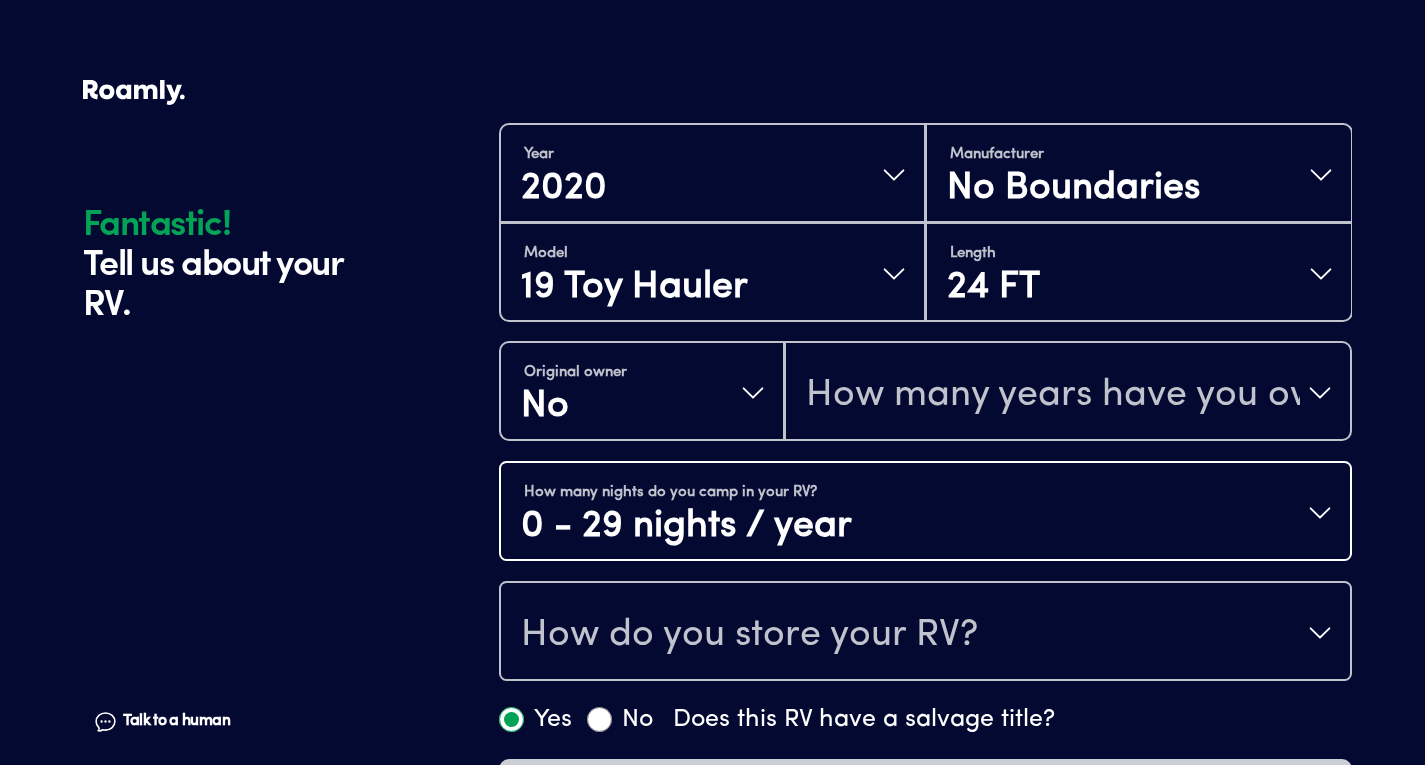 scroll, scrollTop: 511, scrollLeft: 0, axis: vertical 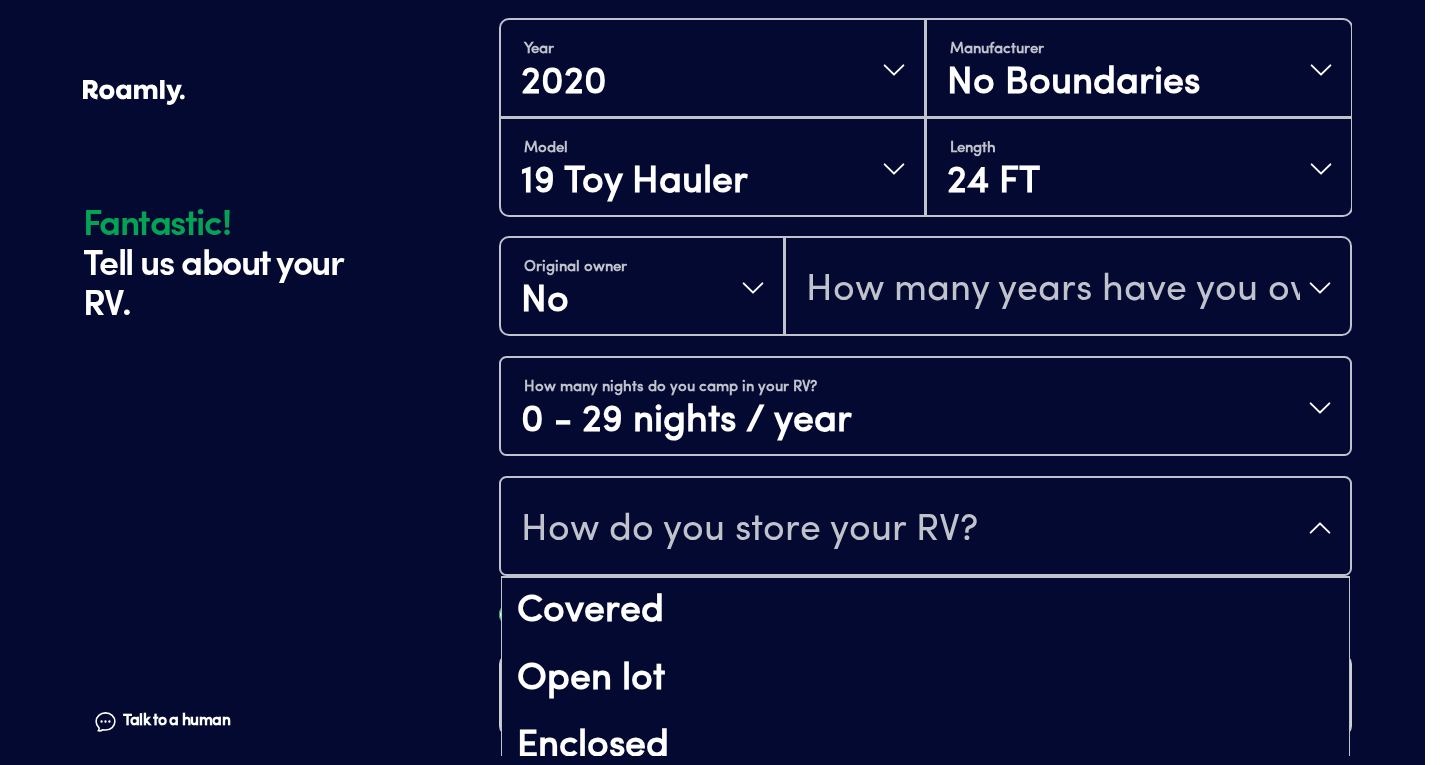 click on "How do you store your RV?" at bounding box center (749, 530) 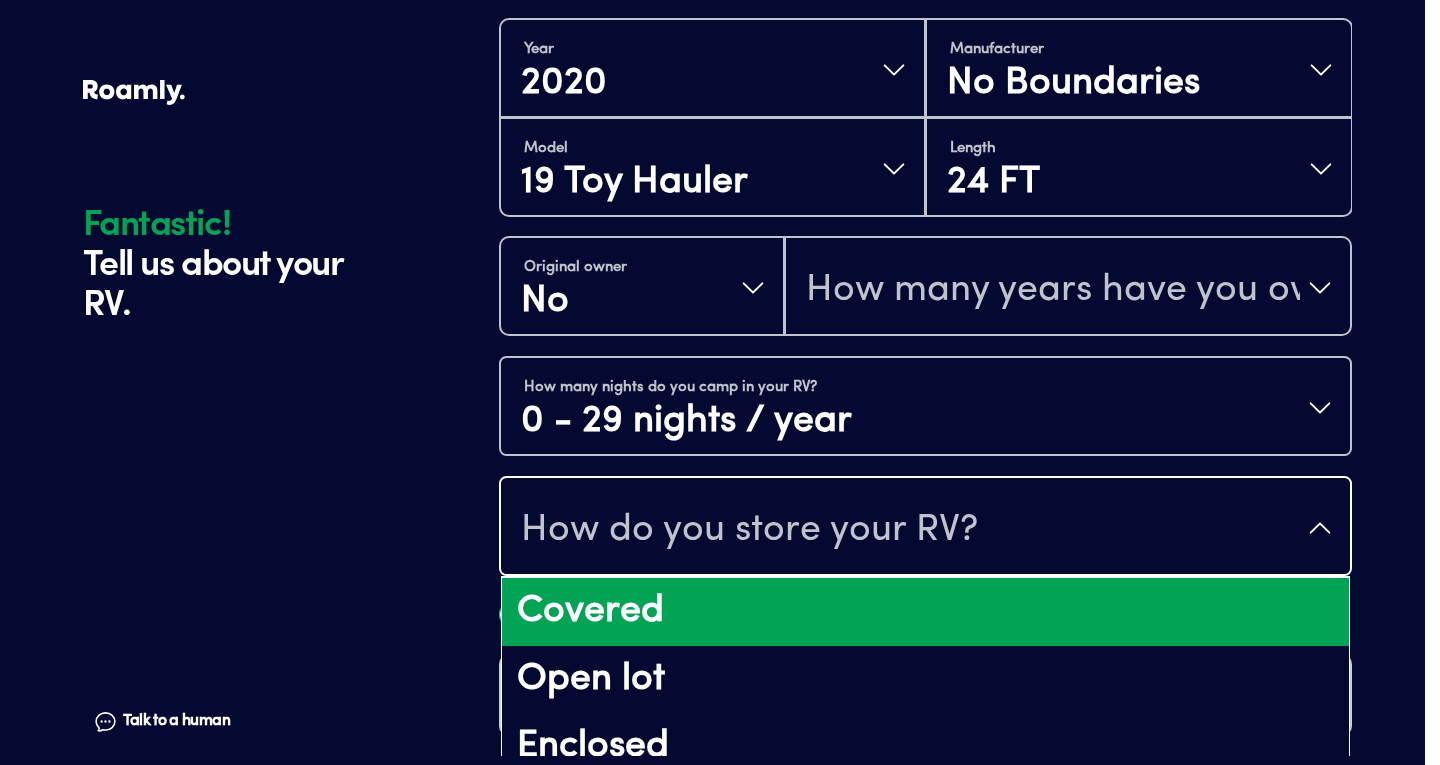 click on "Covered" at bounding box center [925, 612] 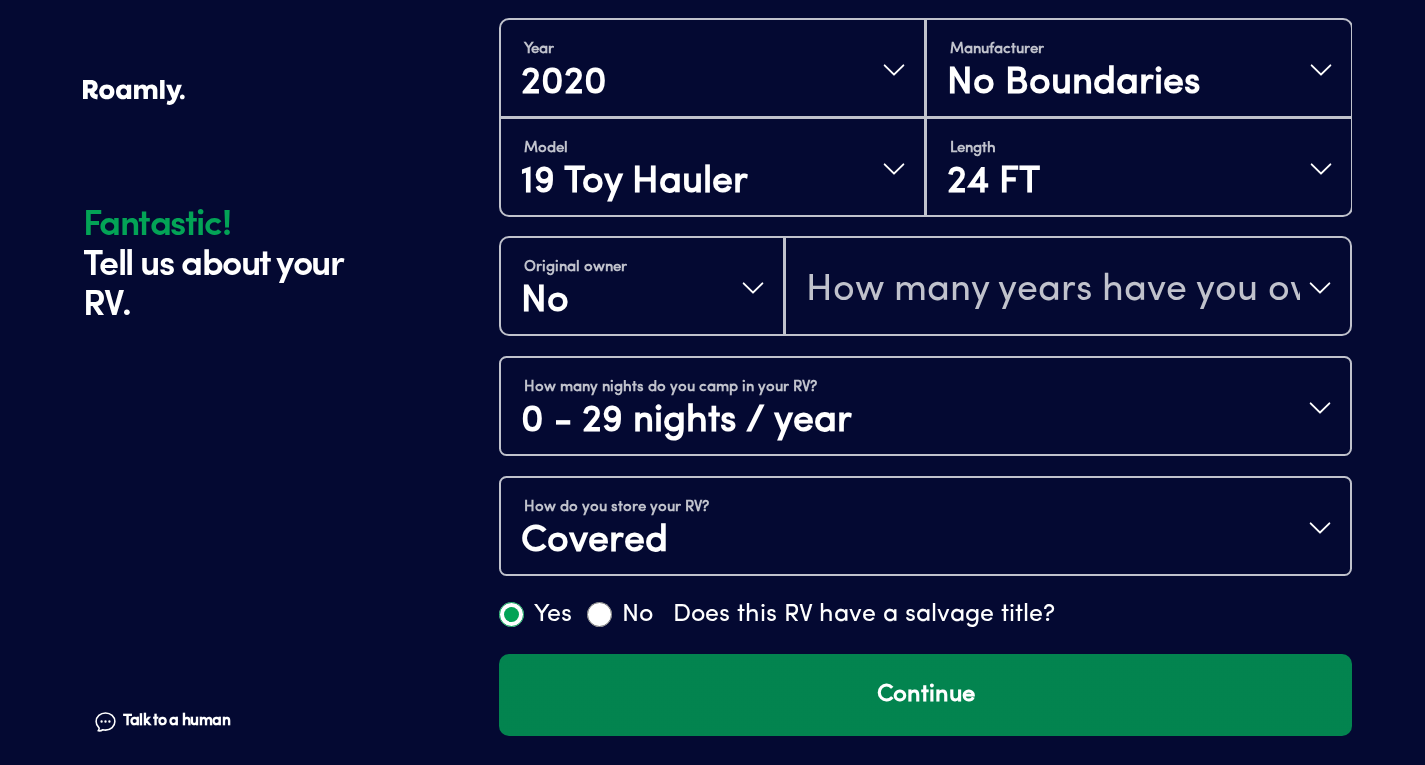 click on "Continue" at bounding box center (925, 695) 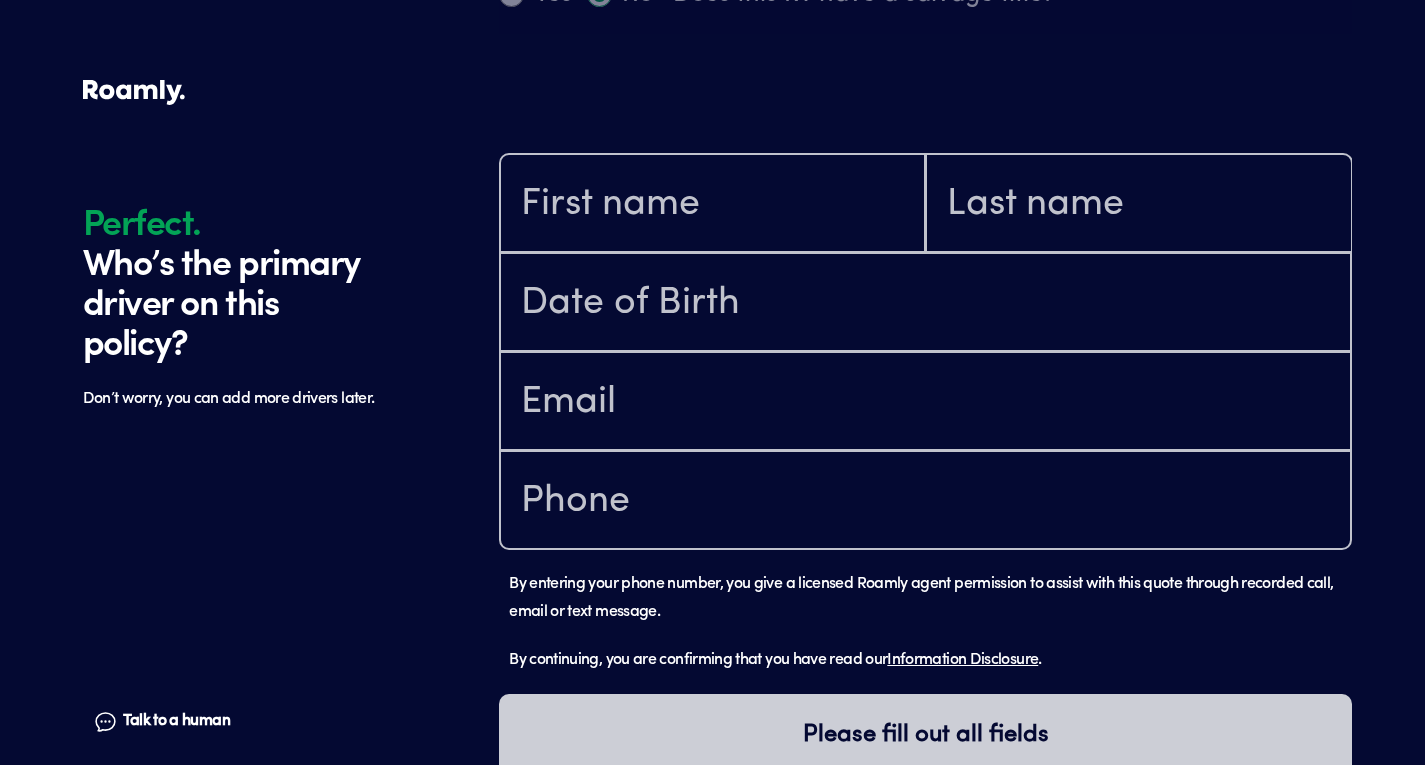 scroll, scrollTop: 1184, scrollLeft: 0, axis: vertical 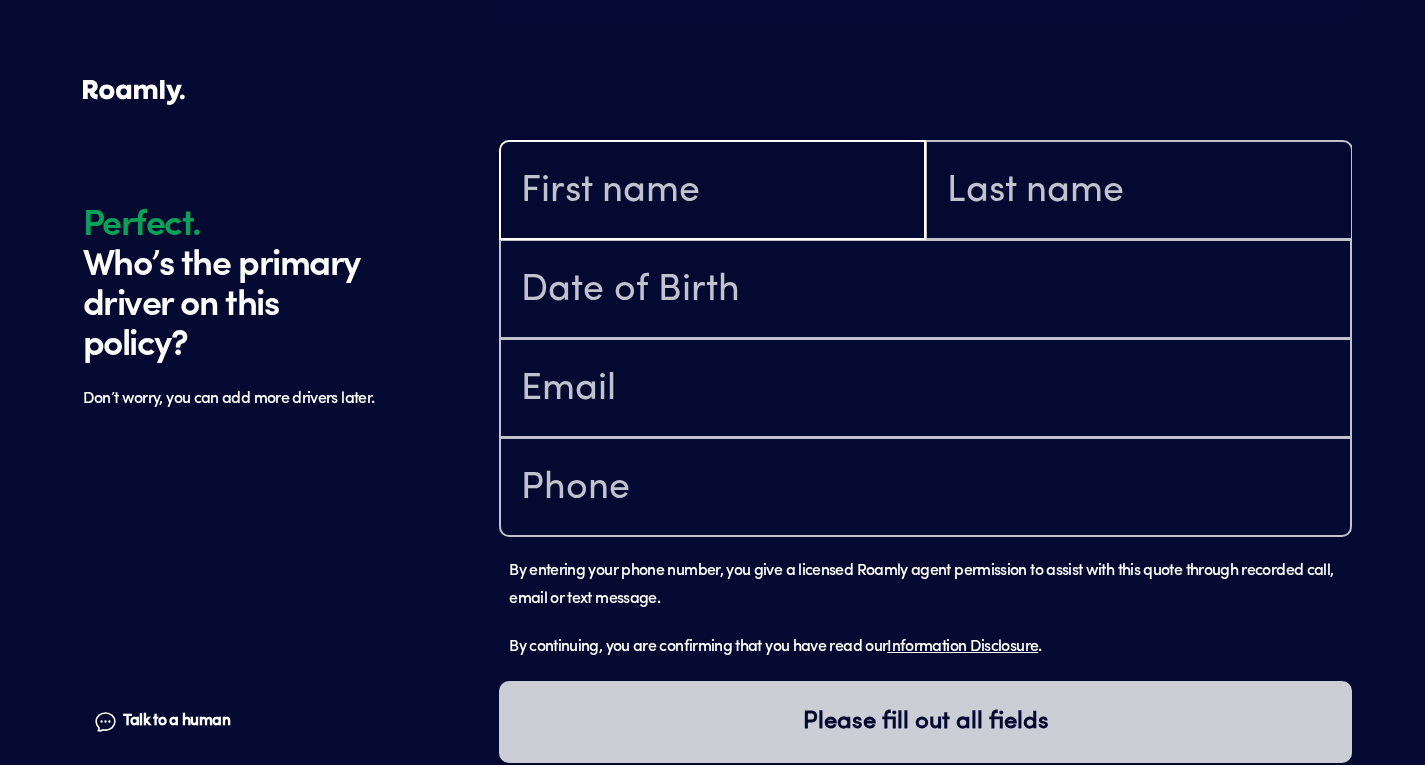 click at bounding box center [712, 192] 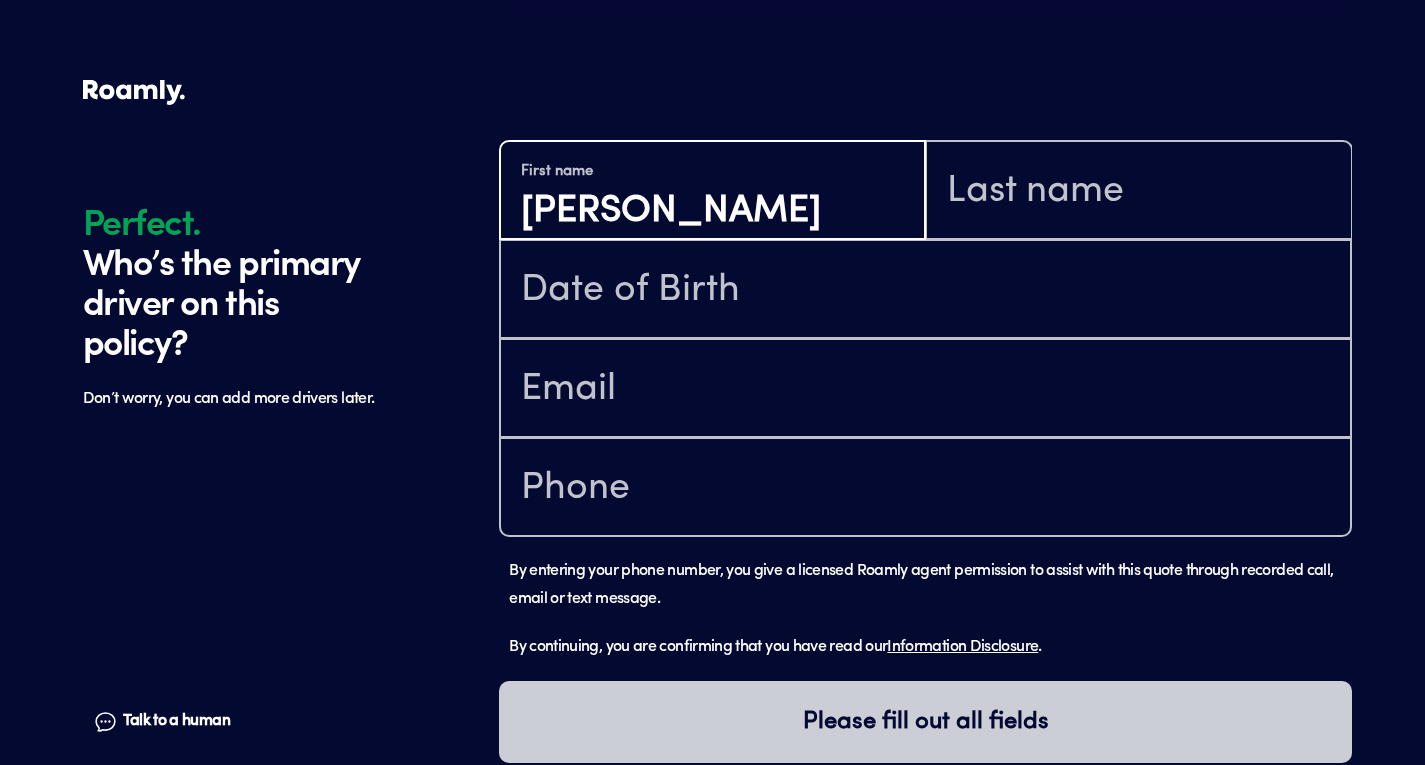 type on "[PERSON_NAME]" 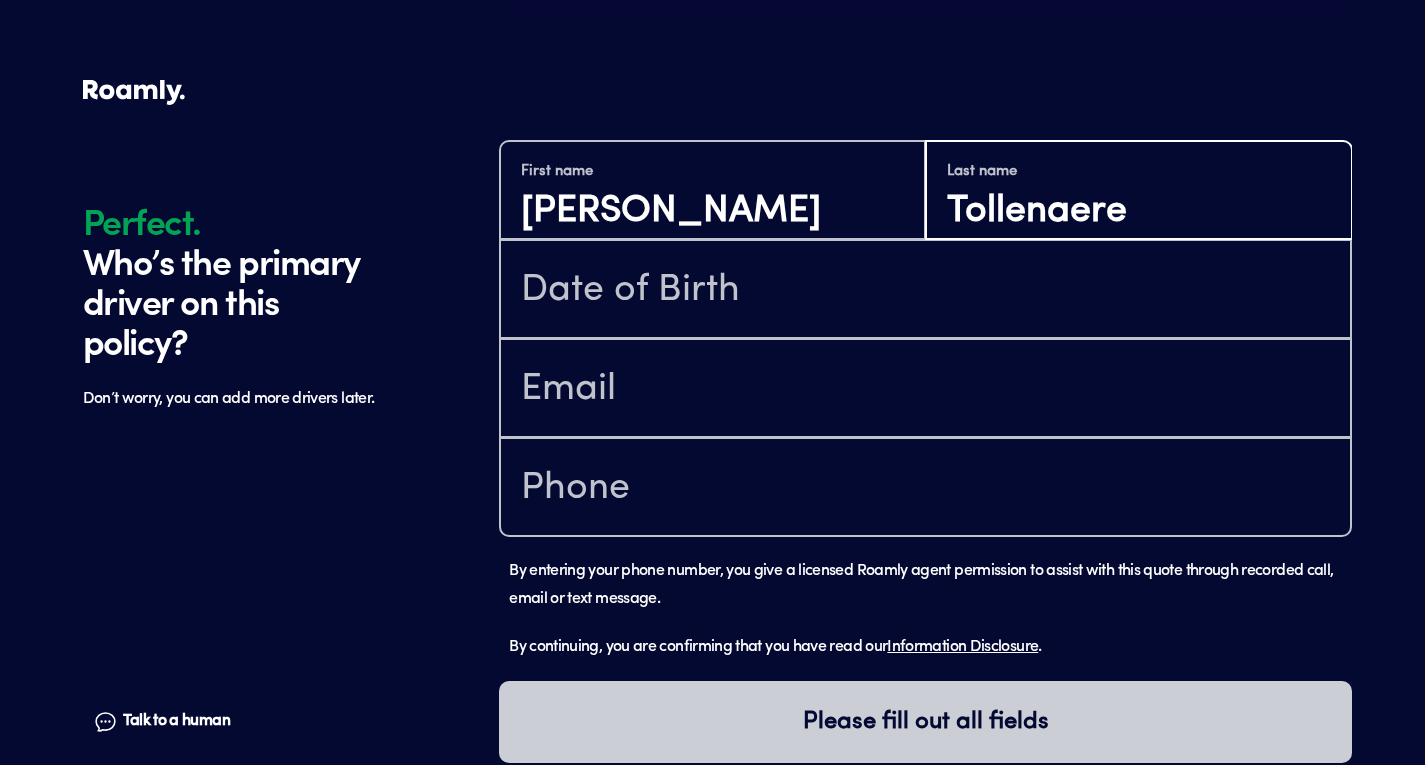 type on "Tollenaere" 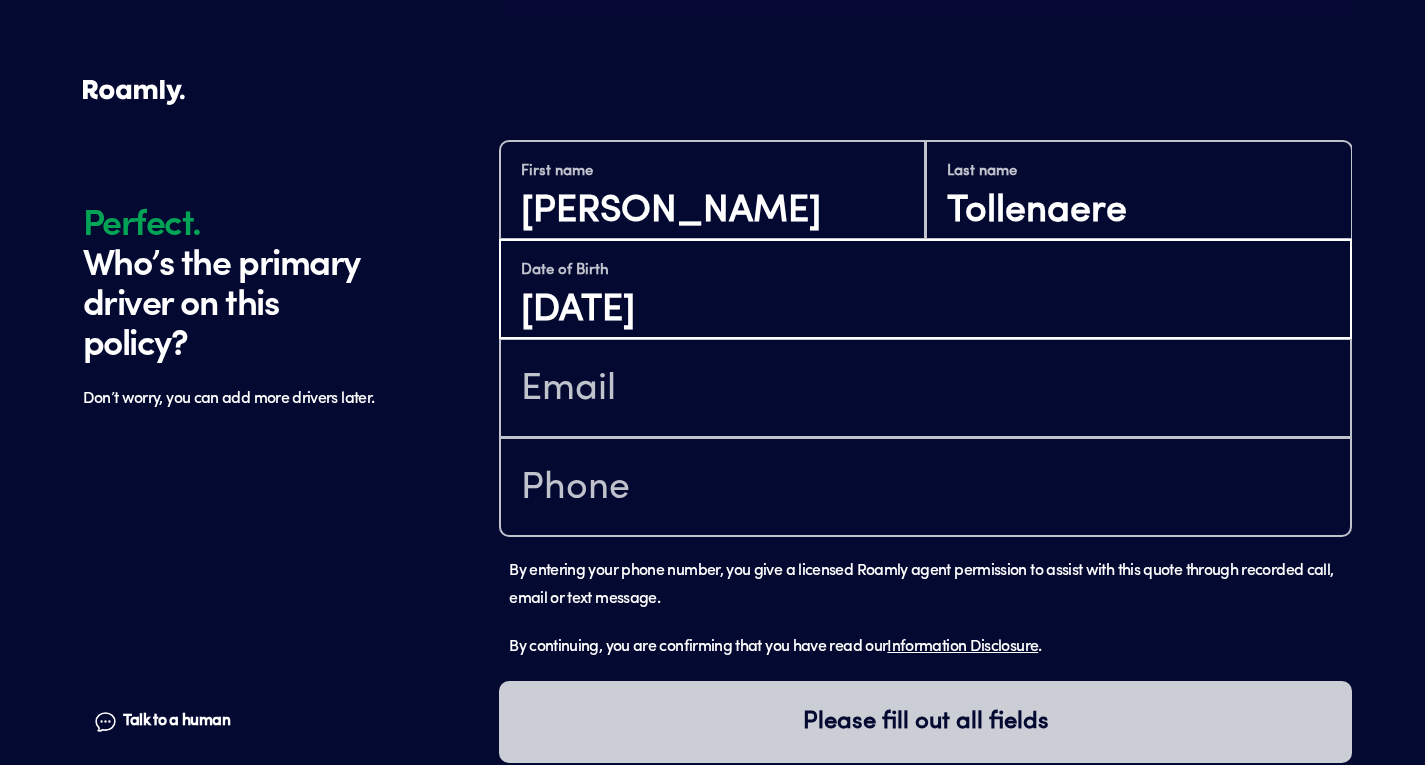 type on "[DATE]" 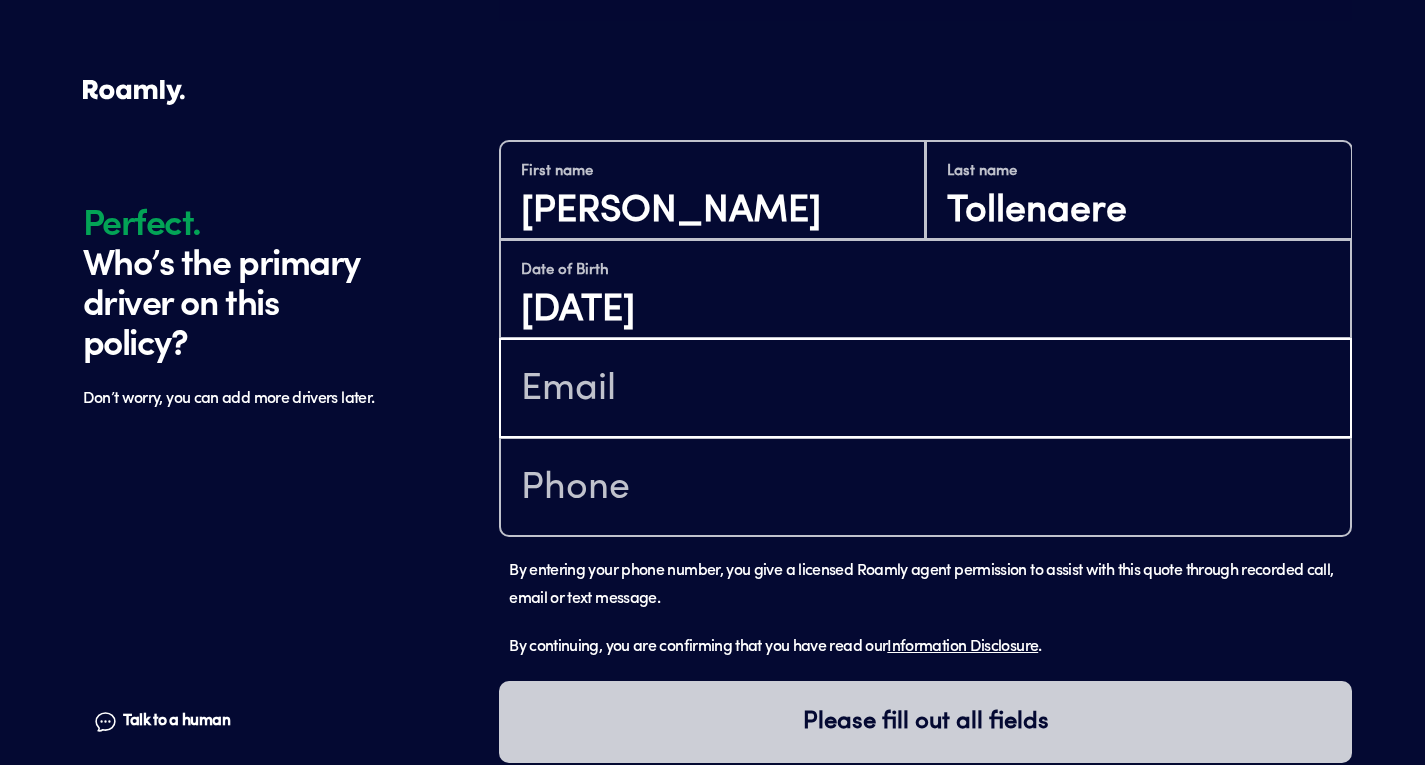 click at bounding box center [925, 390] 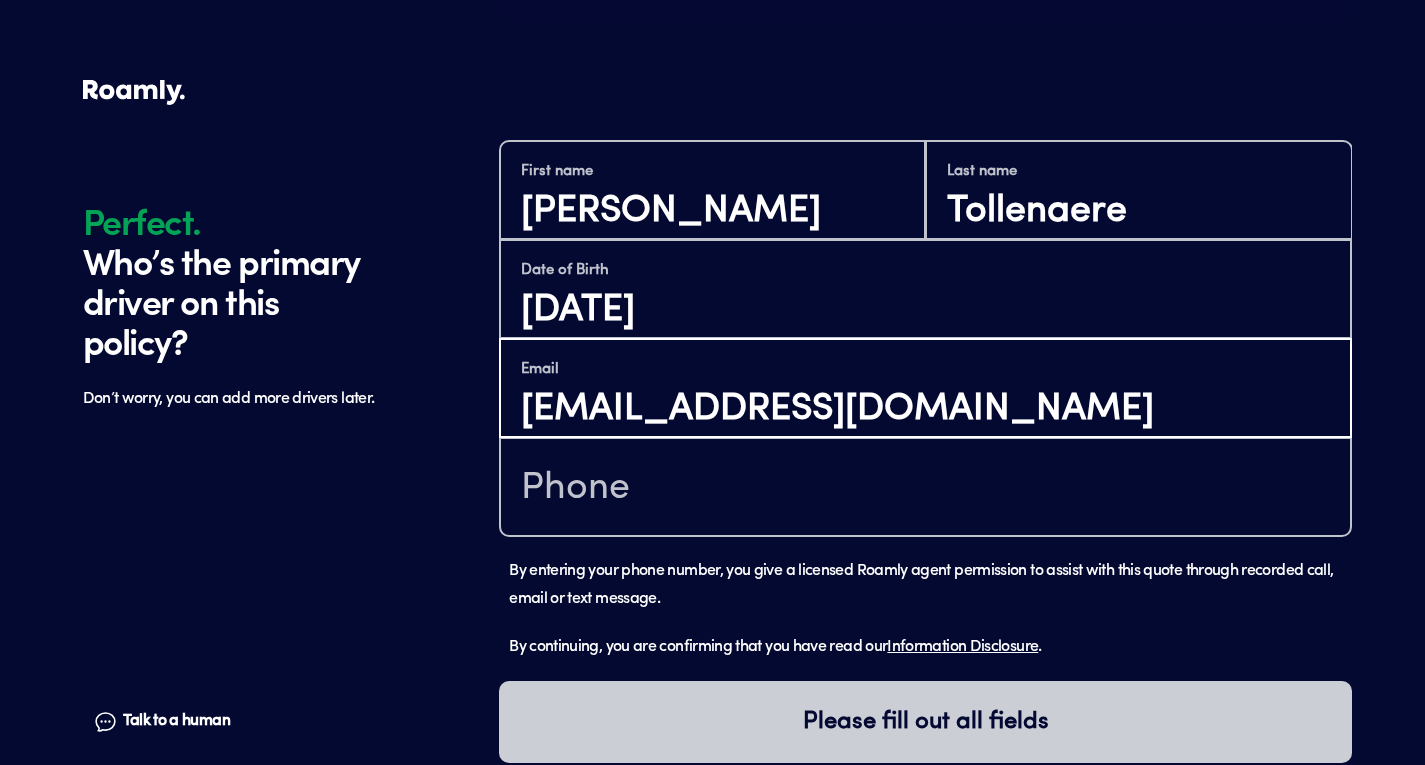 type on "[EMAIL_ADDRESS][DOMAIN_NAME]" 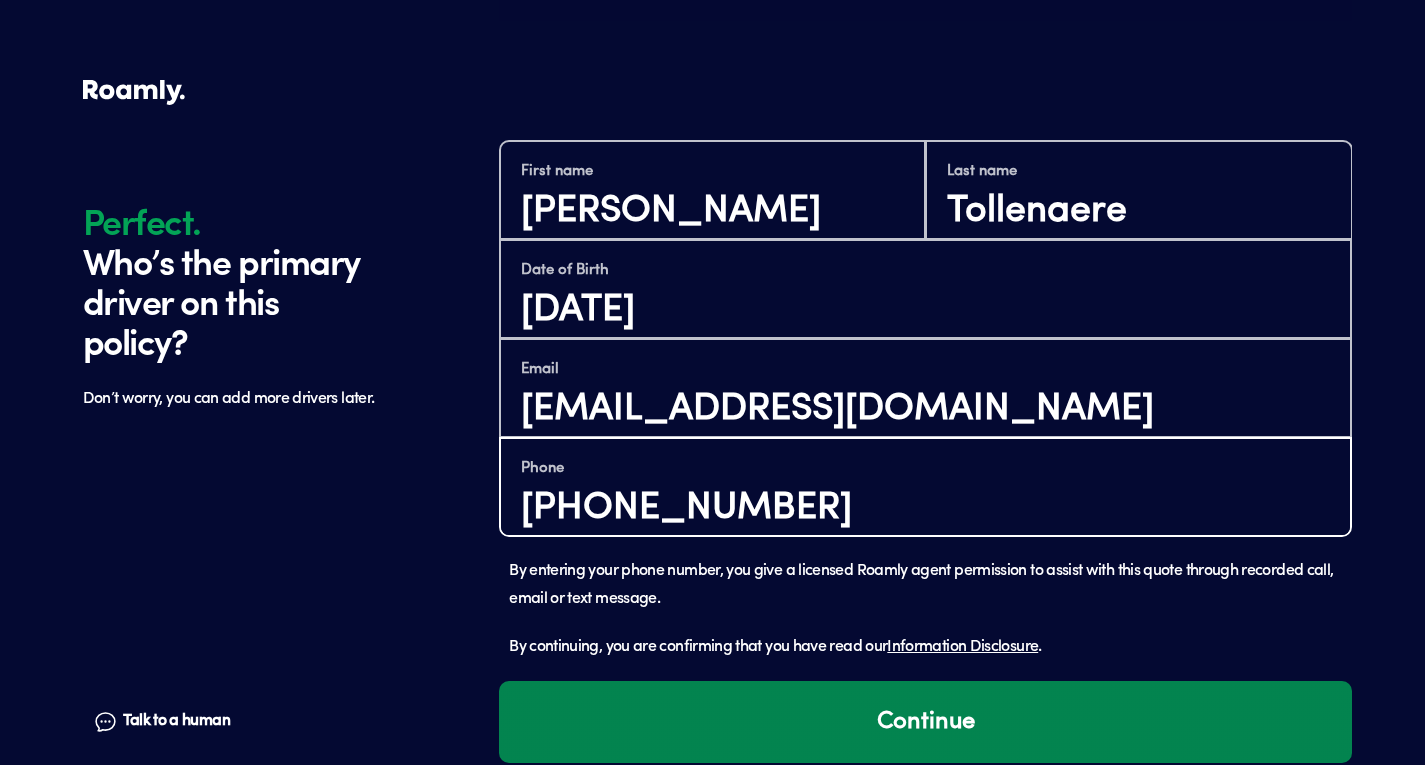 type on "[PHONE_NUMBER]" 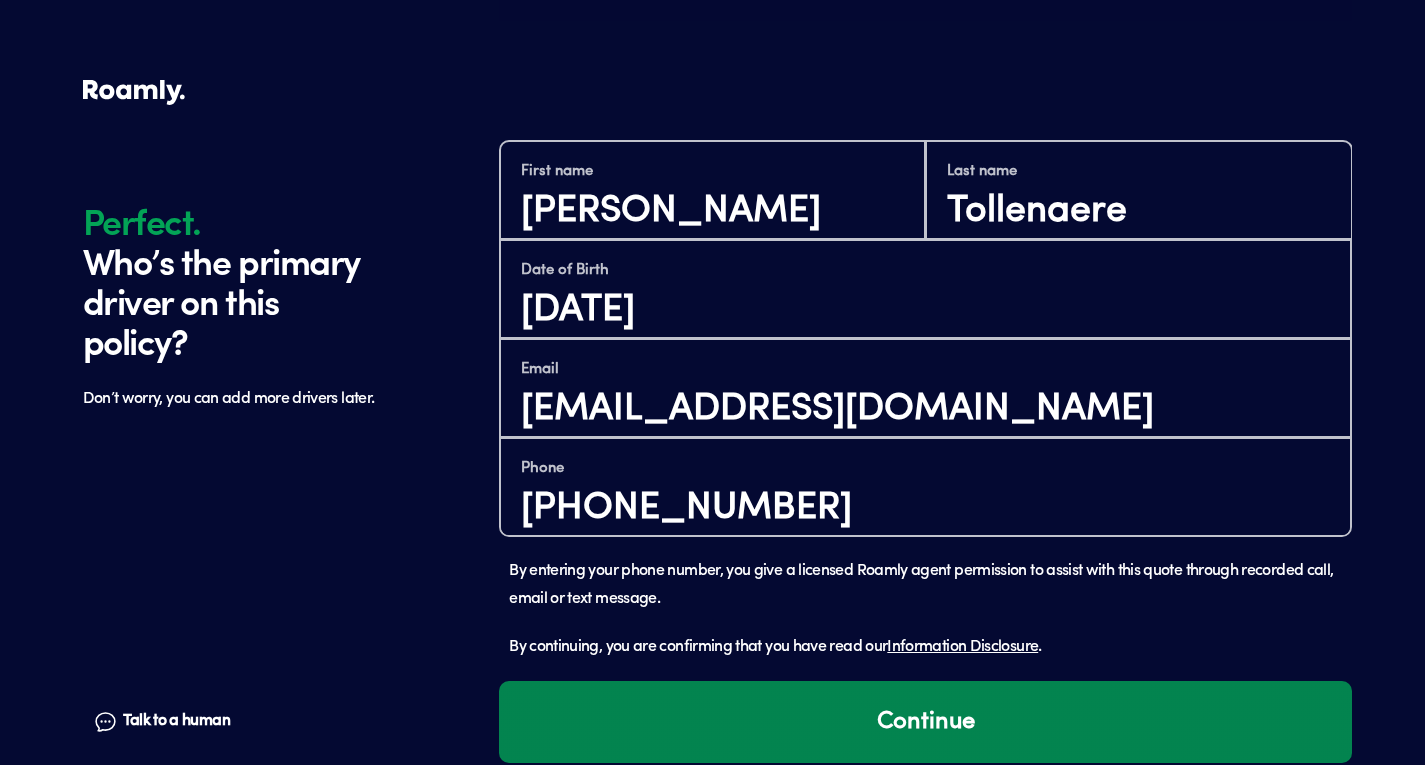 click on "Continue" at bounding box center [925, 722] 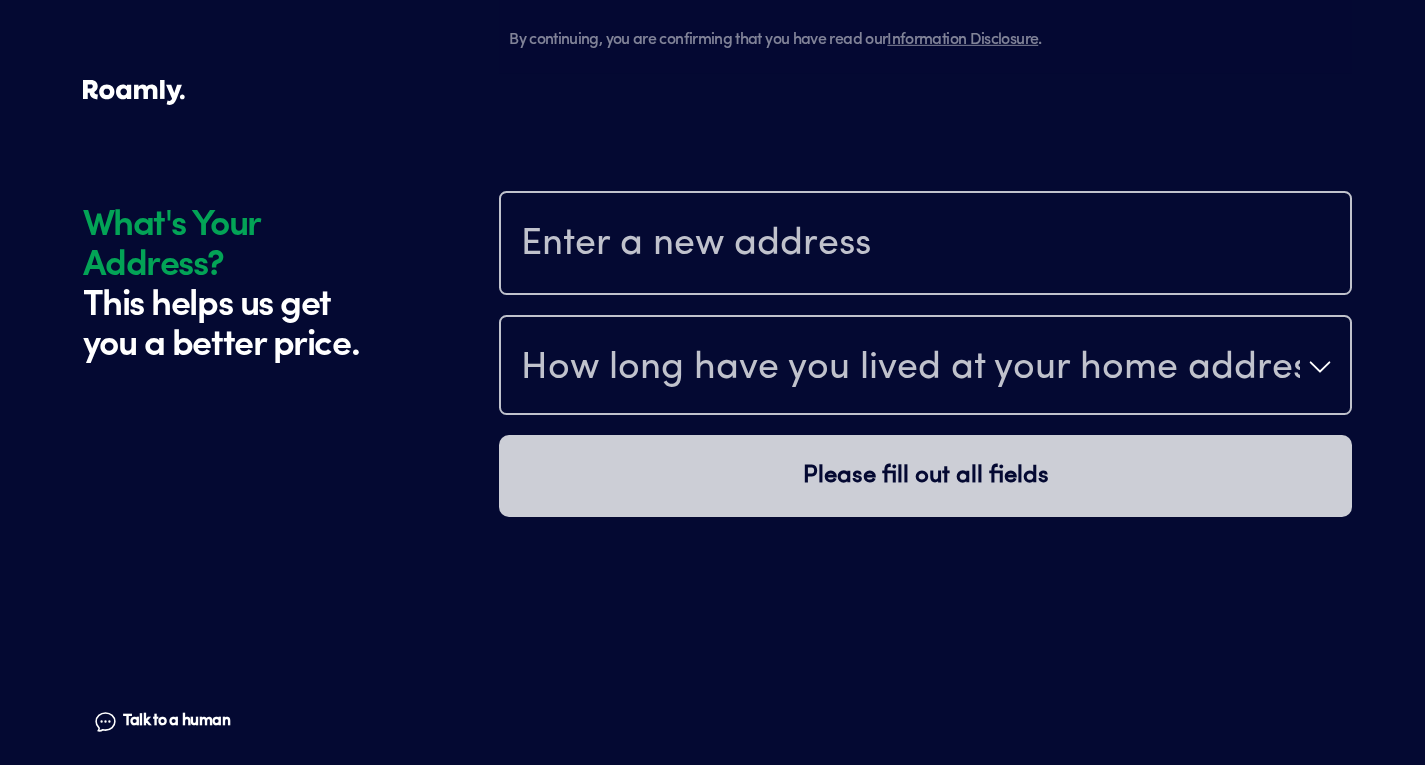 scroll, scrollTop: 1861, scrollLeft: 0, axis: vertical 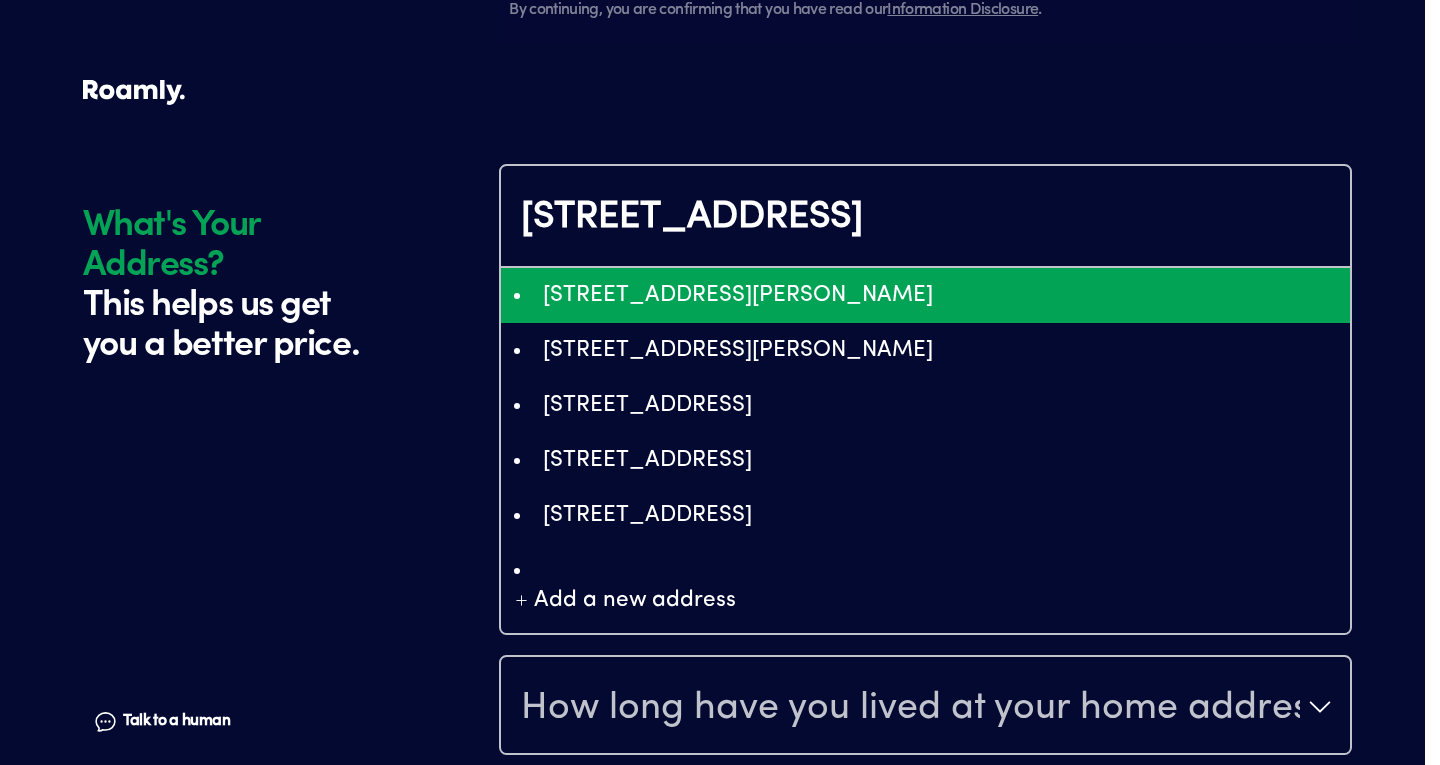 type on "ChIJVQ5ZB6hWYFMRUBwomGKFSNM" 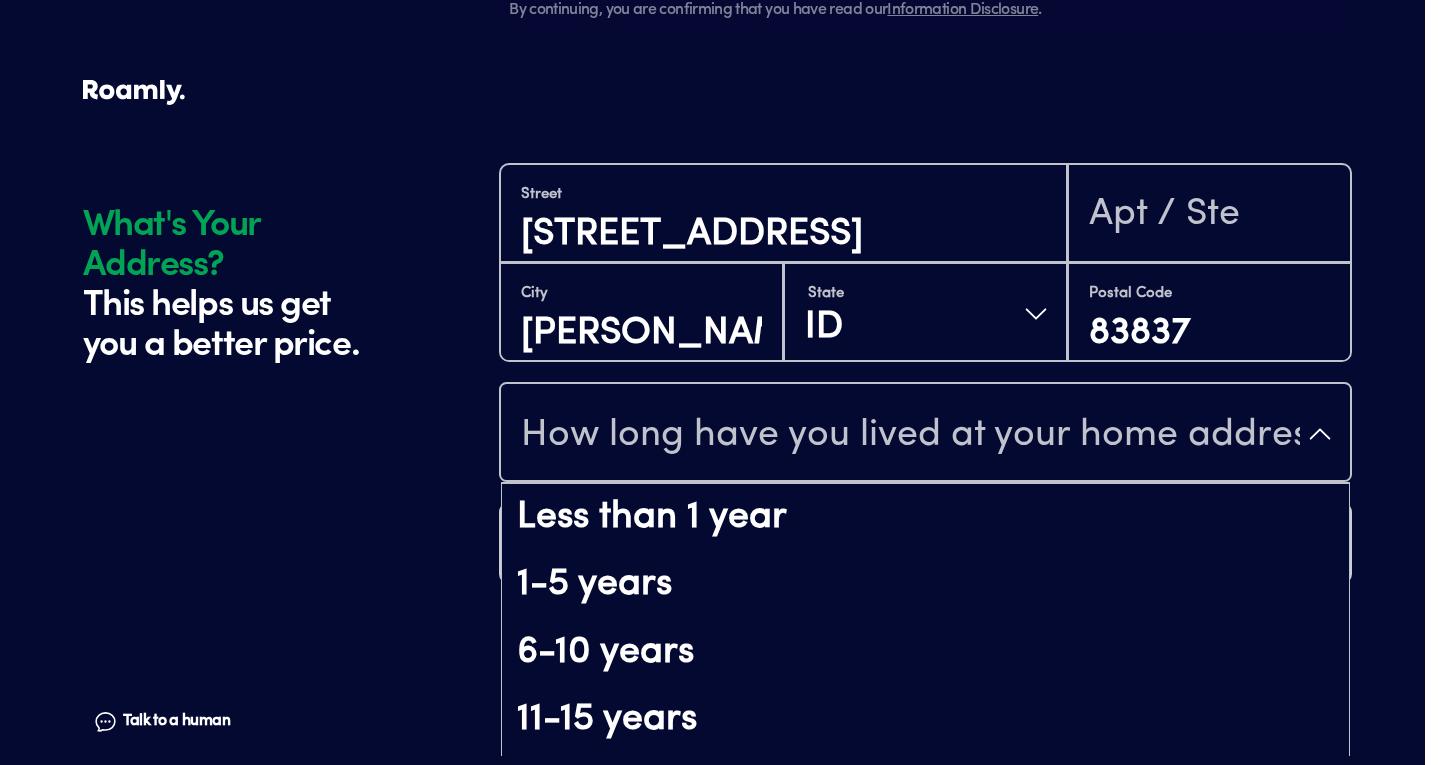 click on "How long have you lived at your home address?" at bounding box center (910, 436) 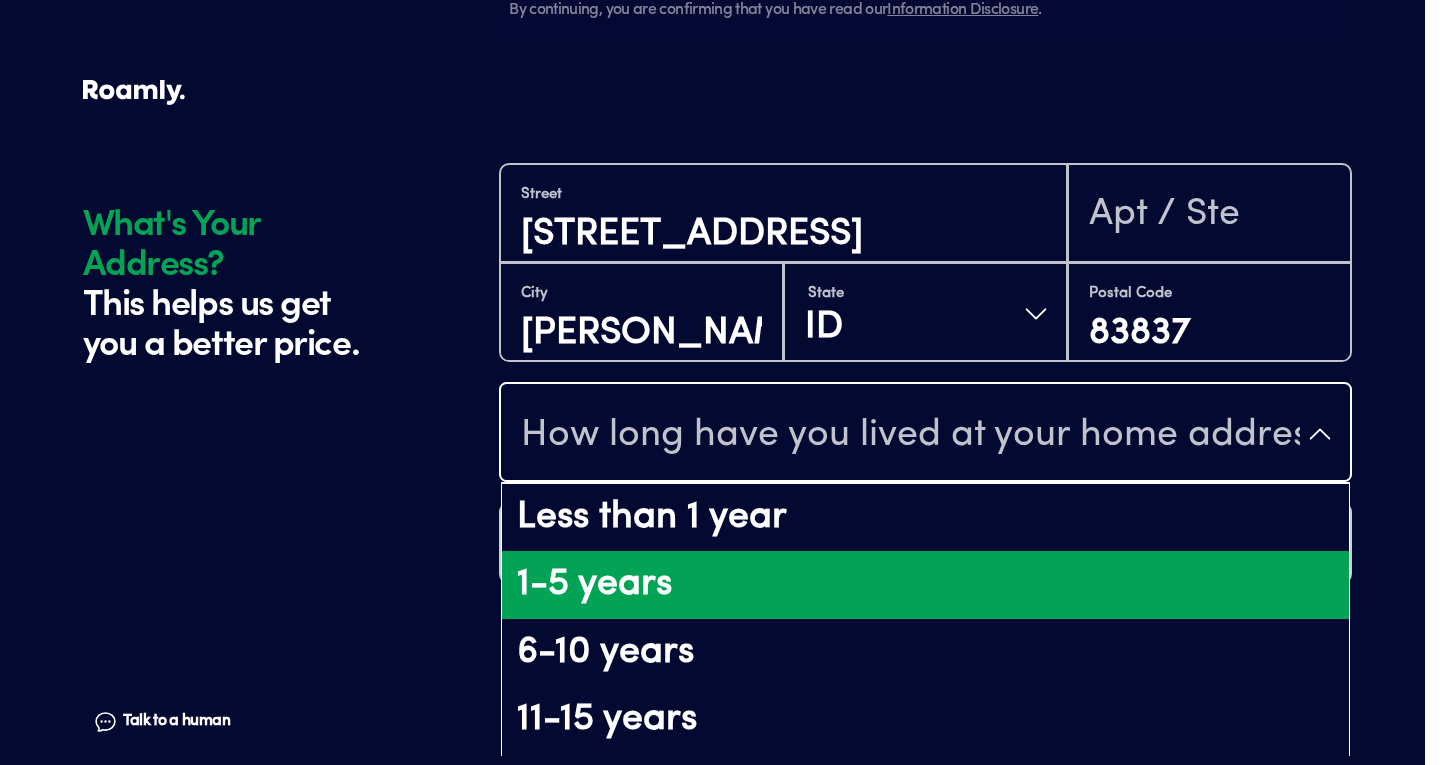 click on "1-5 years" at bounding box center (925, 585) 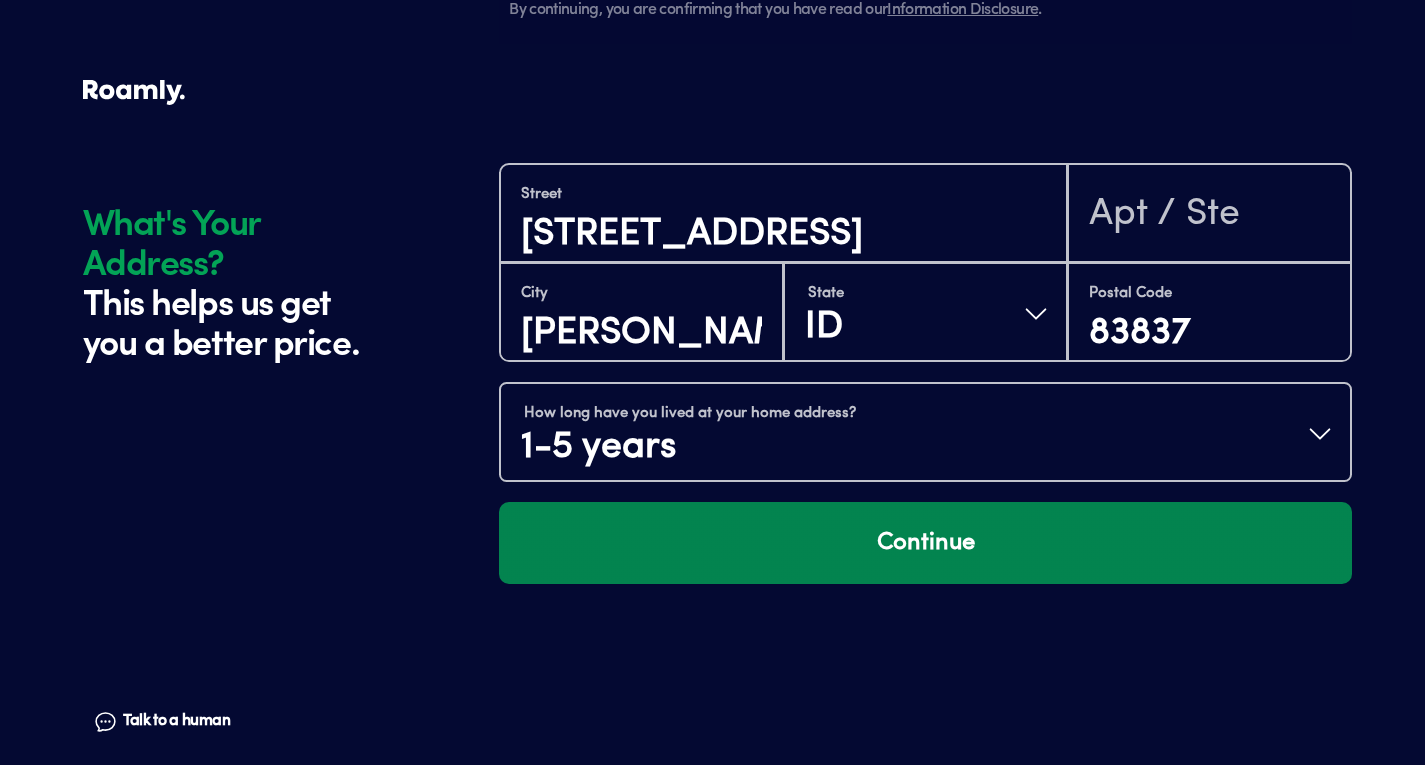 click on "Continue" at bounding box center (925, 543) 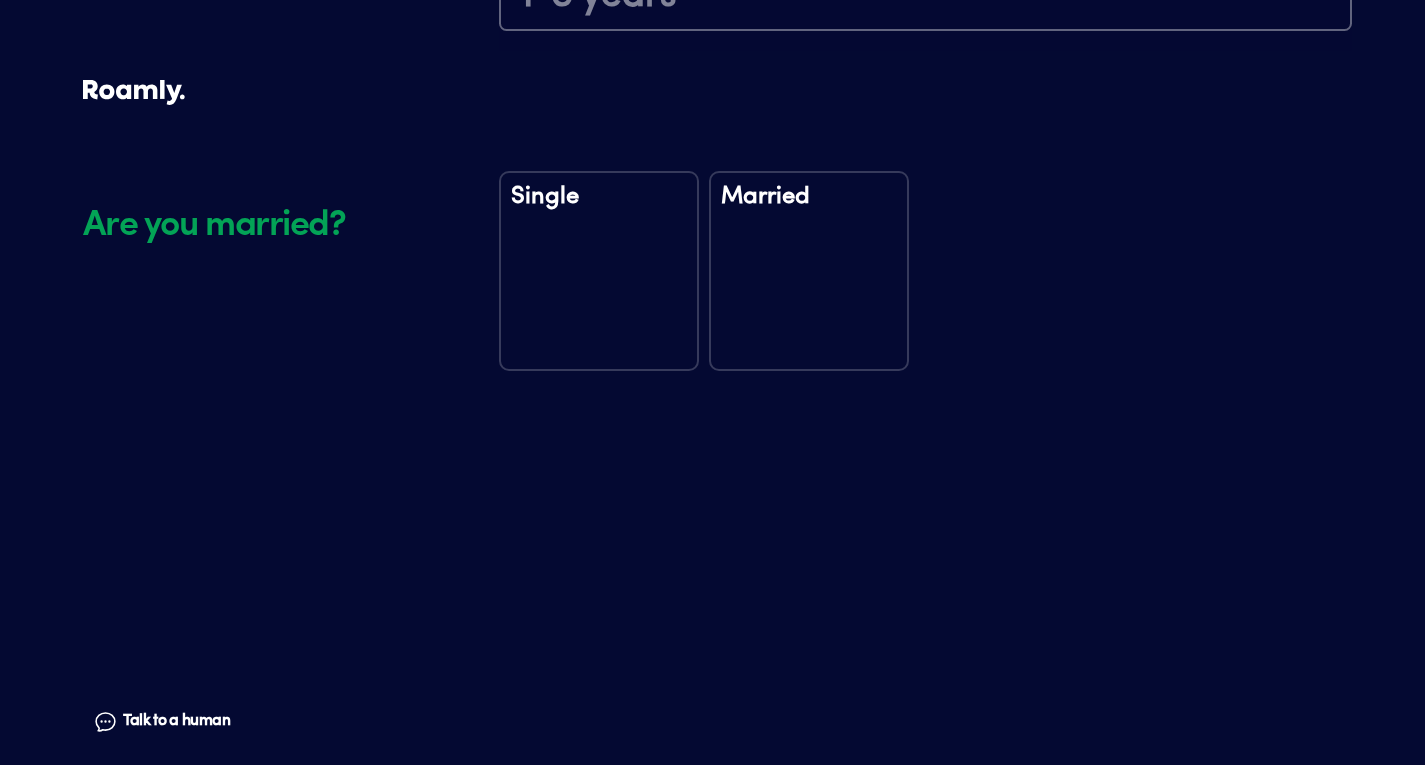 scroll, scrollTop: 2332, scrollLeft: 0, axis: vertical 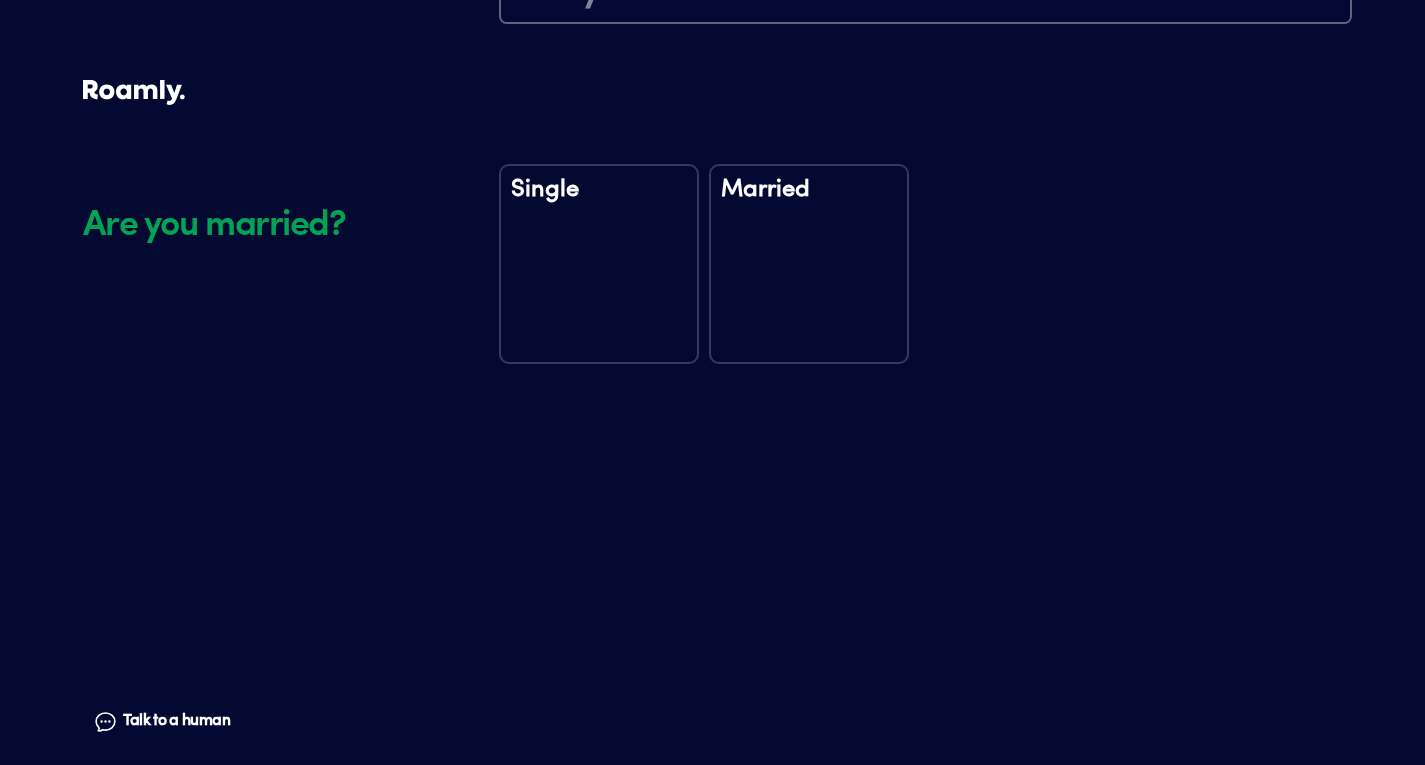 click on "Single" at bounding box center [599, 264] 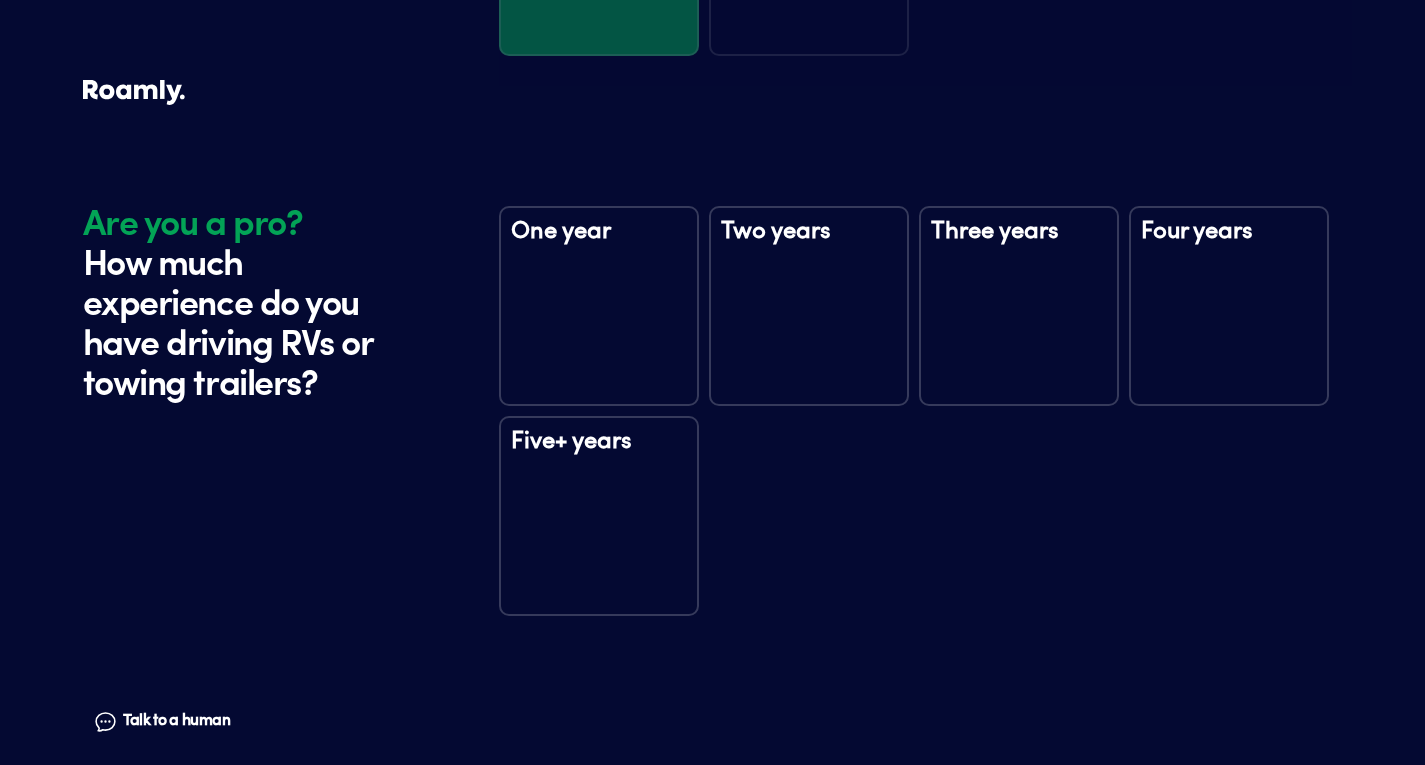 scroll, scrollTop: 2722, scrollLeft: 0, axis: vertical 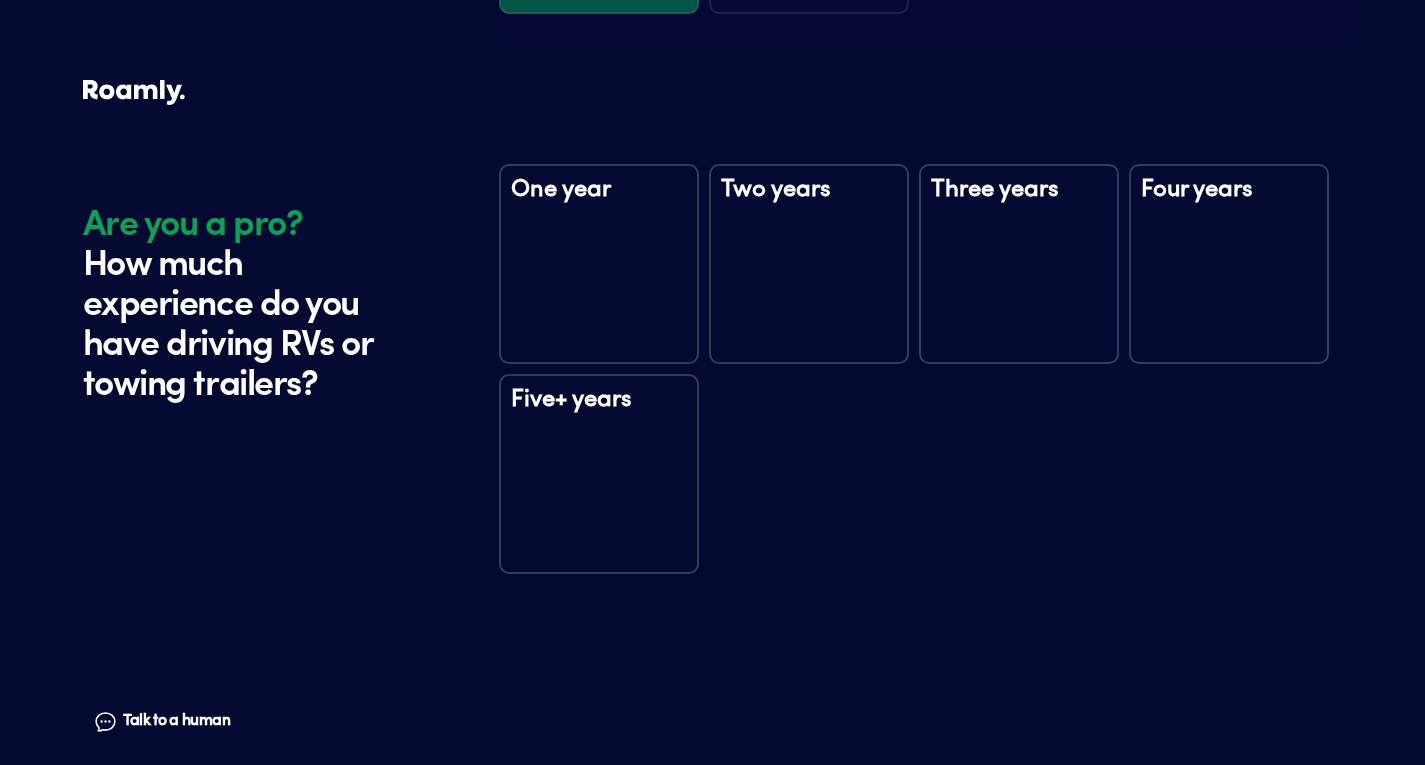click on "Five+ years" at bounding box center (599, 418) 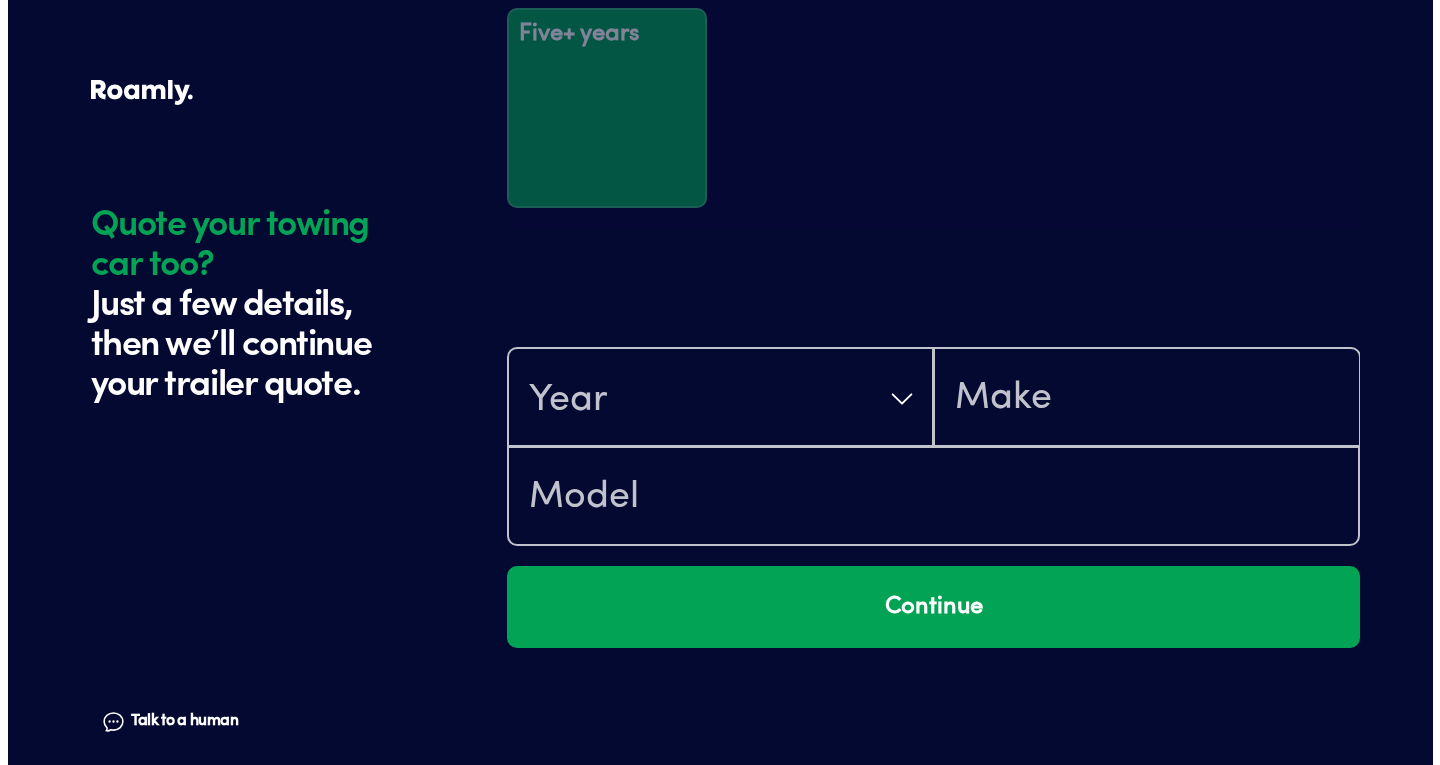 scroll, scrollTop: 3312, scrollLeft: 0, axis: vertical 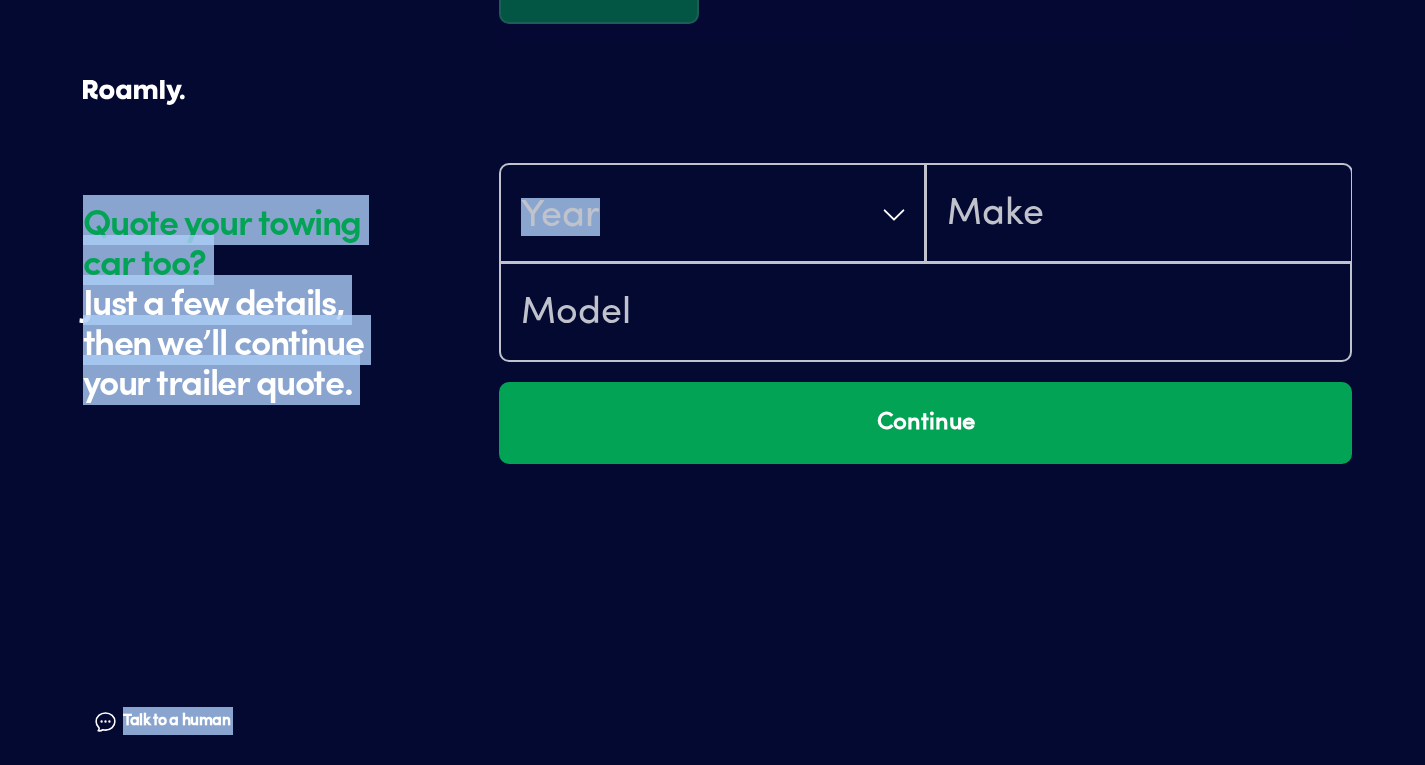 drag, startPoint x: 410, startPoint y: 517, endPoint x: 629, endPoint y: 218, distance: 370.6238 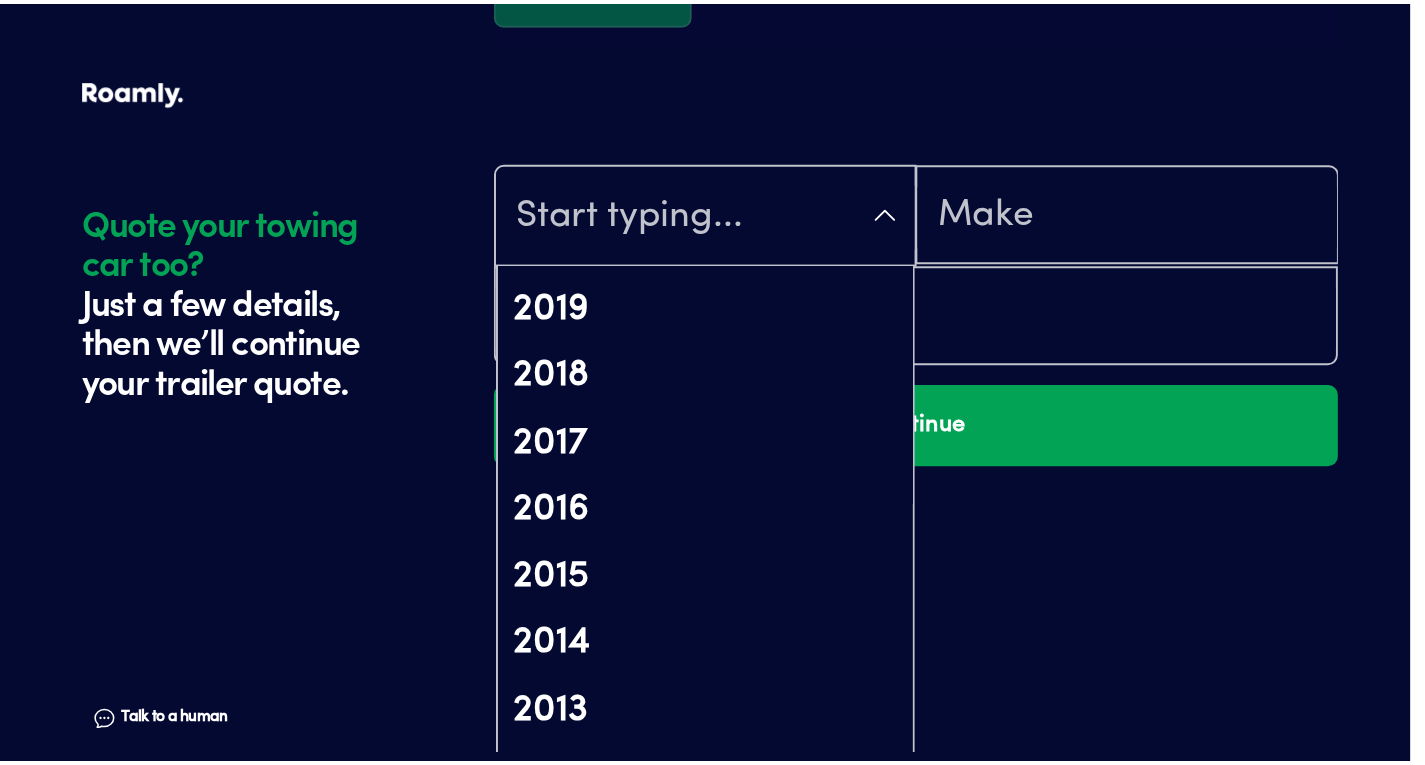 scroll, scrollTop: 533, scrollLeft: 0, axis: vertical 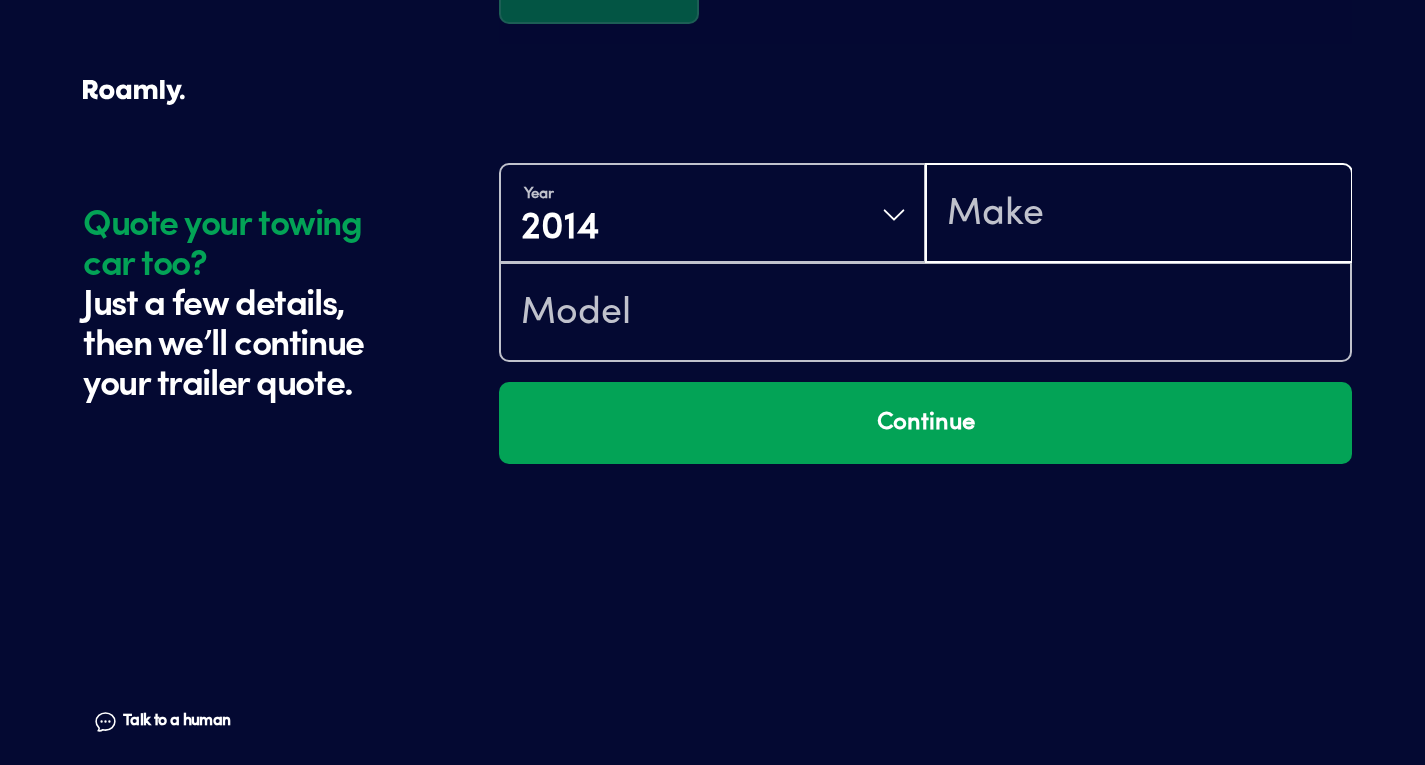 click at bounding box center (1138, 215) 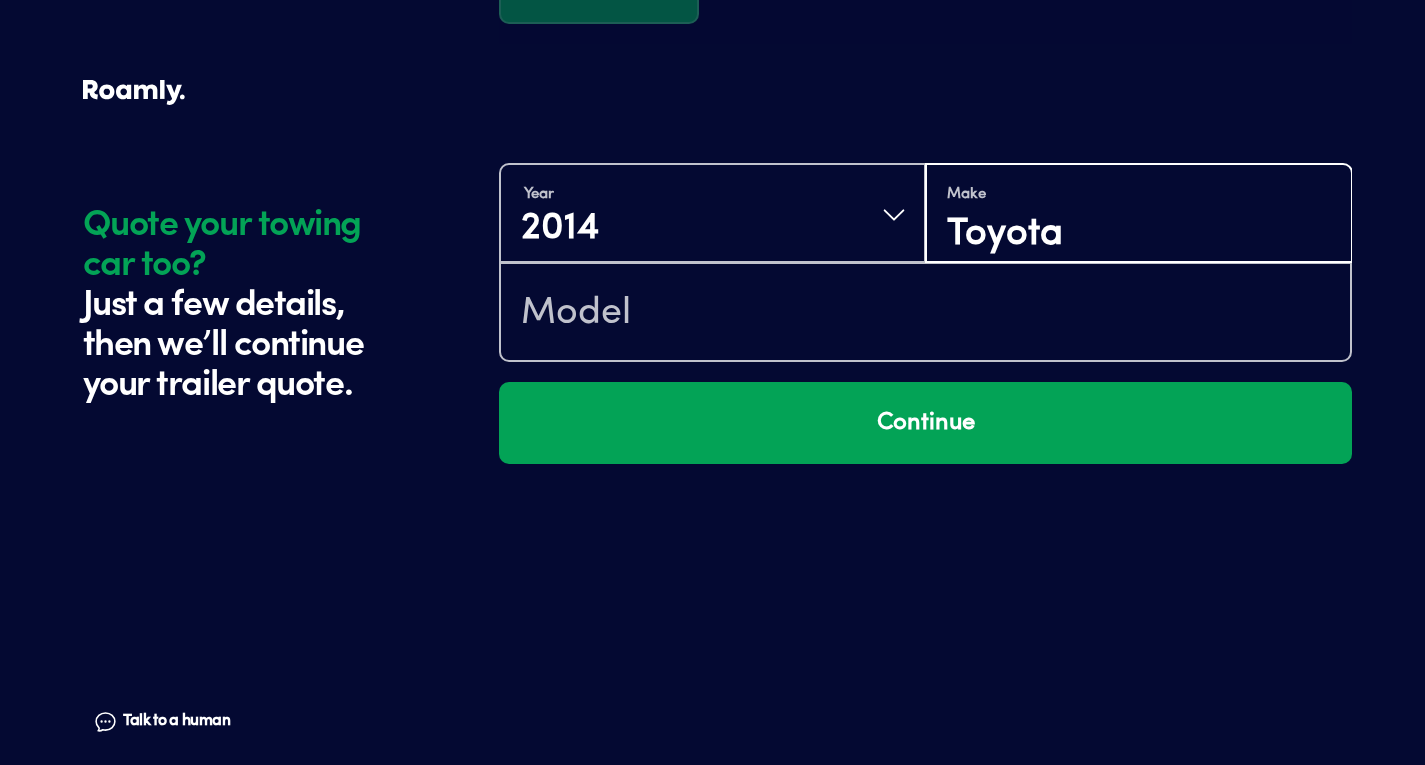 type on "Toyota" 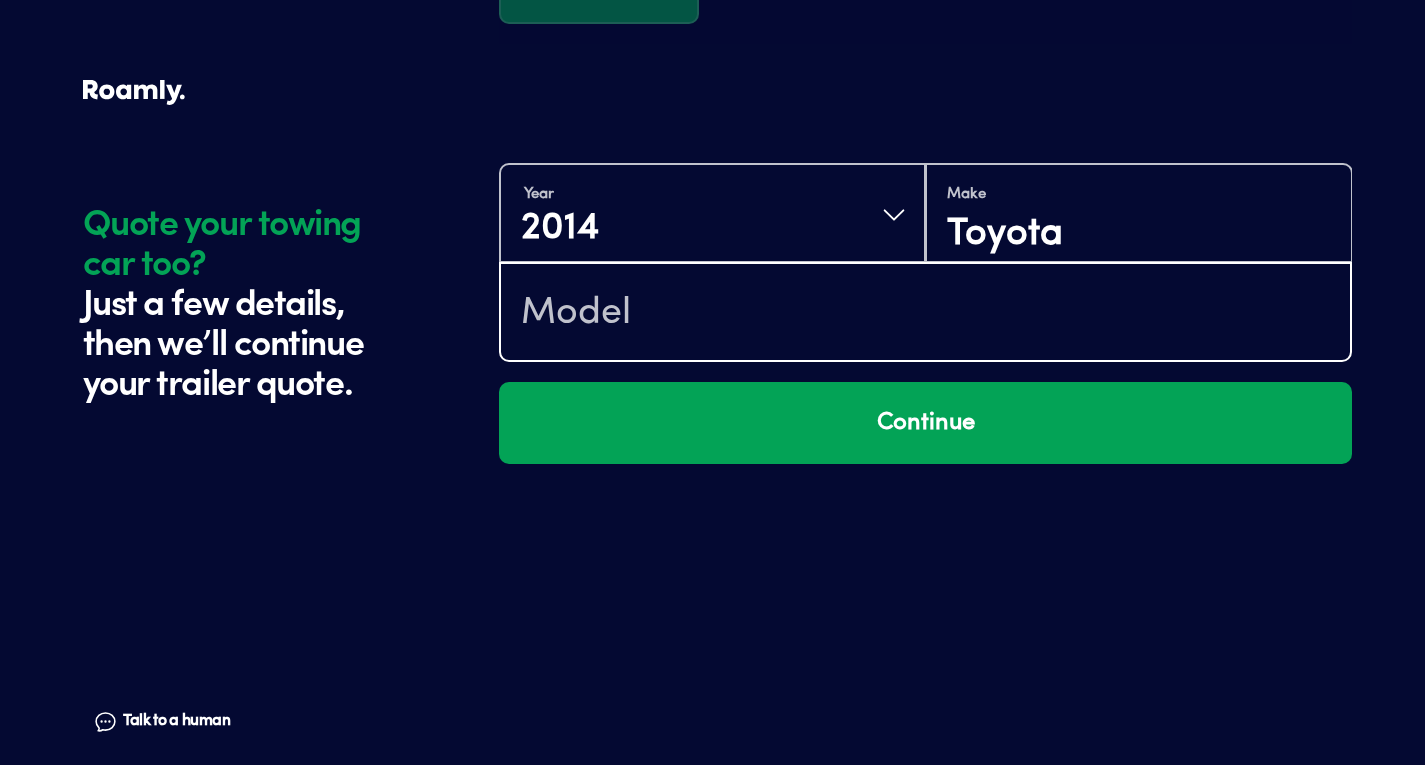 click at bounding box center [925, 314] 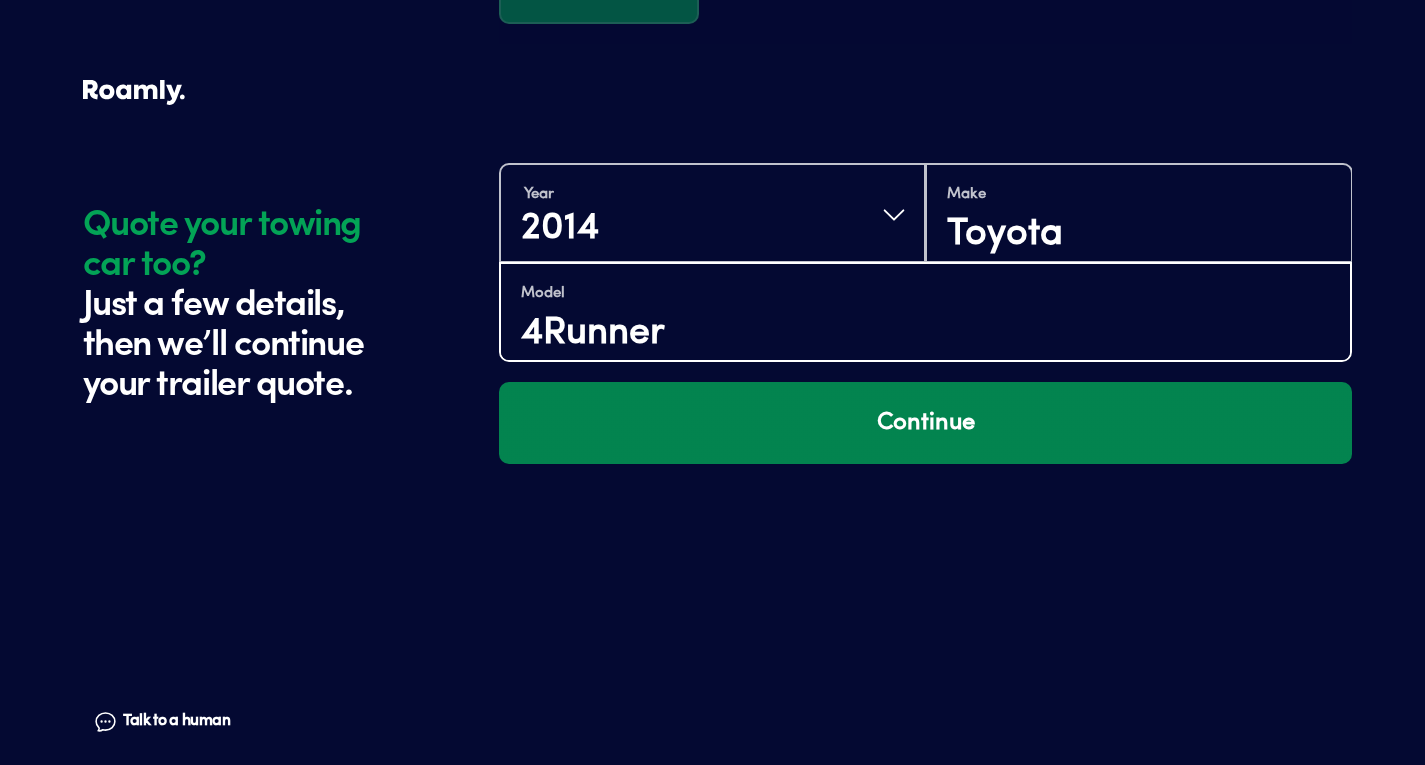type on "4Runner" 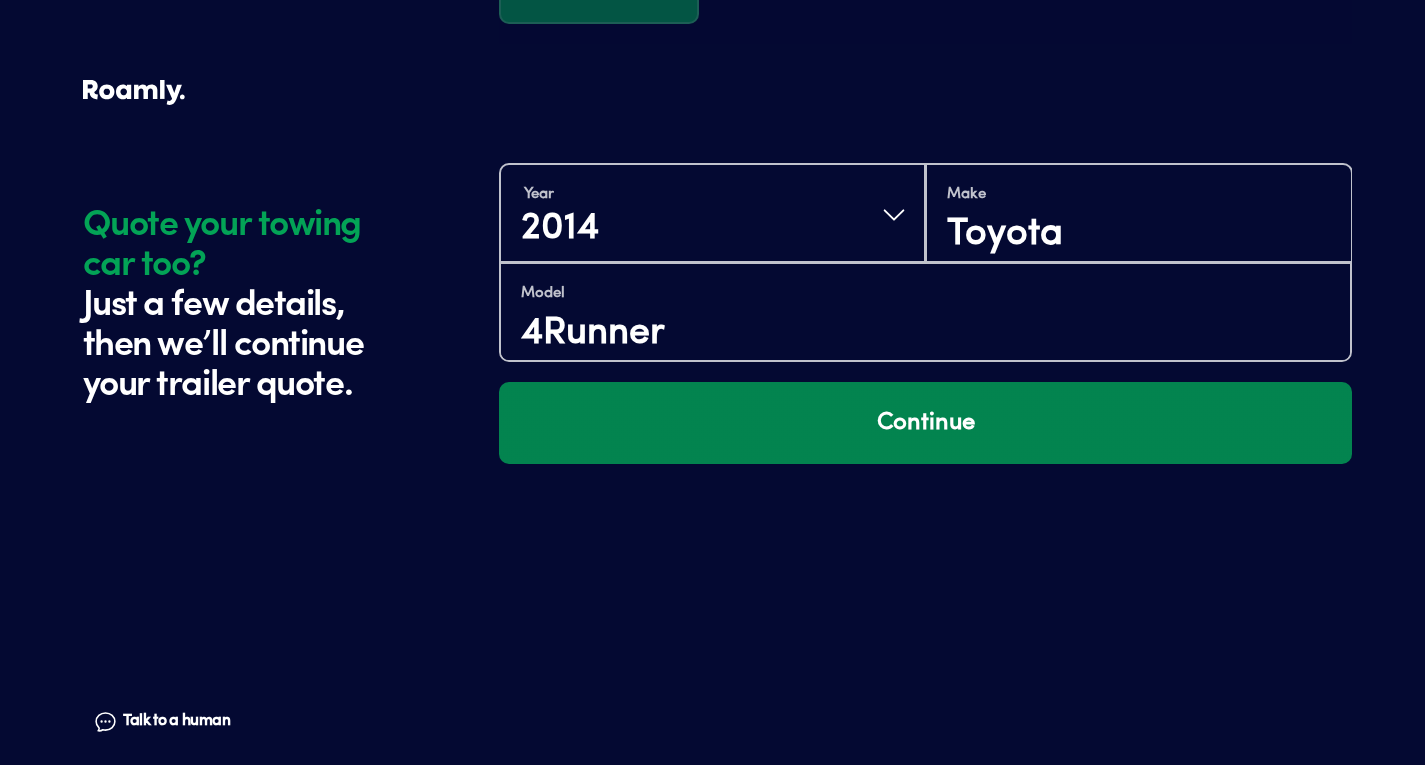 click on "Continue" at bounding box center (925, 423) 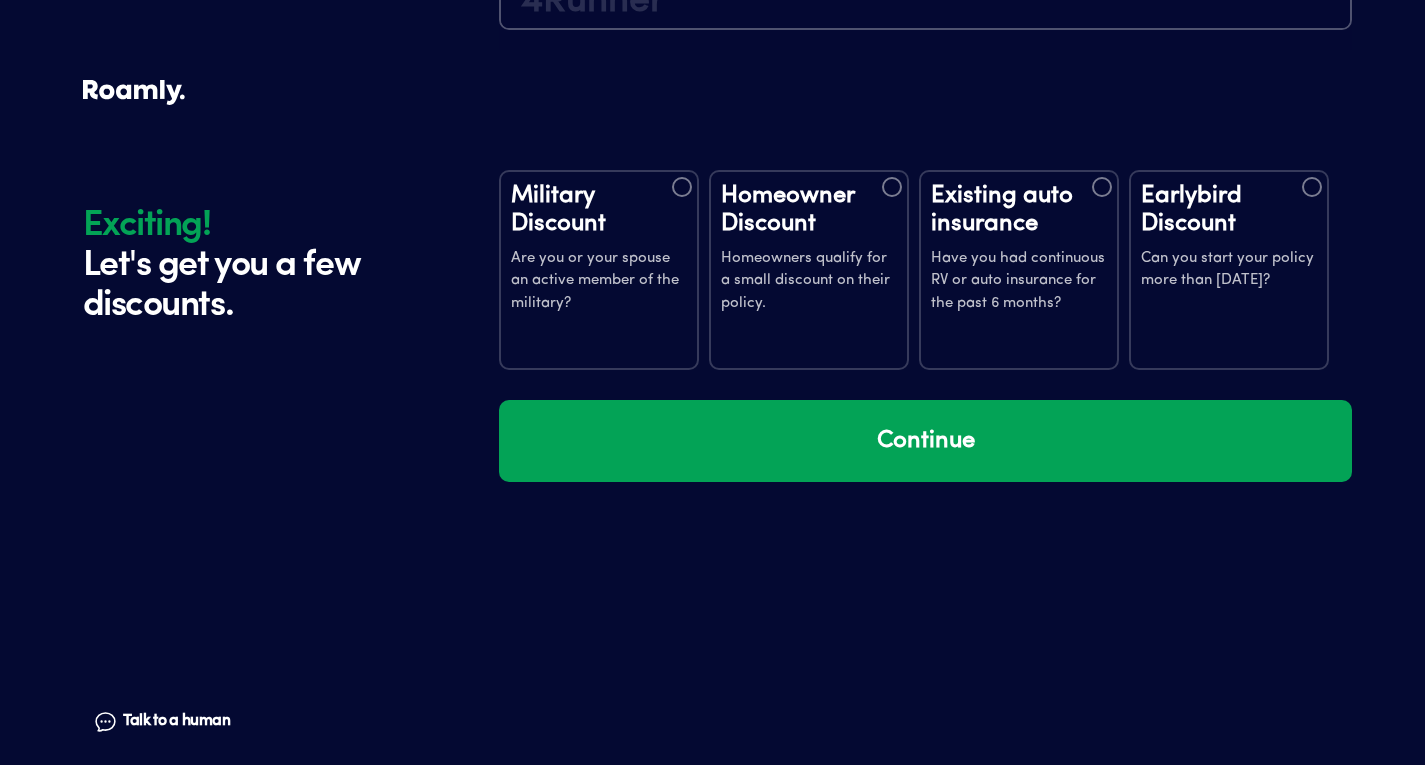 scroll, scrollTop: 3690, scrollLeft: 0, axis: vertical 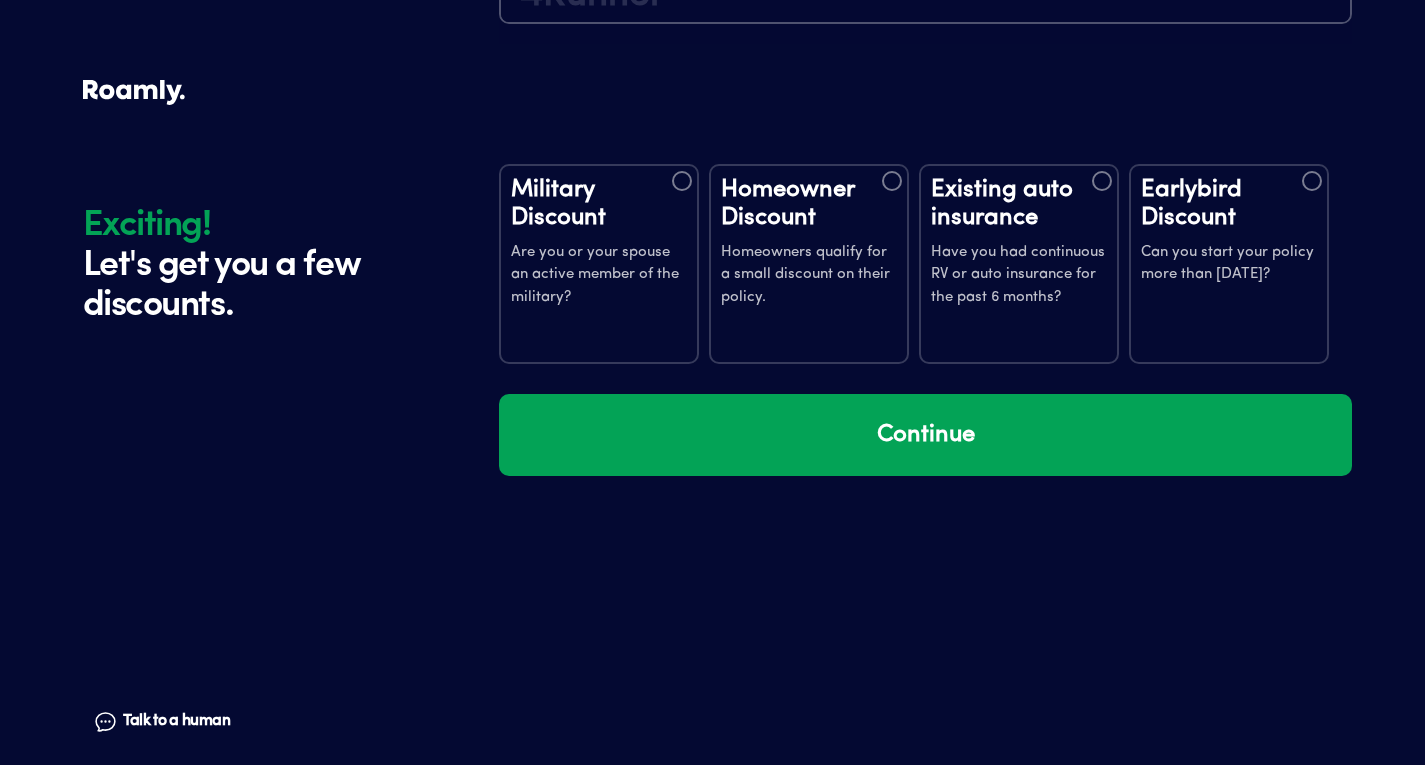 click on "Homeowners qualify for a small discount on their policy." at bounding box center [809, 276] 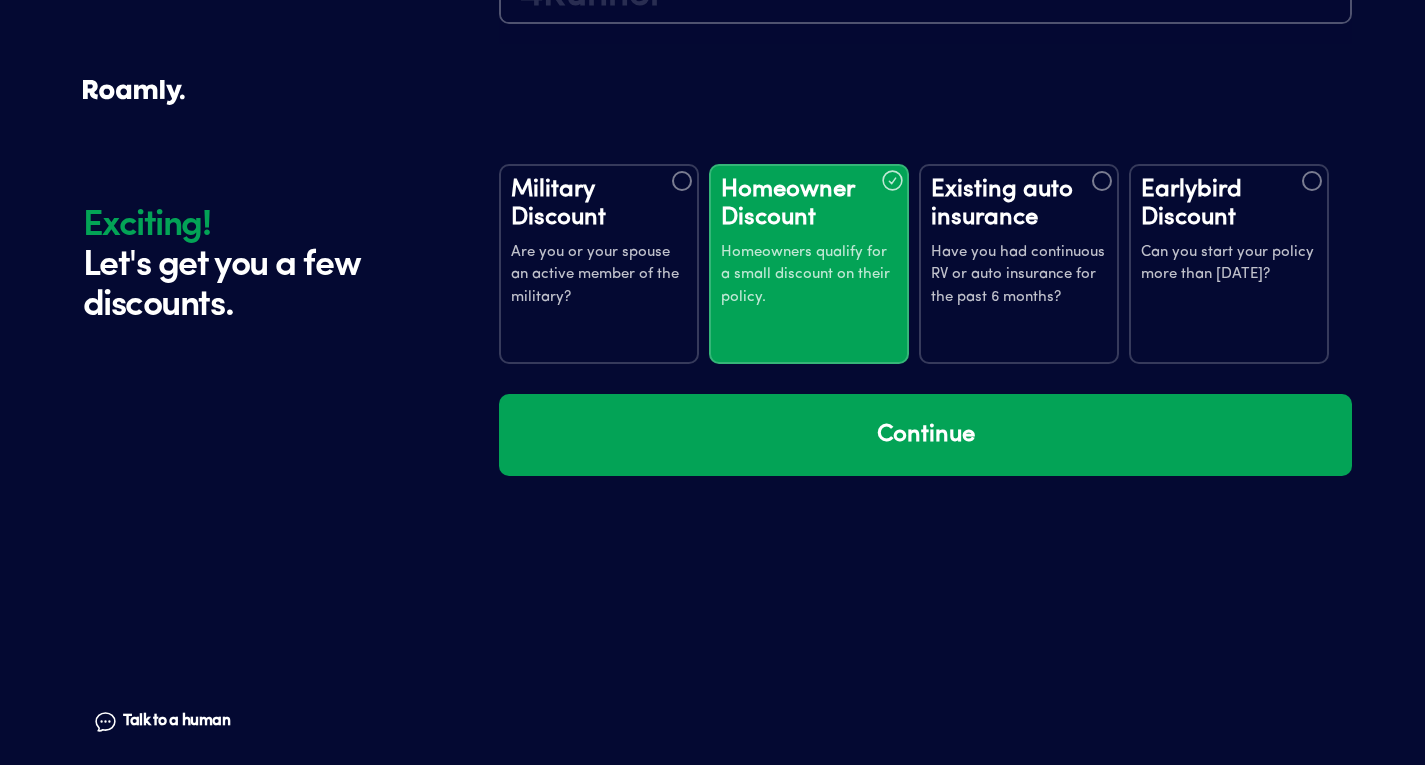 click on "Have you had continuous RV or auto insurance for the past 6 months?" at bounding box center [1019, 276] 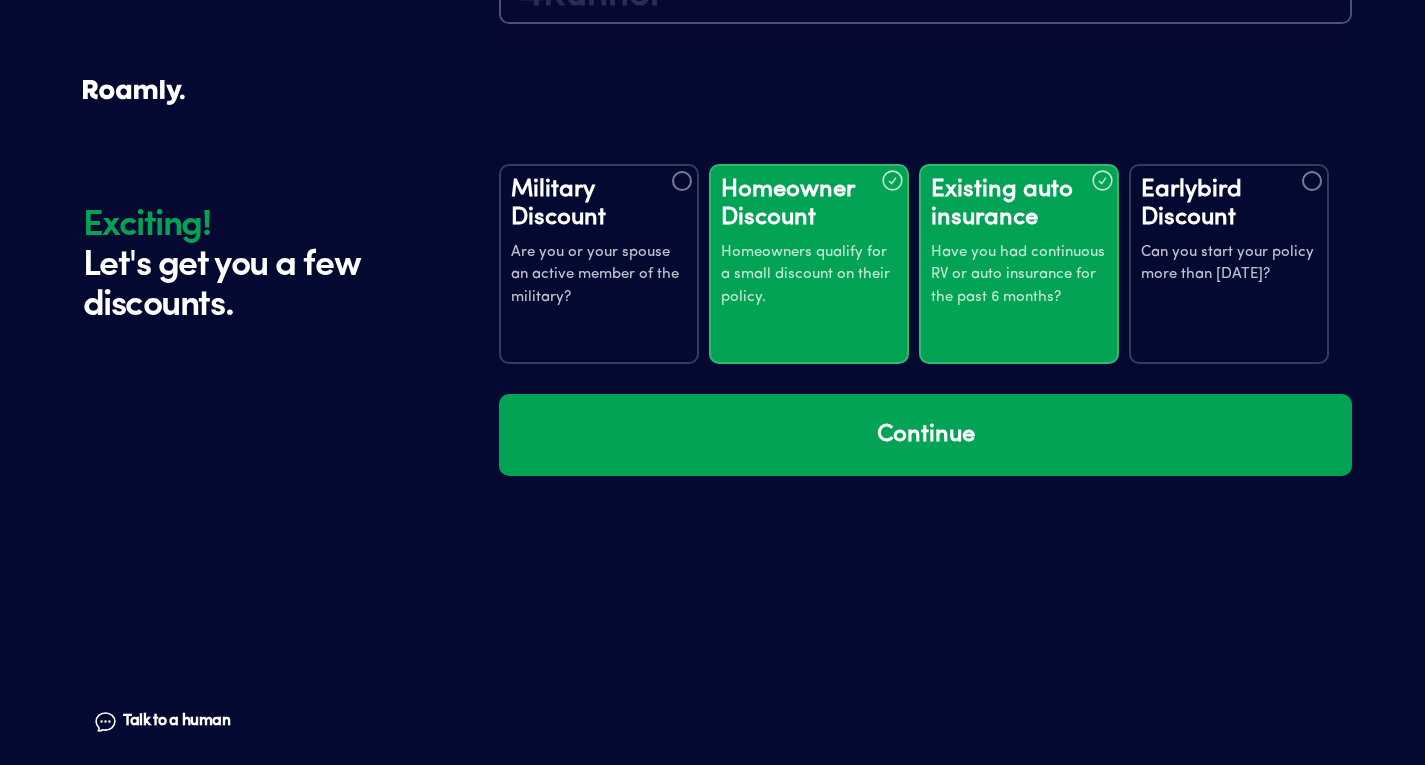 drag, startPoint x: 1228, startPoint y: 243, endPoint x: 1234, endPoint y: 303, distance: 60.299255 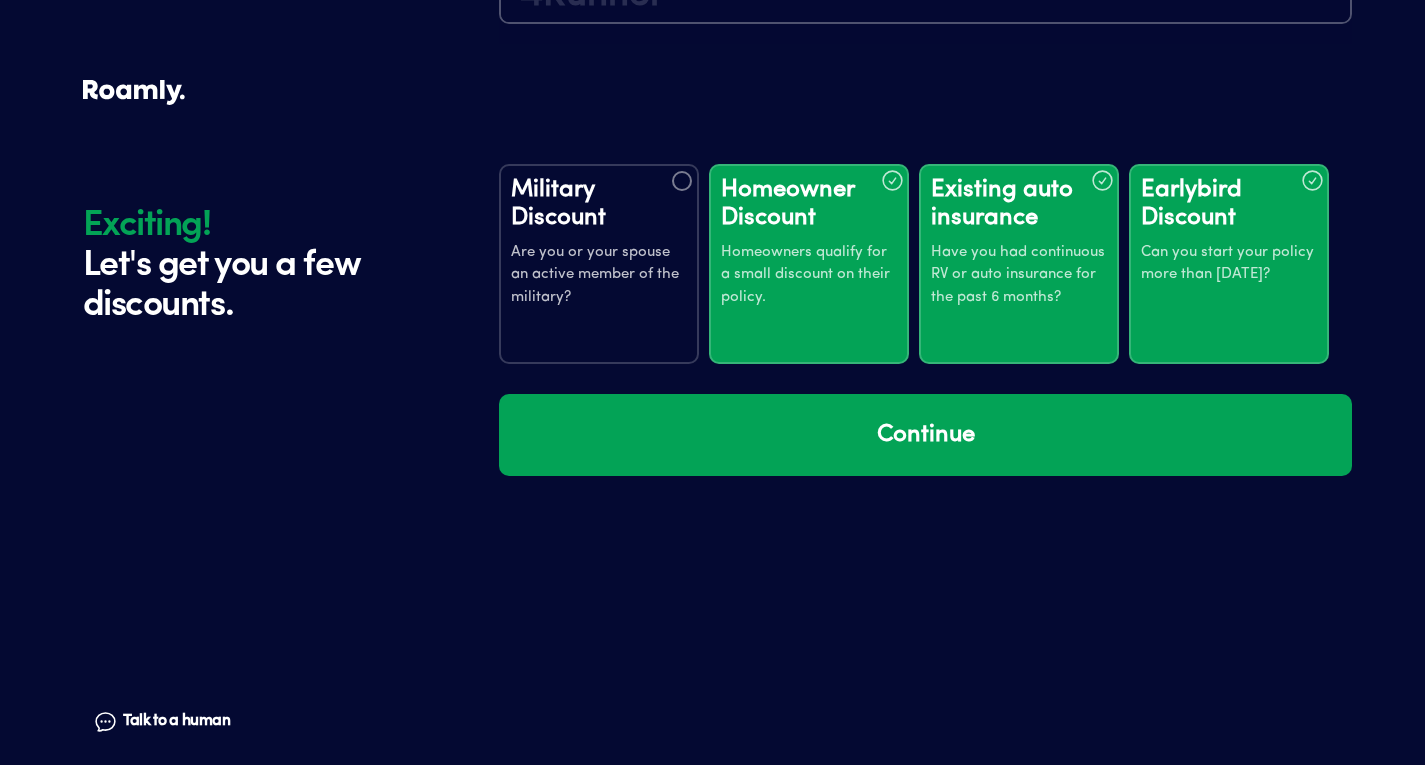 click on "Can you start your policy more than seven days from now?" at bounding box center (1229, 264) 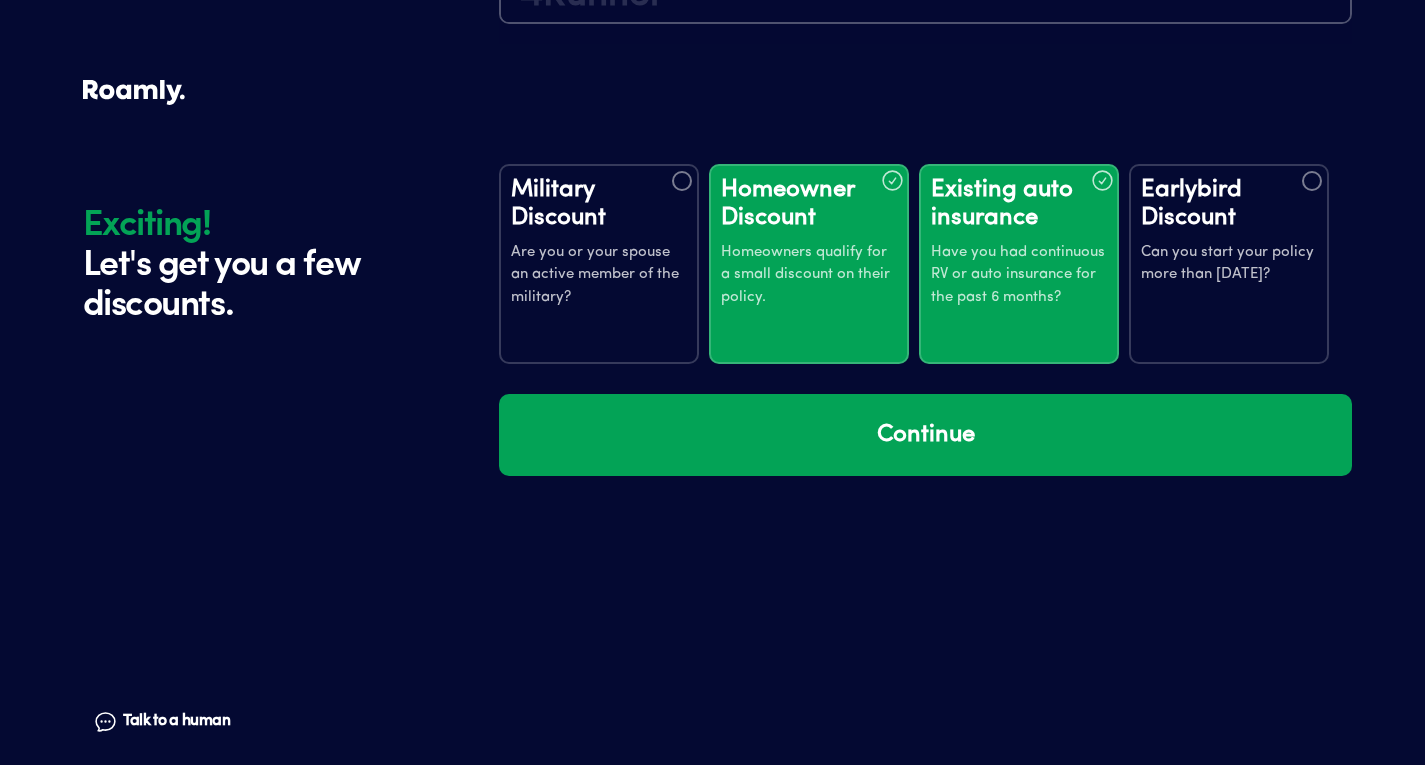 click on "Can you start your policy more than seven days from now?" at bounding box center (1229, 264) 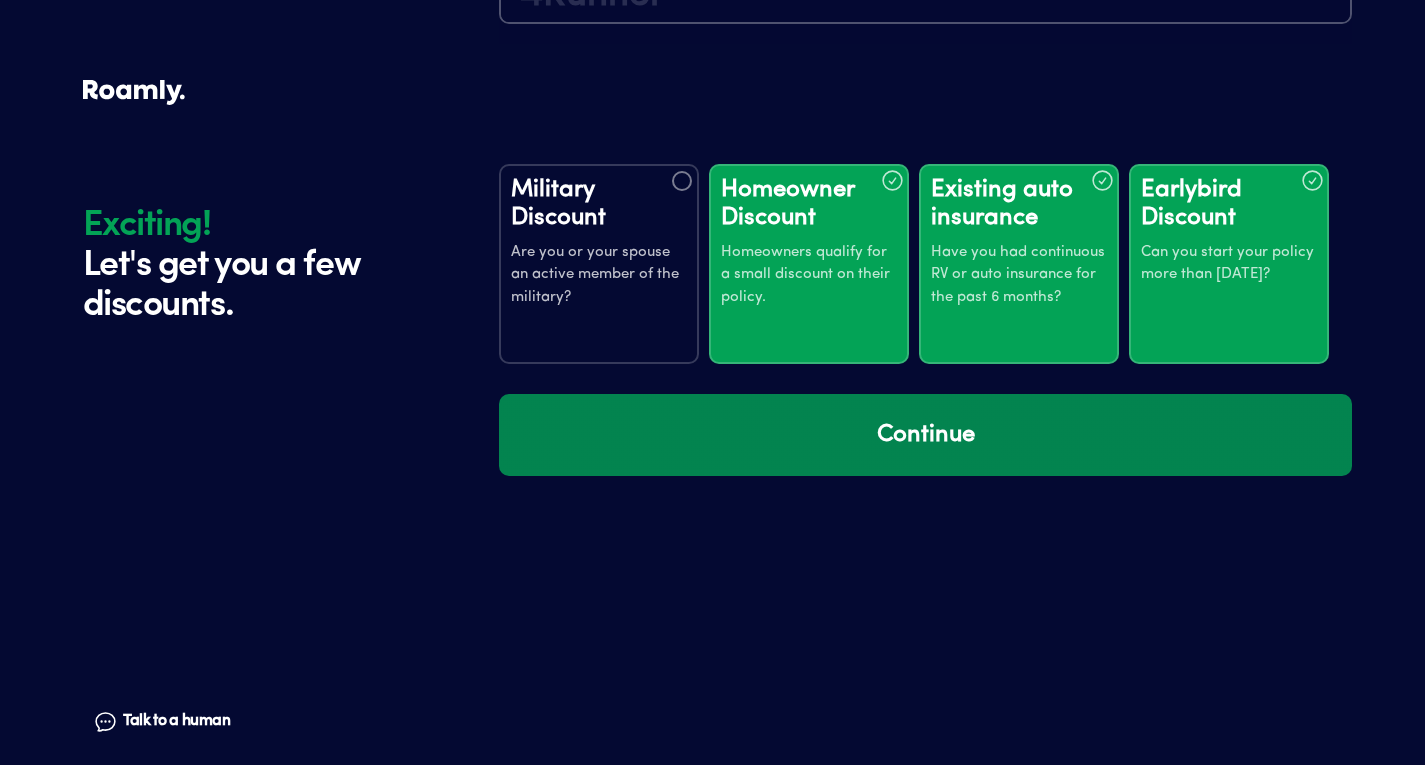 click on "Continue" at bounding box center [925, 435] 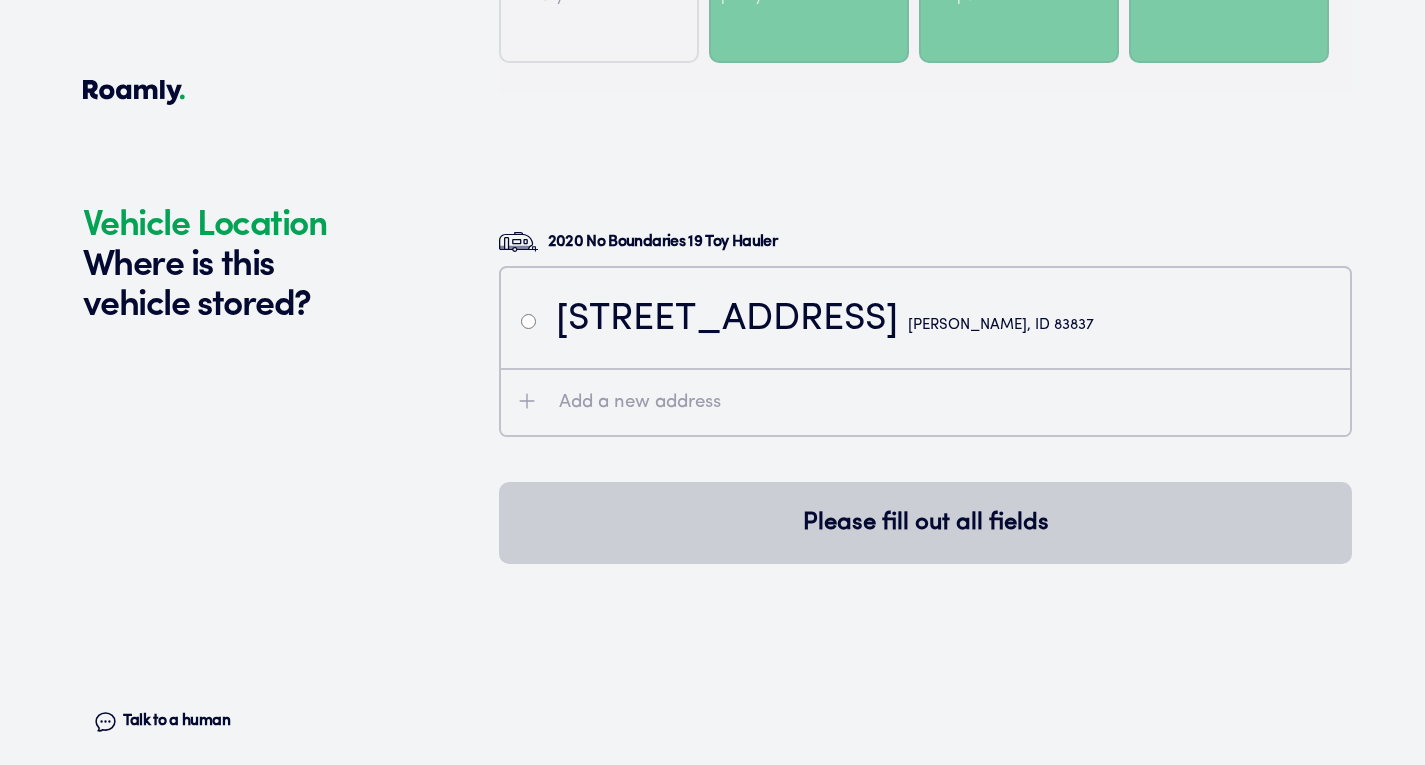 scroll, scrollTop: 4080, scrollLeft: 0, axis: vertical 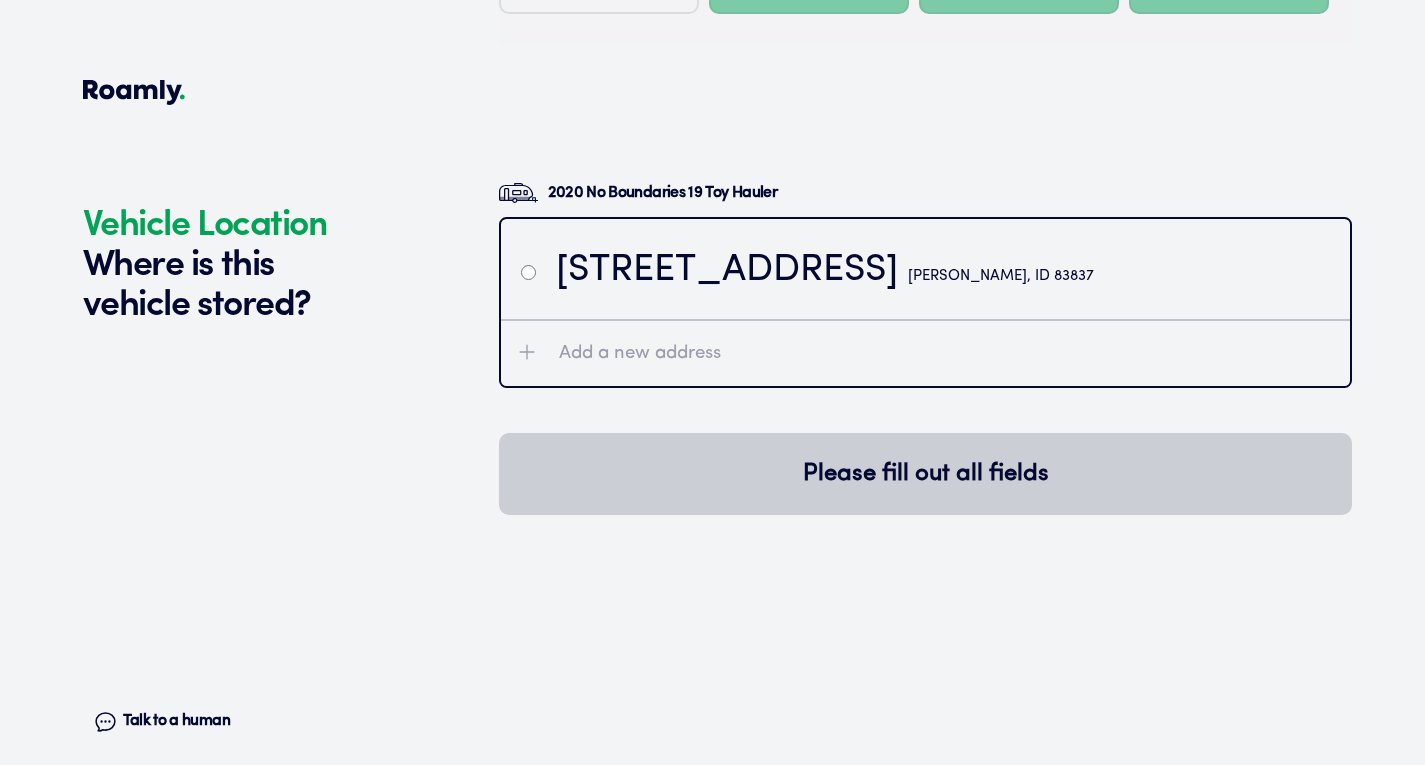 click on "608 North Hill Street Kellogg, ID 83837" at bounding box center [825, 271] 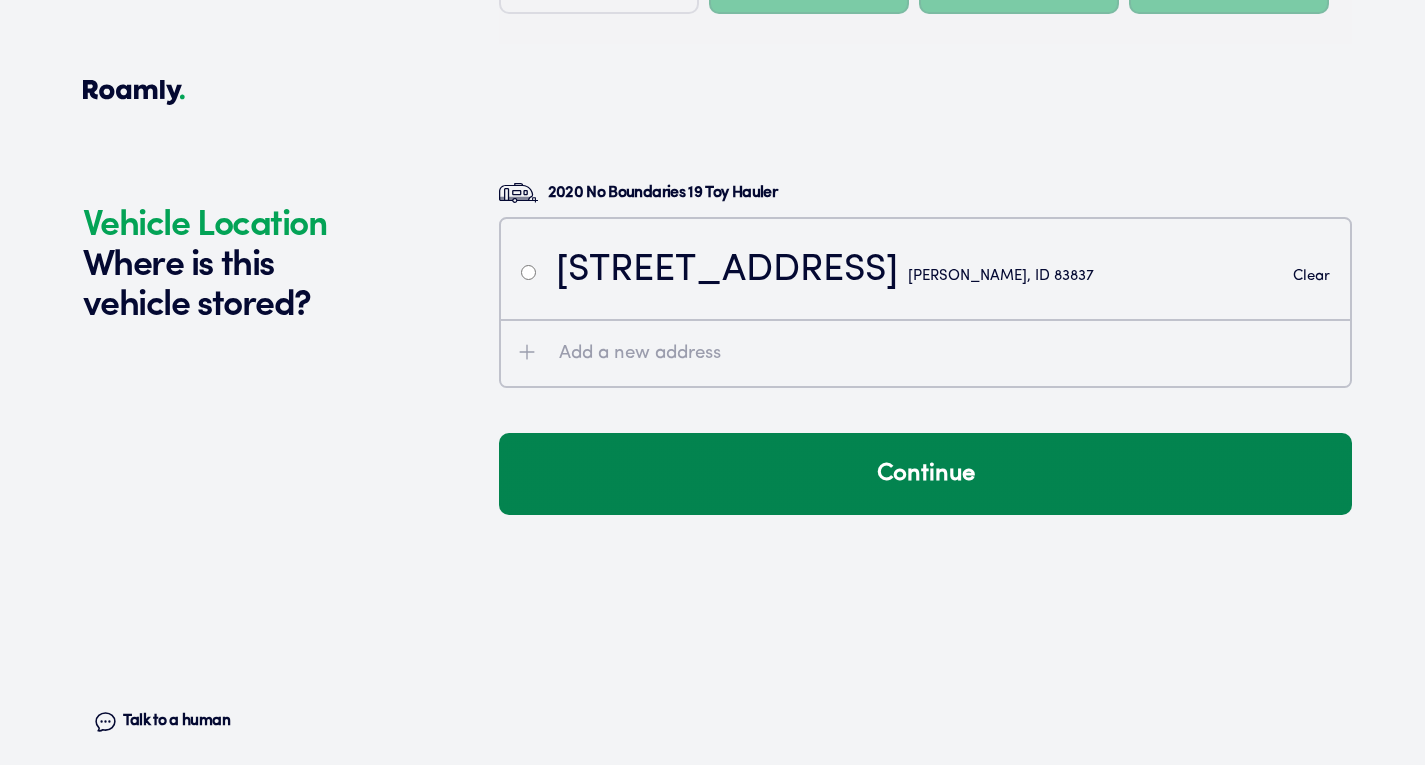 click on "Continue" at bounding box center [925, 474] 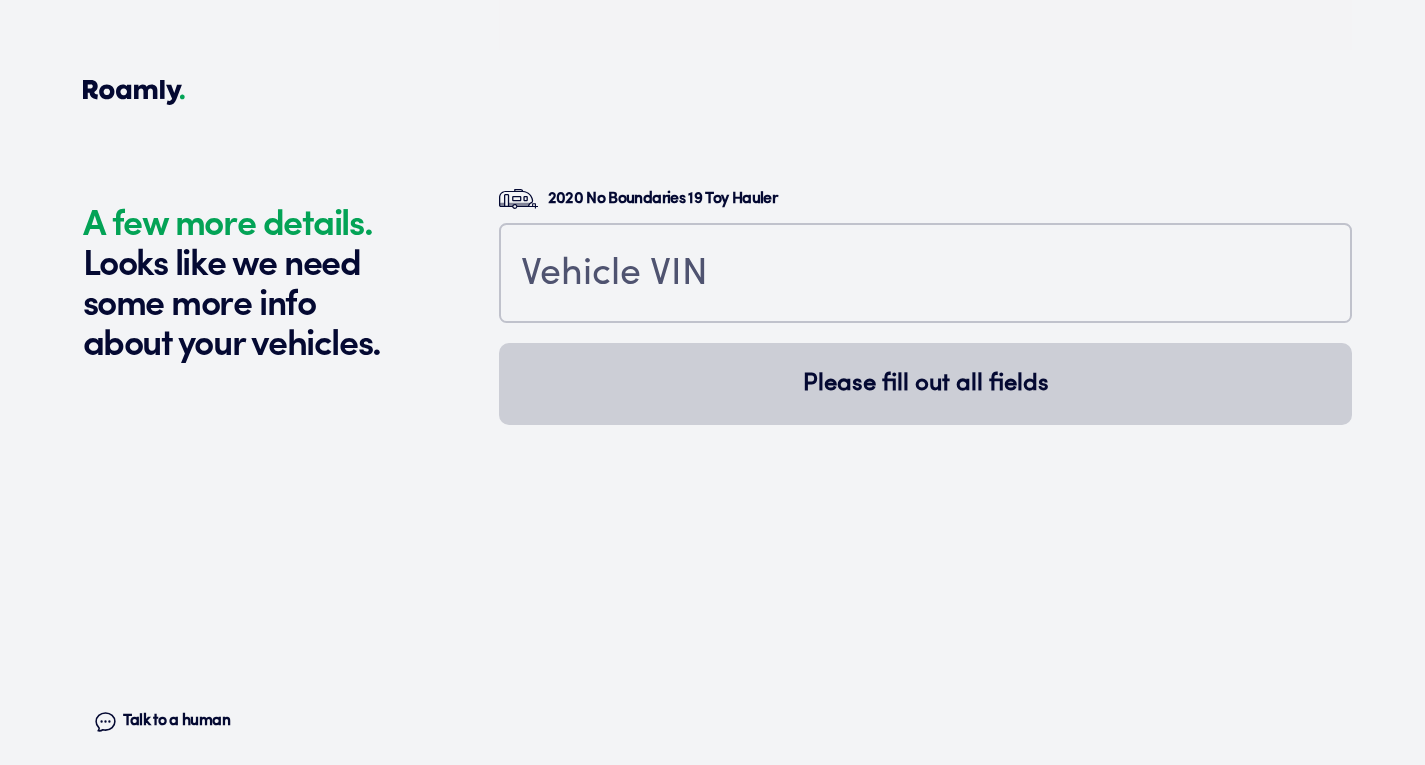 scroll, scrollTop: 4519, scrollLeft: 0, axis: vertical 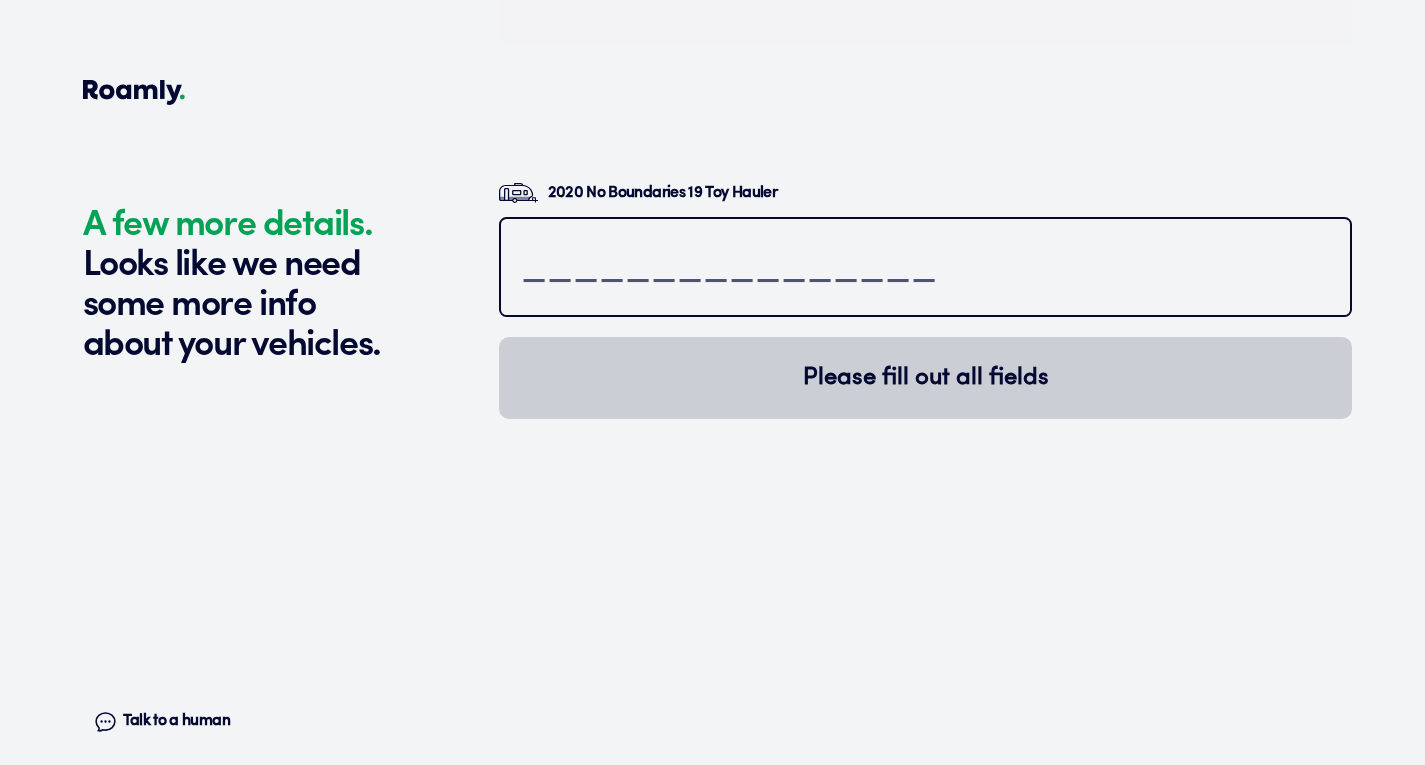 click at bounding box center [925, 269] 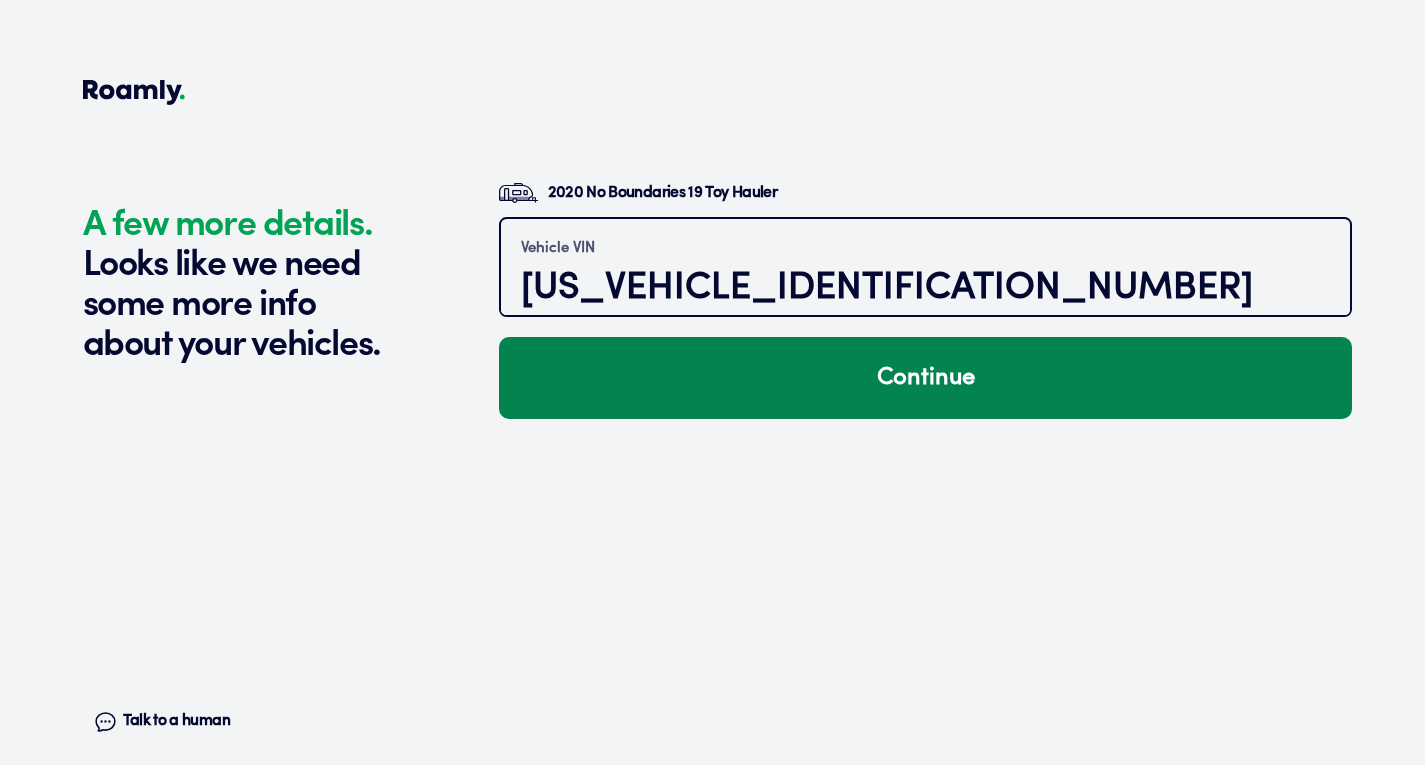 type on "5ZT2RPHB8LV018670" 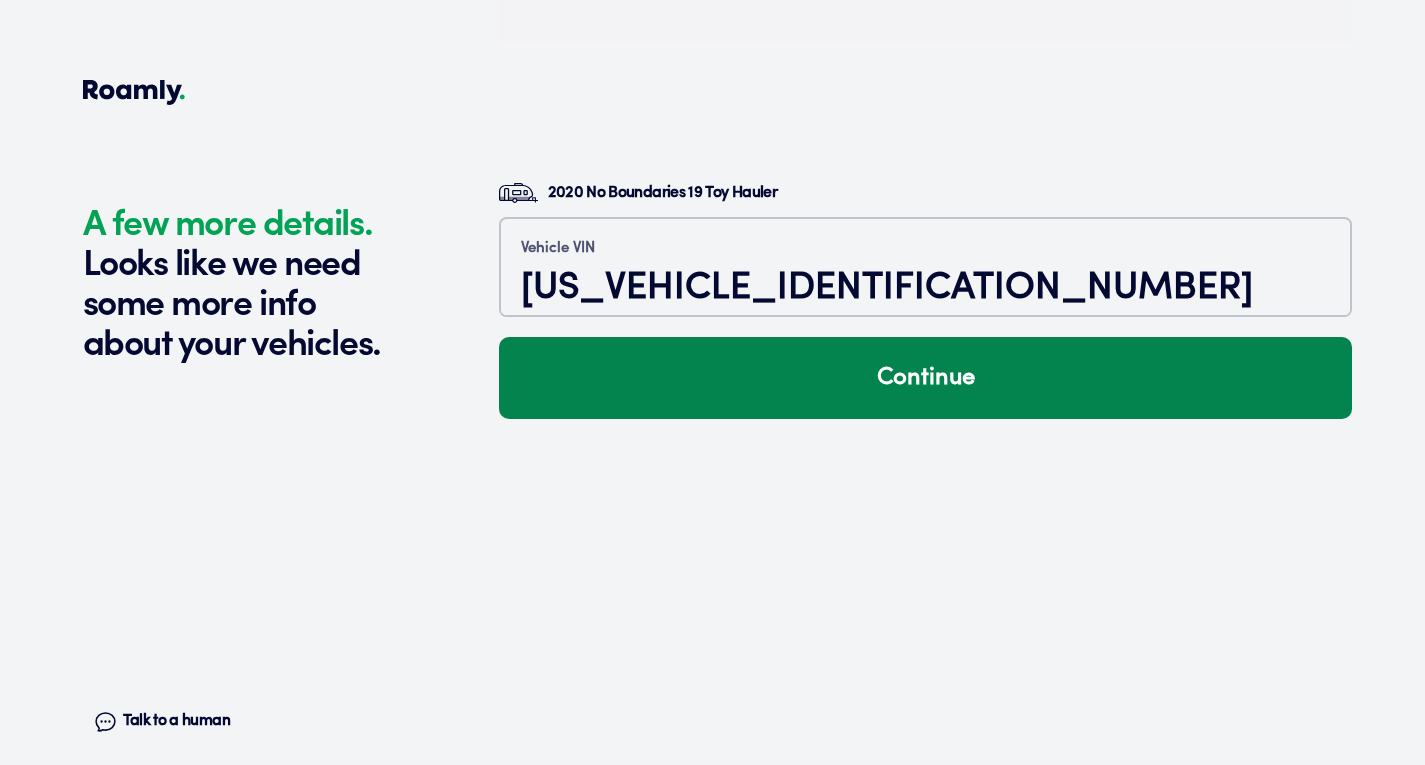 click on "Continue" at bounding box center (925, 378) 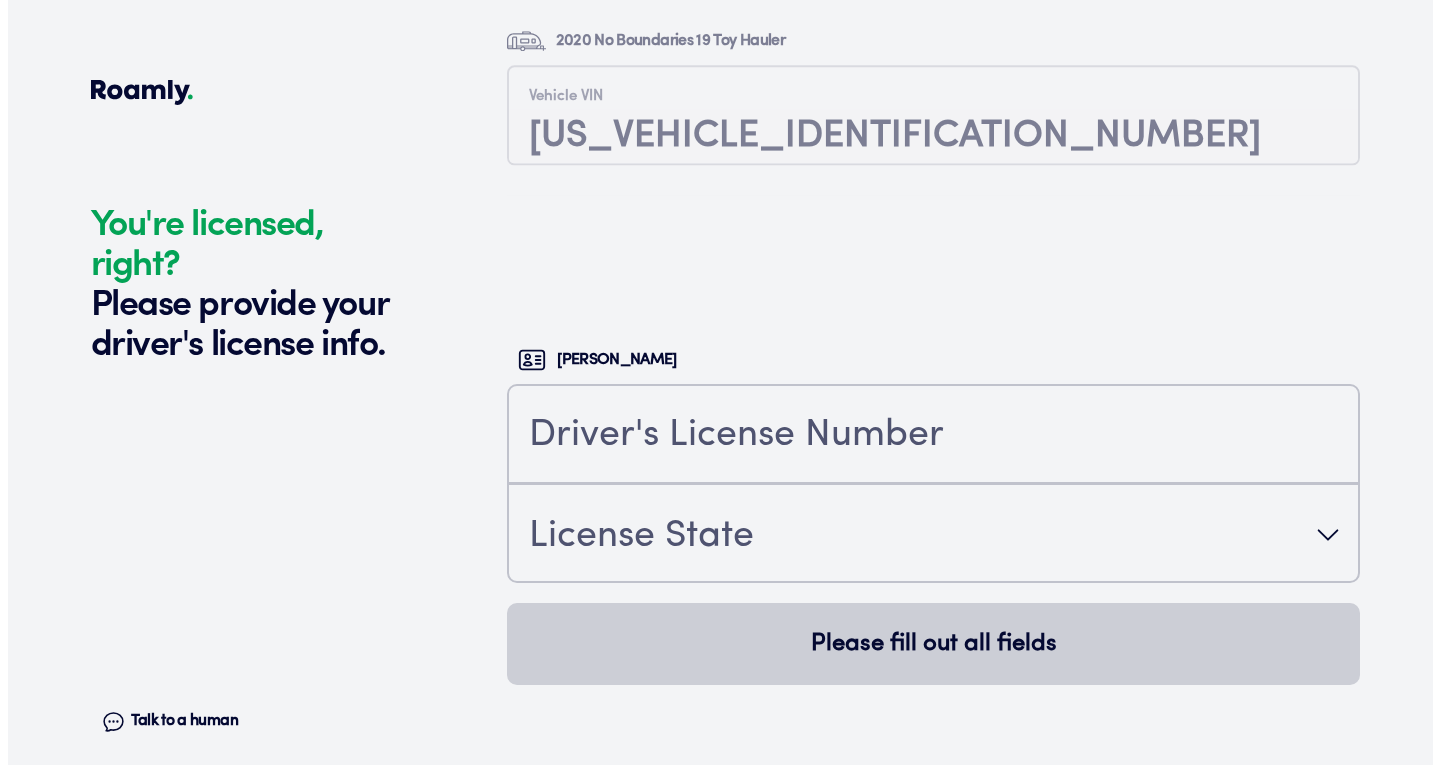 scroll, scrollTop: 4862, scrollLeft: 0, axis: vertical 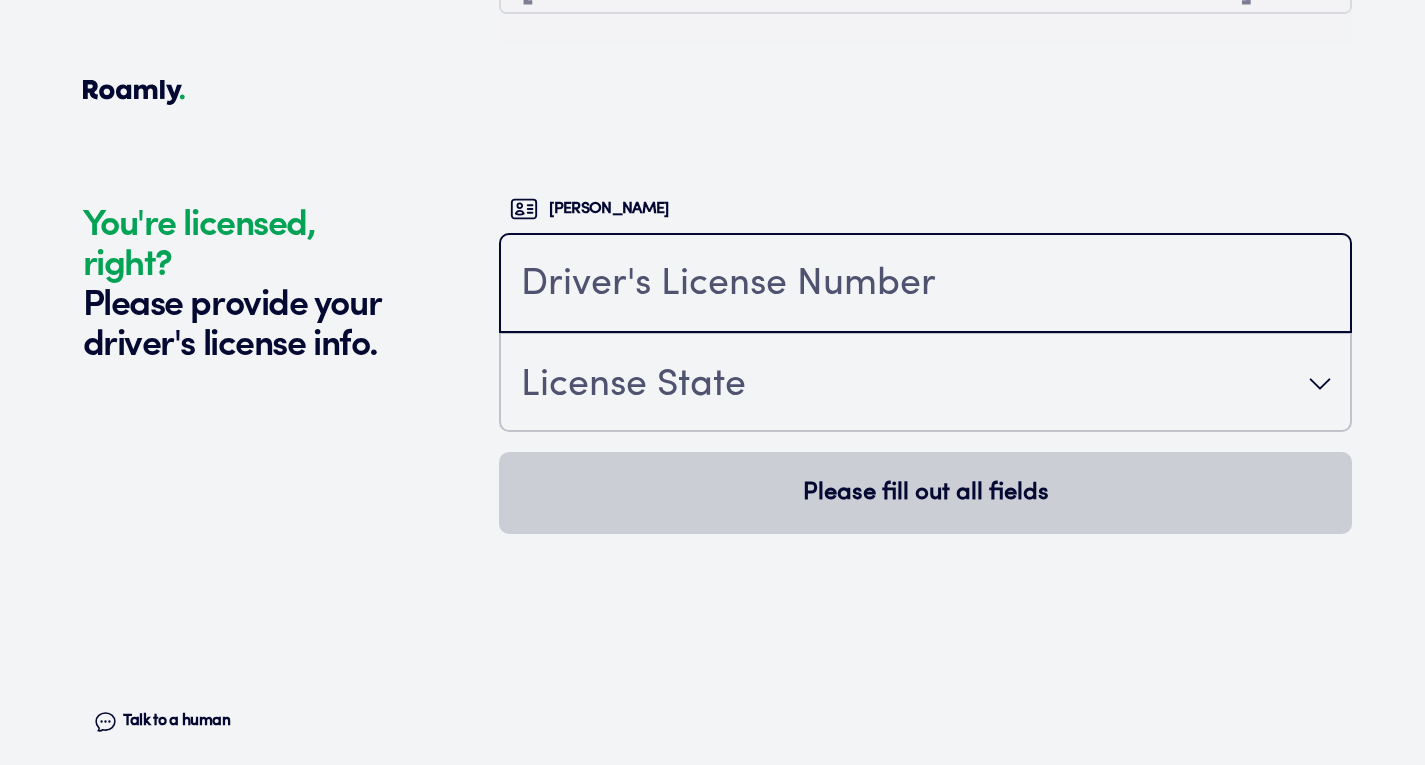 click at bounding box center [925, 285] 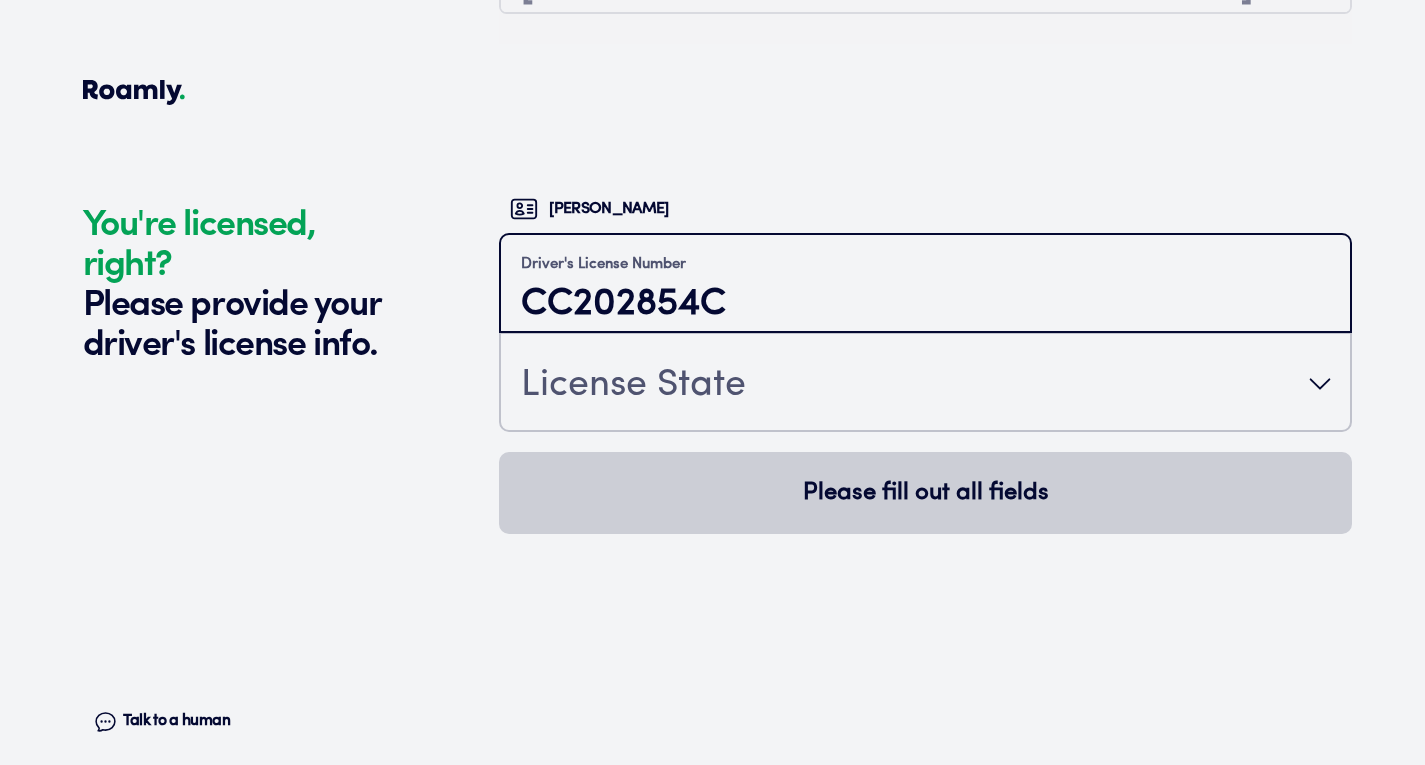 type on "CC202854C" 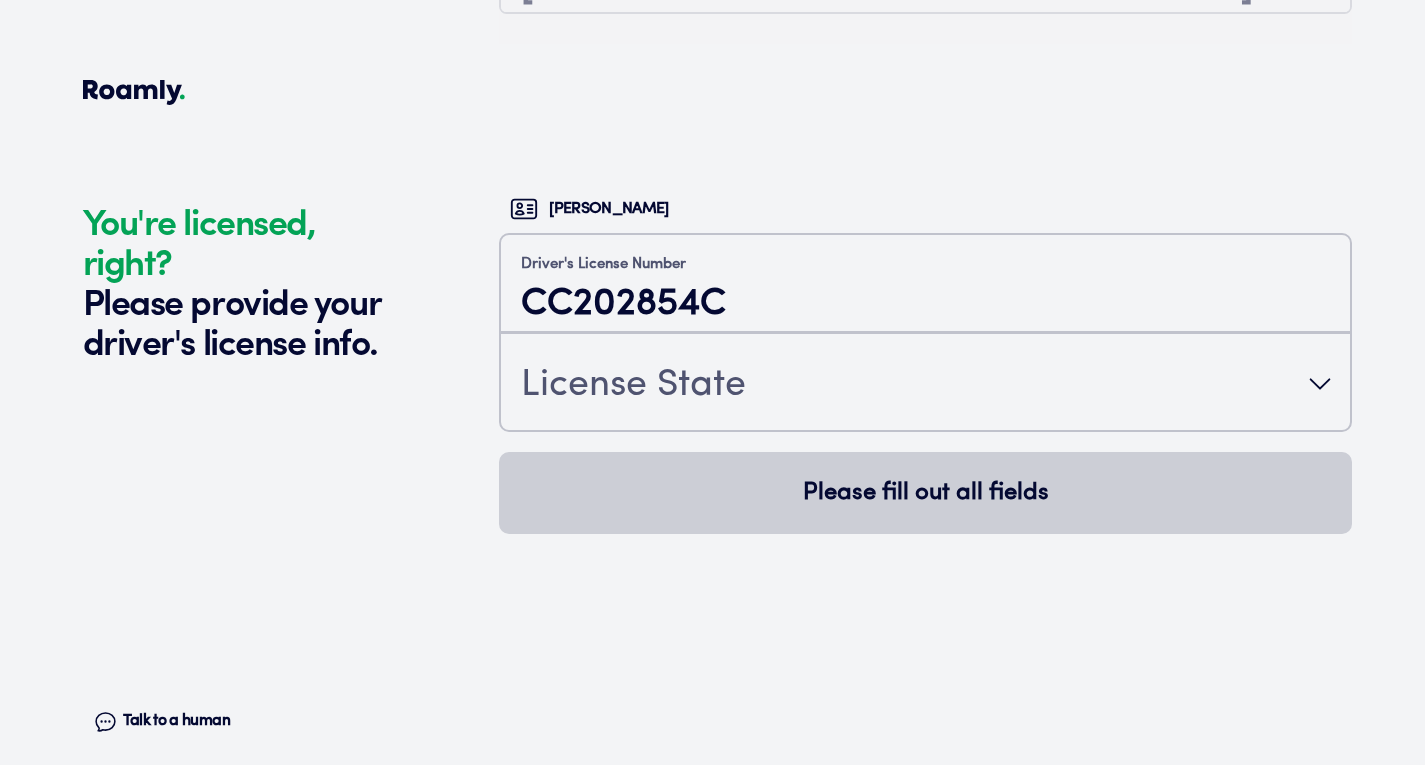 click on "License State" at bounding box center (633, 386) 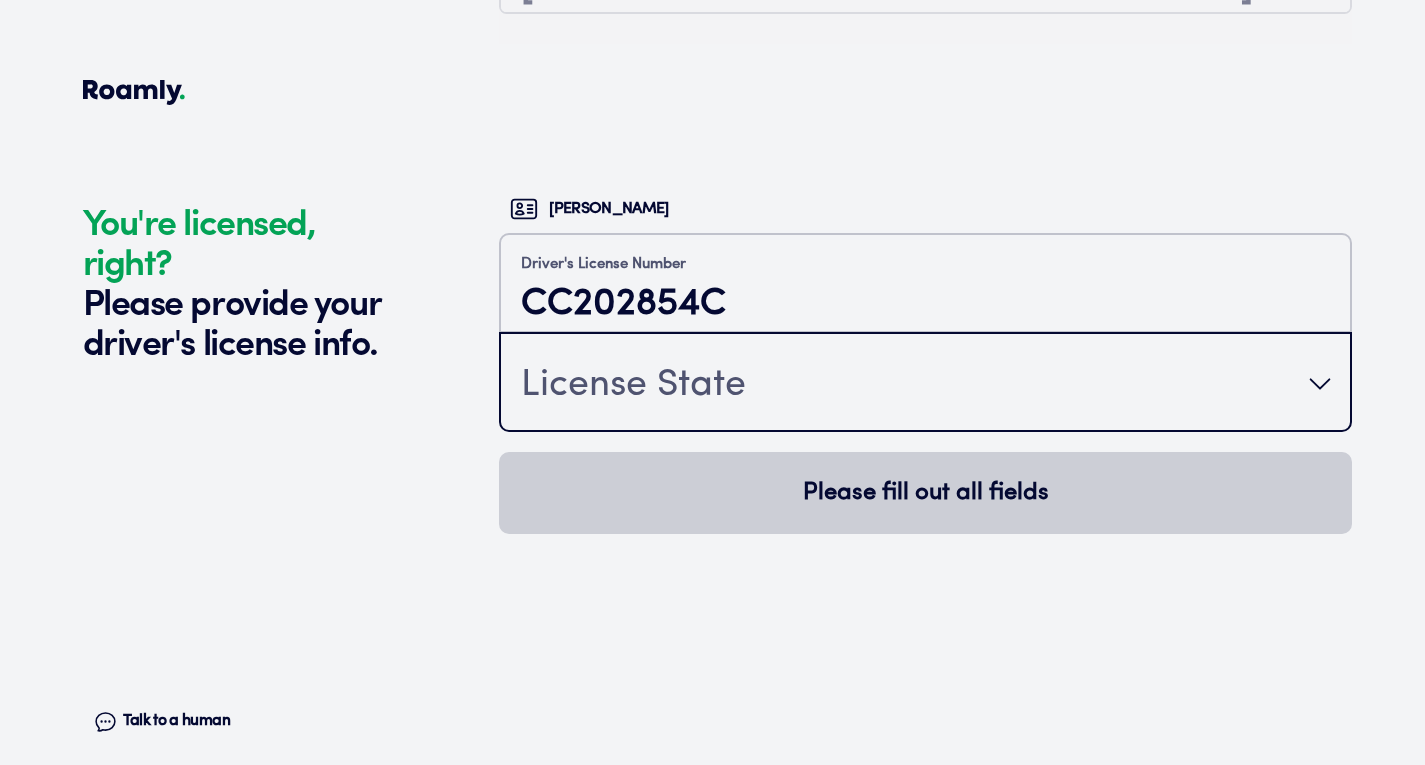 click on "License State" at bounding box center [633, 386] 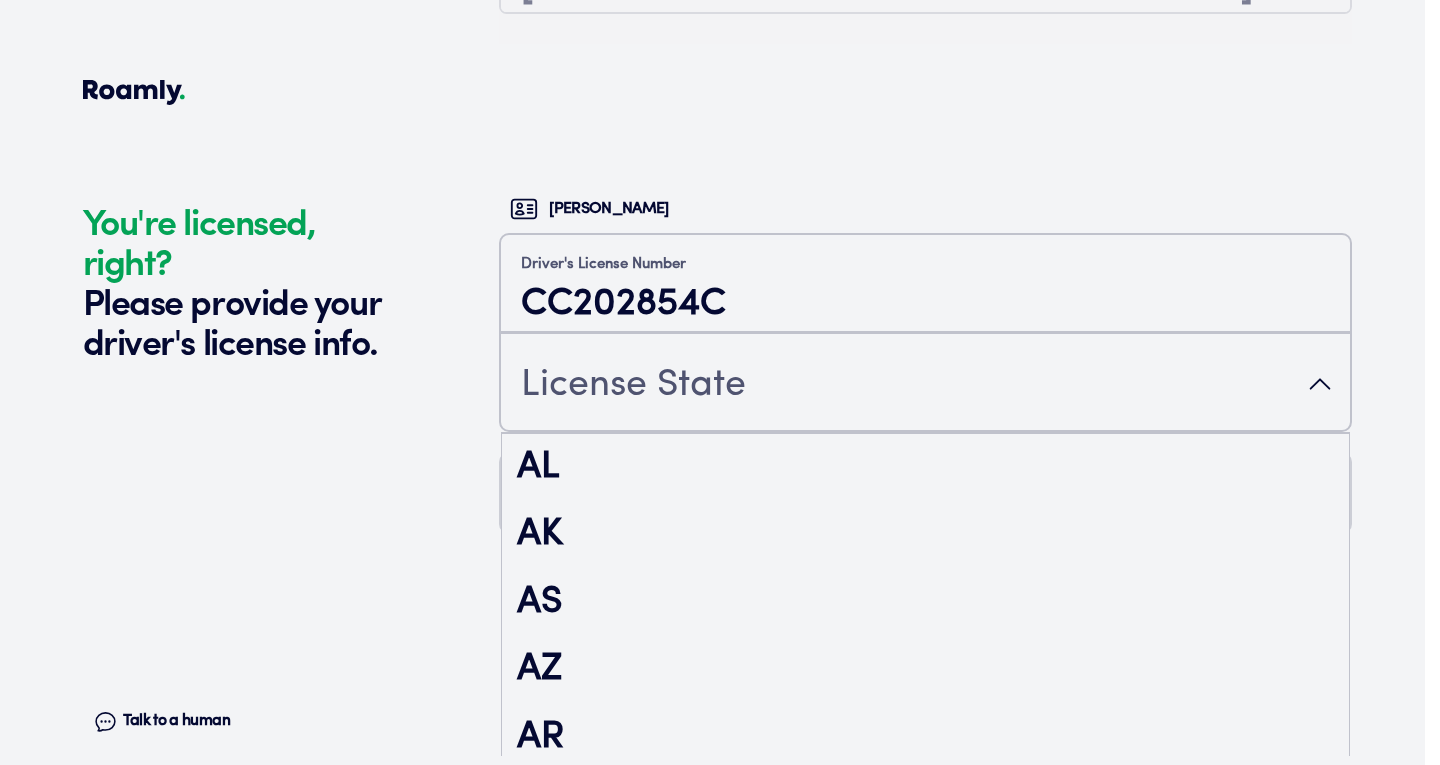 click on "License State" at bounding box center [633, 386] 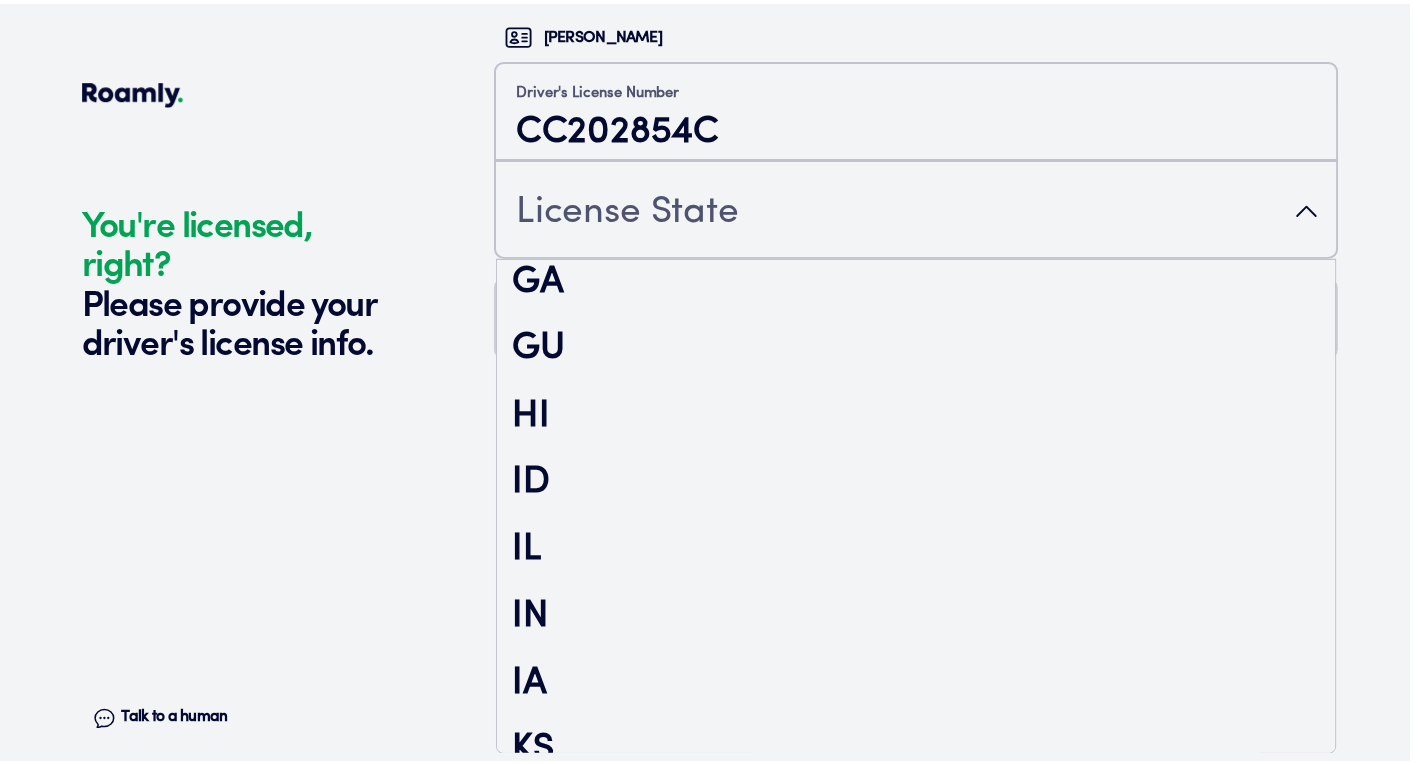 scroll, scrollTop: 825, scrollLeft: 0, axis: vertical 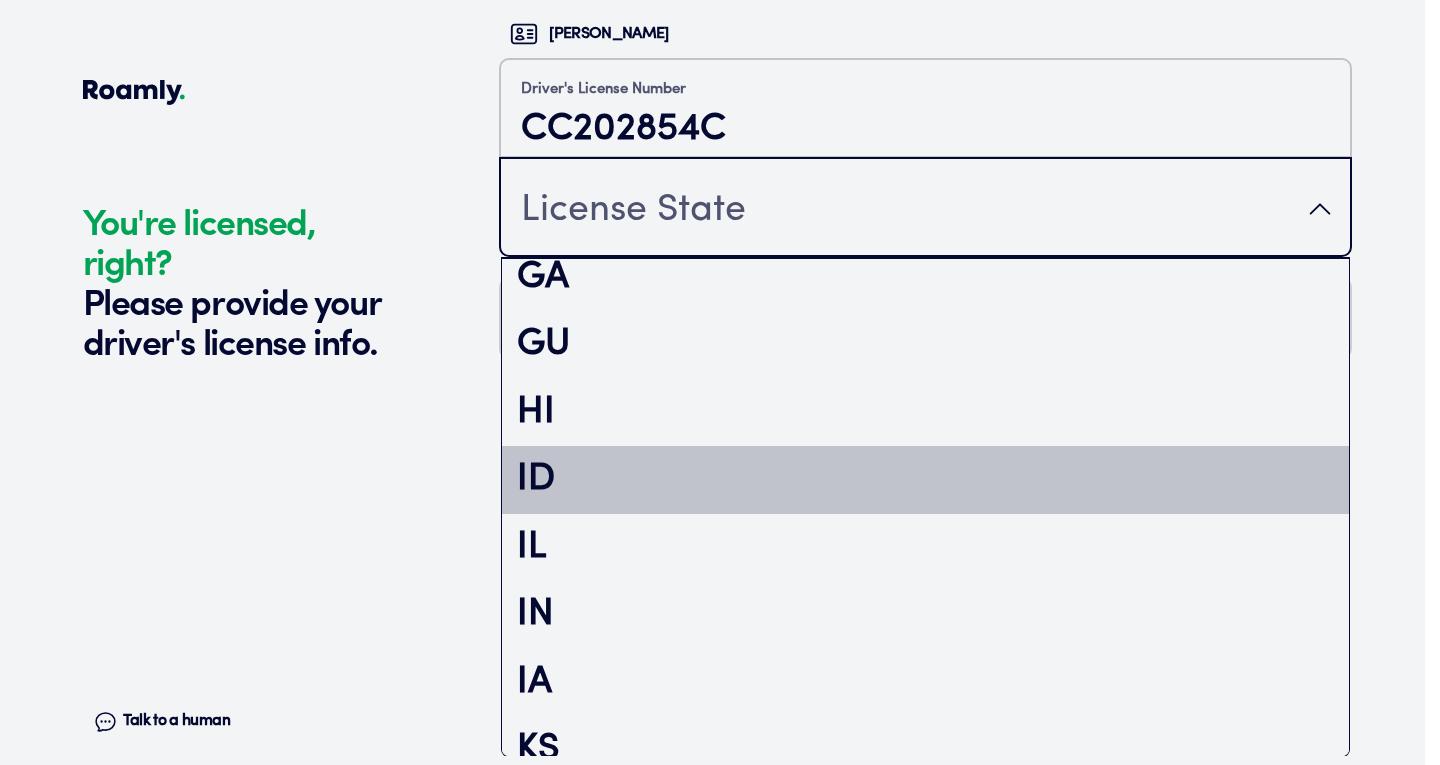 click on "ID" at bounding box center [925, 480] 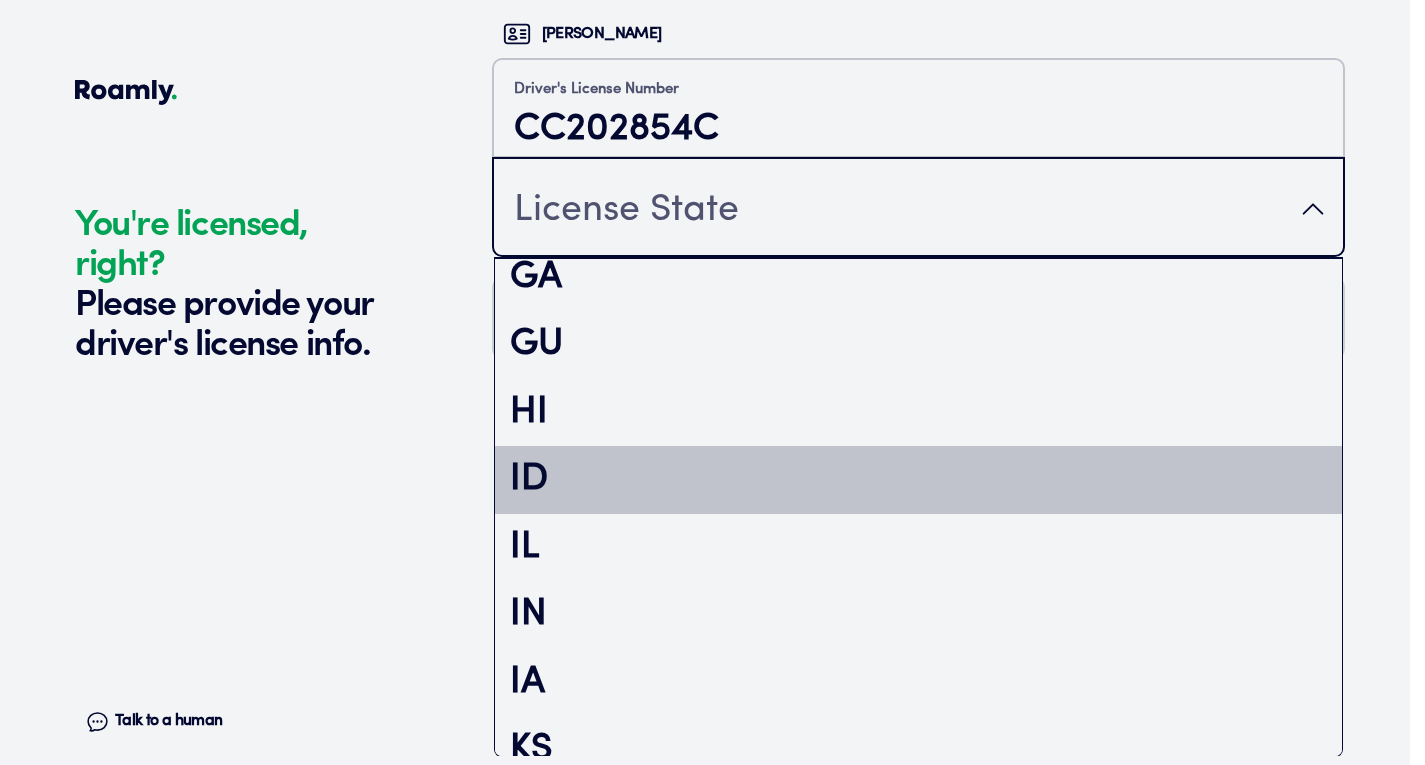 scroll, scrollTop: 0, scrollLeft: 0, axis: both 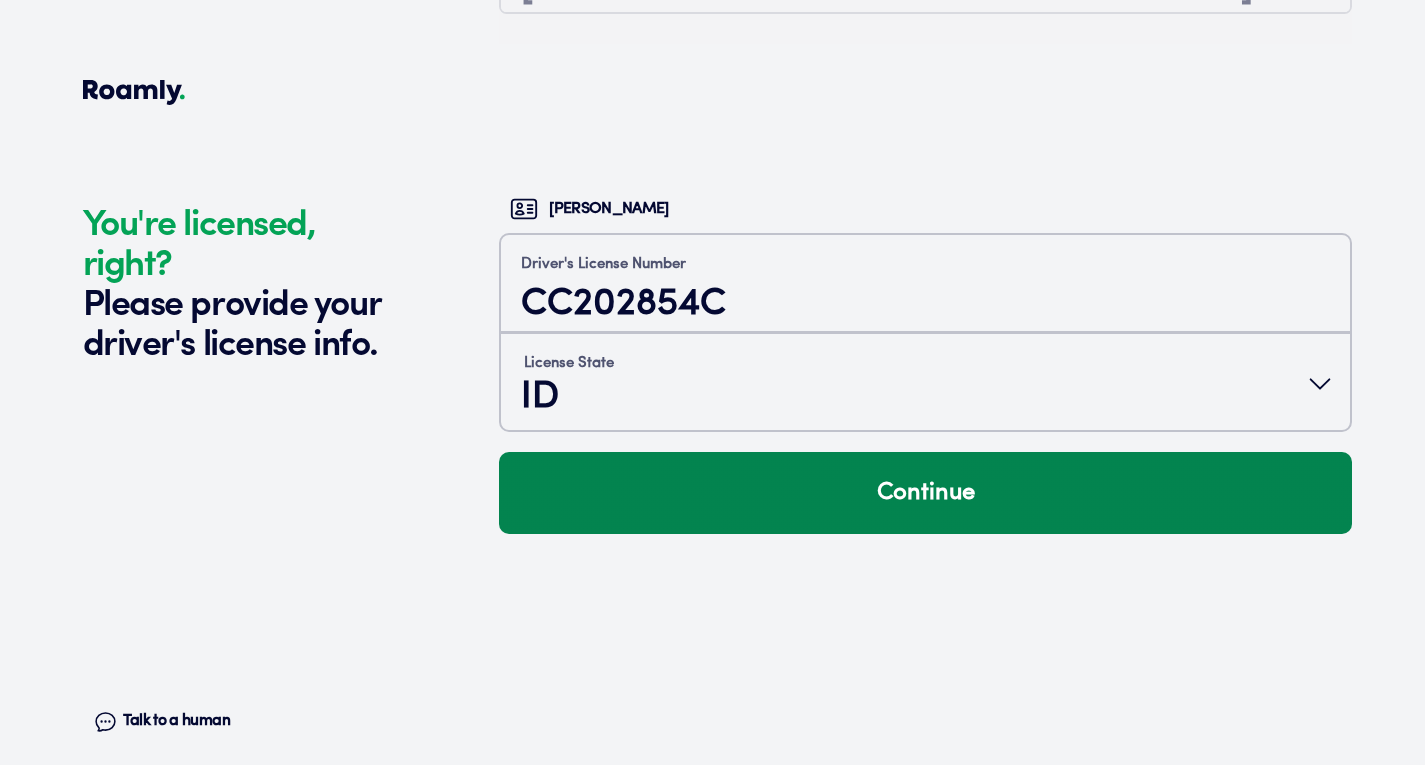click on "Continue" at bounding box center (925, 493) 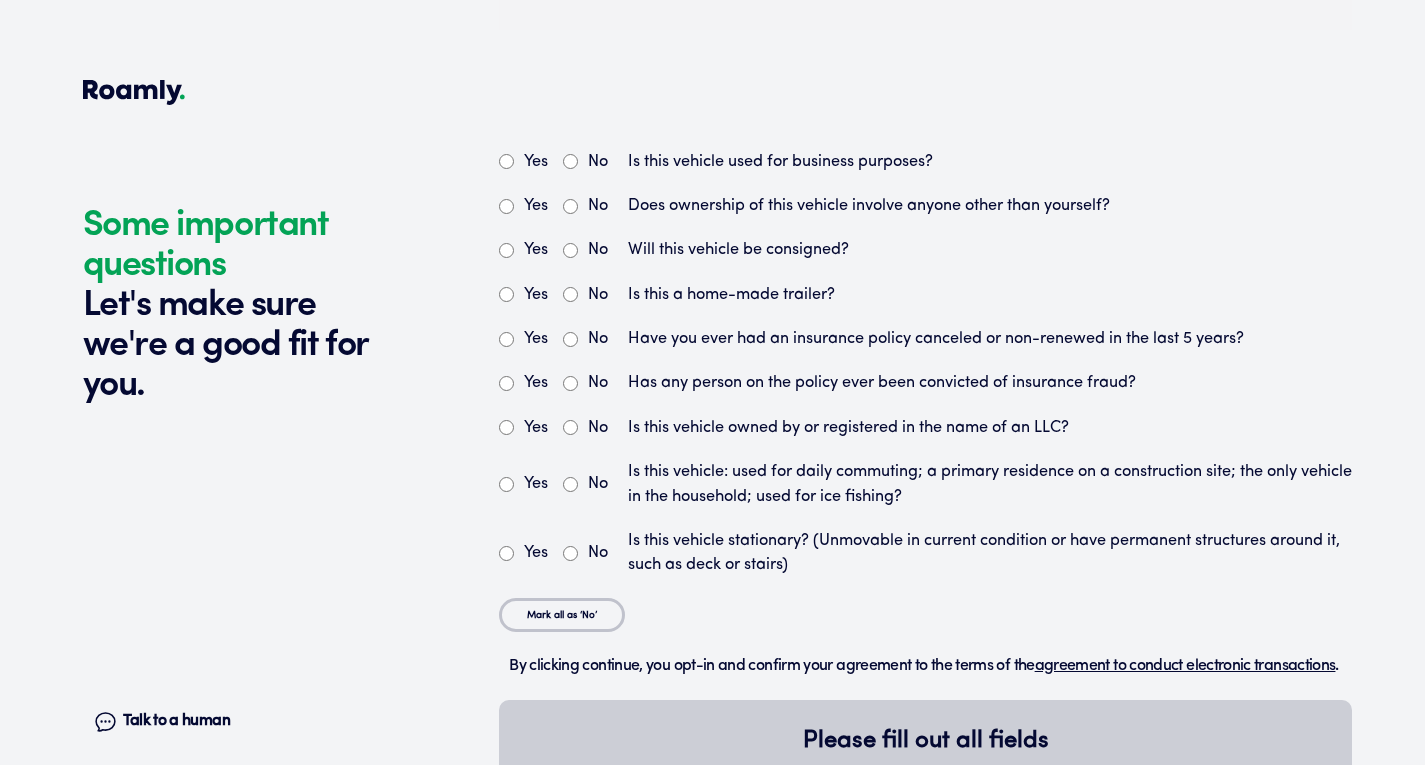scroll, scrollTop: 5343, scrollLeft: 0, axis: vertical 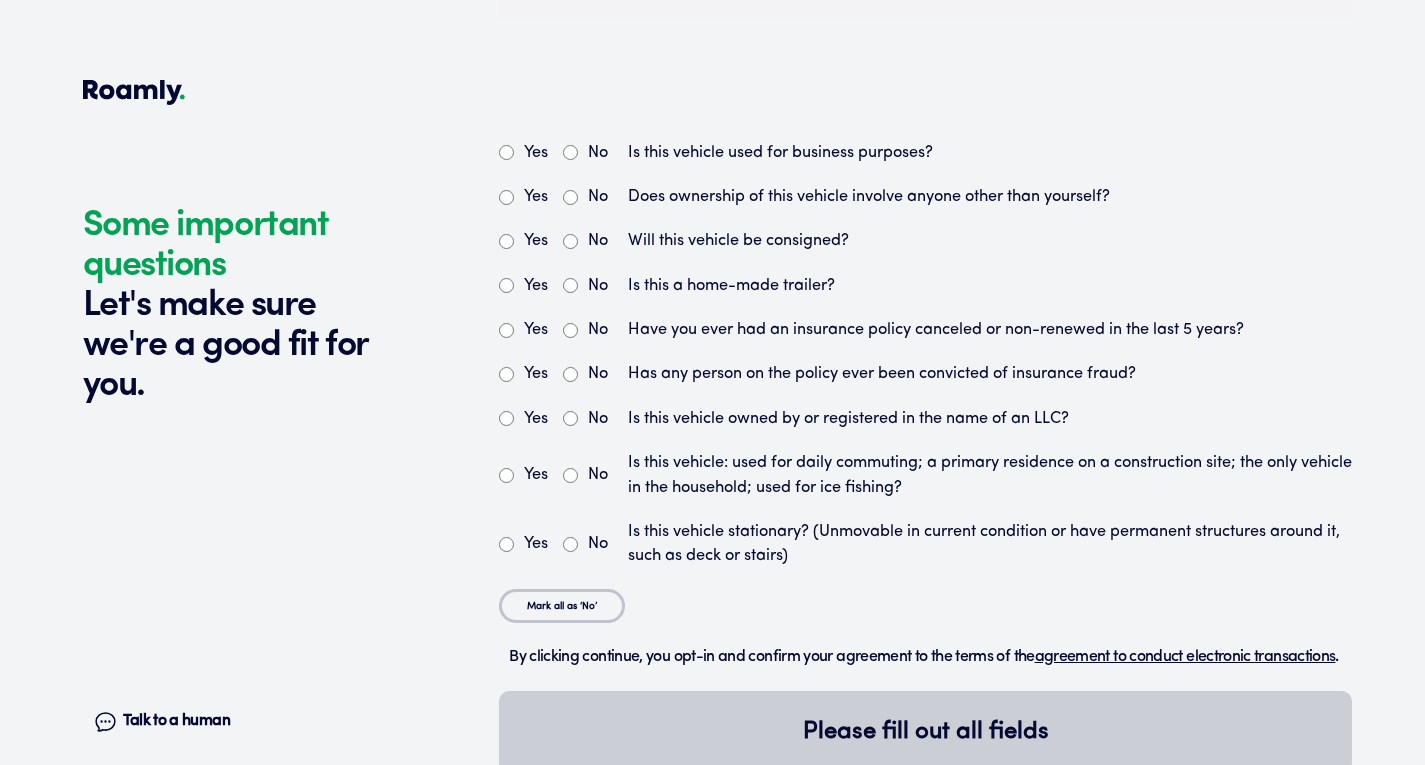 click on "Yes" at bounding box center (506, 152) 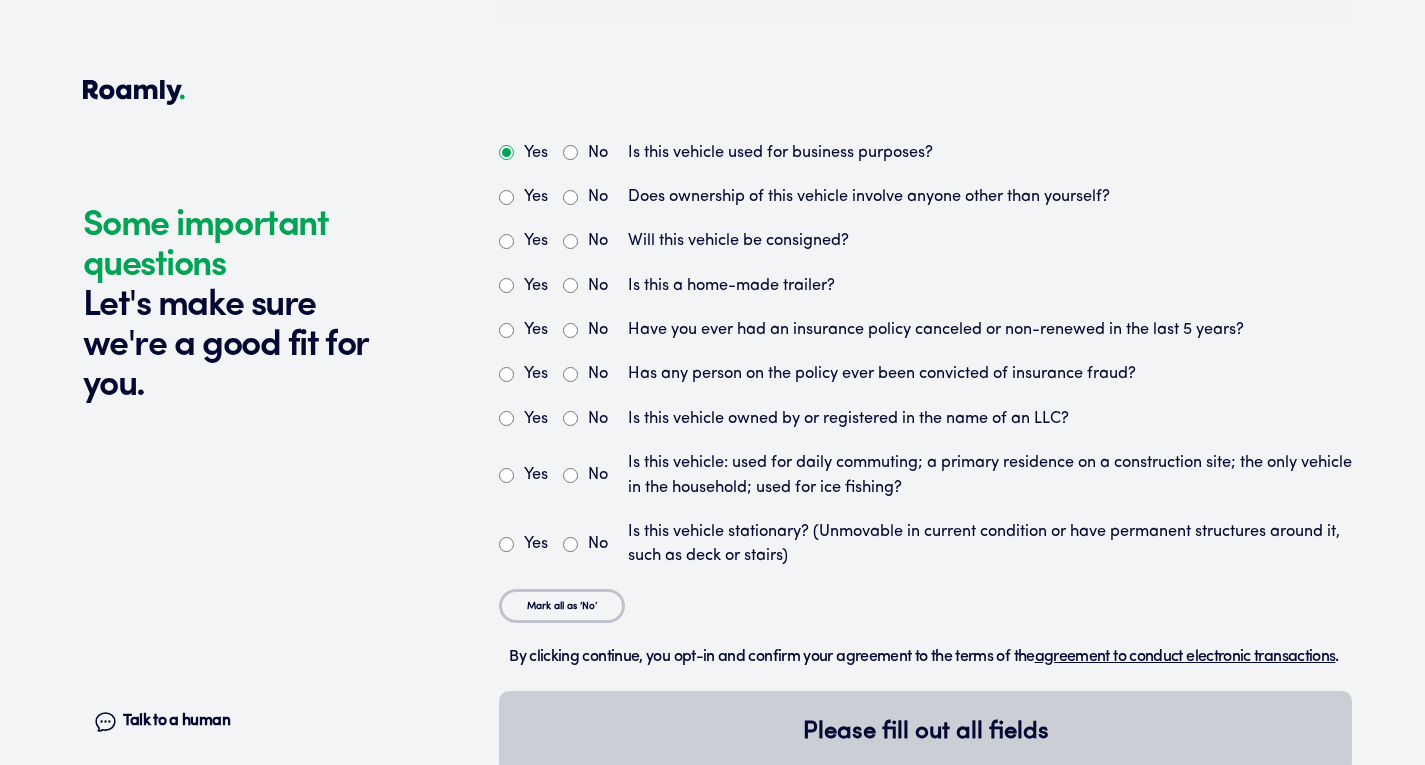 radio on "true" 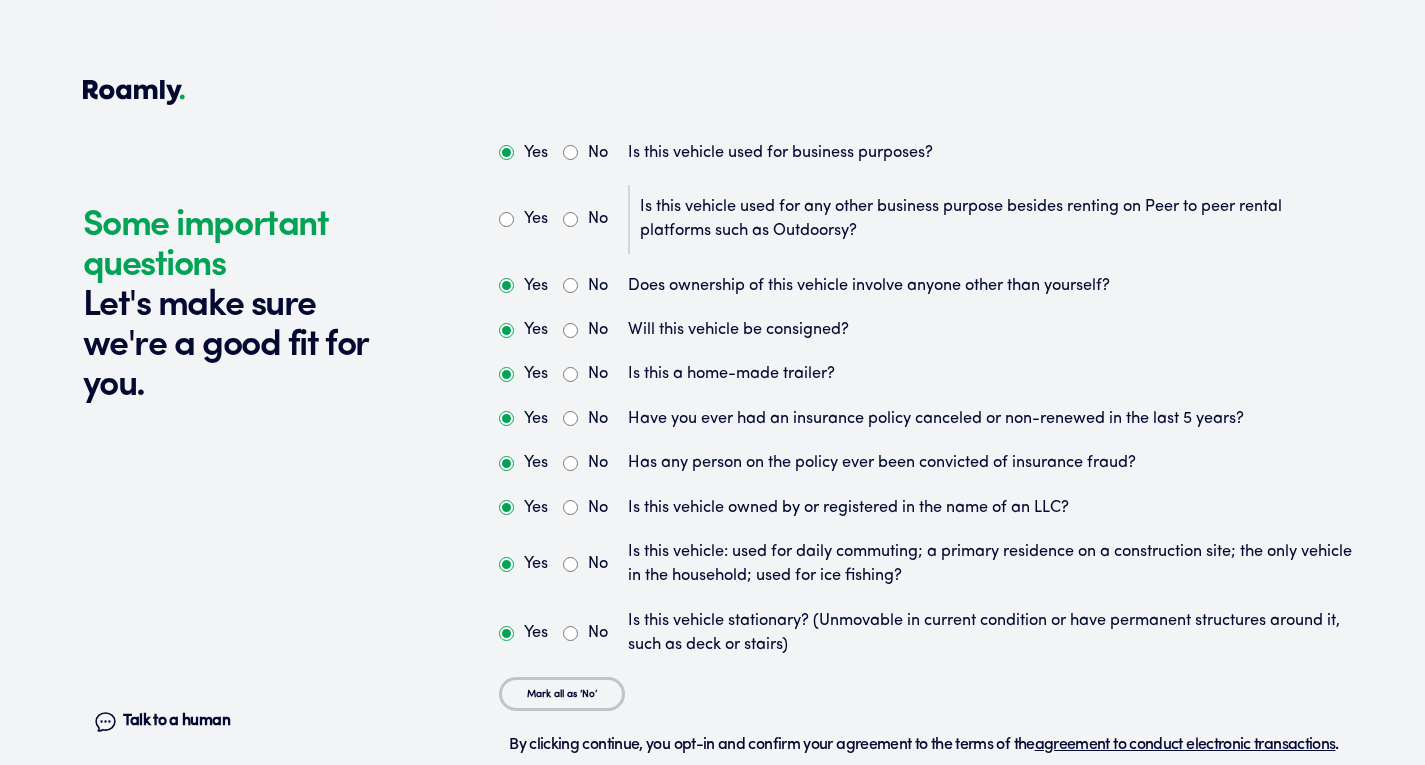 click on "No" at bounding box center [570, 219] 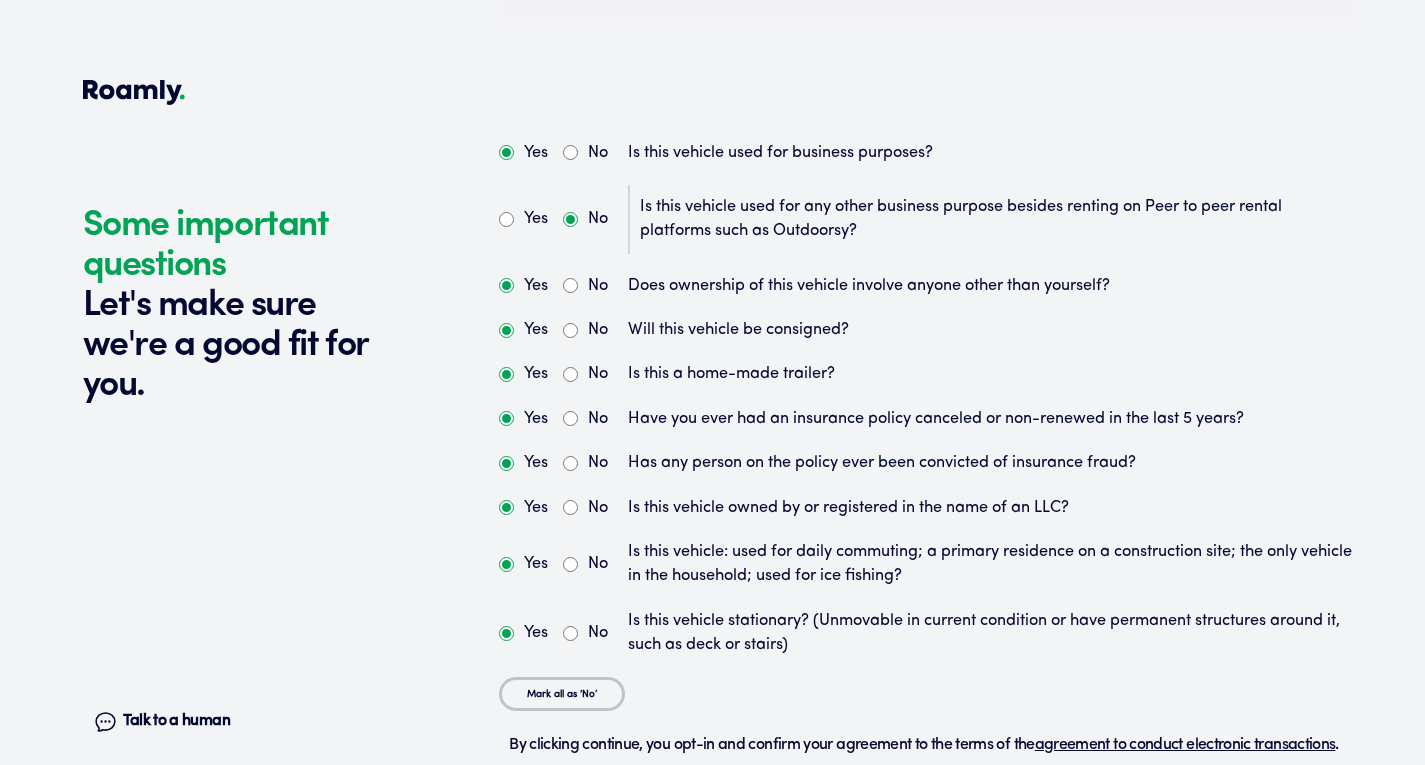 radio on "true" 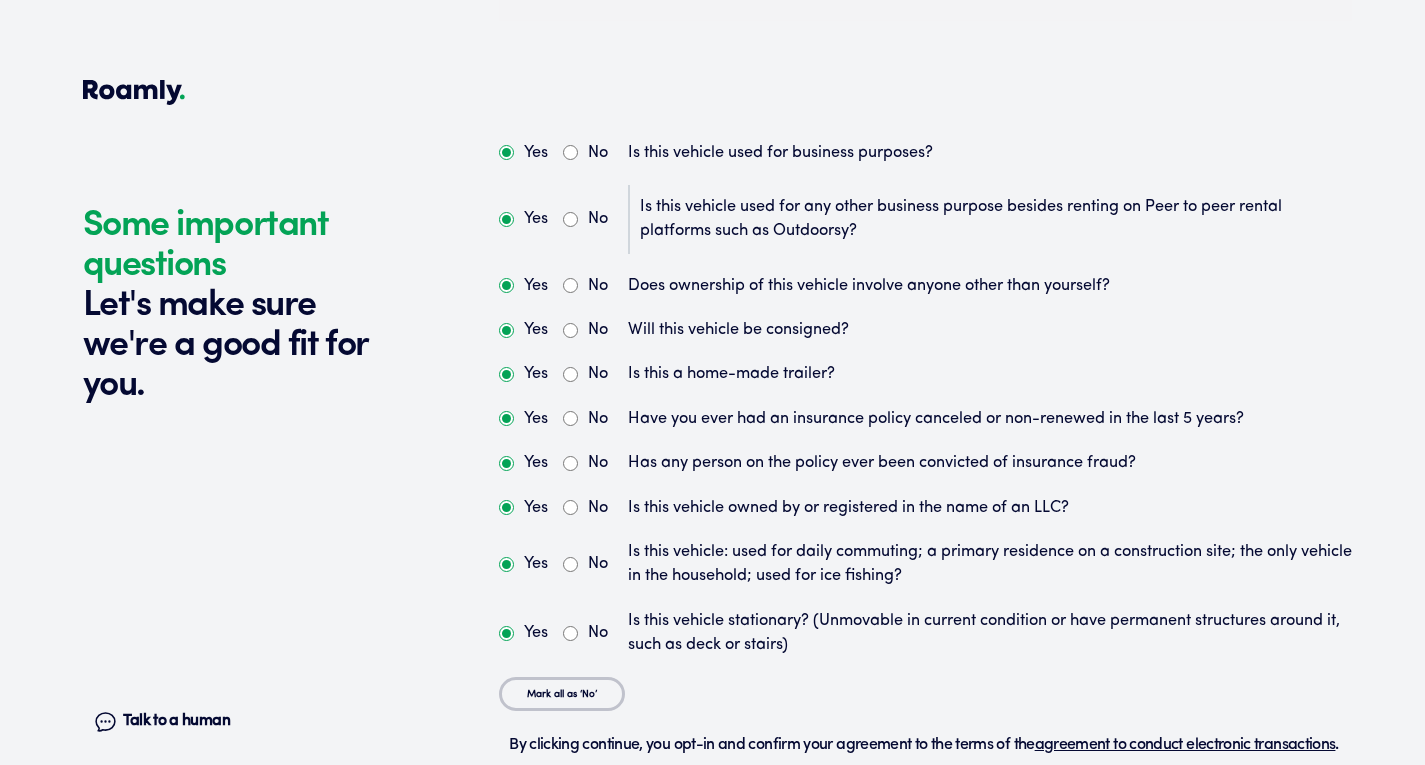 drag, startPoint x: 569, startPoint y: 290, endPoint x: 571, endPoint y: 278, distance: 12.165525 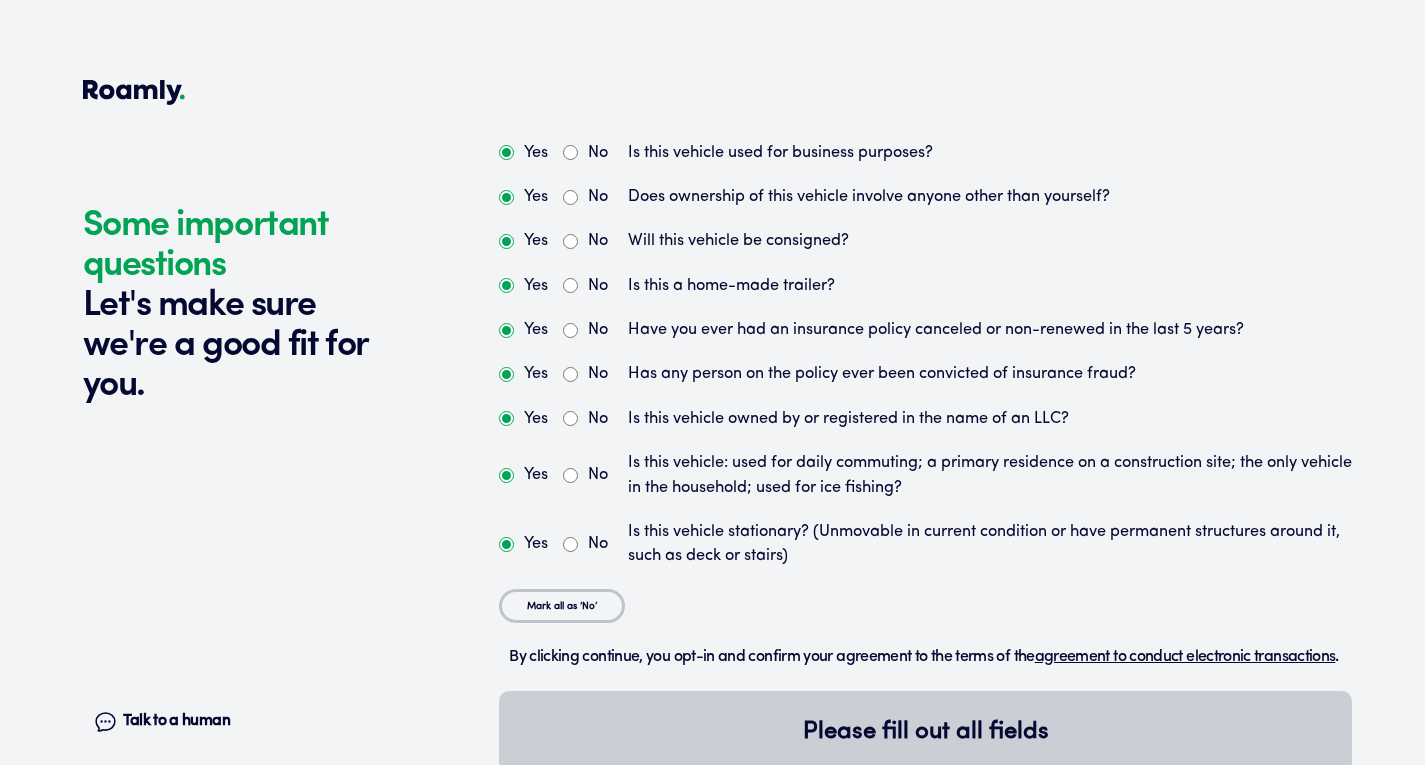 click on "Yes" at bounding box center (506, 152) 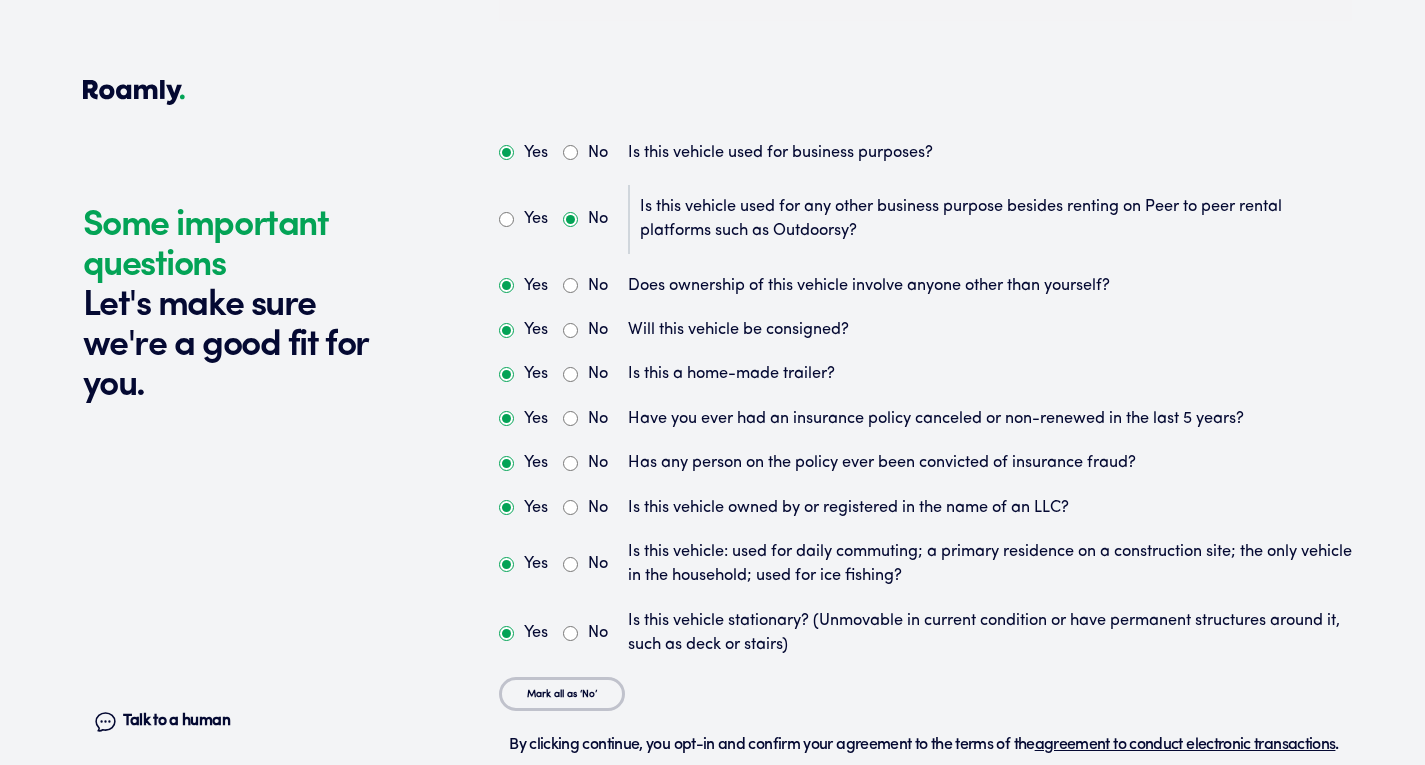 click on "No" at bounding box center (570, 330) 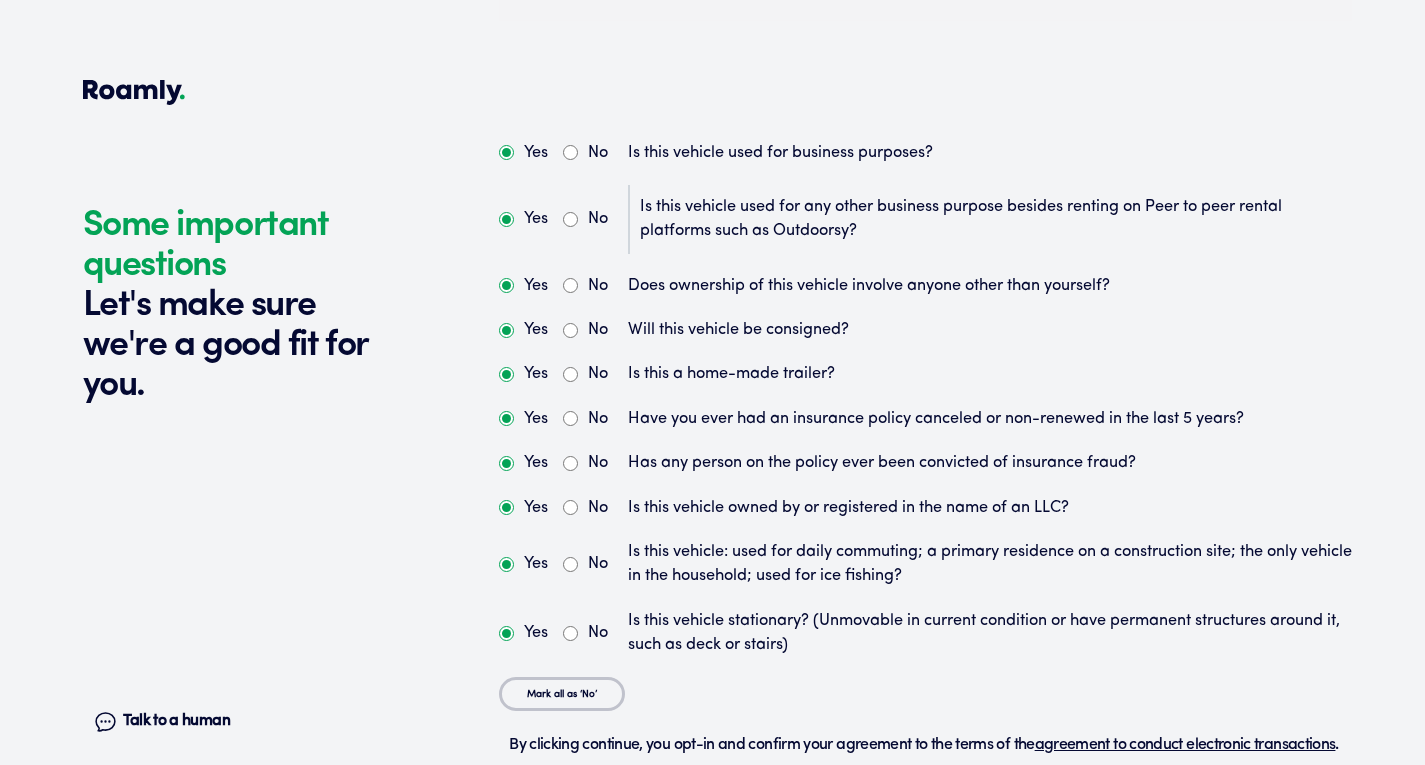 click on "No" at bounding box center (570, 330) 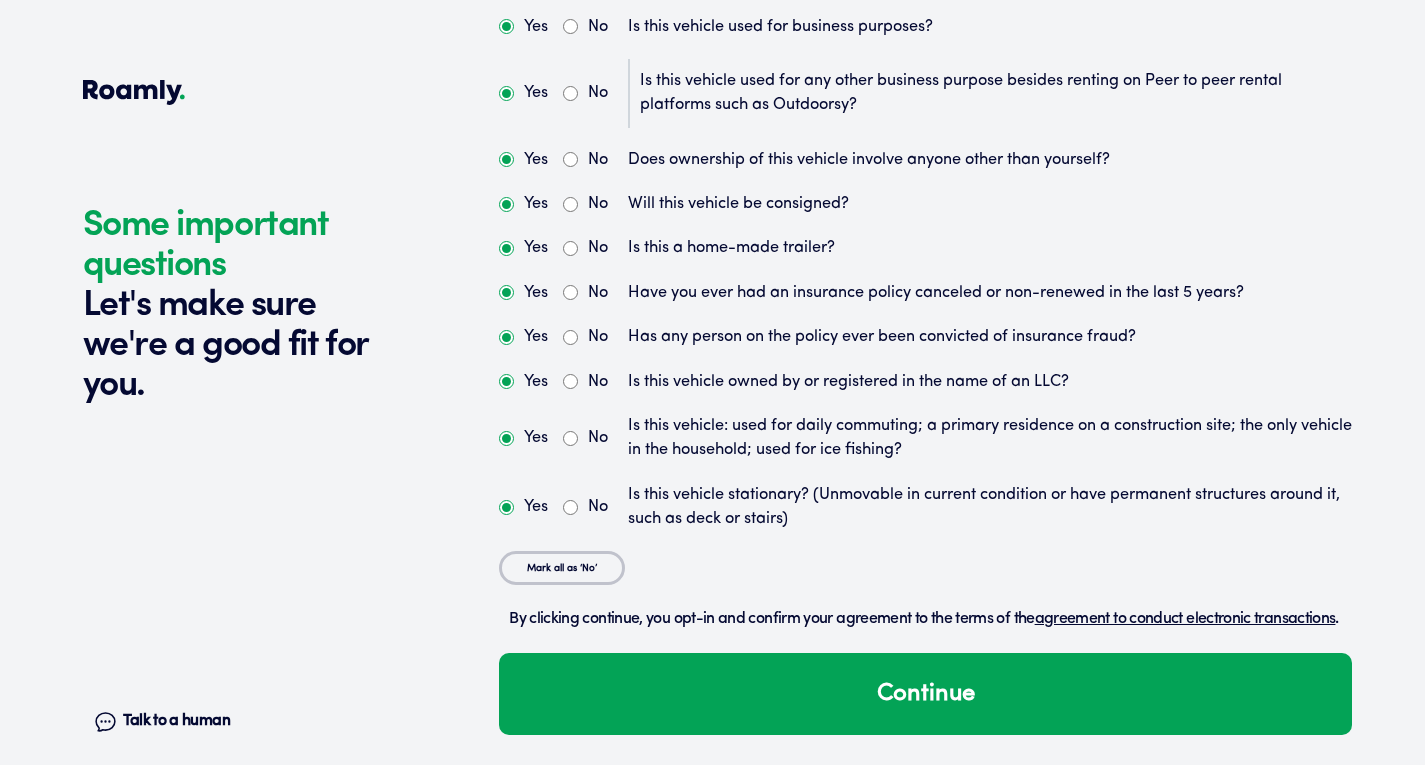 scroll, scrollTop: 5497, scrollLeft: 0, axis: vertical 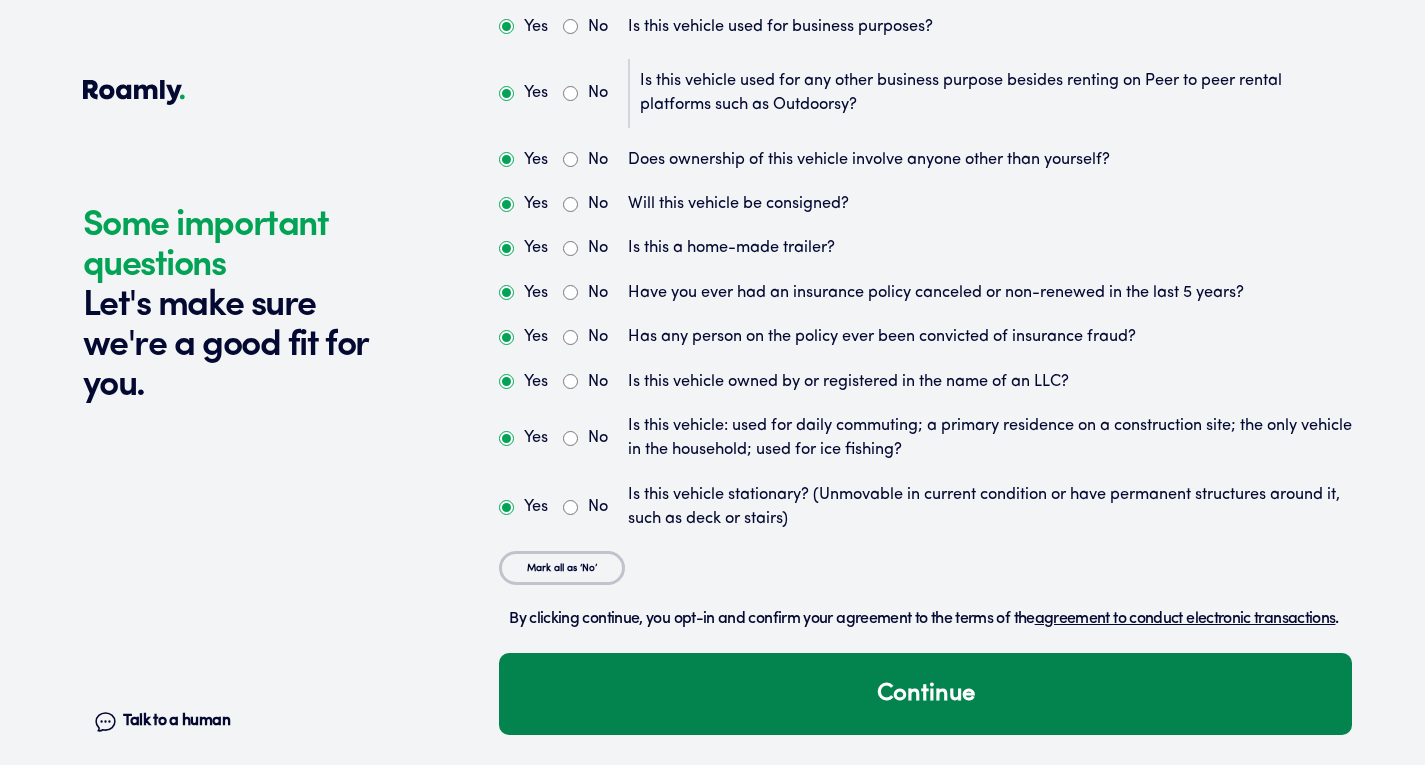 click on "Continue" at bounding box center (925, 694) 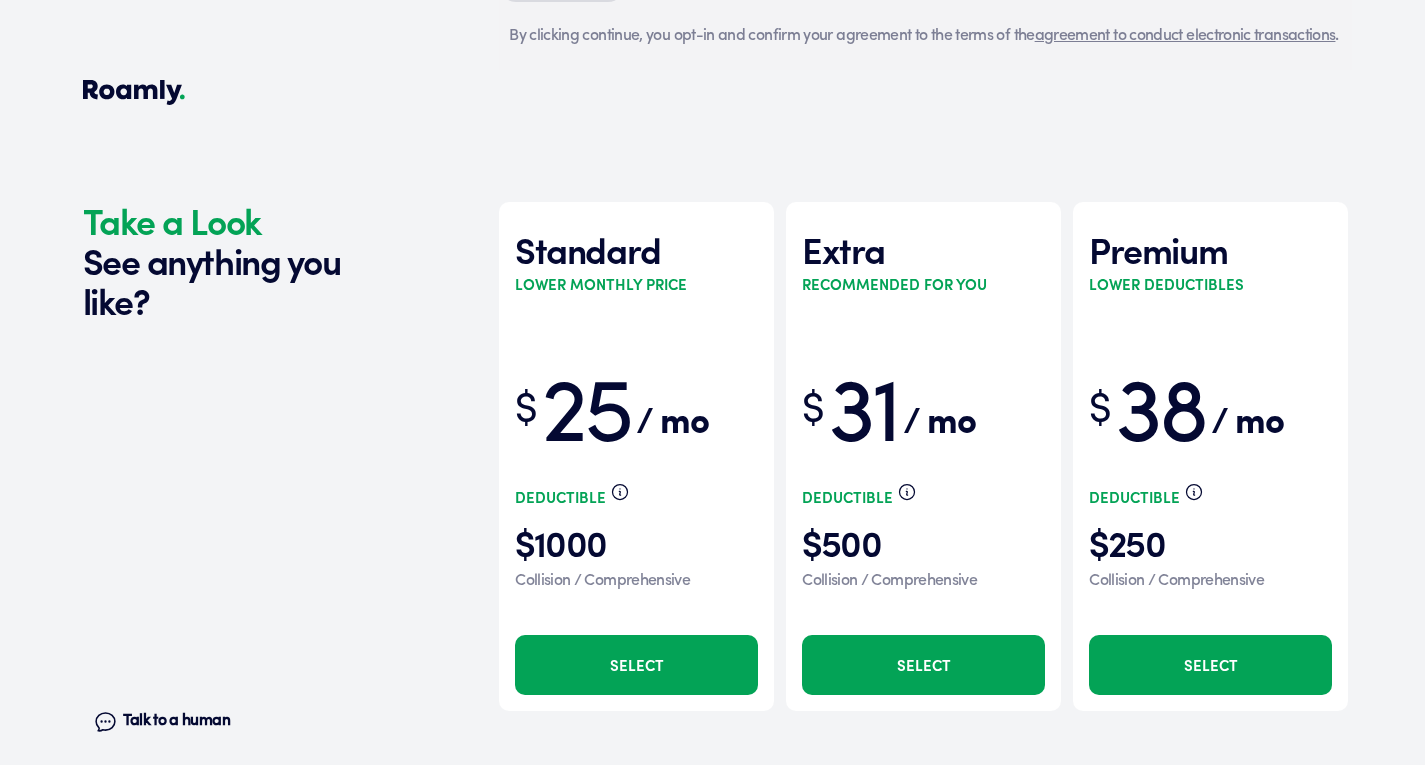 scroll, scrollTop: 6147, scrollLeft: 0, axis: vertical 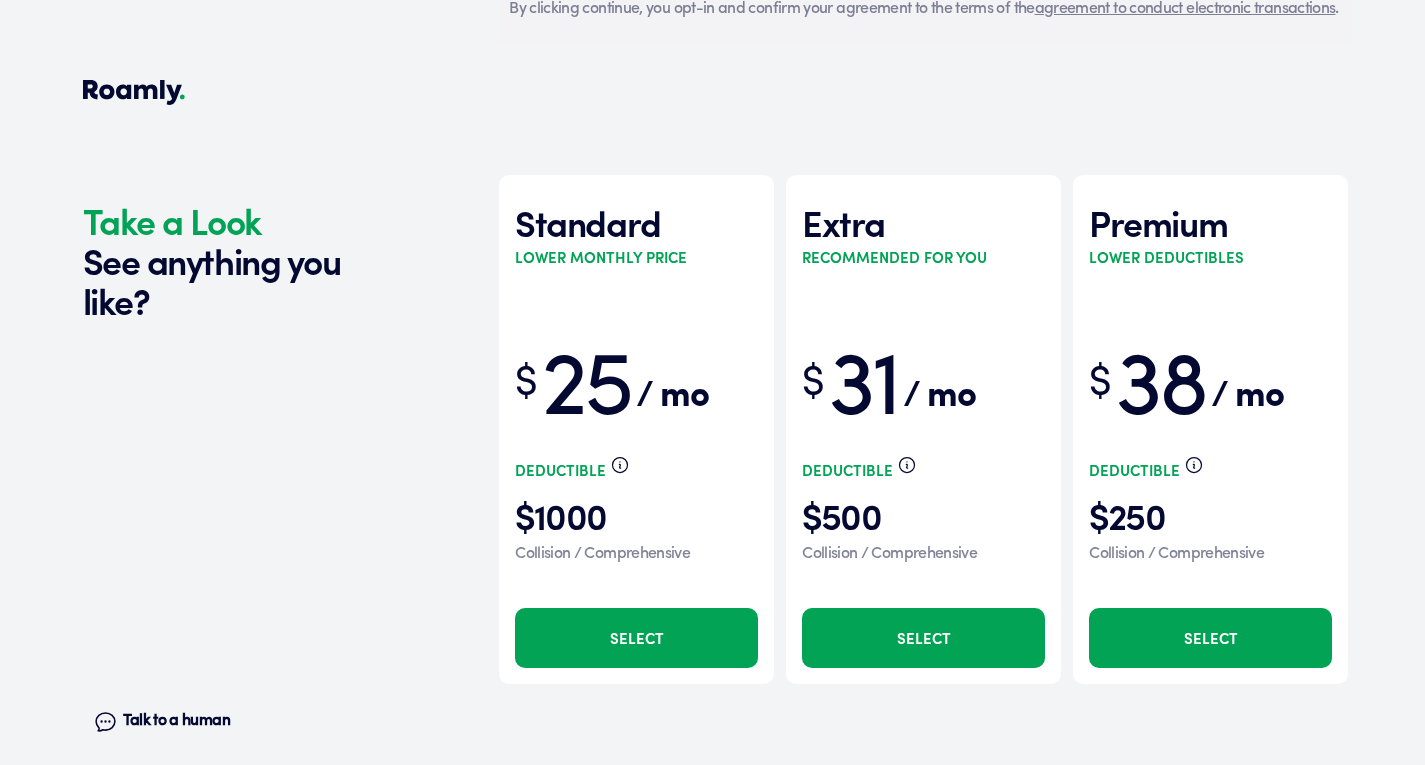 click on "Select" at bounding box center [636, 638] 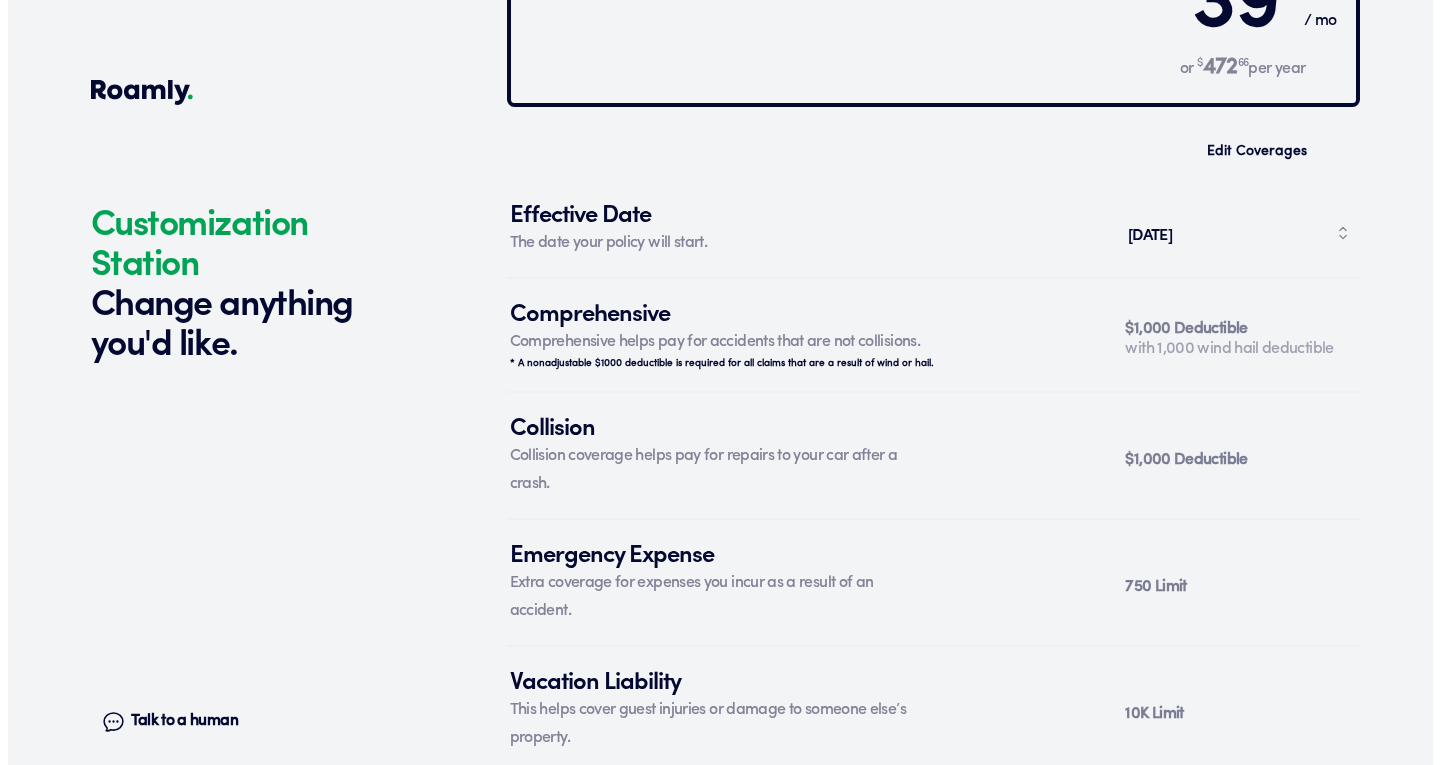 scroll, scrollTop: 7331, scrollLeft: 0, axis: vertical 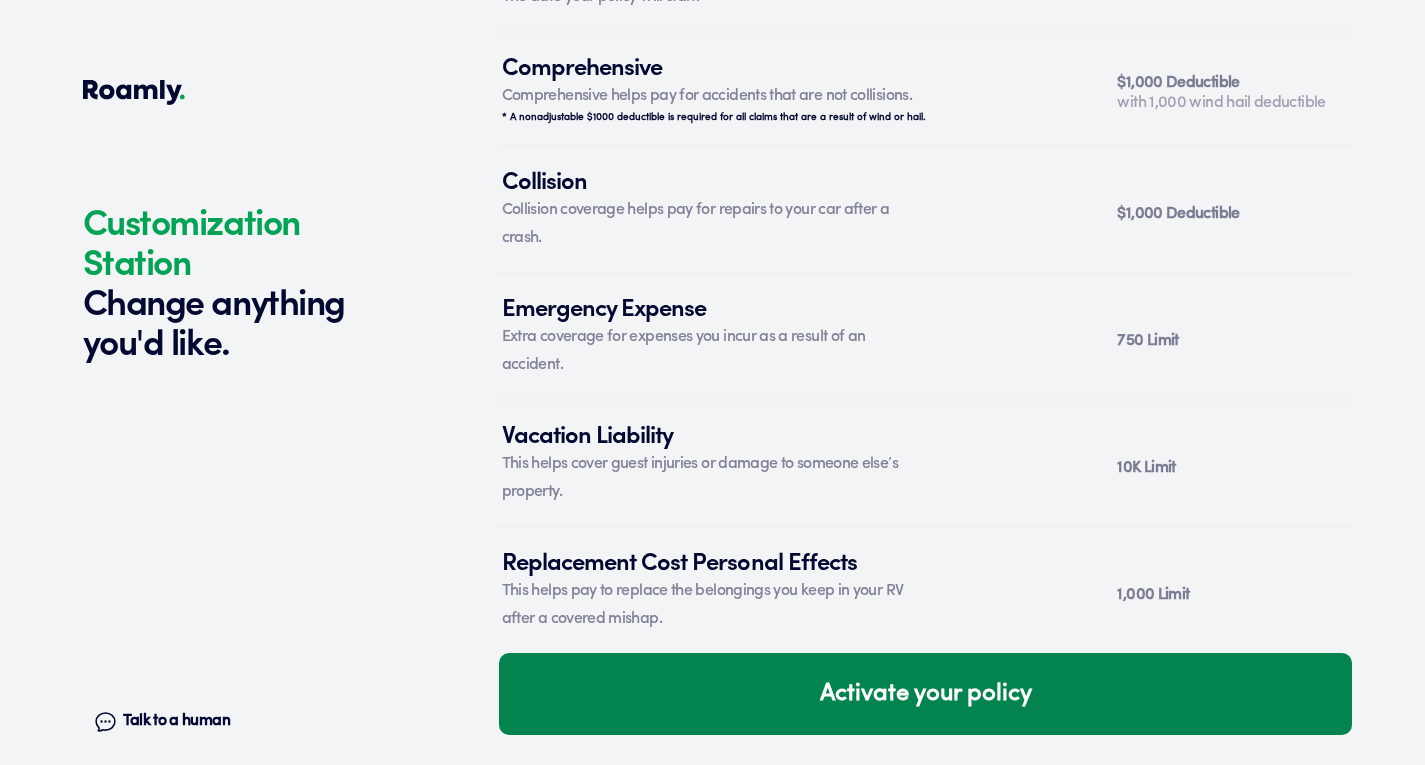 click on "Activate your policy" at bounding box center (925, 694) 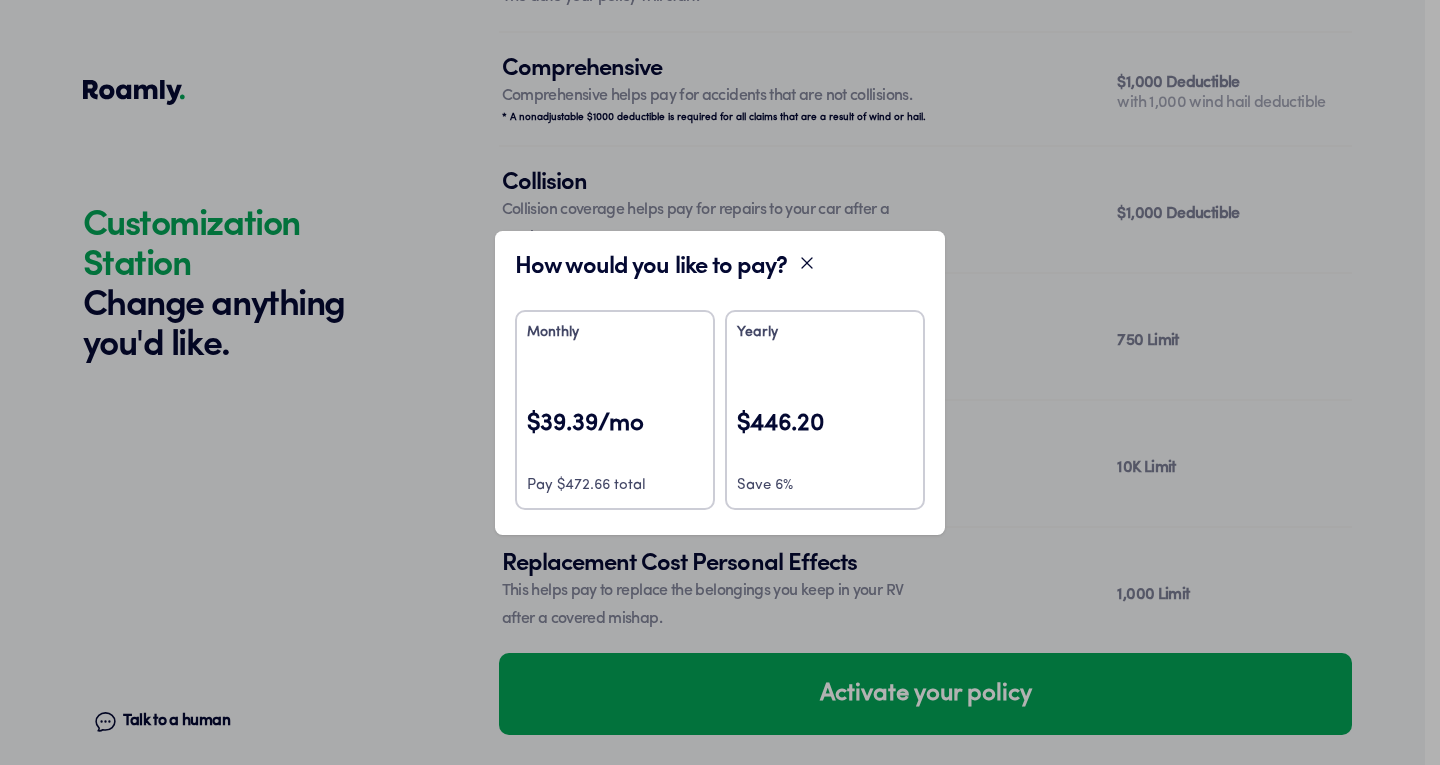 click on "Monthly $39.39/mo Pay $472.66 total" at bounding box center [615, 410] 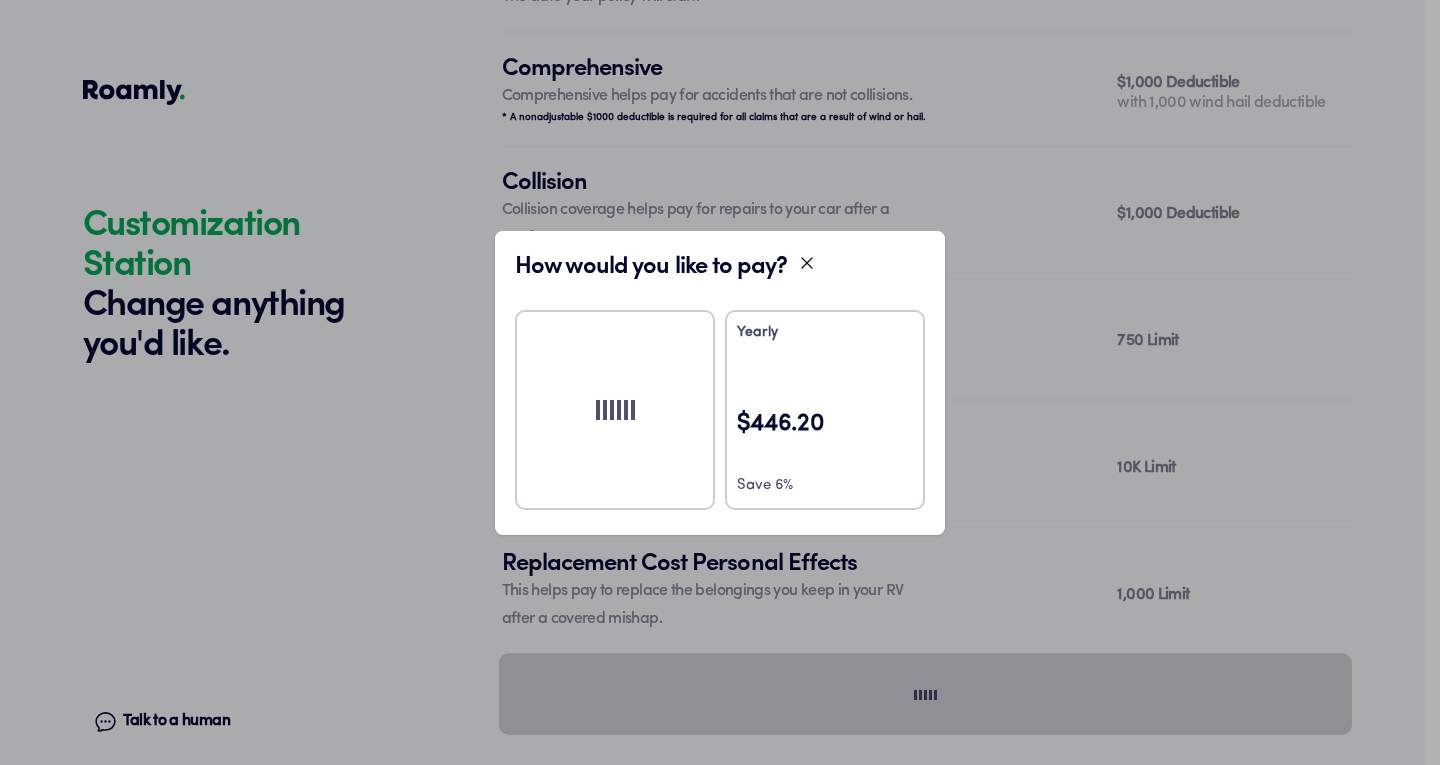 scroll, scrollTop: 0, scrollLeft: 0, axis: both 